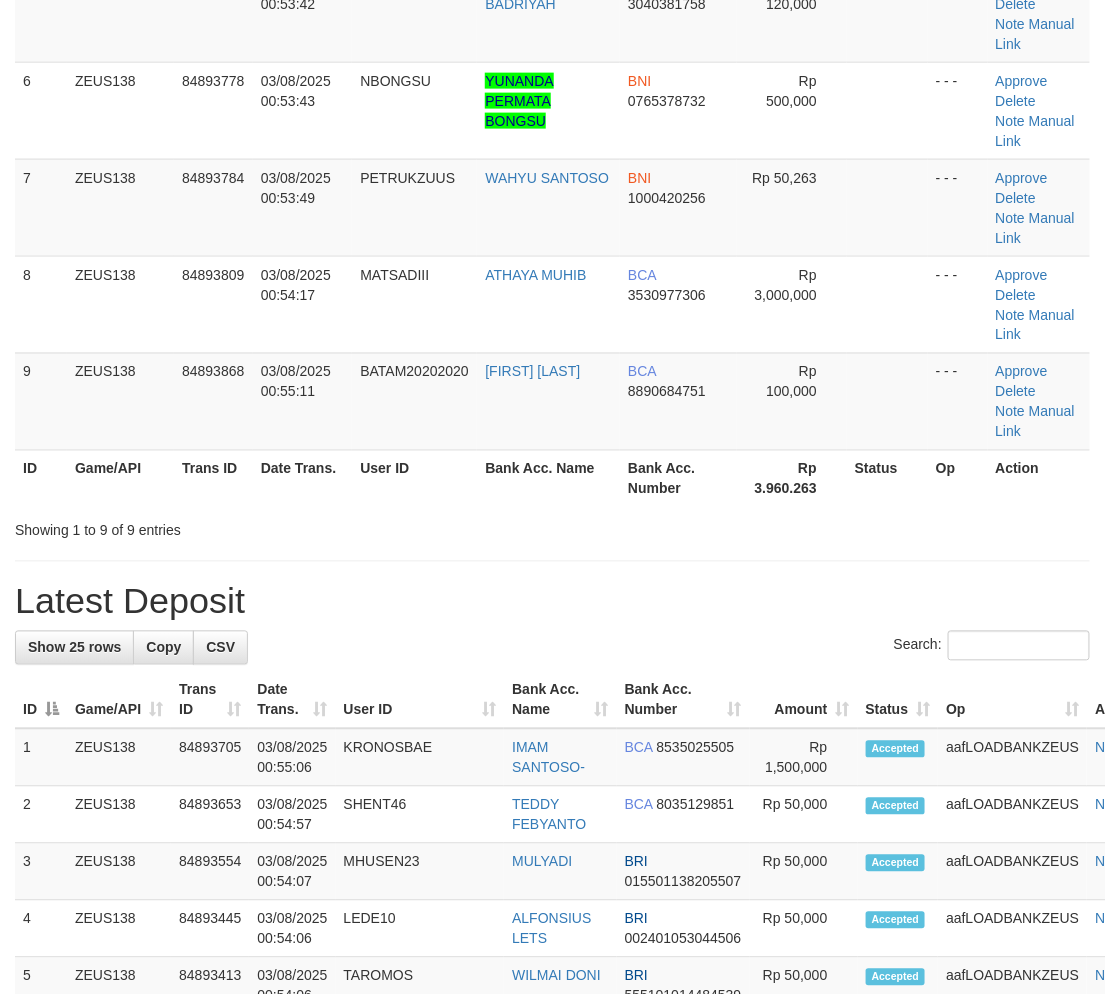 scroll, scrollTop: 417, scrollLeft: 0, axis: vertical 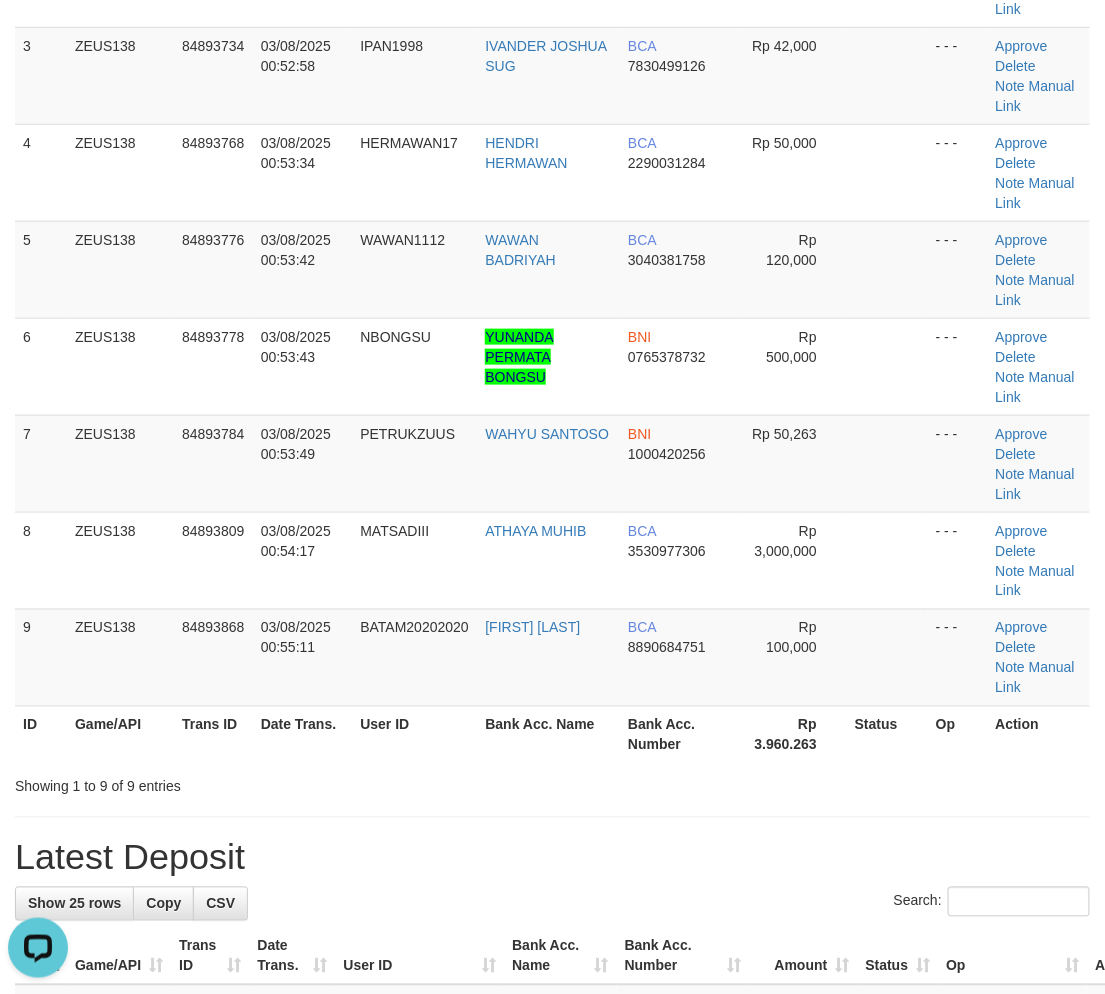 drag, startPoint x: 784, startPoint y: 706, endPoint x: 817, endPoint y: 725, distance: 38.078865 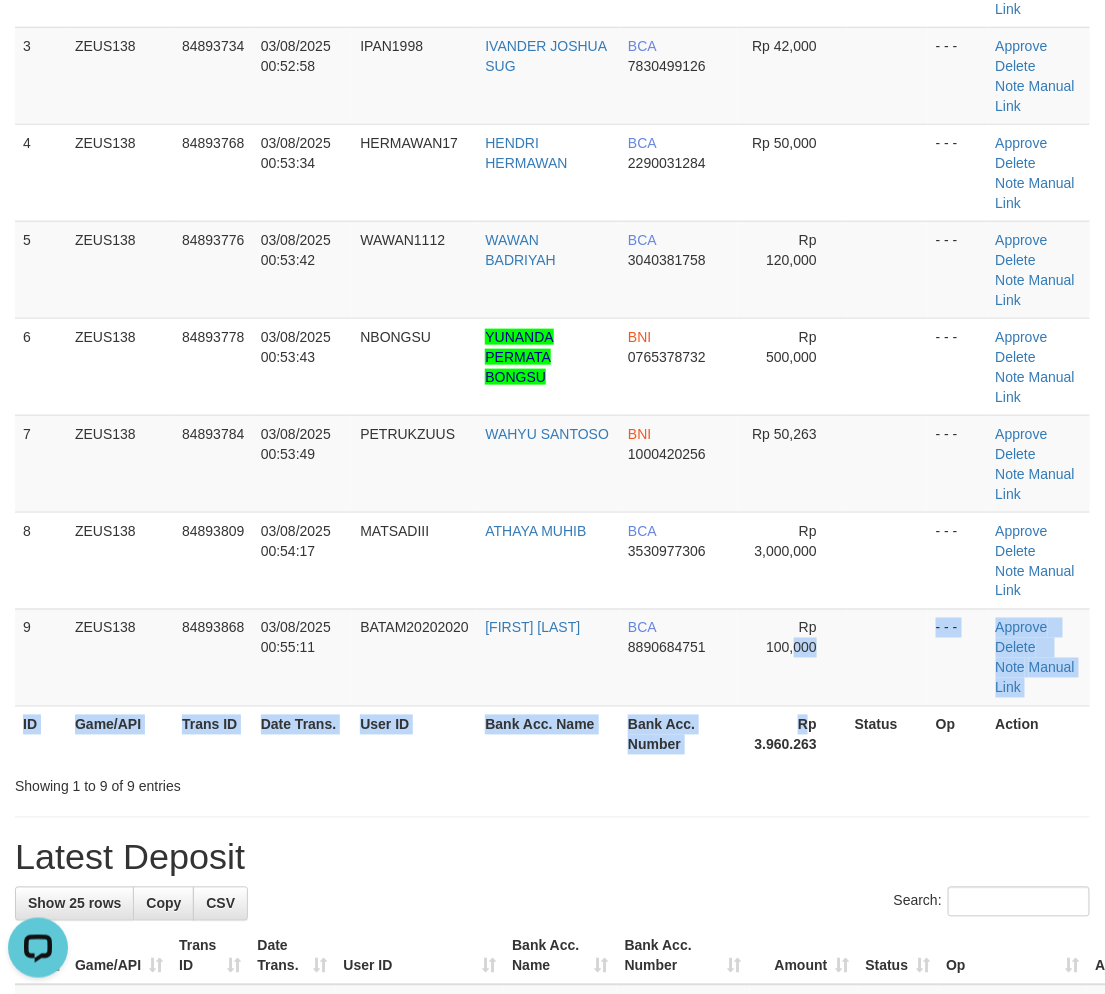 drag, startPoint x: 794, startPoint y: 702, endPoint x: 1107, endPoint y: 654, distance: 316.65912 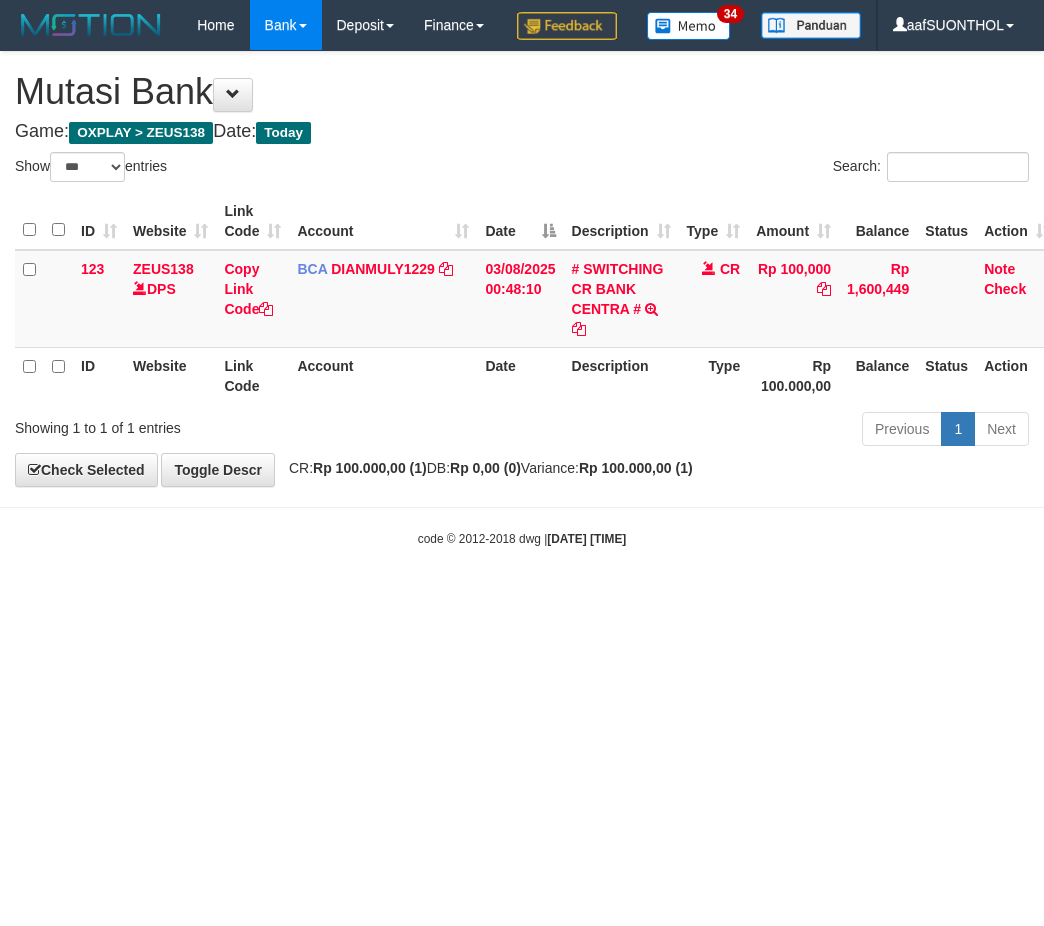 select on "***" 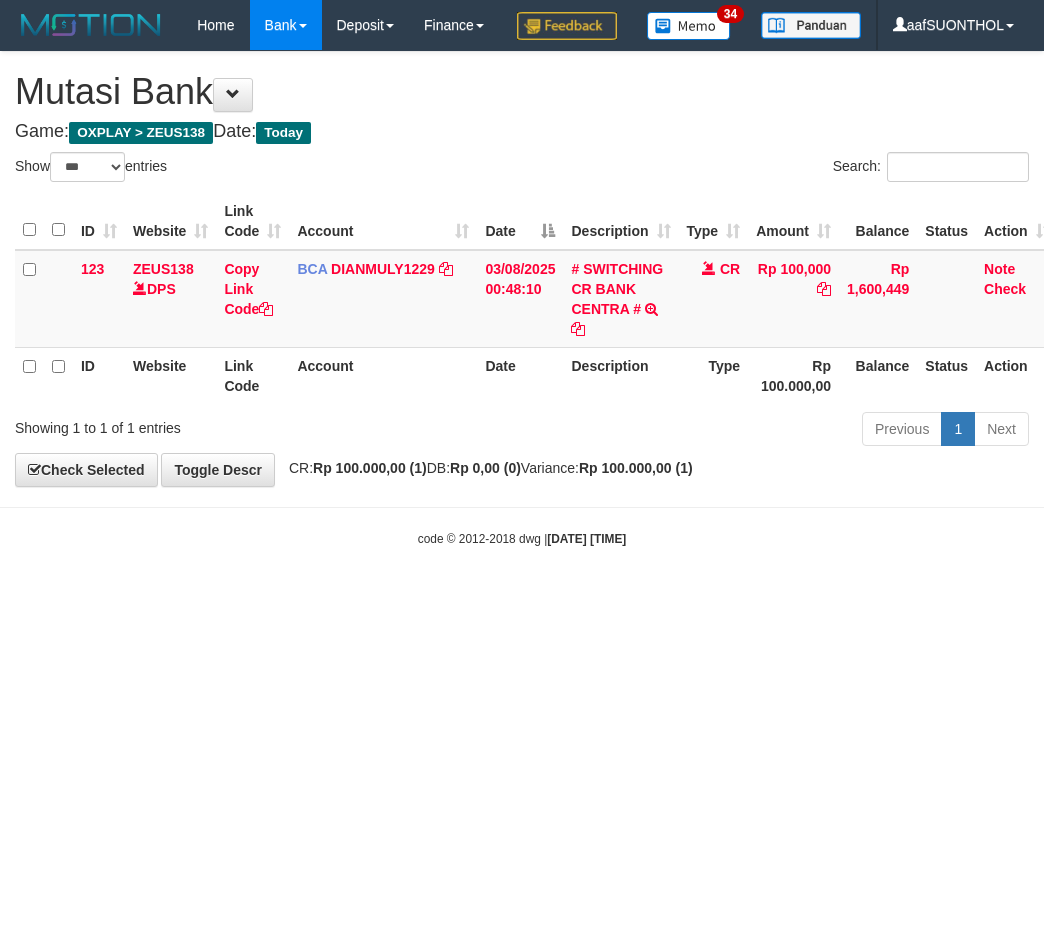scroll, scrollTop: 0, scrollLeft: 13, axis: horizontal 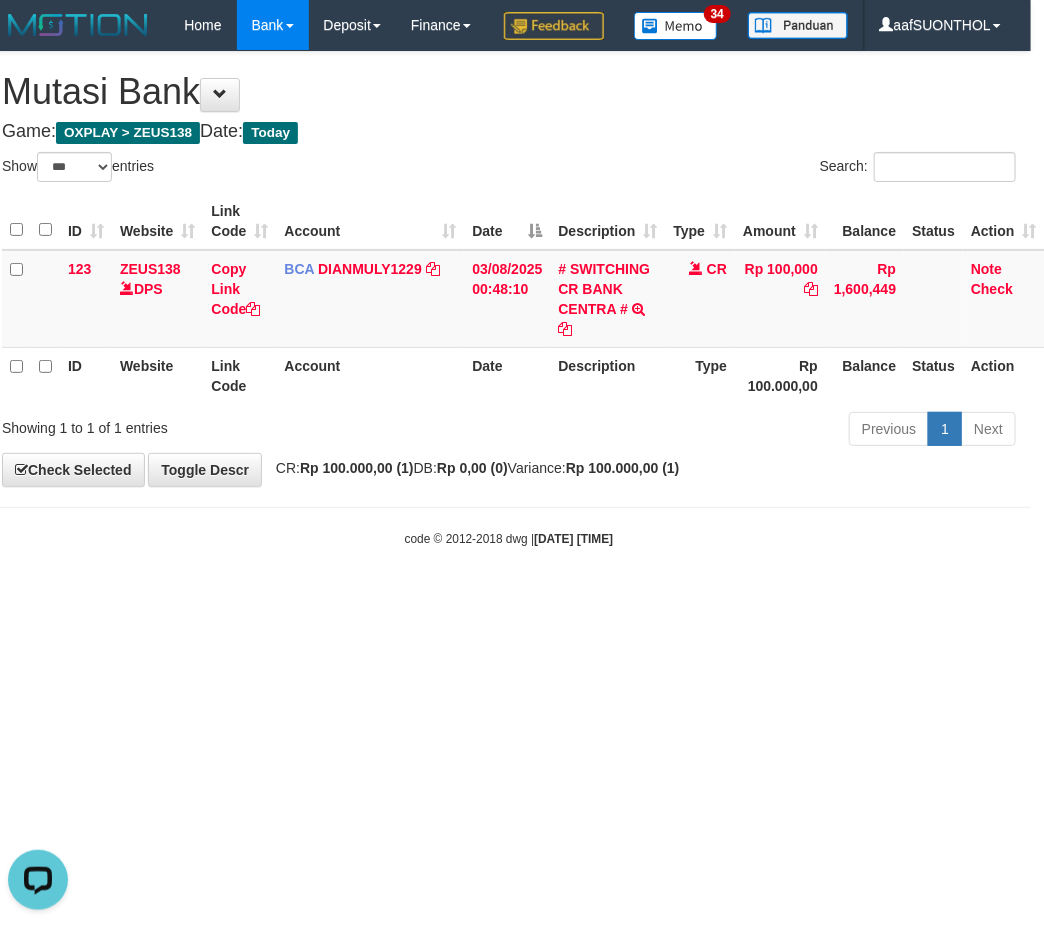 click on "Toggle navigation
Home
Bank
Account List
Load
By Website
Group
[OXPLAY]													ZEUS138
By Load Group (DPS)
Sync" at bounding box center (509, 299) 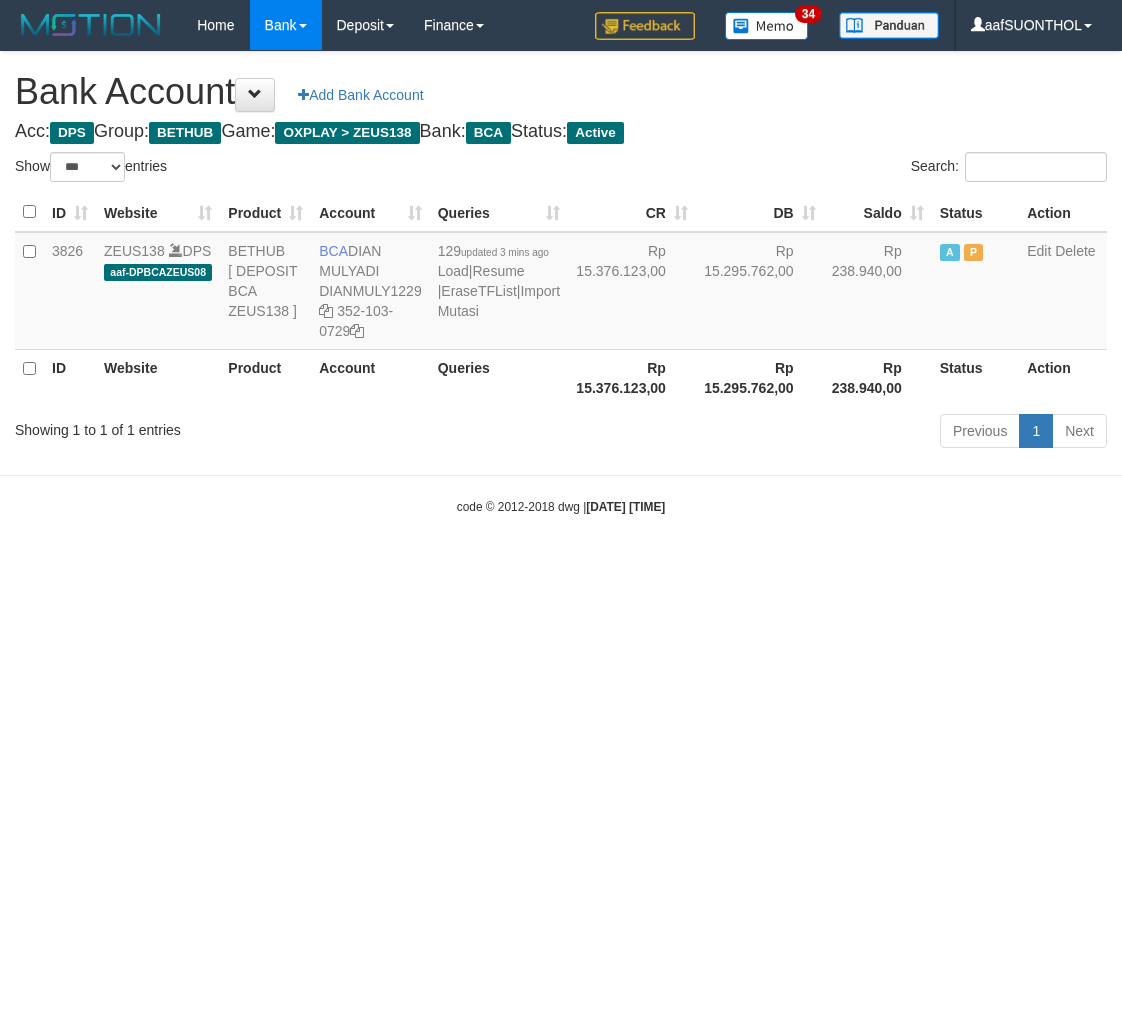 select on "***" 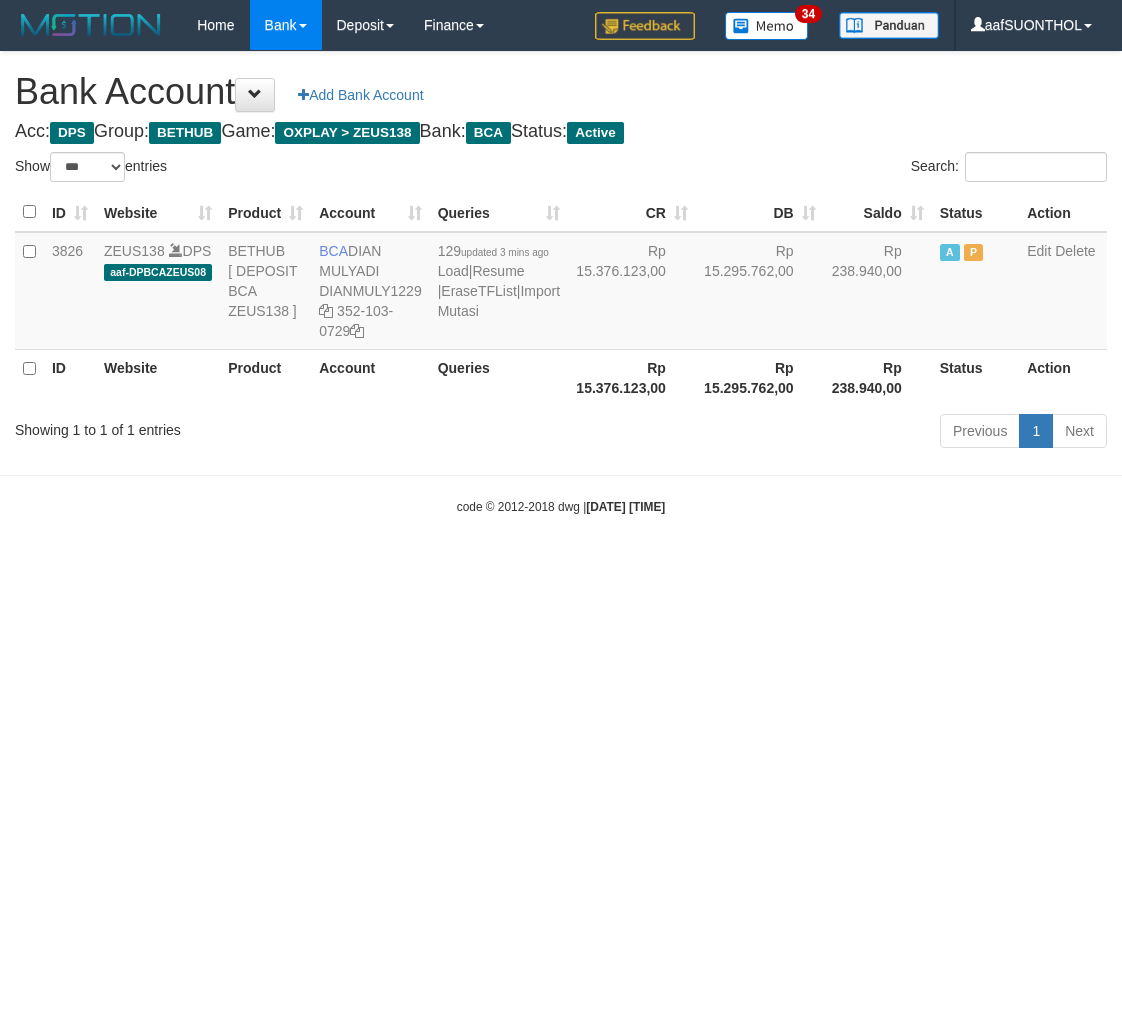 scroll, scrollTop: 0, scrollLeft: 0, axis: both 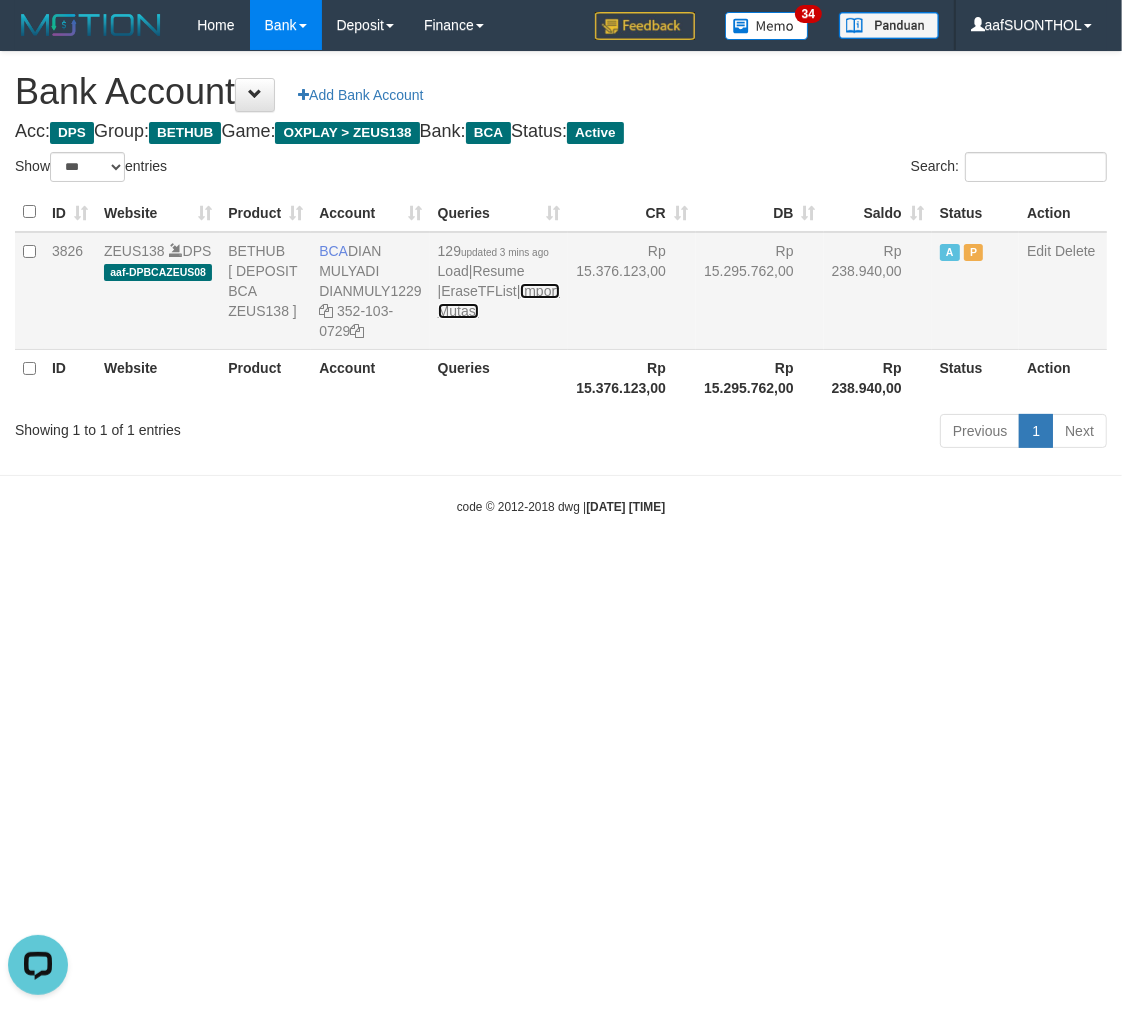click on "Import Mutasi" at bounding box center [499, 301] 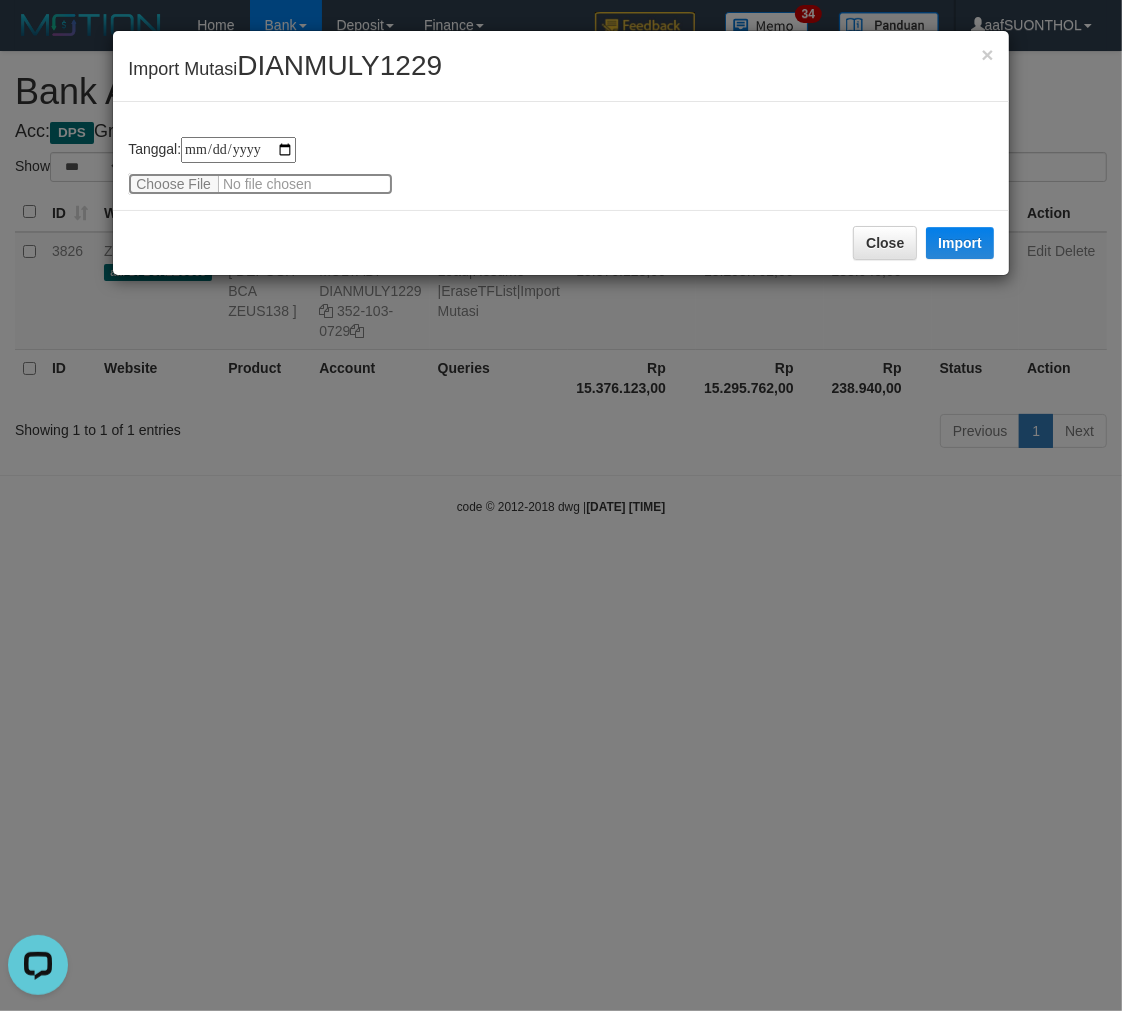 click at bounding box center (260, 184) 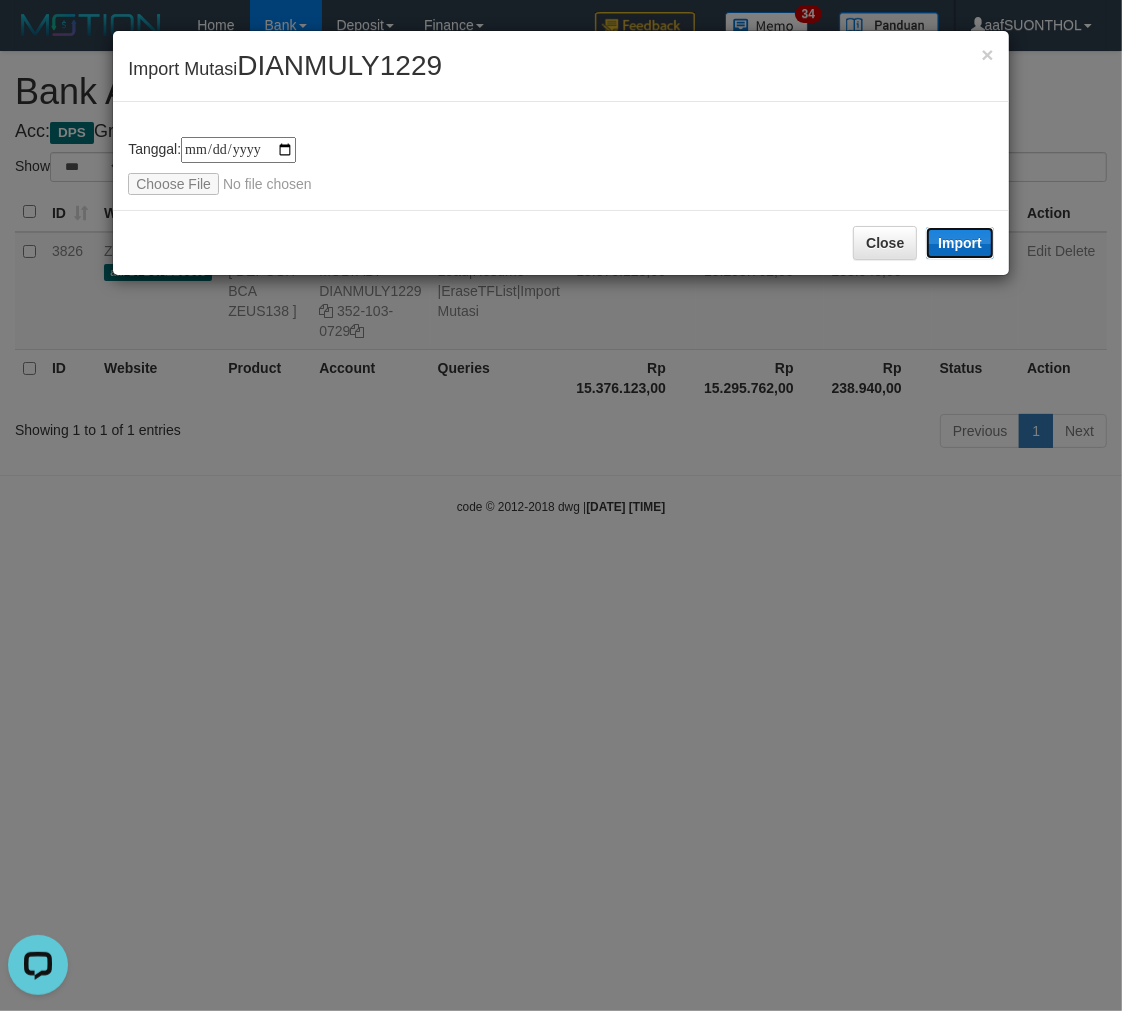 click on "Import" at bounding box center (960, 243) 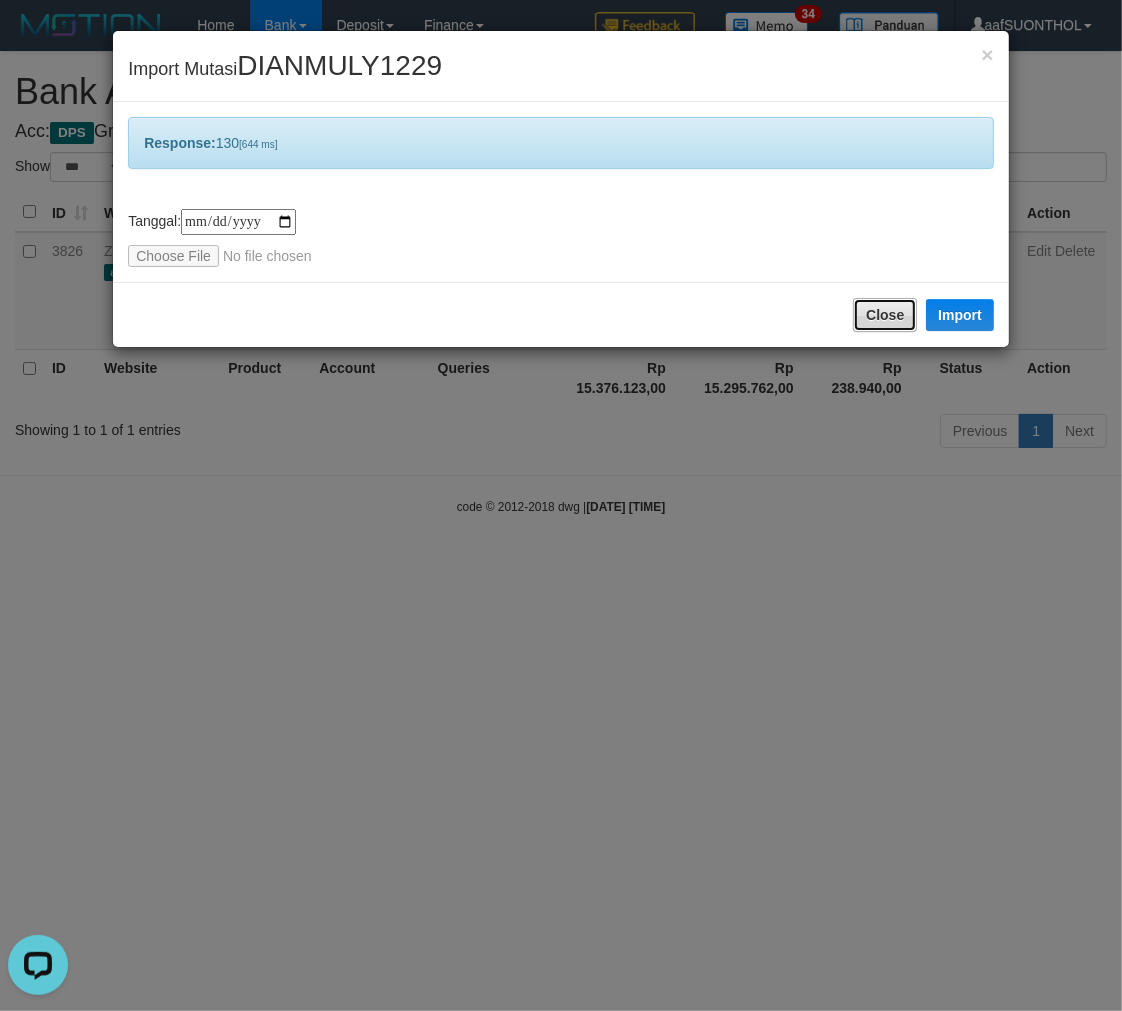 click on "Close" at bounding box center (885, 315) 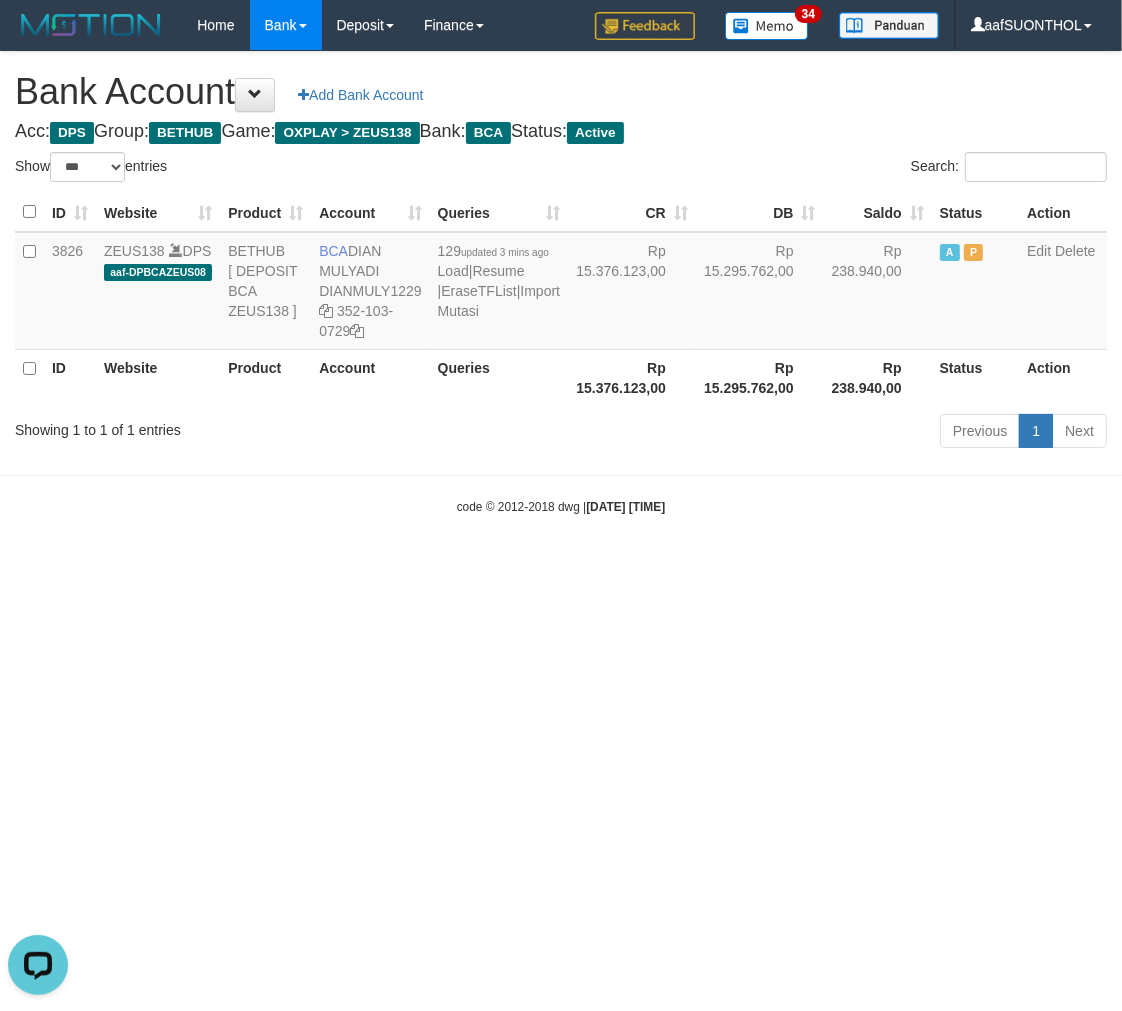 drag, startPoint x: 757, startPoint y: 540, endPoint x: 760, endPoint y: 526, distance: 14.3178215 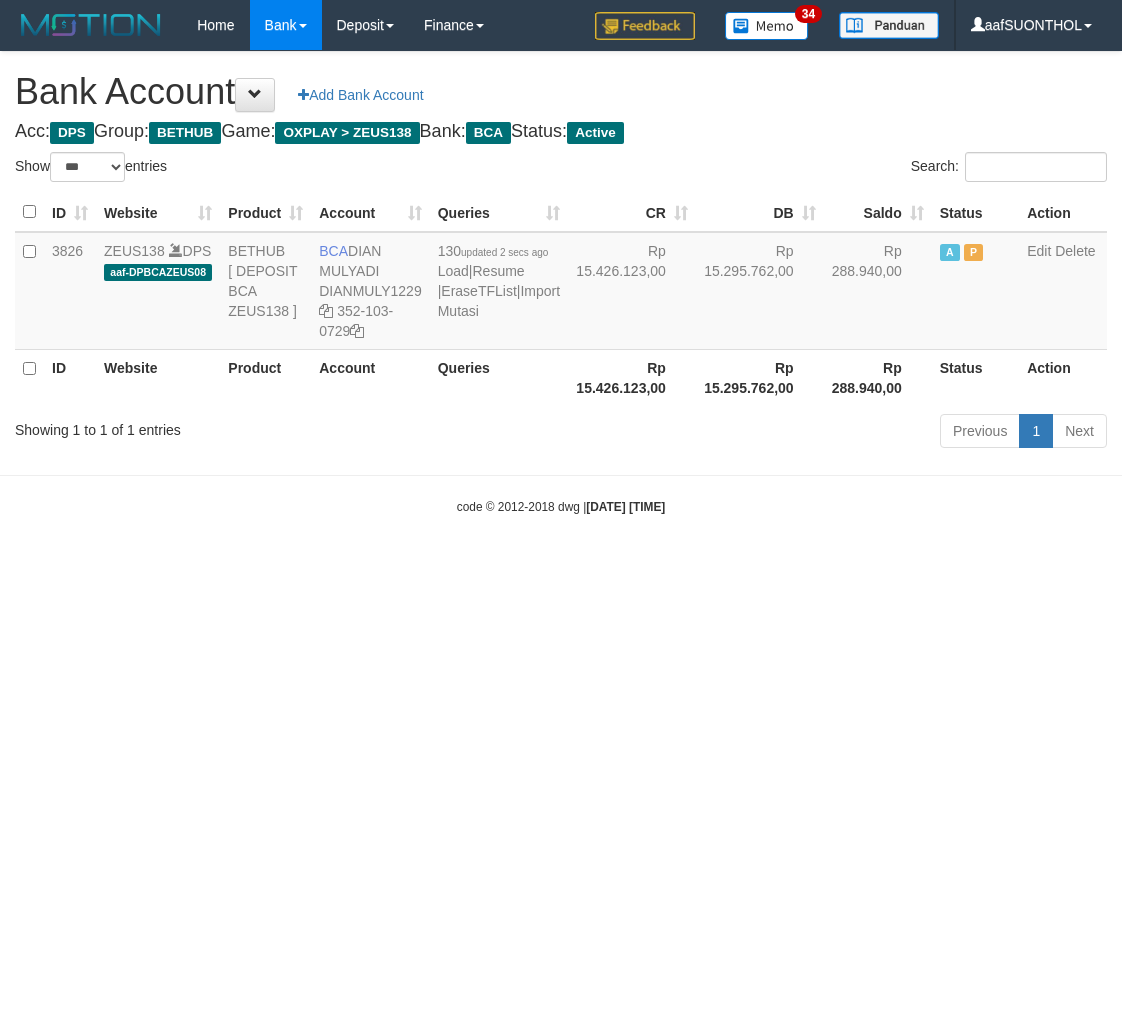 select on "***" 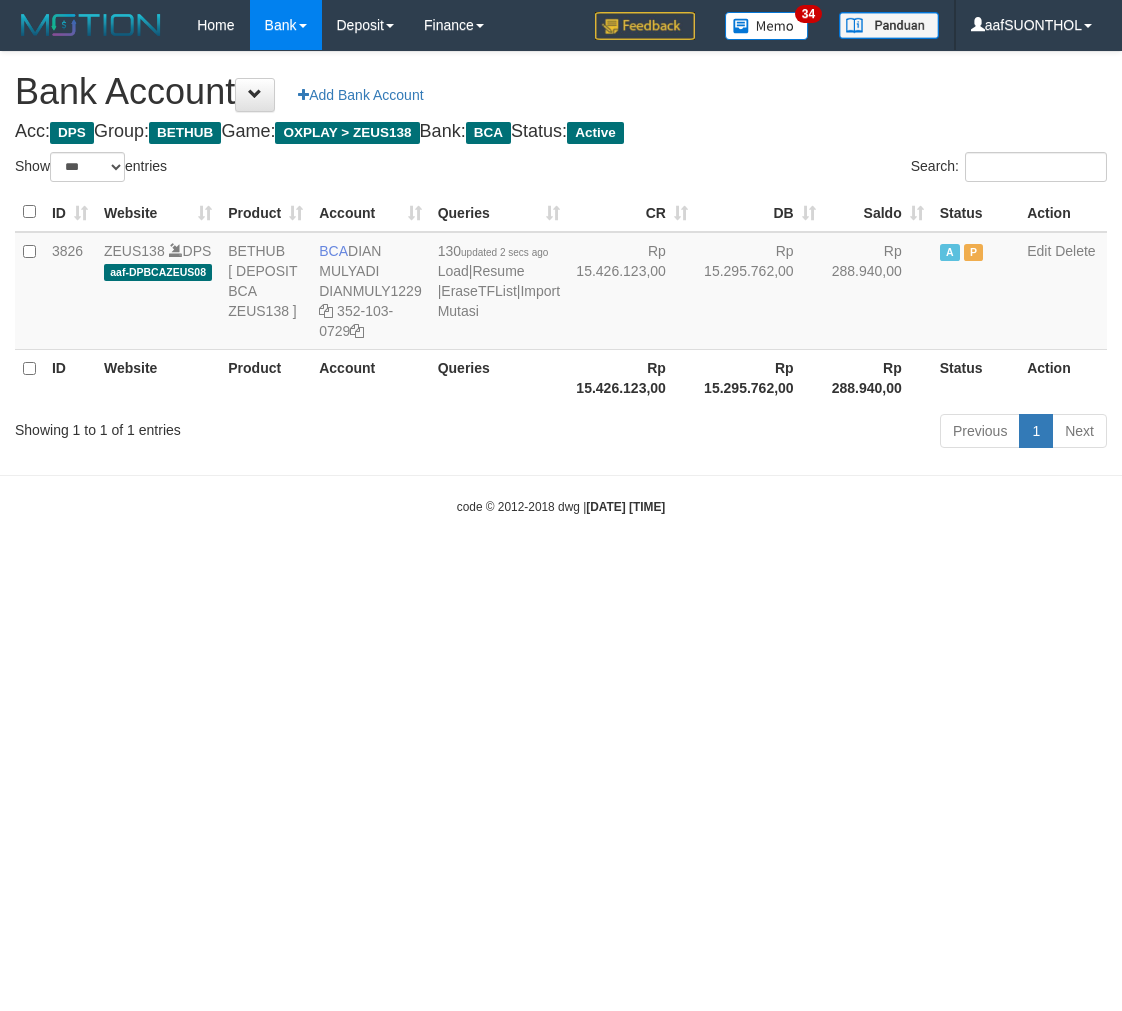 scroll, scrollTop: 0, scrollLeft: 0, axis: both 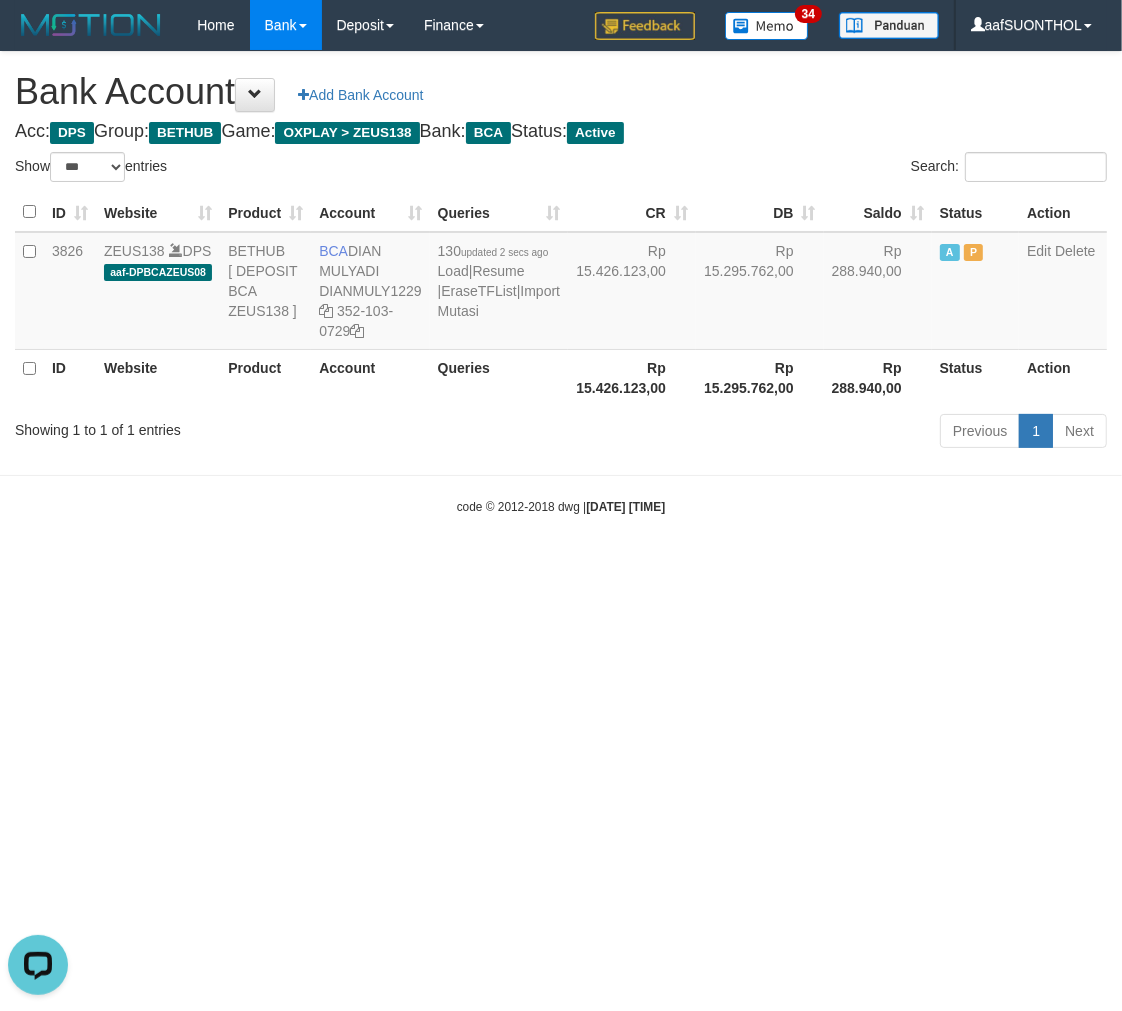drag, startPoint x: 654, startPoint y: 498, endPoint x: 693, endPoint y: 541, distance: 58.0517 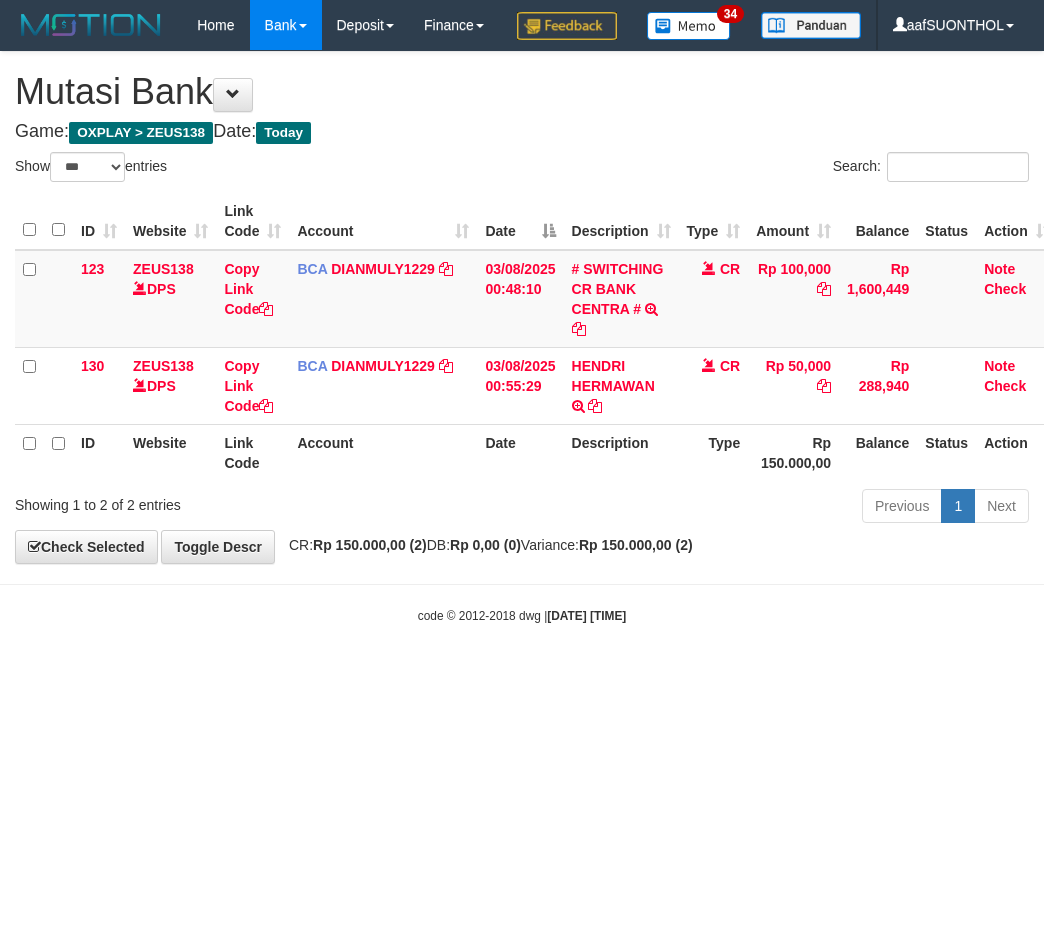 select on "***" 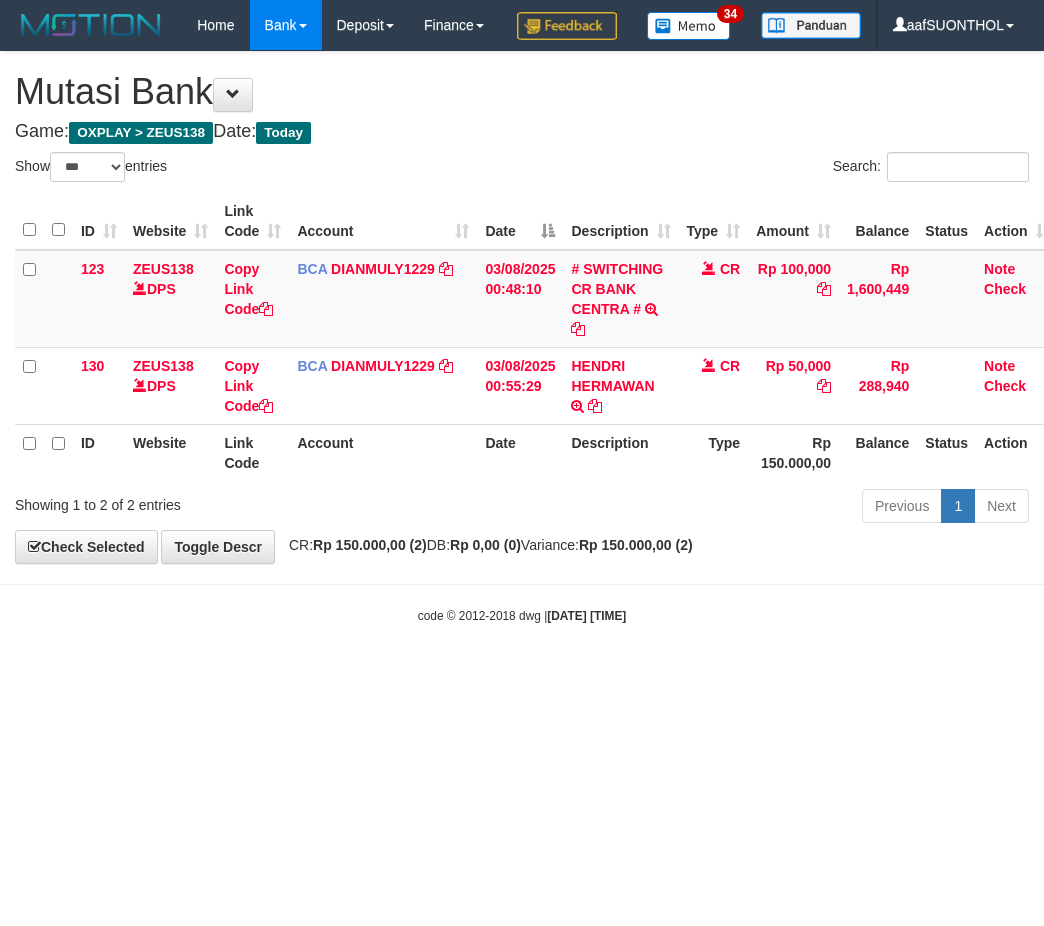 scroll, scrollTop: 0, scrollLeft: 13, axis: horizontal 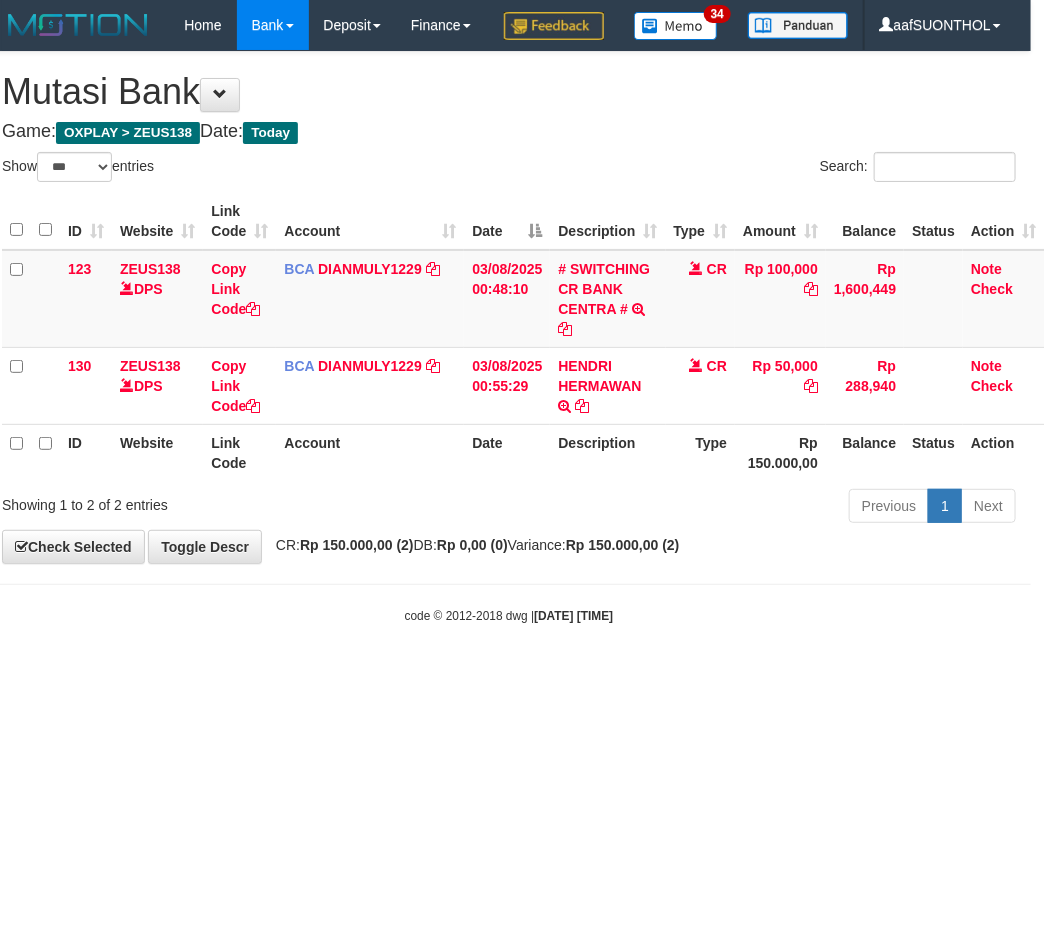 click on "Previous 1 Next" at bounding box center [726, 508] 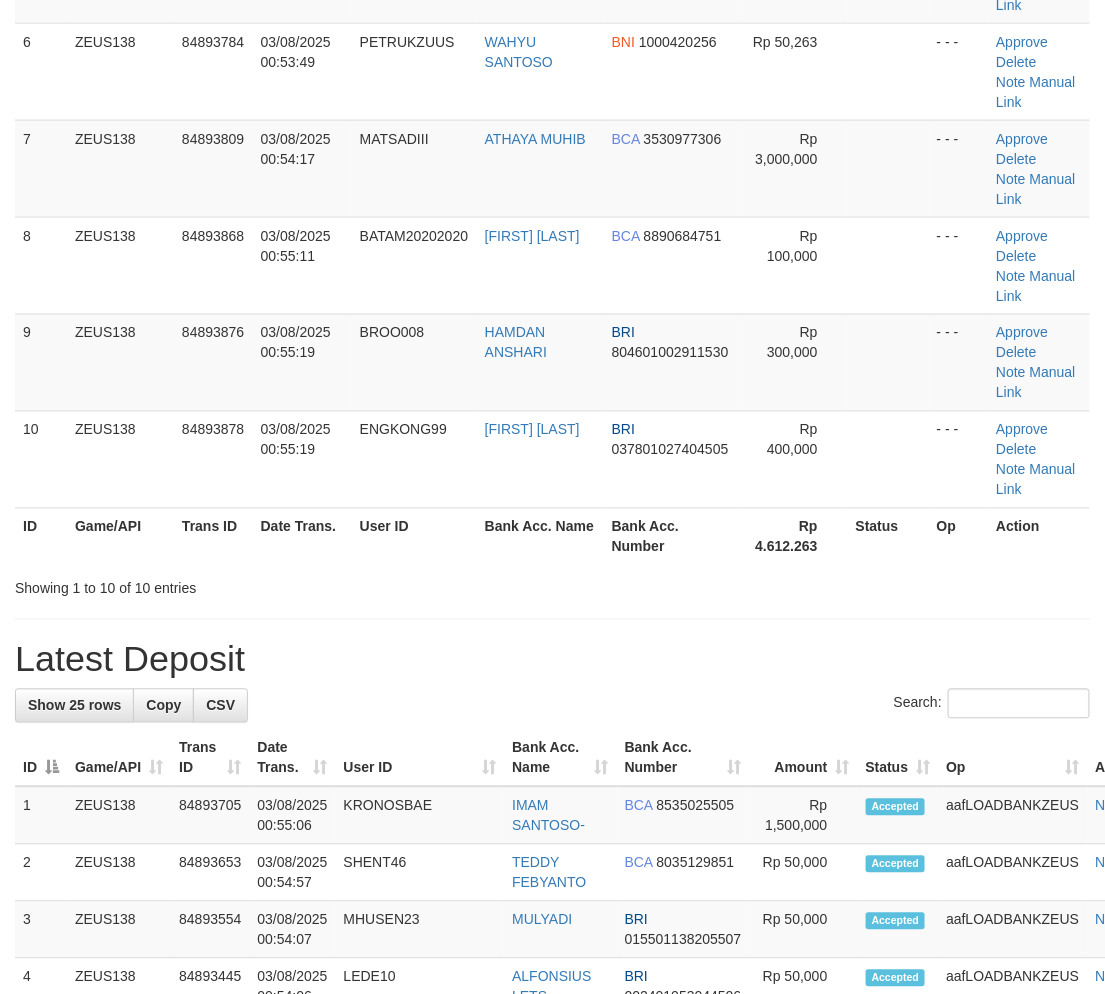 scroll, scrollTop: 417, scrollLeft: 0, axis: vertical 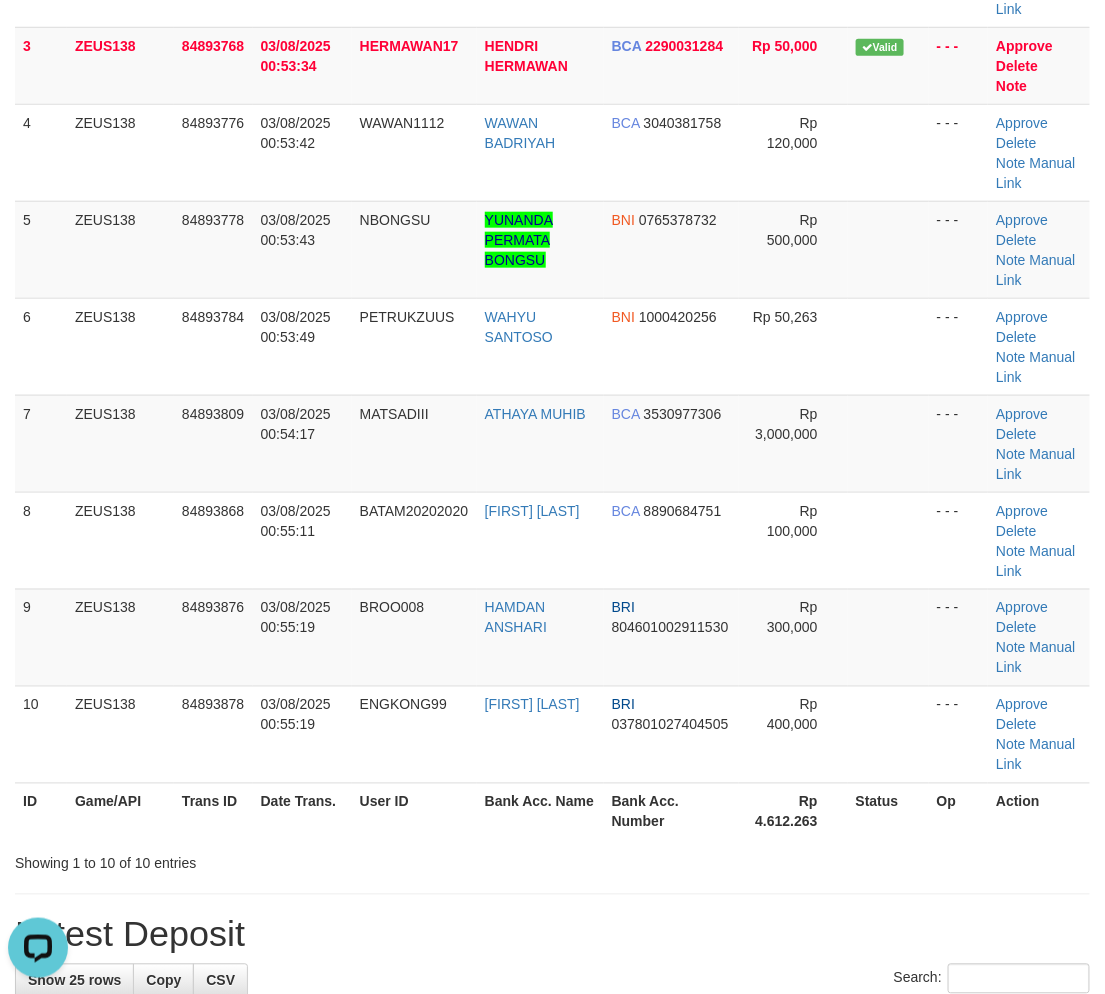 click on "Status" at bounding box center [888, 811] 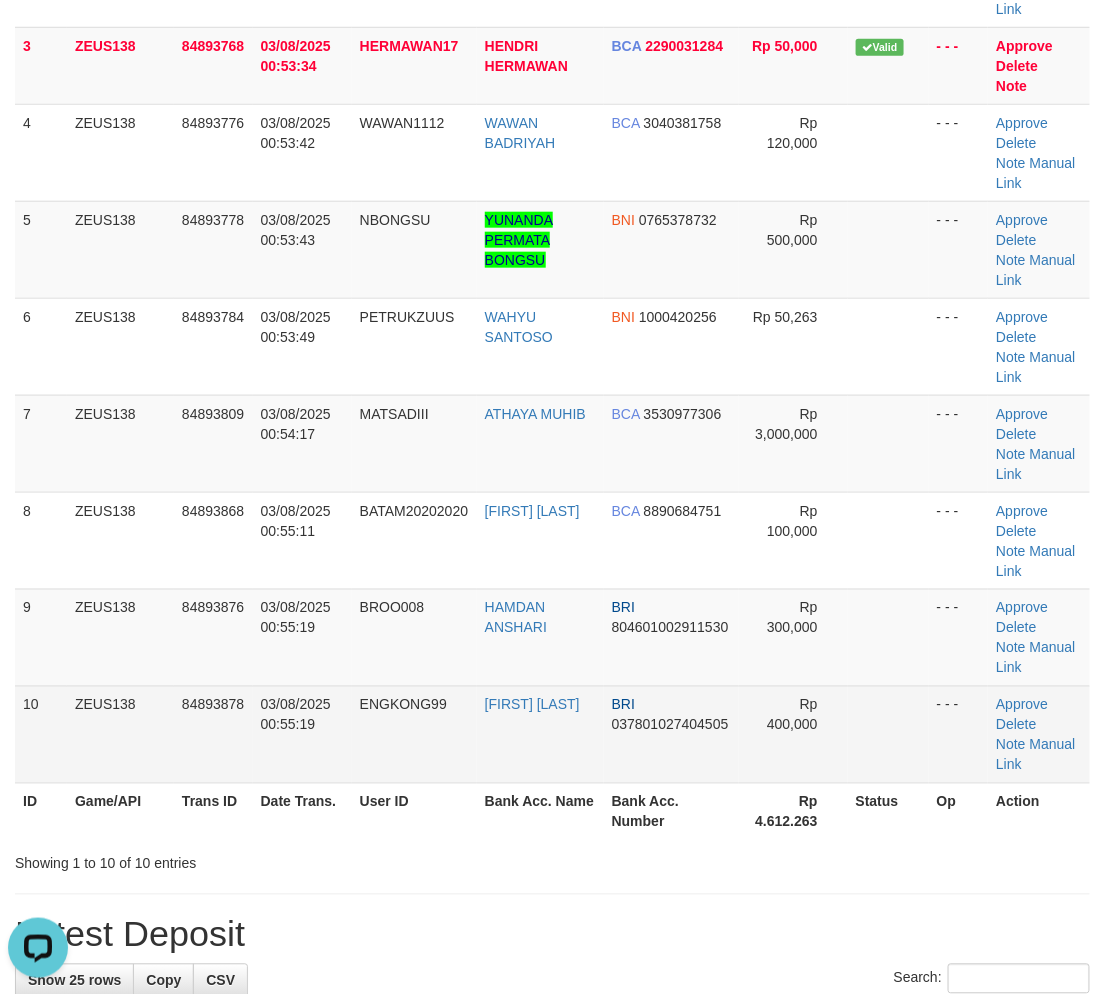 drag, startPoint x: 878, startPoint y: 723, endPoint x: 887, endPoint y: 728, distance: 10.29563 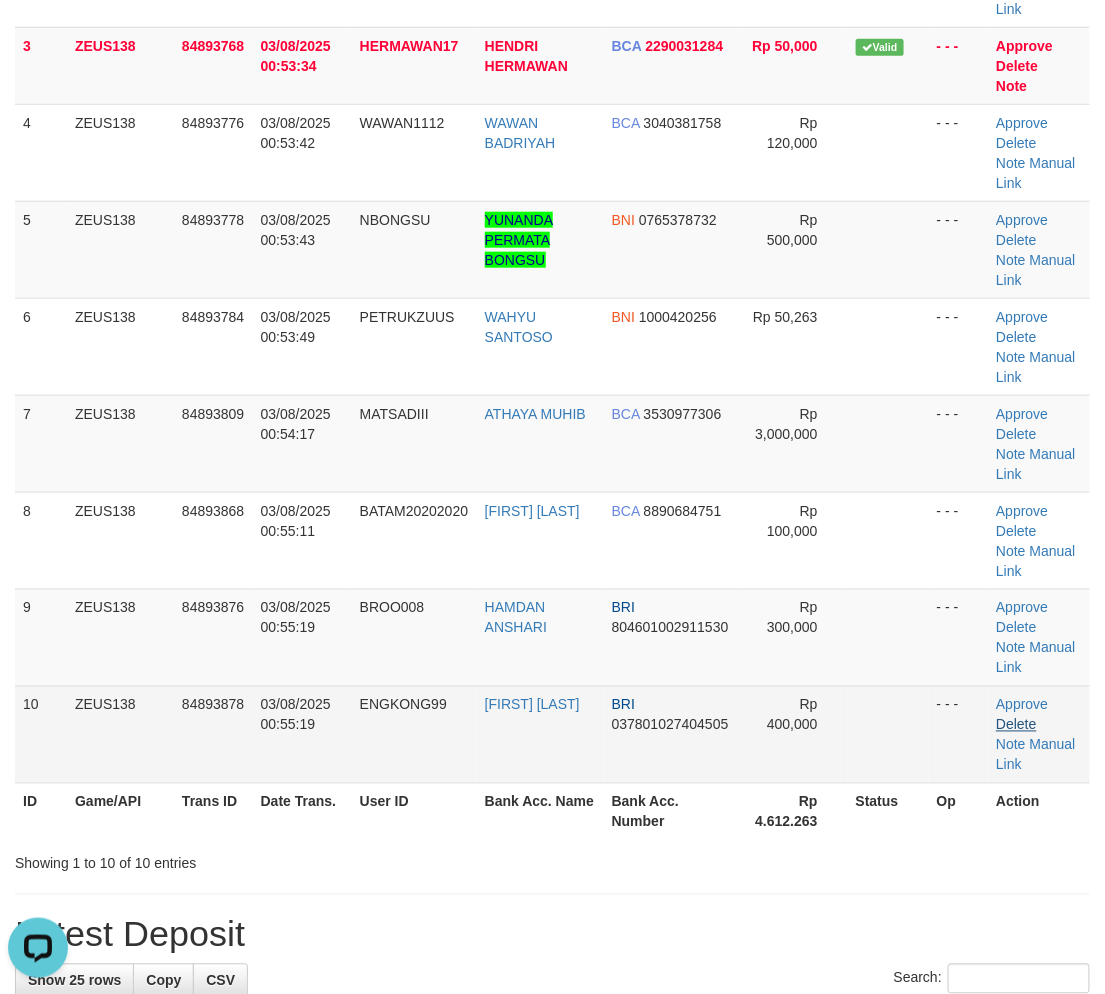 drag, startPoint x: 887, startPoint y: 728, endPoint x: 1030, endPoint y: 720, distance: 143.2236 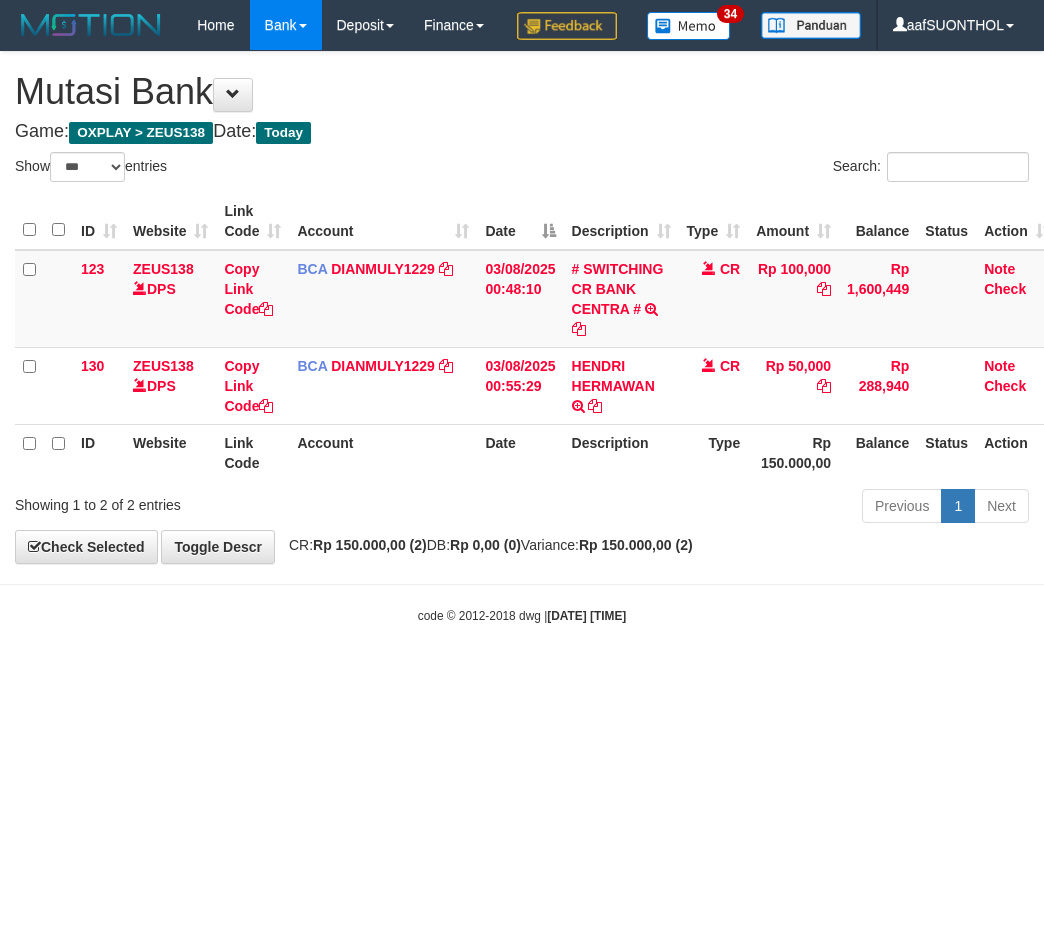 select on "***" 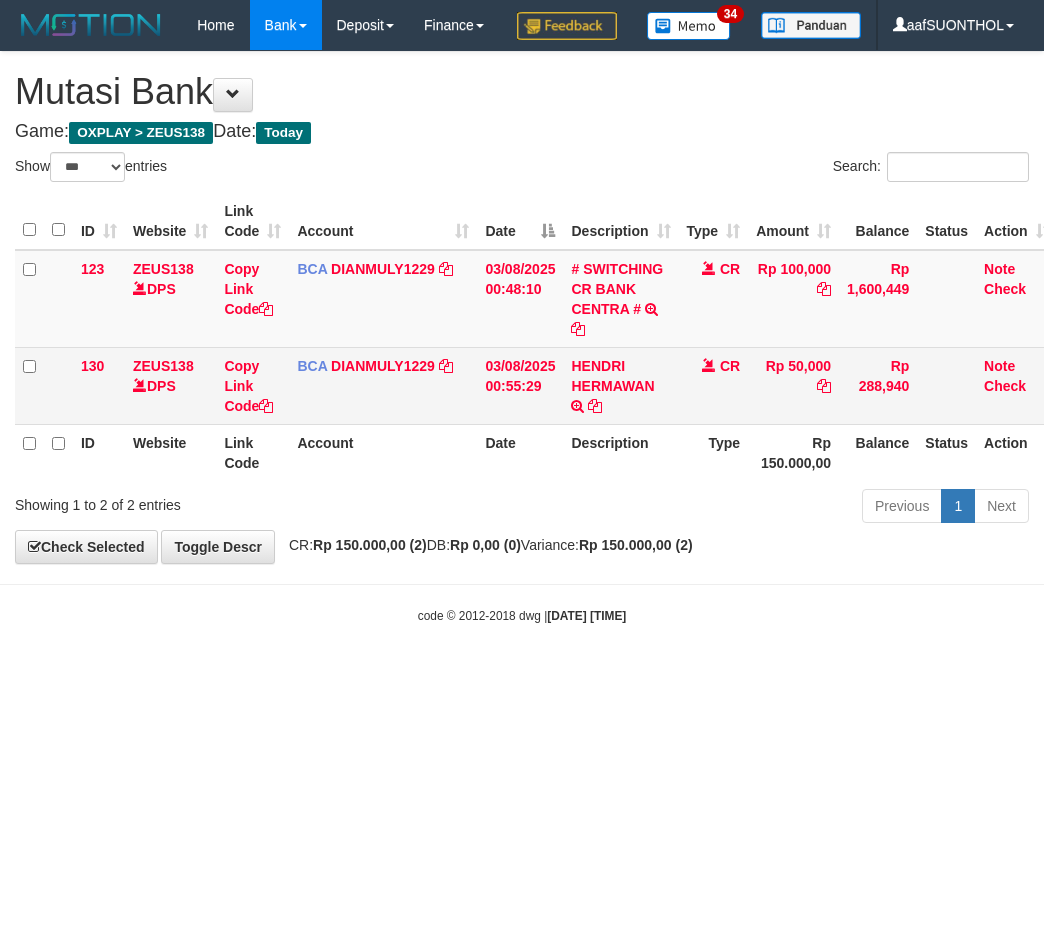 scroll, scrollTop: 0, scrollLeft: 13, axis: horizontal 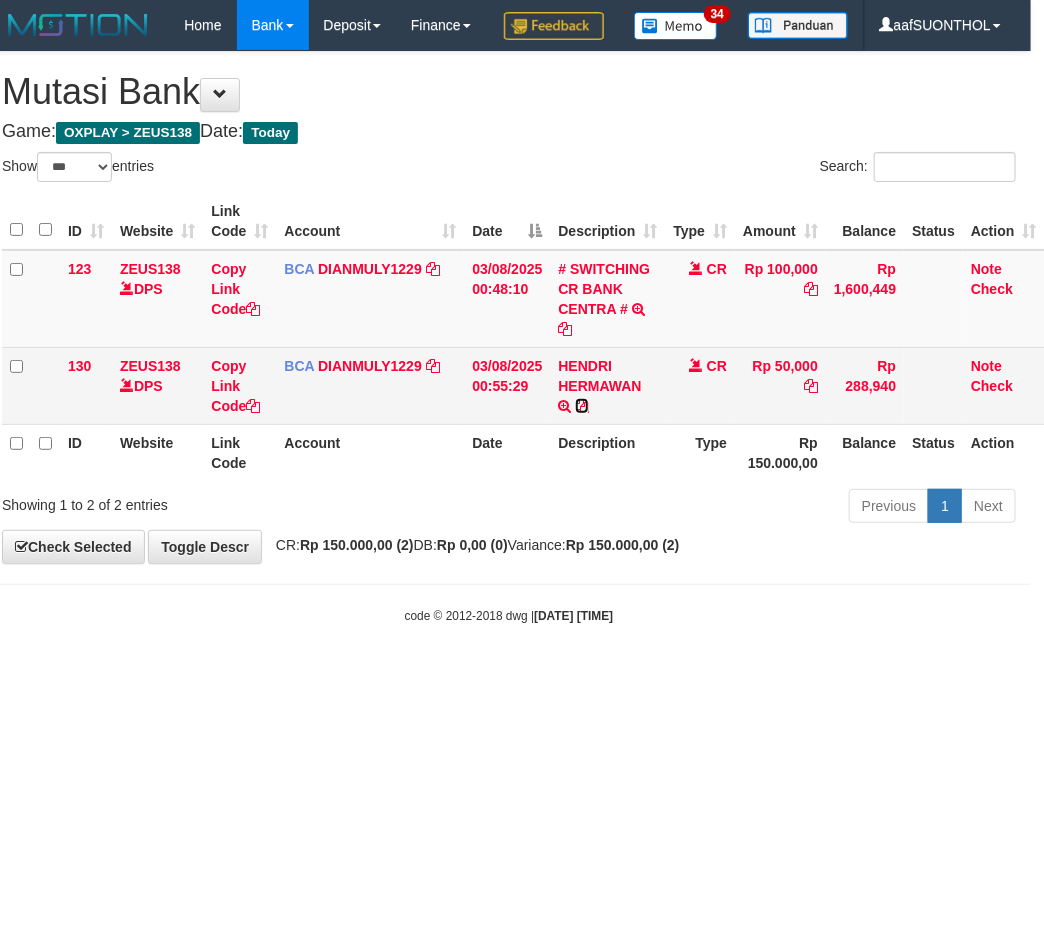click at bounding box center (582, 406) 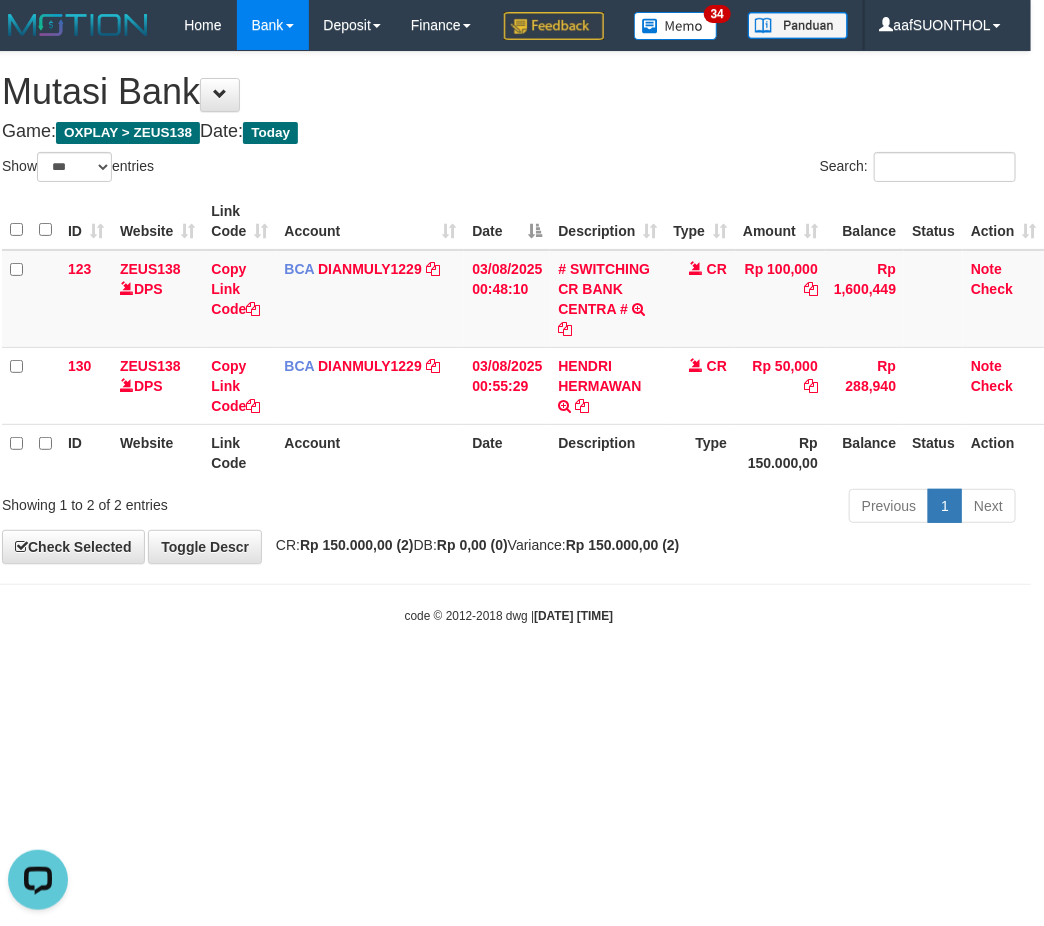 scroll, scrollTop: 0, scrollLeft: 0, axis: both 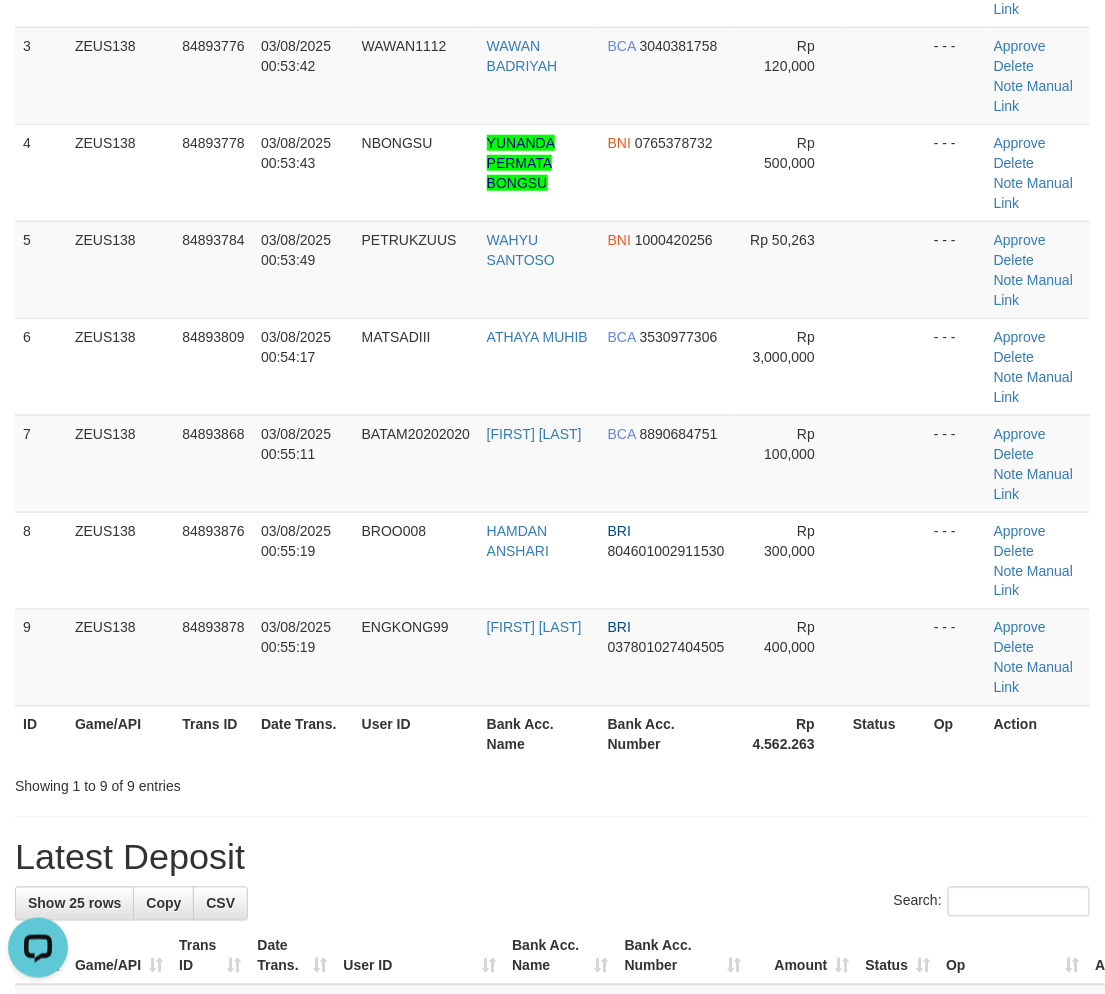 click on "Show 25 rows Copy CSV Search:
ID Game/API Trans ID Date Trans. User ID Bank Acc. Name Bank Acc. Number Amount Status Op Action
1
ZEUS138
2" at bounding box center [552, 1755] 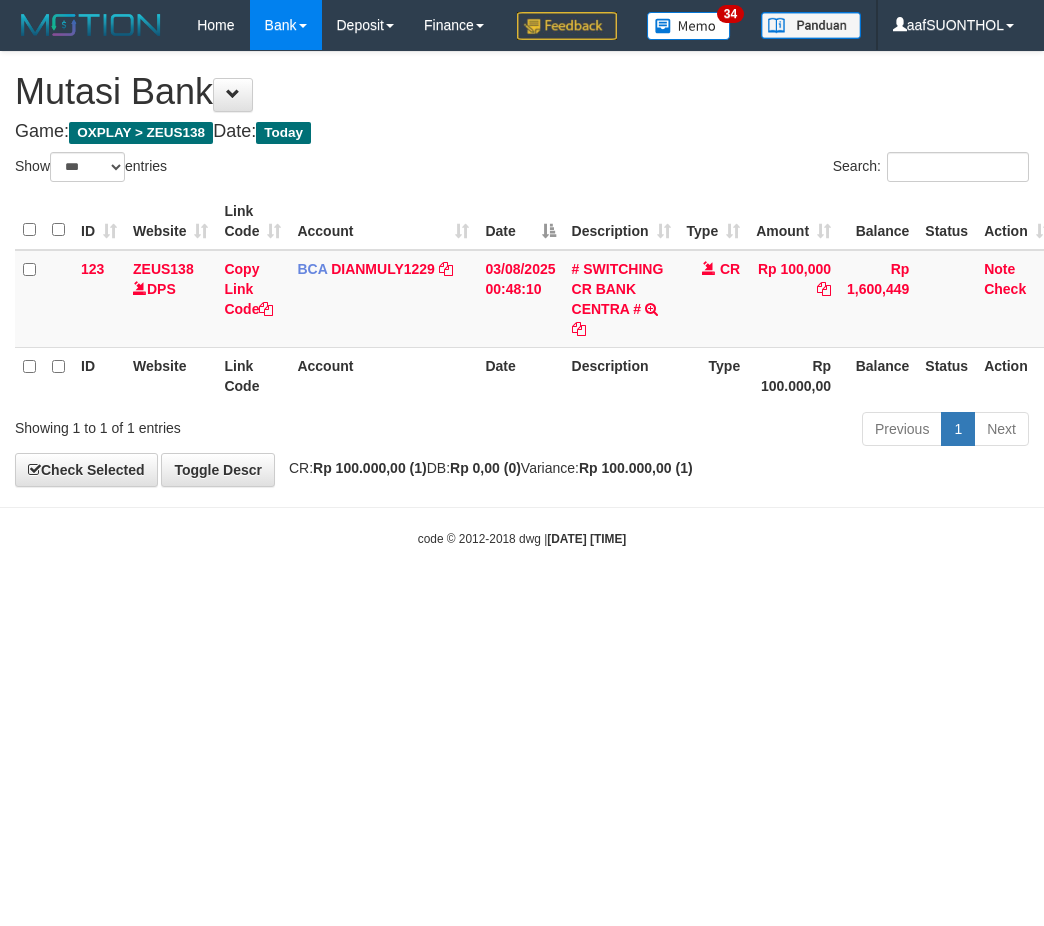 select on "***" 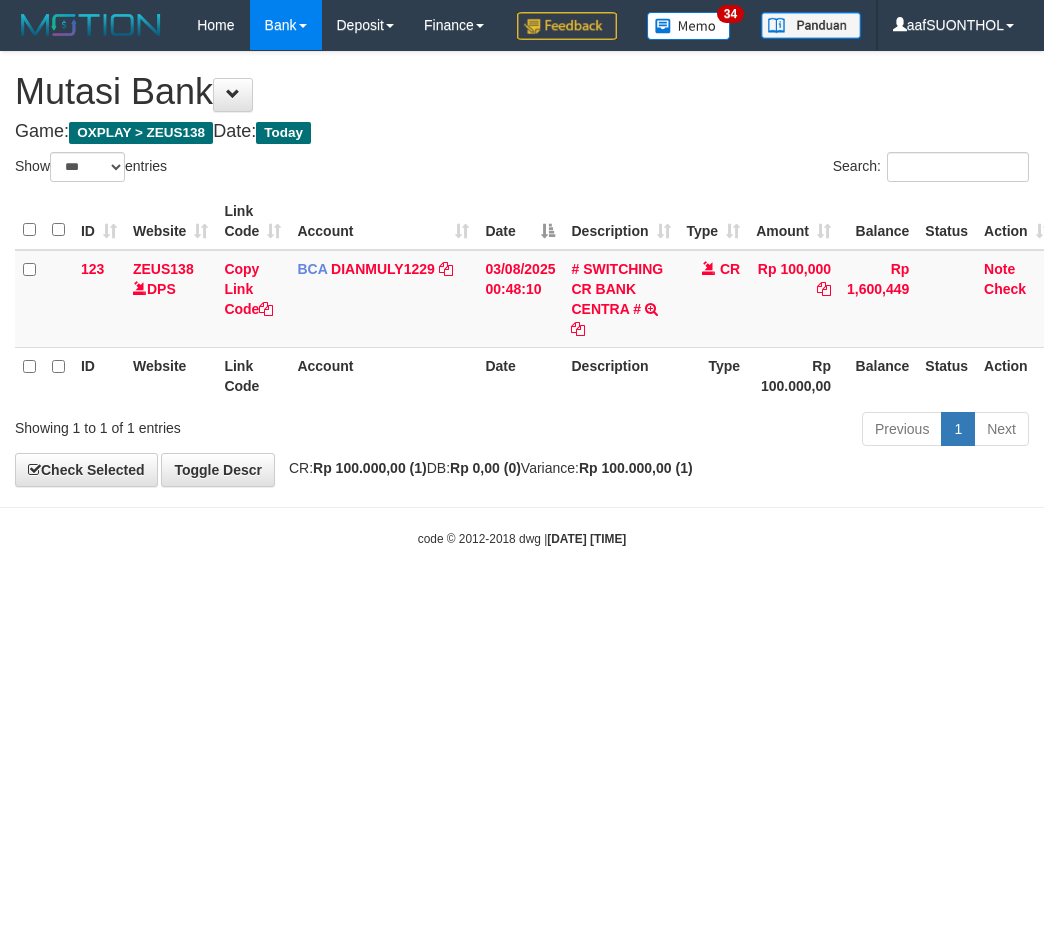 scroll, scrollTop: 0, scrollLeft: 13, axis: horizontal 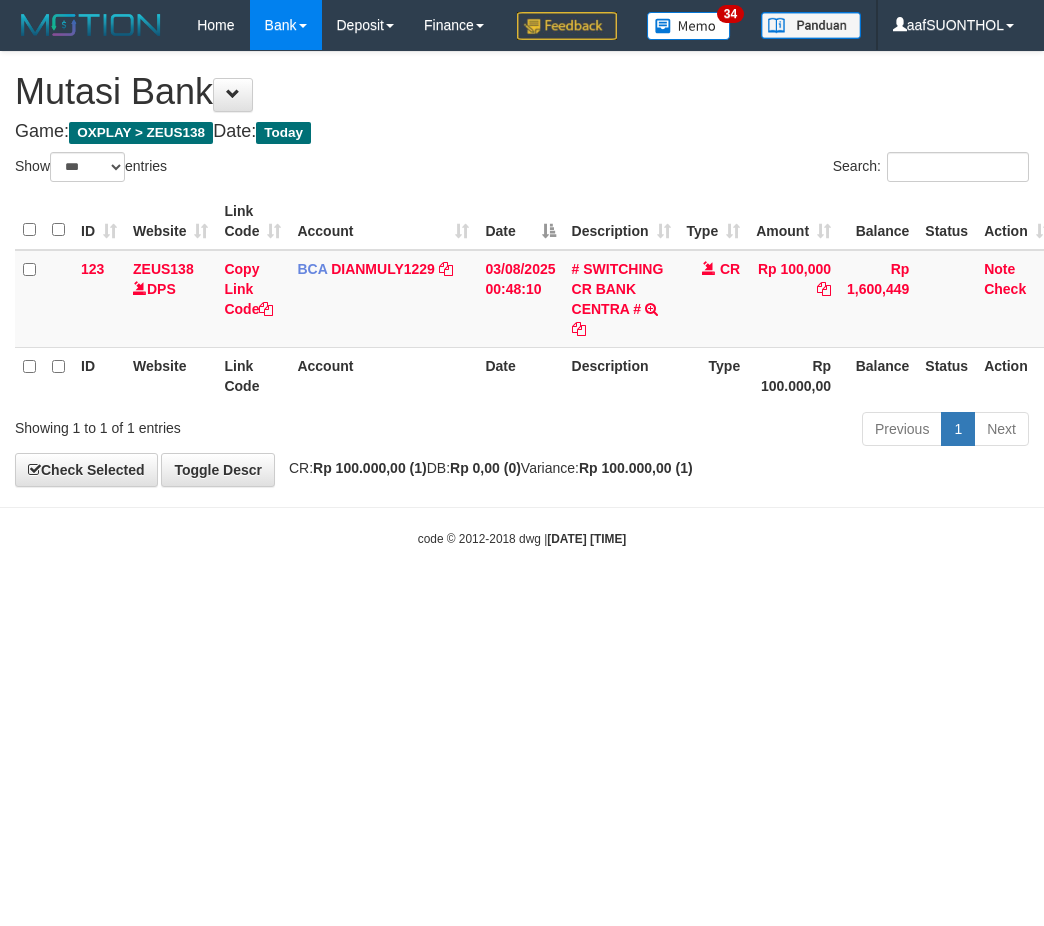 select on "***" 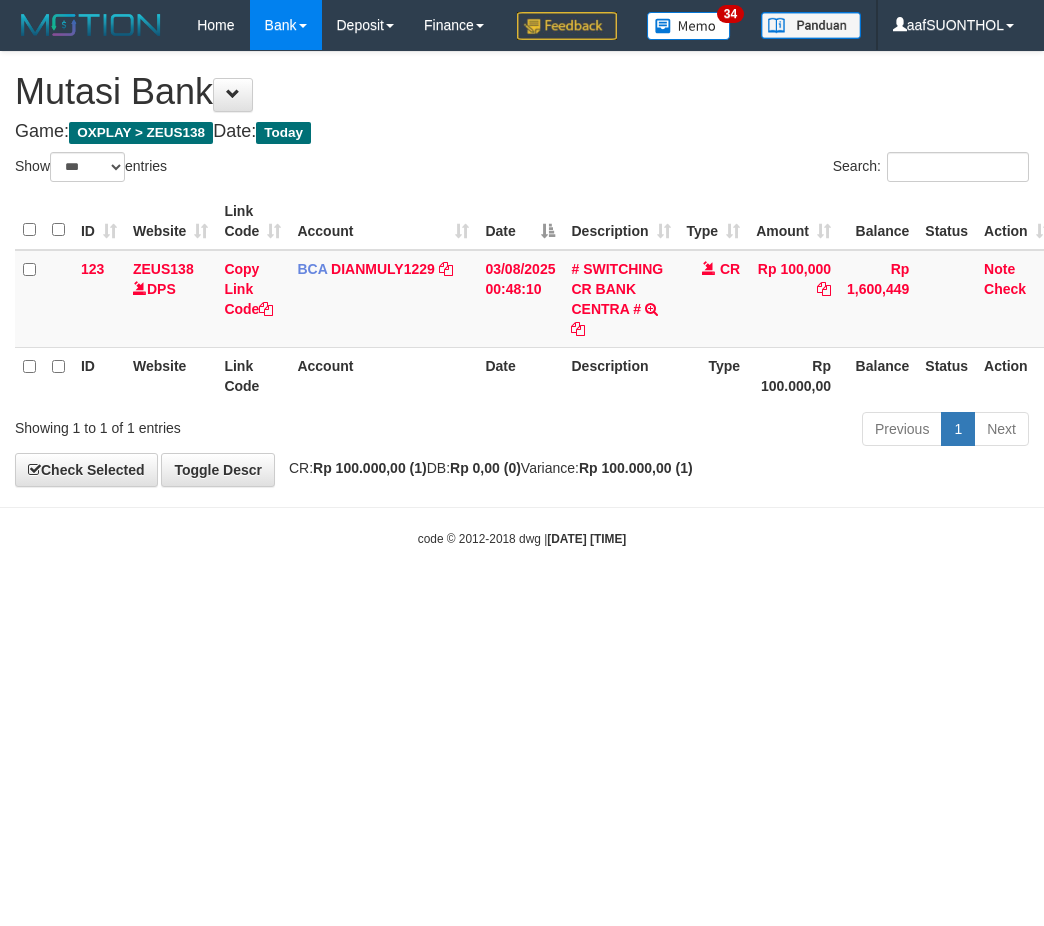 scroll, scrollTop: 0, scrollLeft: 13, axis: horizontal 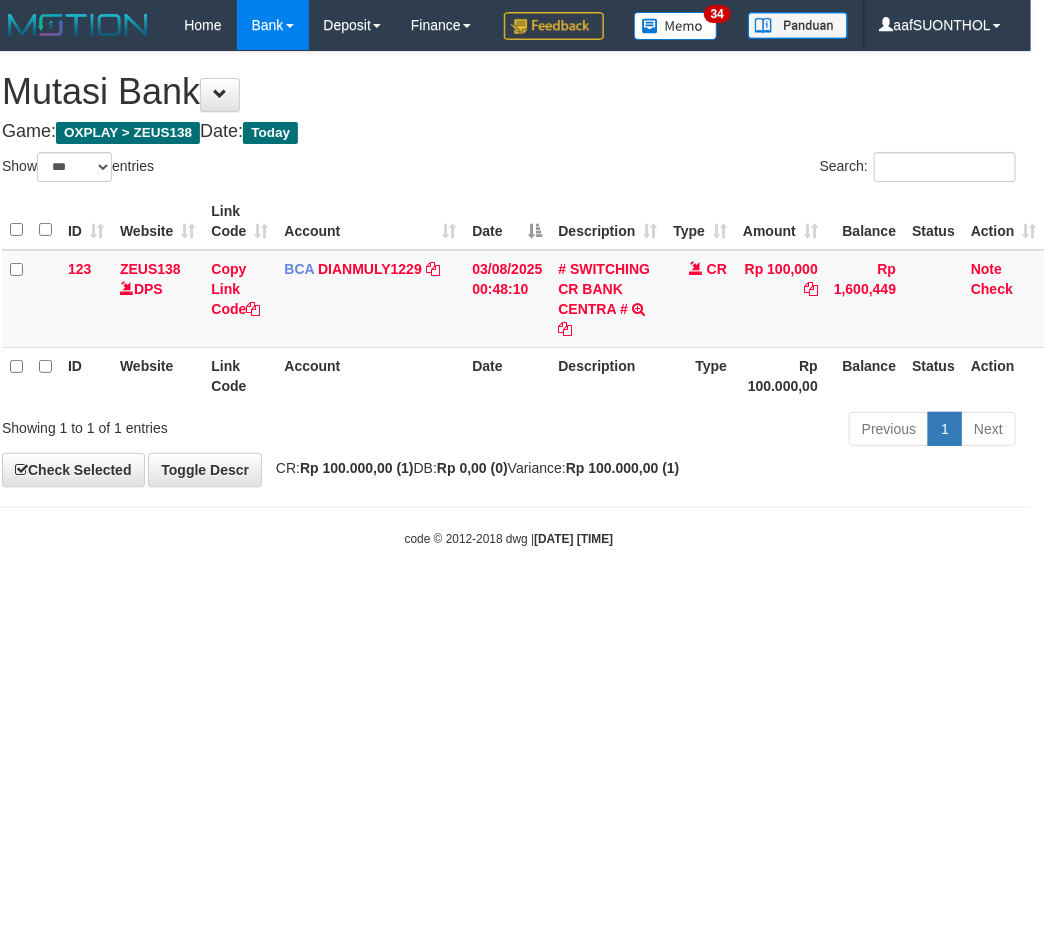 drag, startPoint x: 733, startPoint y: 733, endPoint x: 621, endPoint y: 724, distance: 112.36102 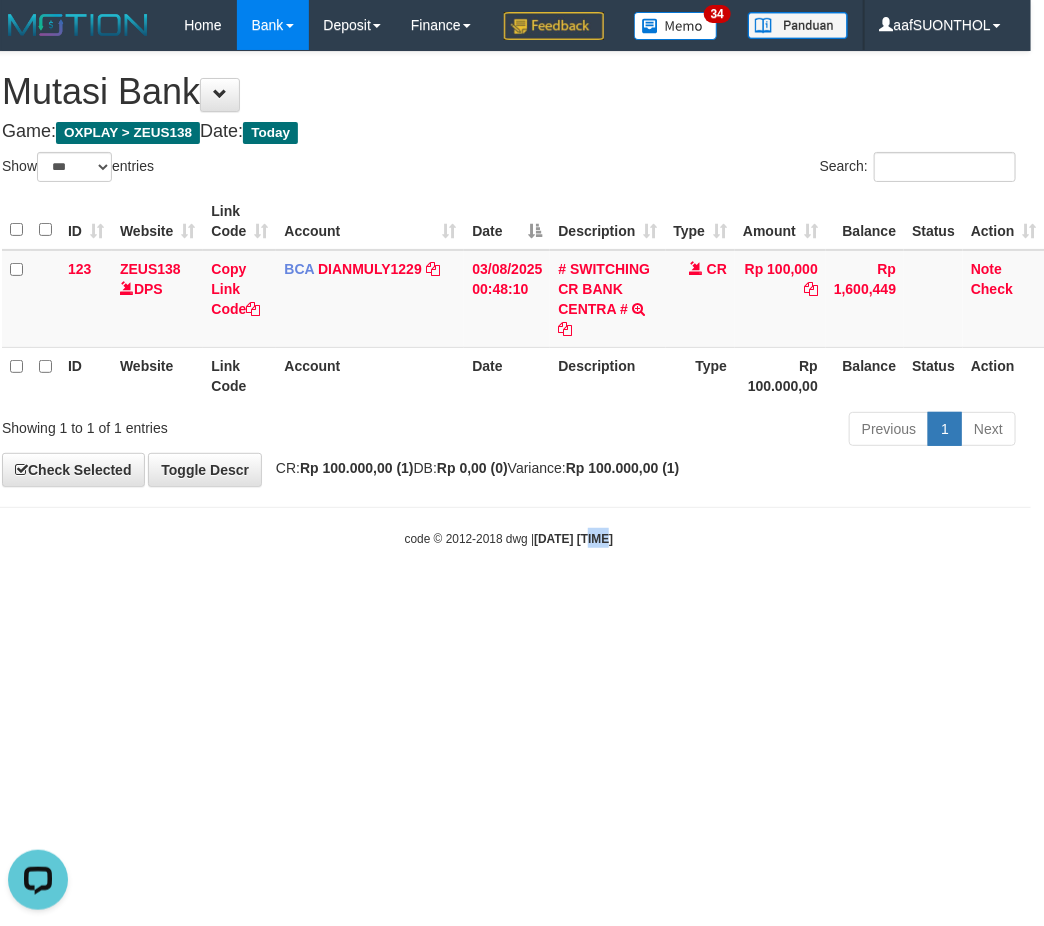 scroll, scrollTop: 0, scrollLeft: 0, axis: both 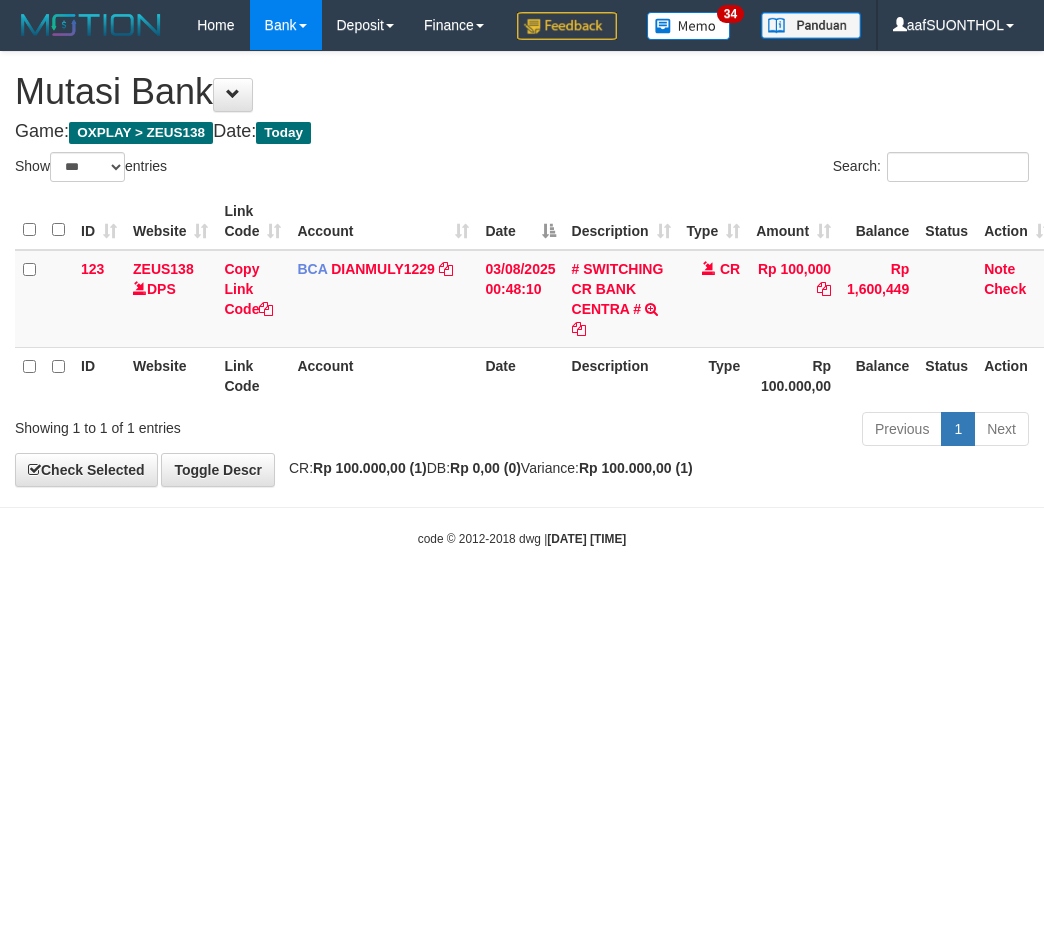select on "***" 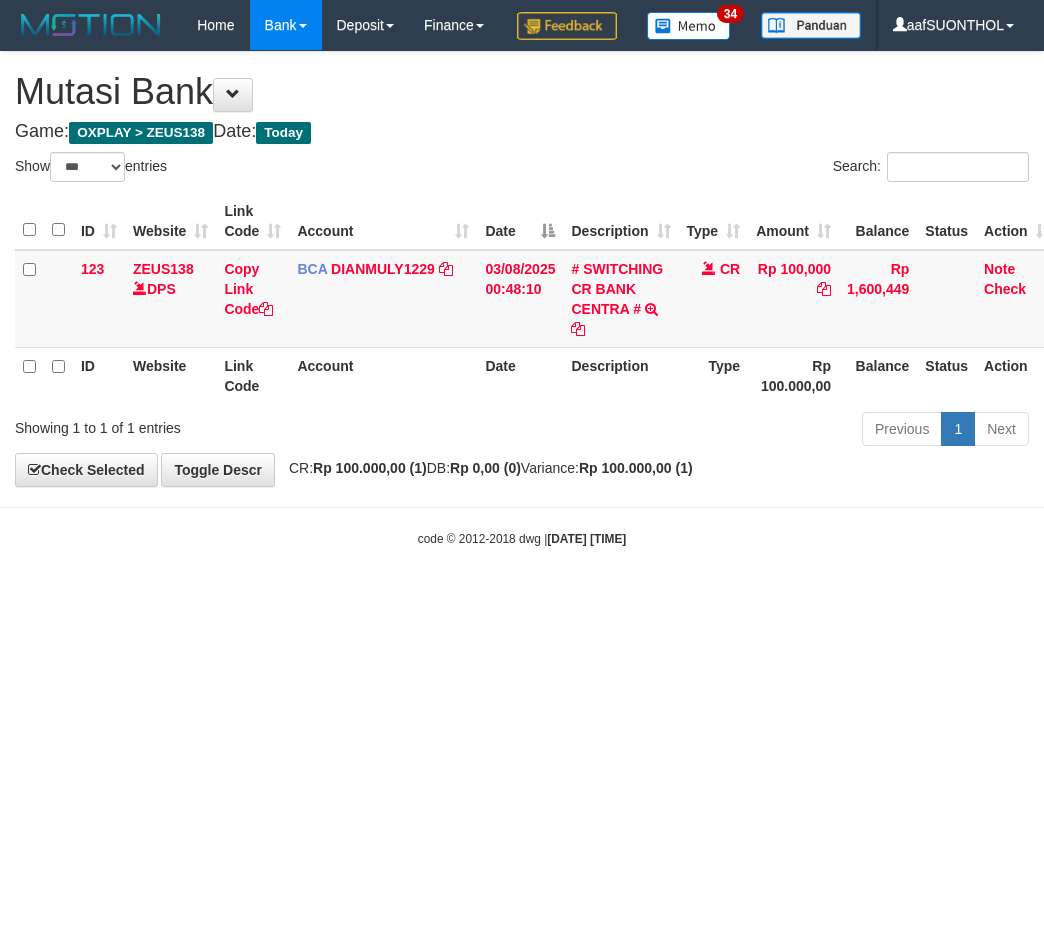 scroll, scrollTop: 0, scrollLeft: 13, axis: horizontal 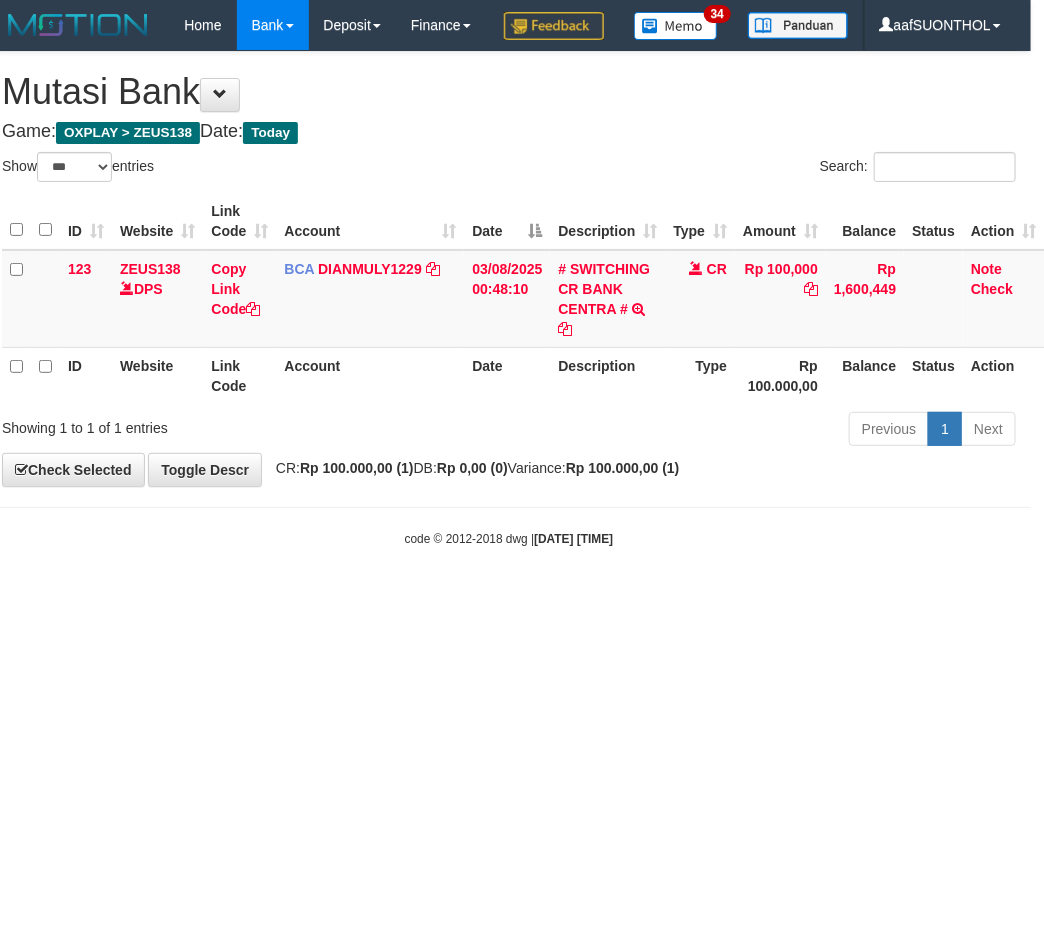 click on "Toggle navigation
Home
Bank
Account List
Load
By Website
Group
[OXPLAY]													ZEUS138
By Load Group (DPS)
Sync" at bounding box center [509, 299] 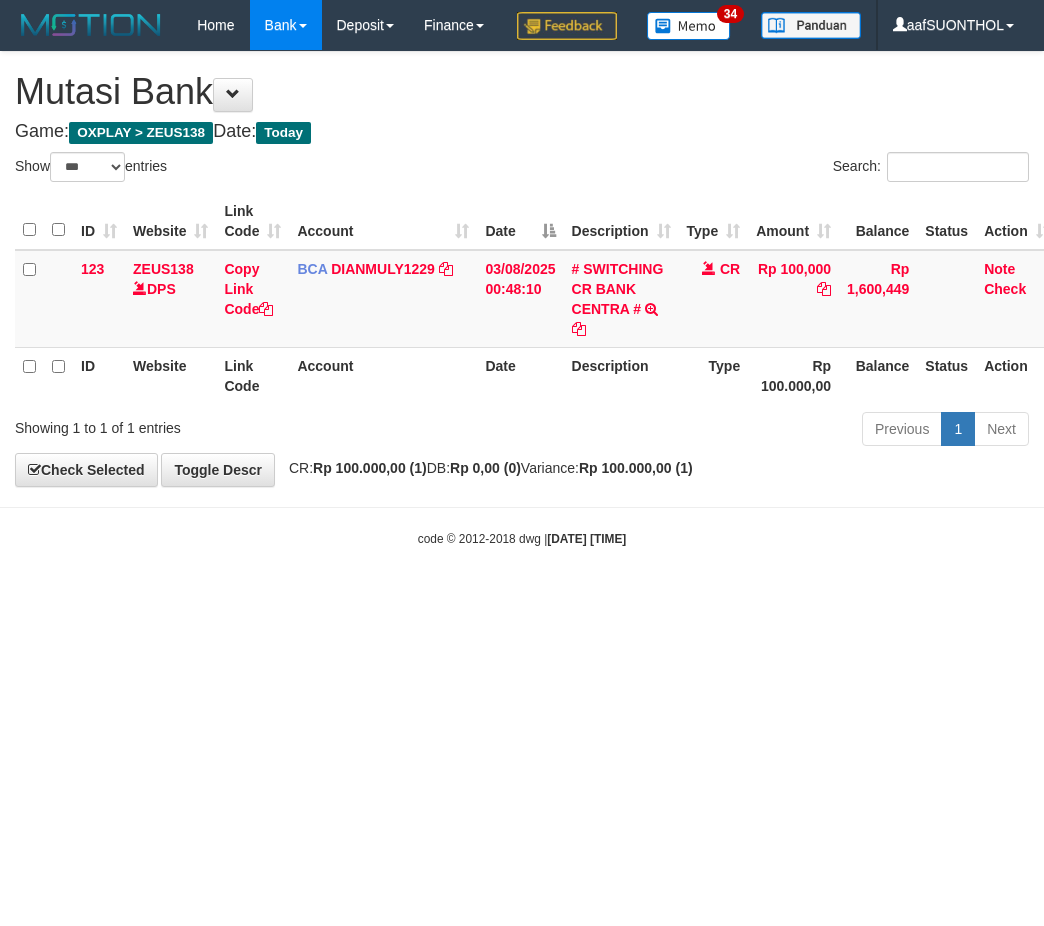 select on "***" 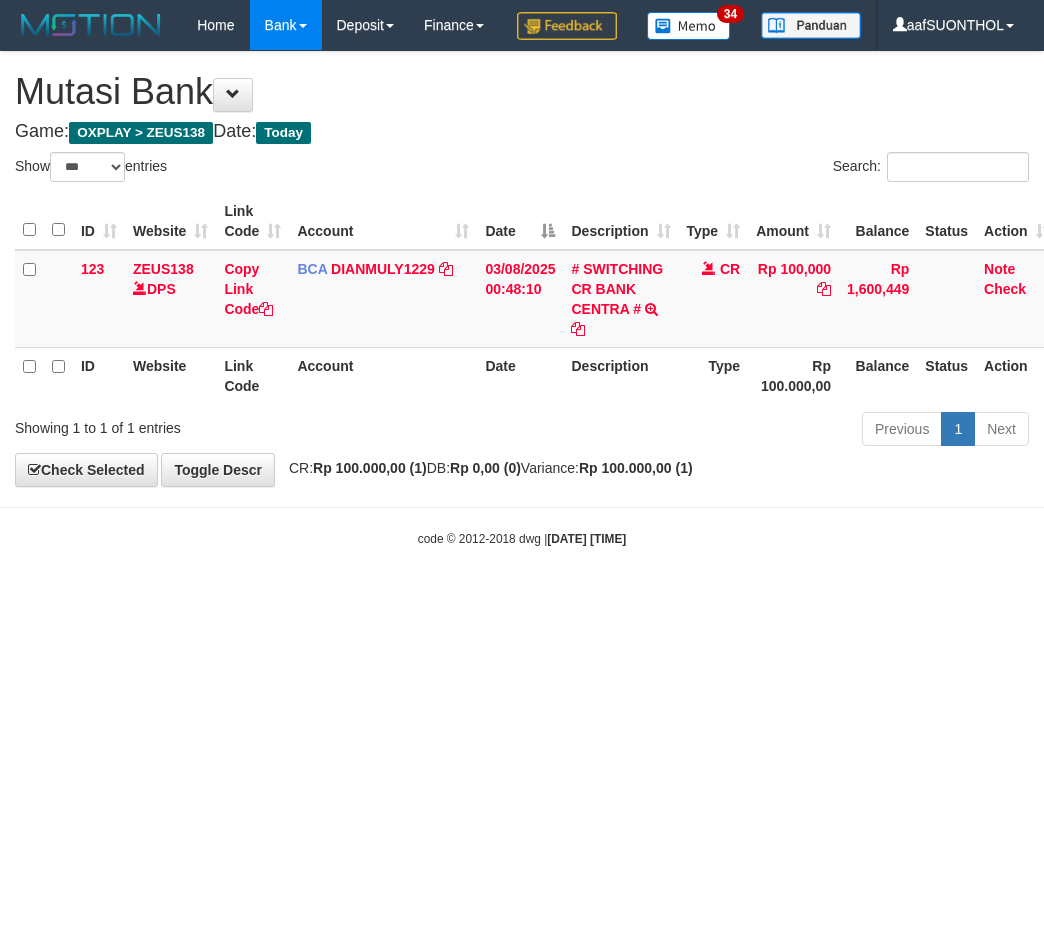 scroll, scrollTop: 0, scrollLeft: 13, axis: horizontal 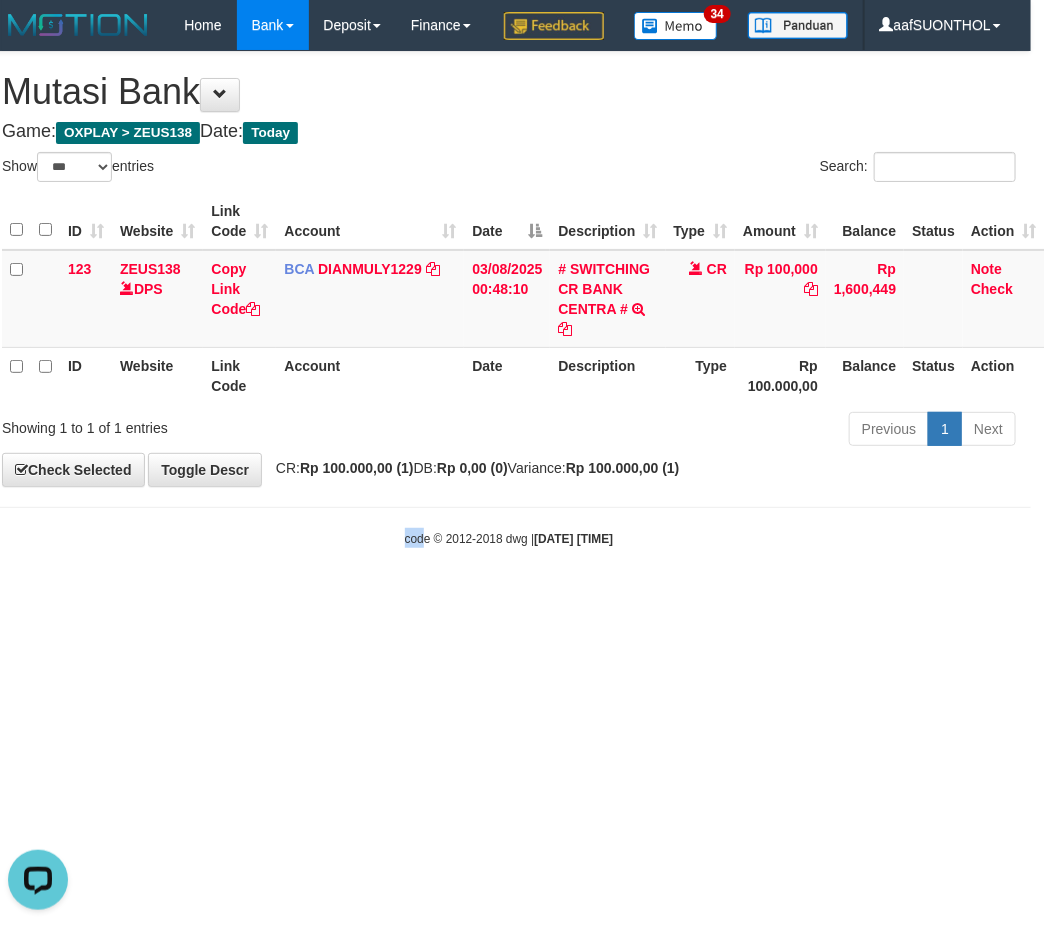 drag, startPoint x: 420, startPoint y: 771, endPoint x: 395, endPoint y: 758, distance: 28.178005 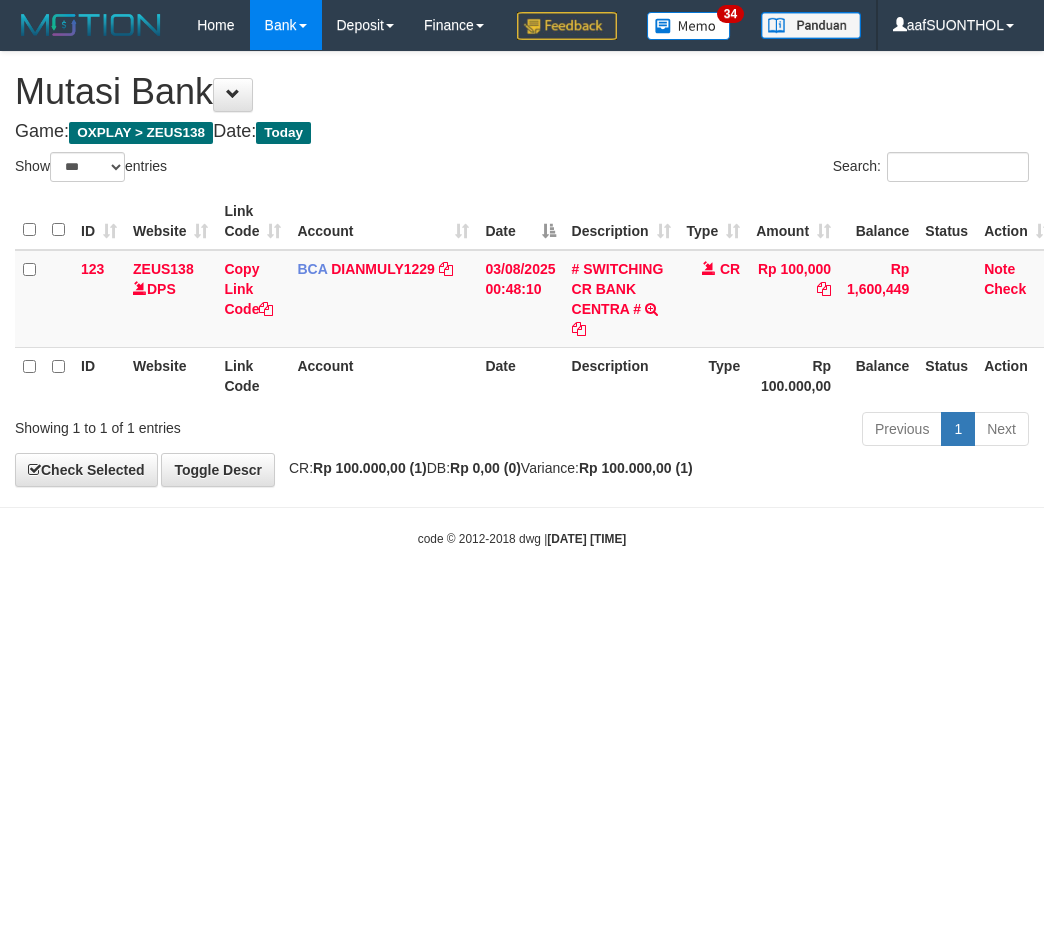 select on "***" 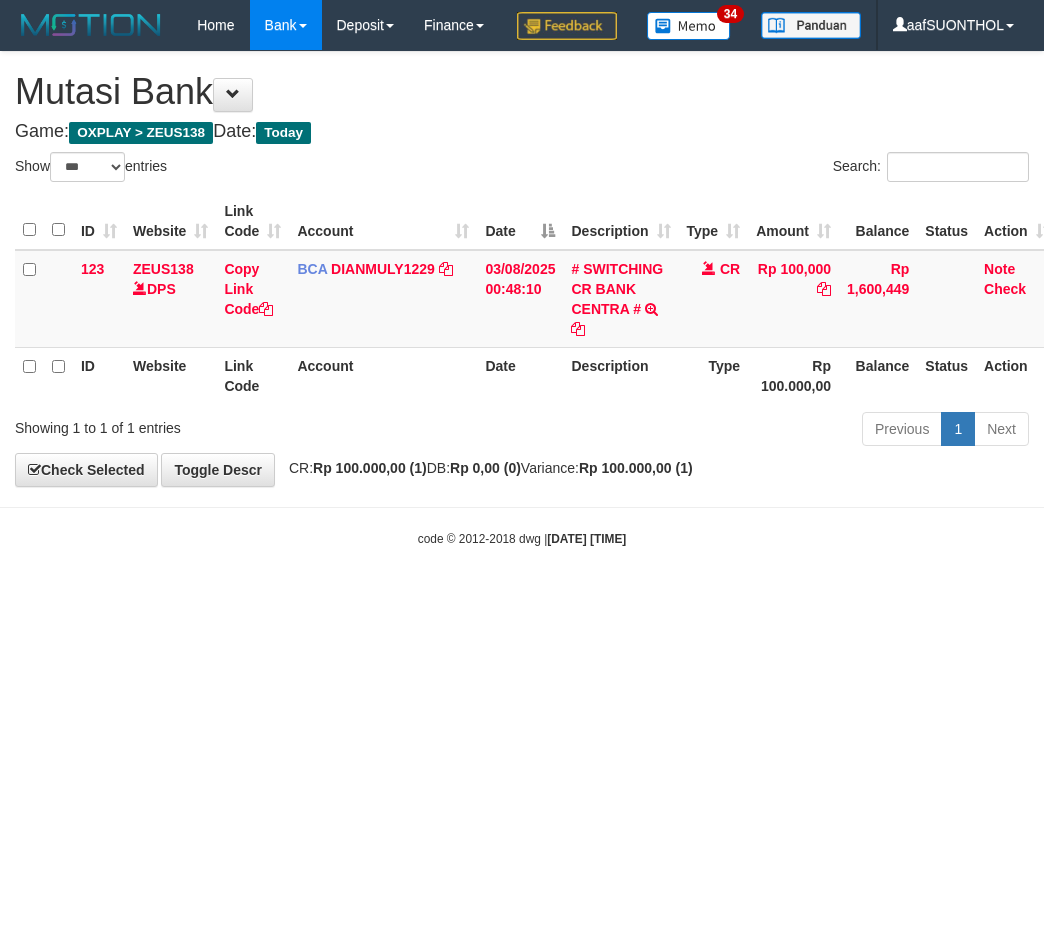 scroll, scrollTop: 0, scrollLeft: 13, axis: horizontal 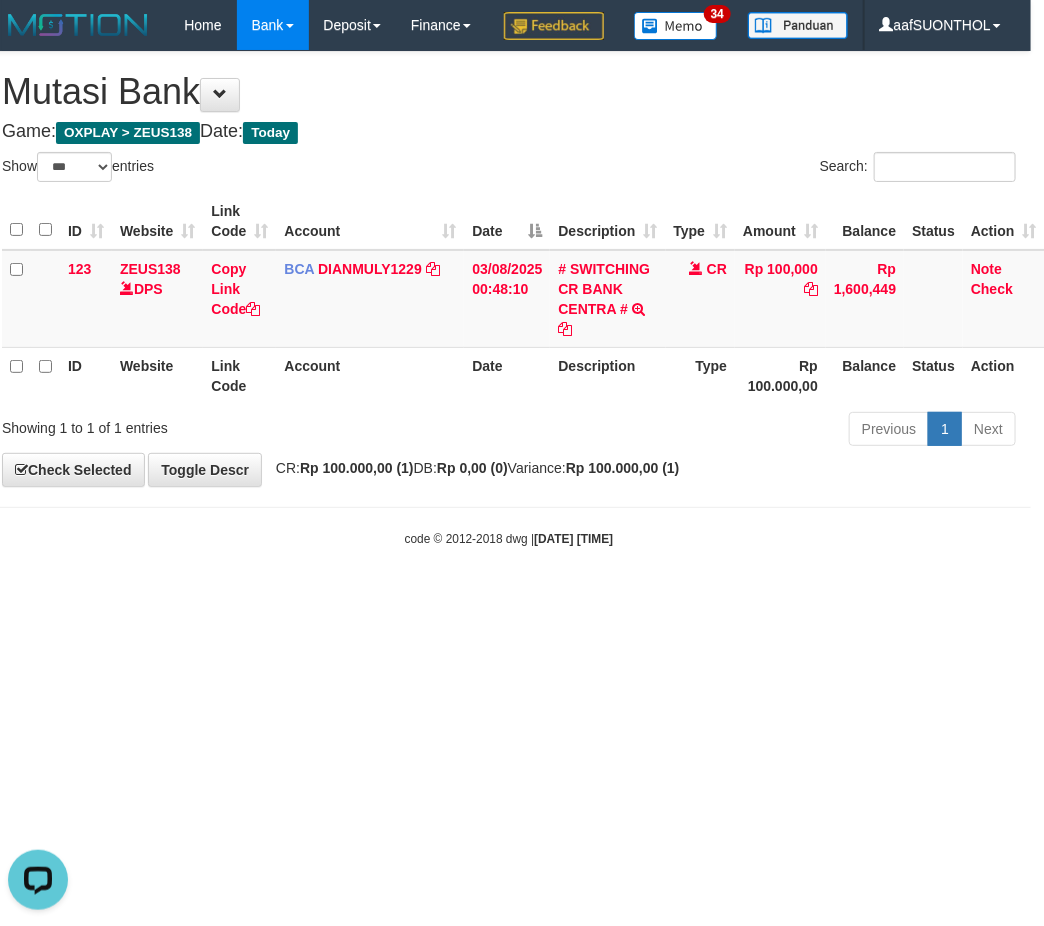 click on "Toggle navigation
Home
Bank
Account List
Load
By Website
Group
[OXPLAY]													ZEUS138
By Load Group (DPS)
Sync" at bounding box center (509, 299) 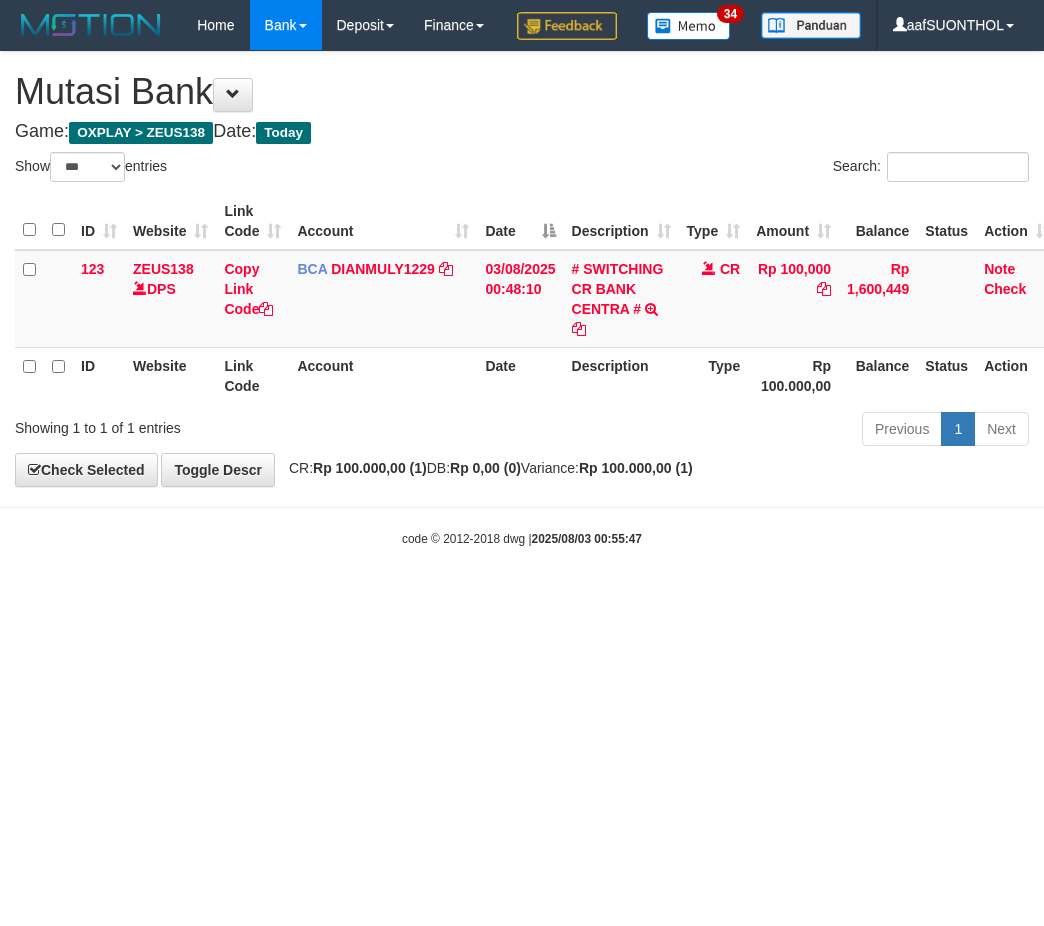 select on "***" 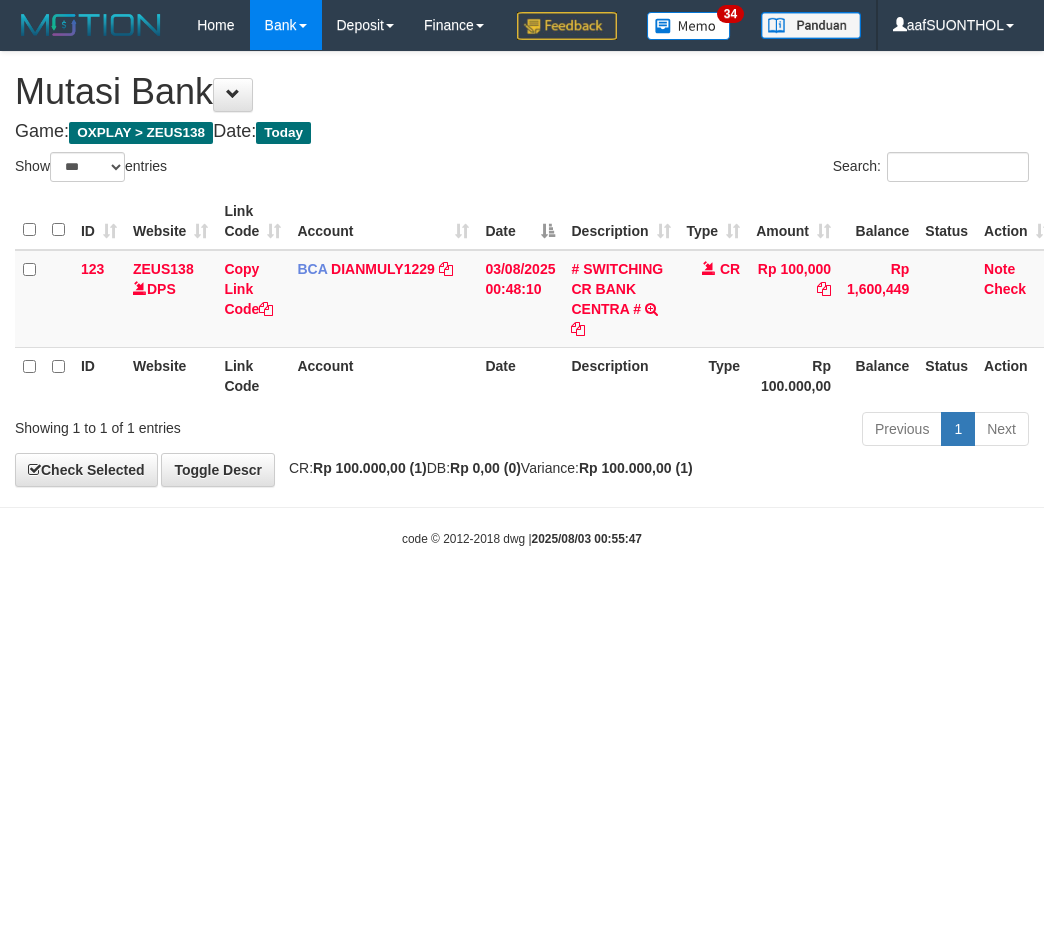 scroll, scrollTop: 0, scrollLeft: 13, axis: horizontal 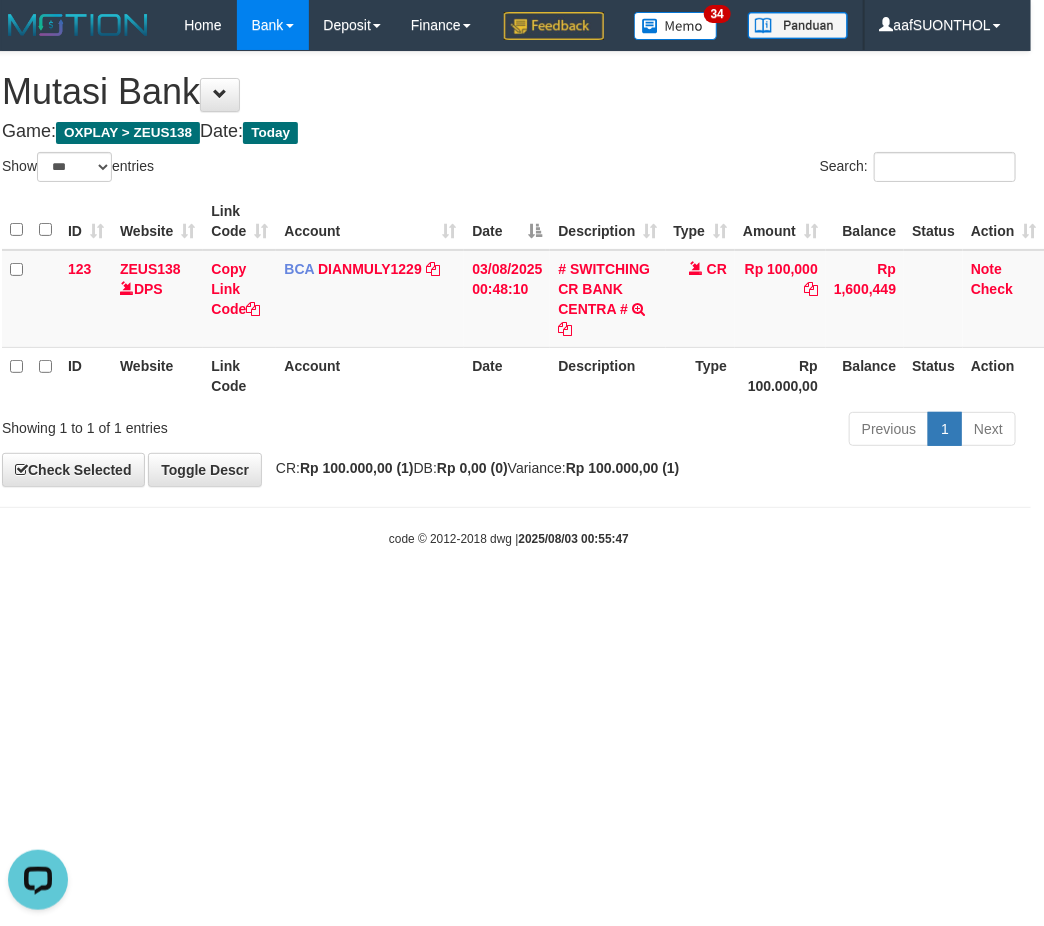 drag, startPoint x: 665, startPoint y: 703, endPoint x: 688, endPoint y: 727, distance: 33.24154 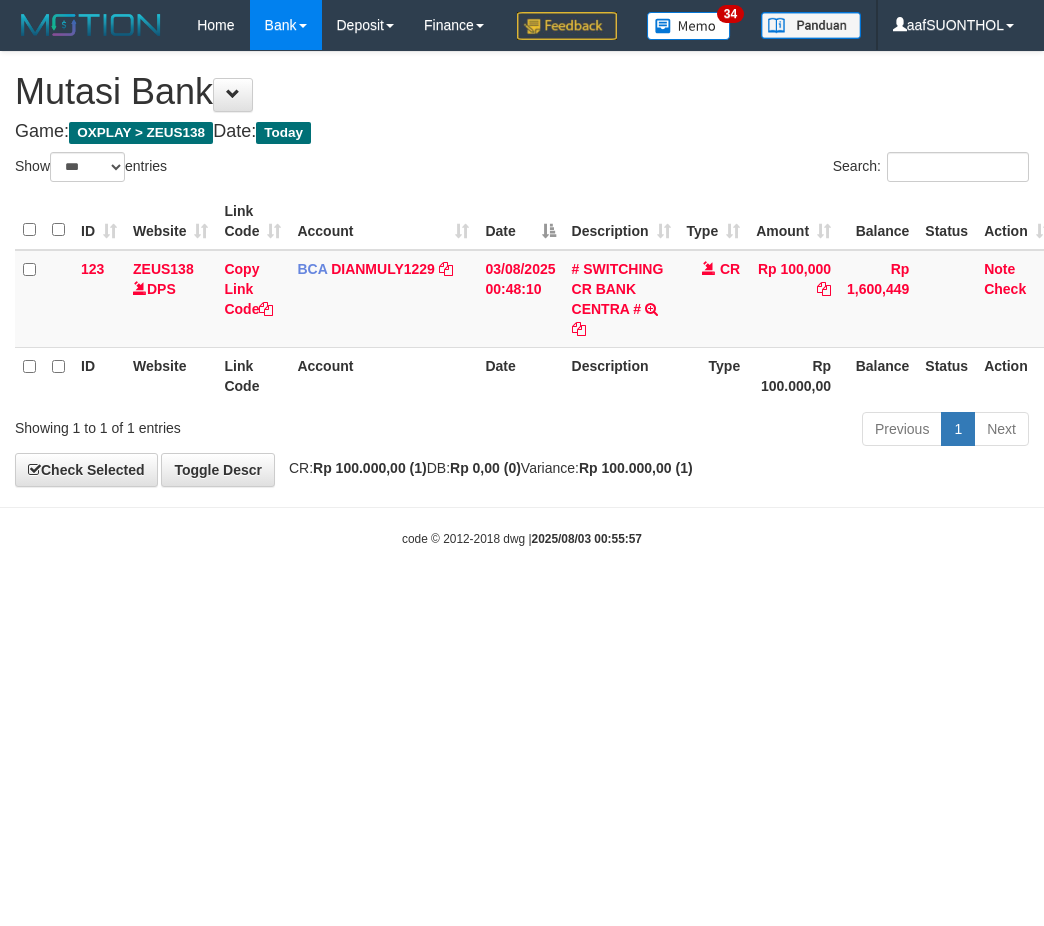 select on "***" 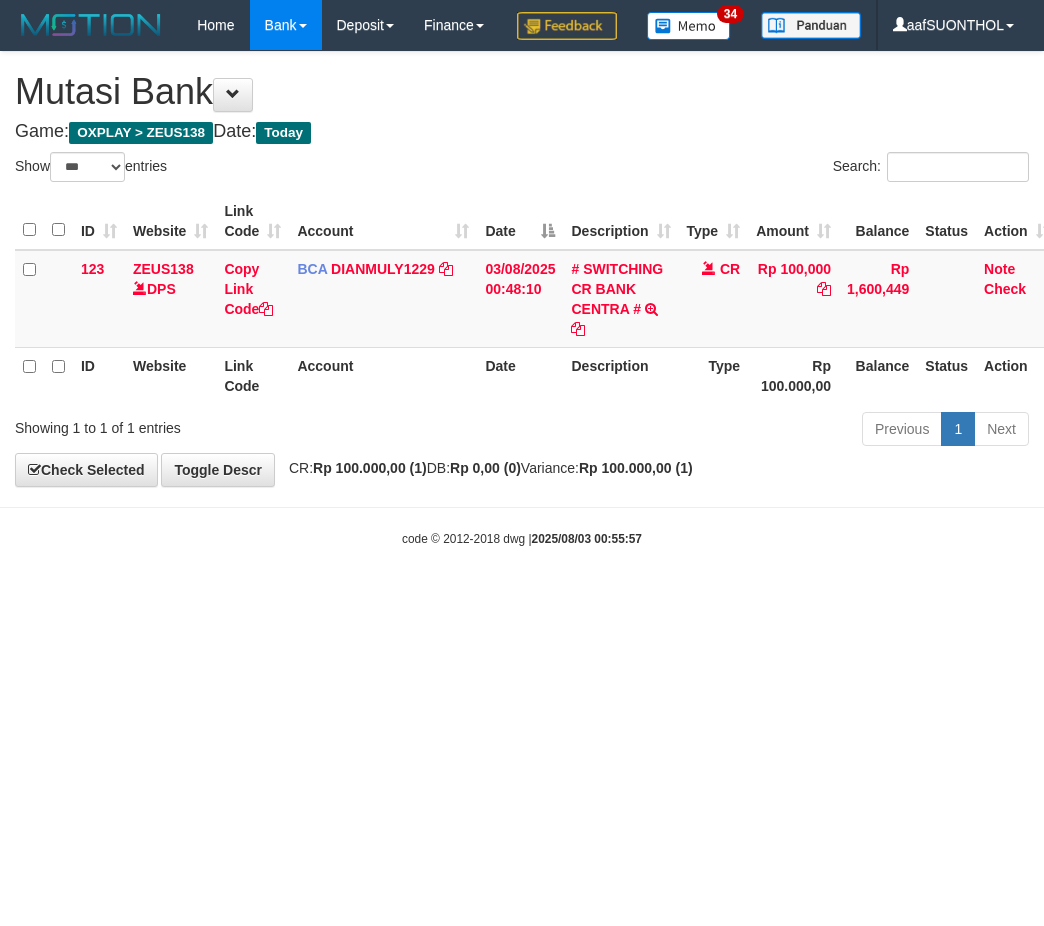 scroll, scrollTop: 0, scrollLeft: 13, axis: horizontal 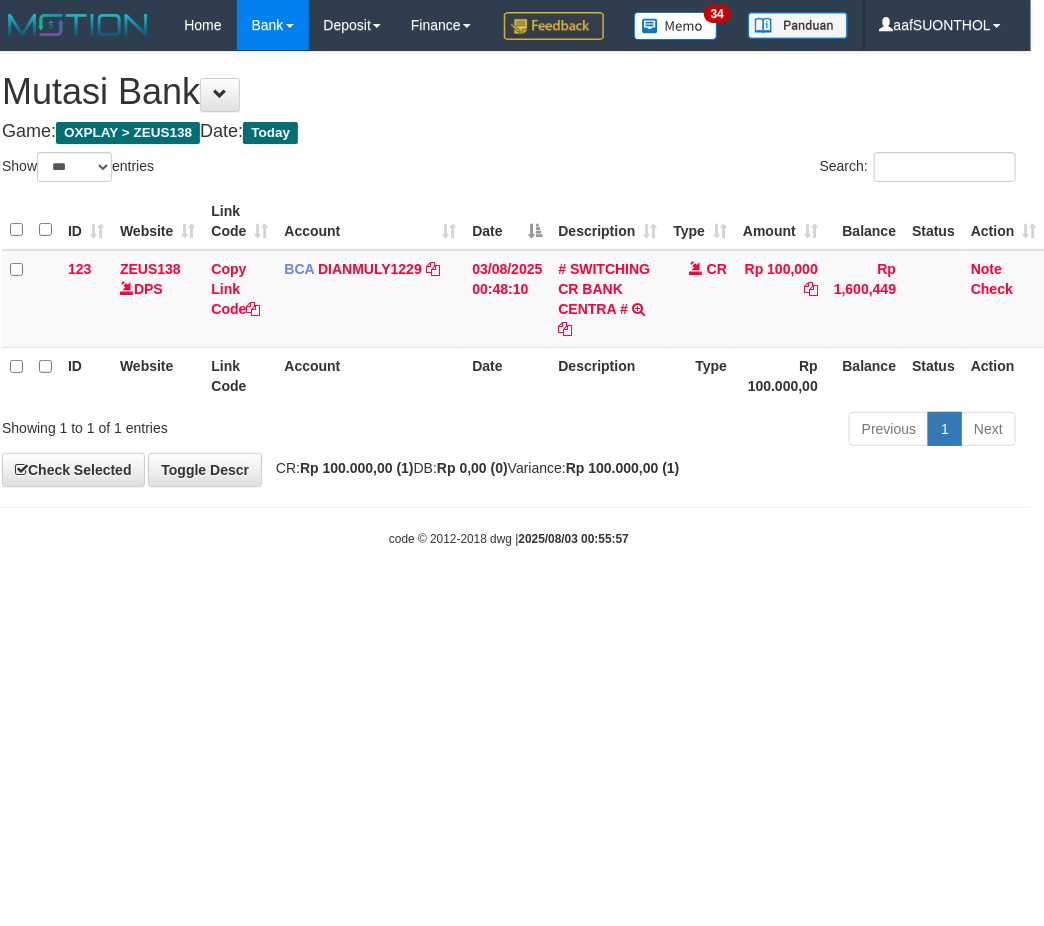 drag, startPoint x: 284, startPoint y: 812, endPoint x: 5, endPoint y: 751, distance: 285.5906 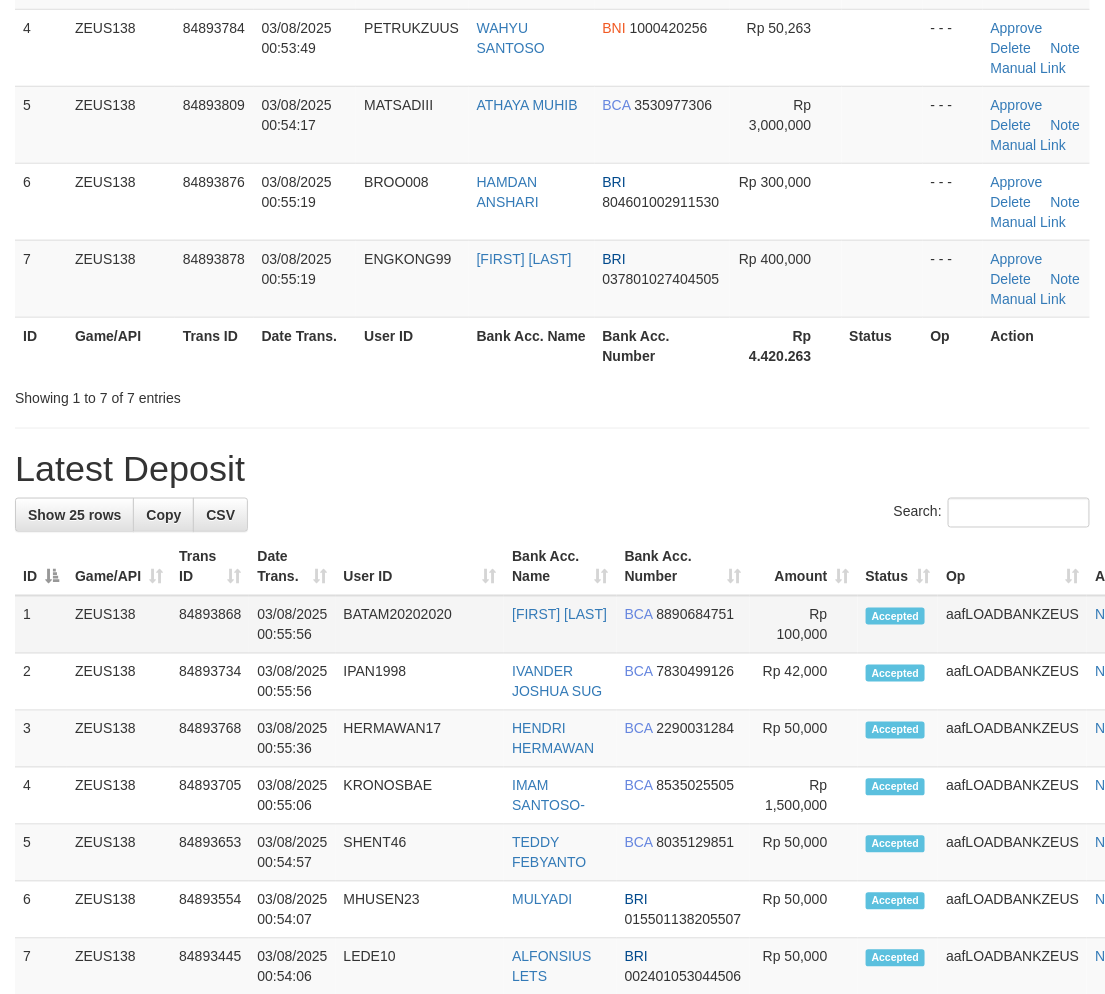 scroll, scrollTop: 158, scrollLeft: 0, axis: vertical 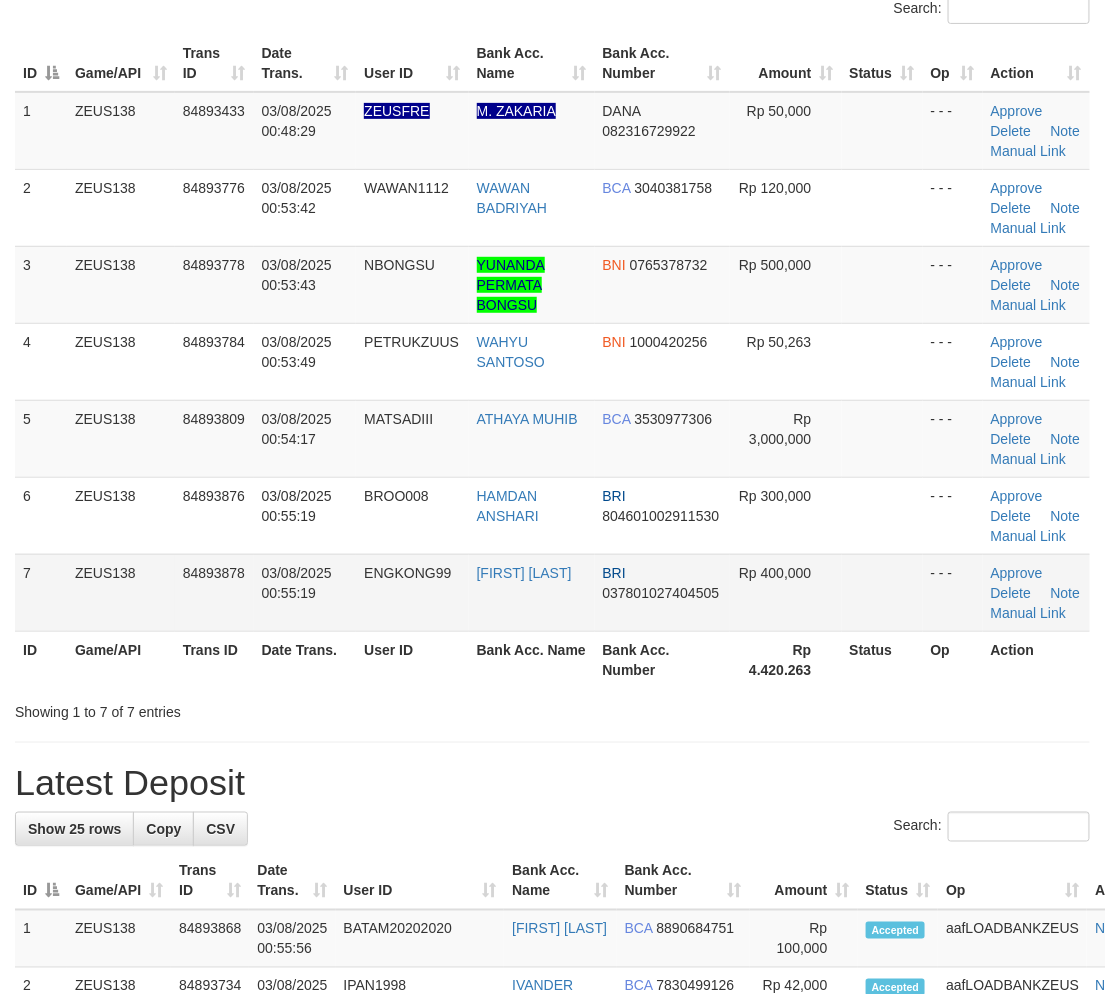 click at bounding box center (882, 592) 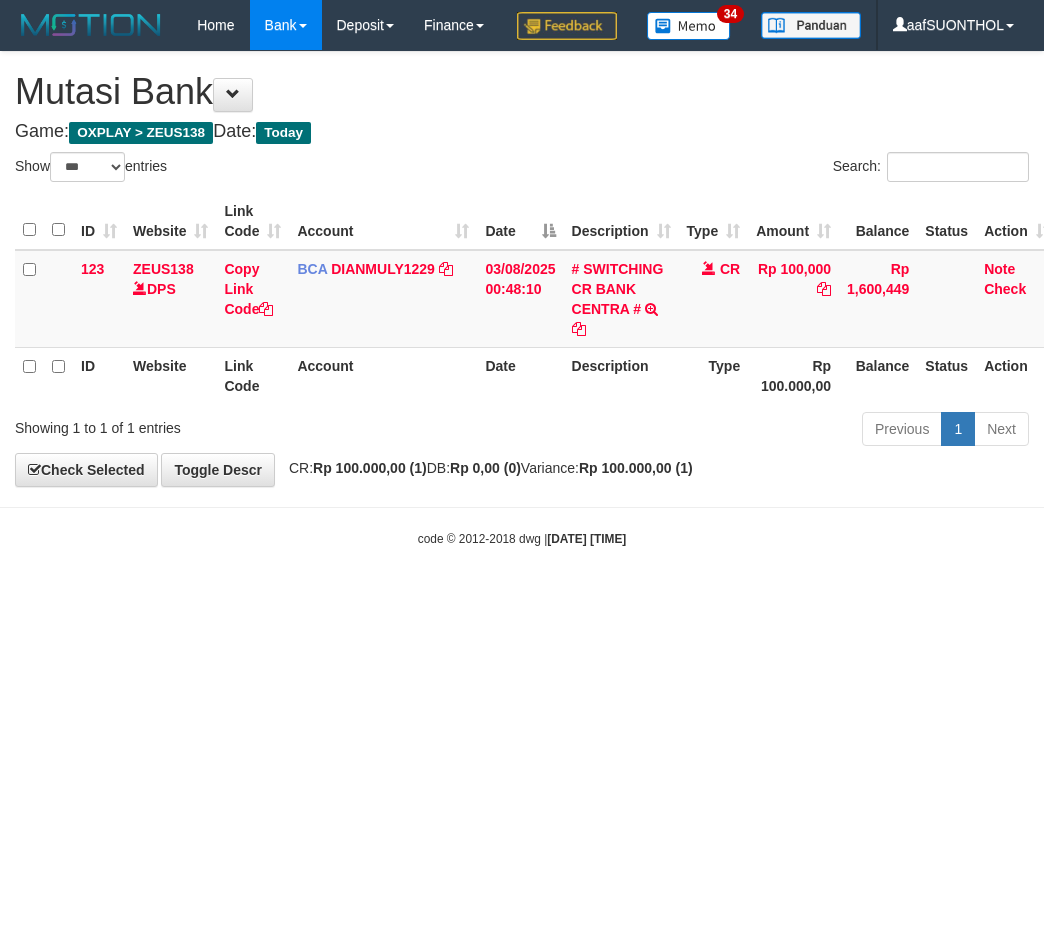 select on "***" 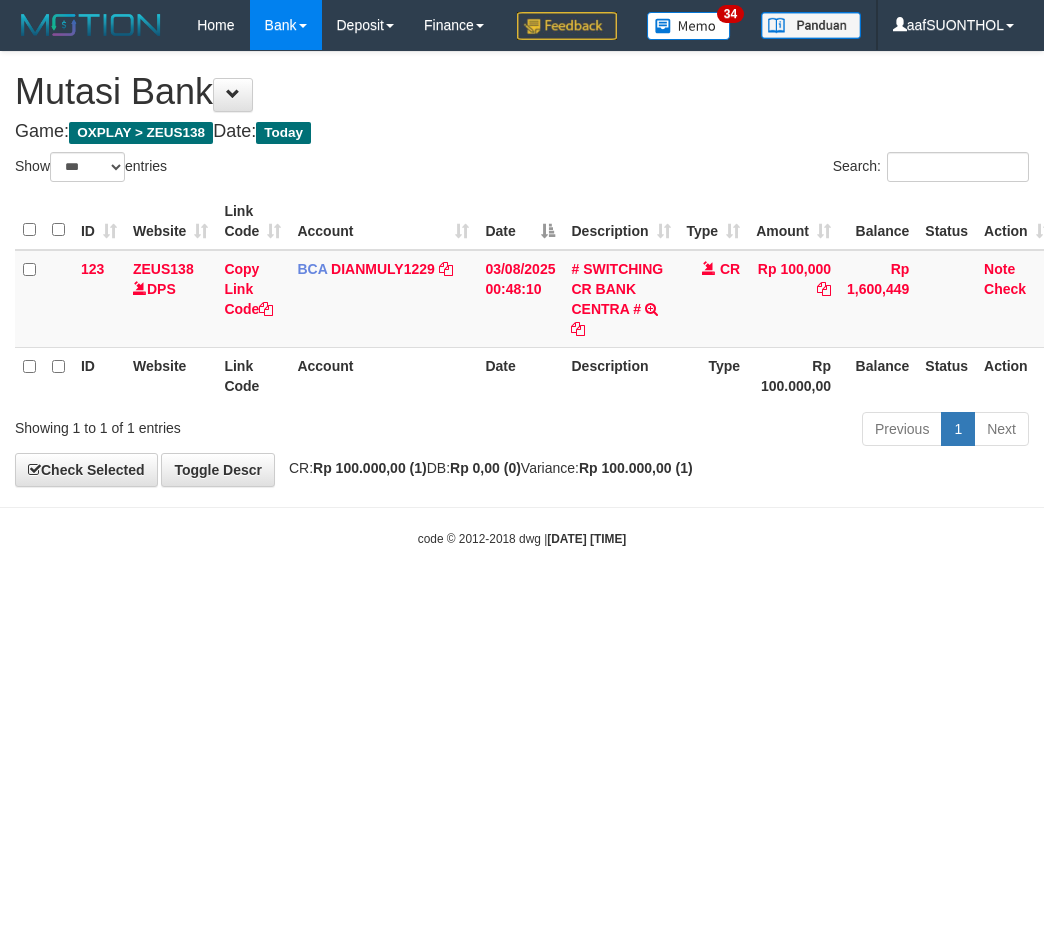 scroll, scrollTop: 0, scrollLeft: 13, axis: horizontal 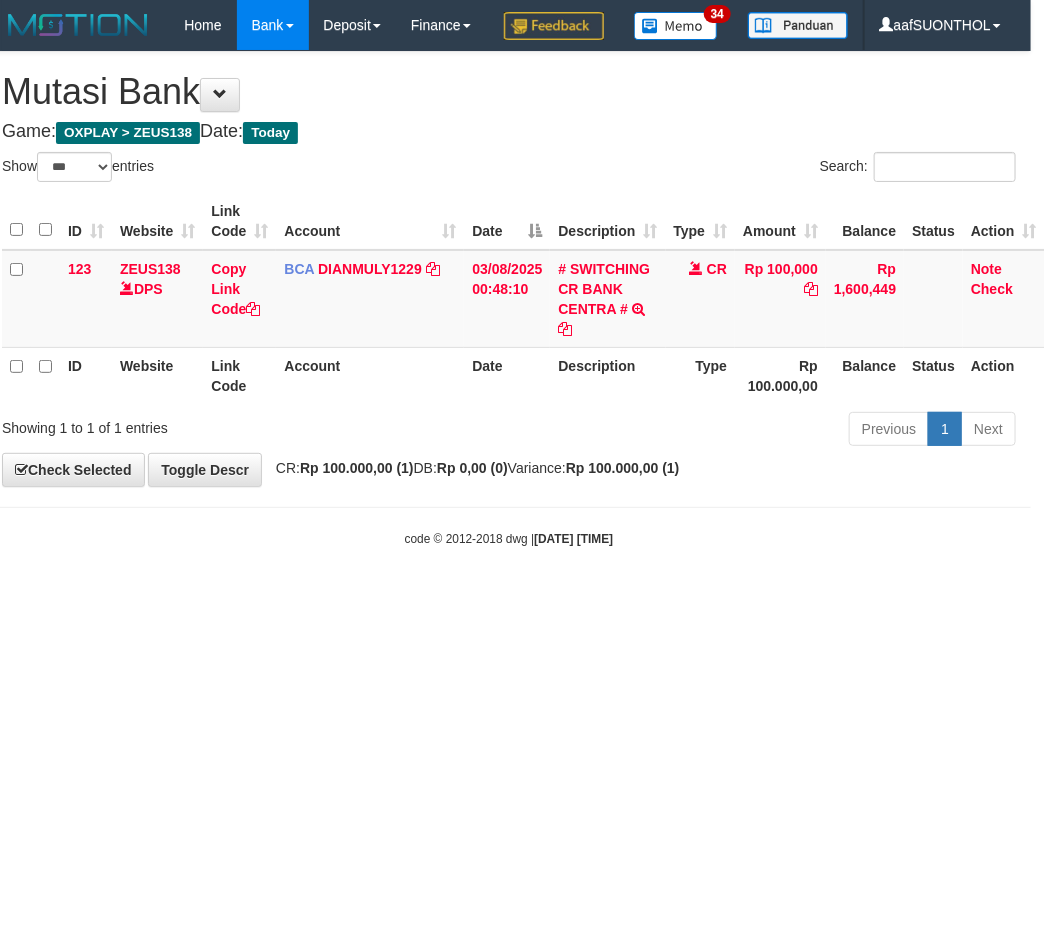 drag, startPoint x: 358, startPoint y: 641, endPoint x: 312, endPoint y: 624, distance: 49.0408 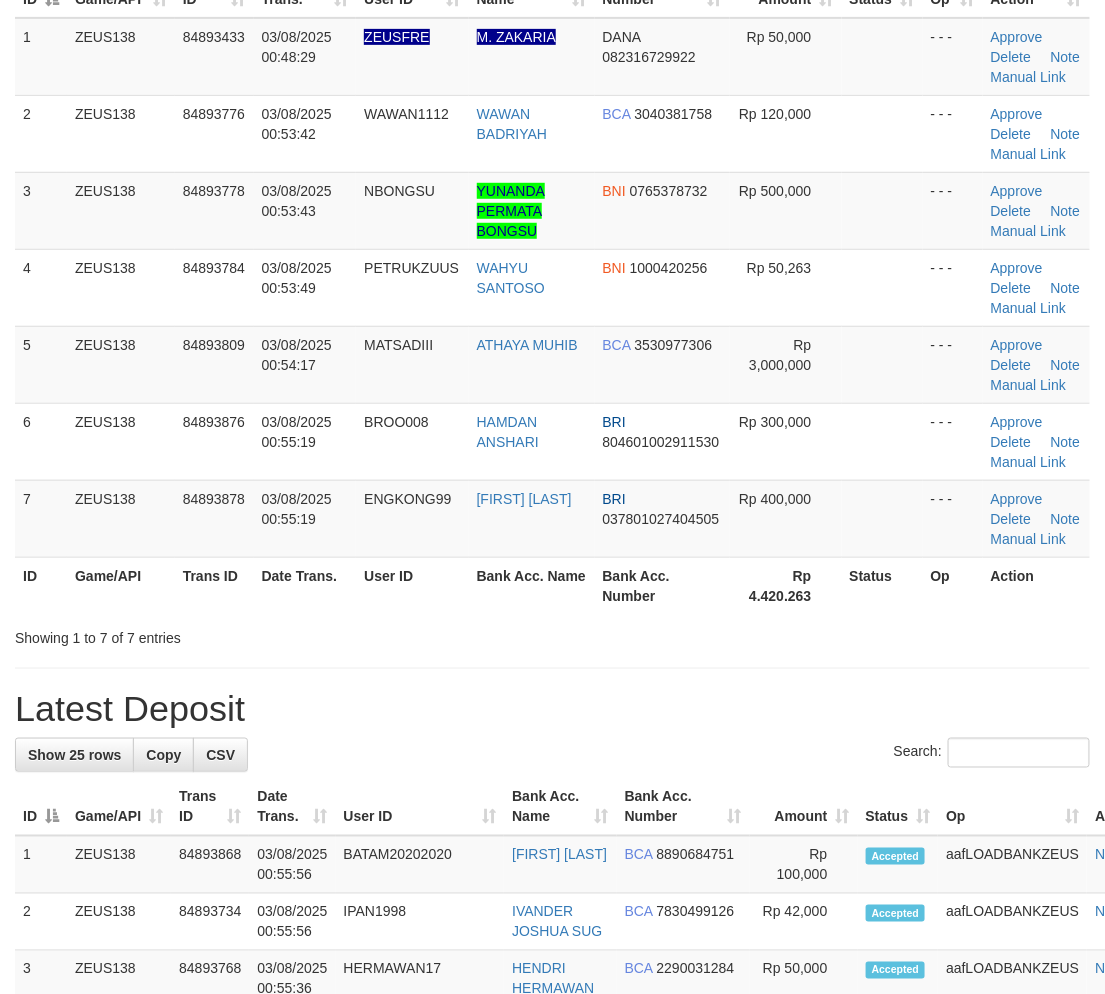 scroll, scrollTop: 233, scrollLeft: 0, axis: vertical 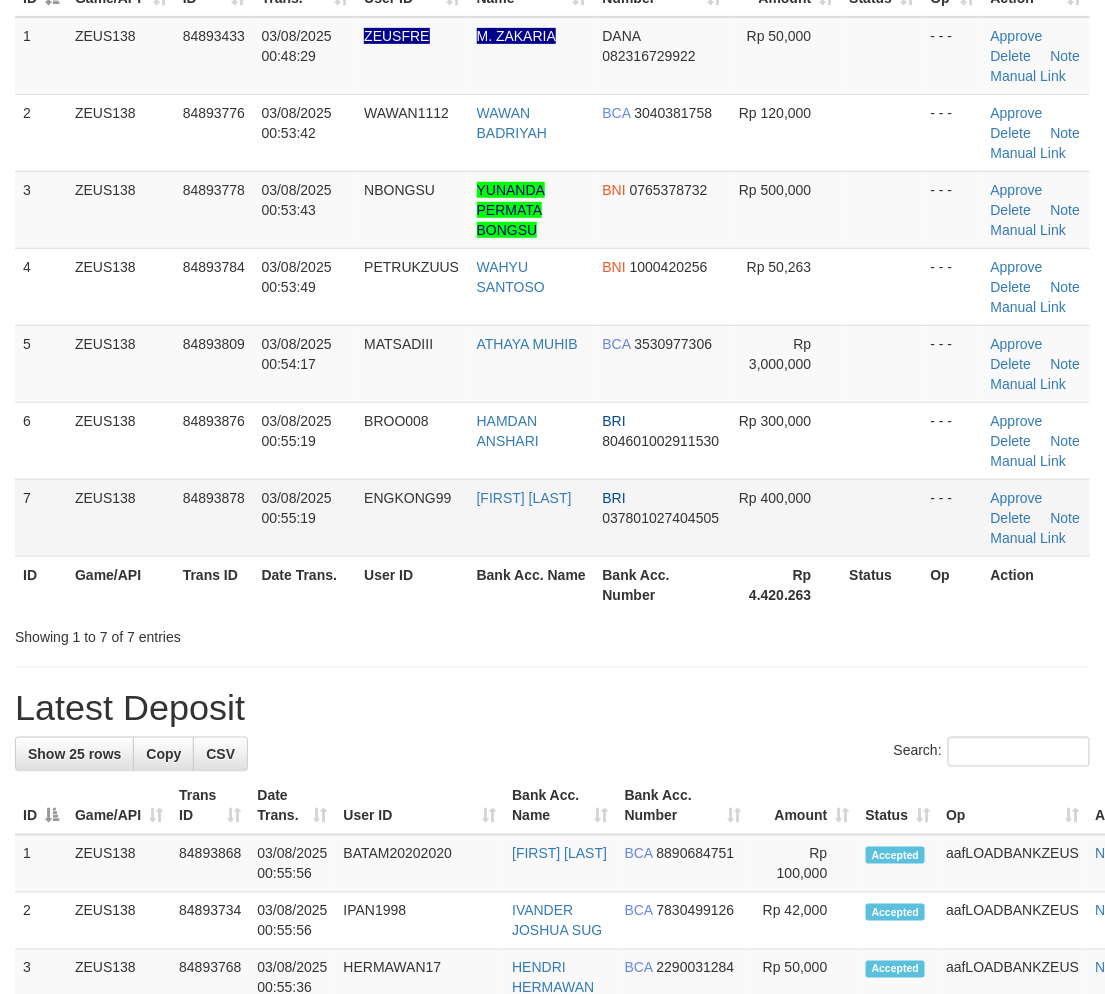 drag, startPoint x: 890, startPoint y: 542, endPoint x: 855, endPoint y: 534, distance: 35.902645 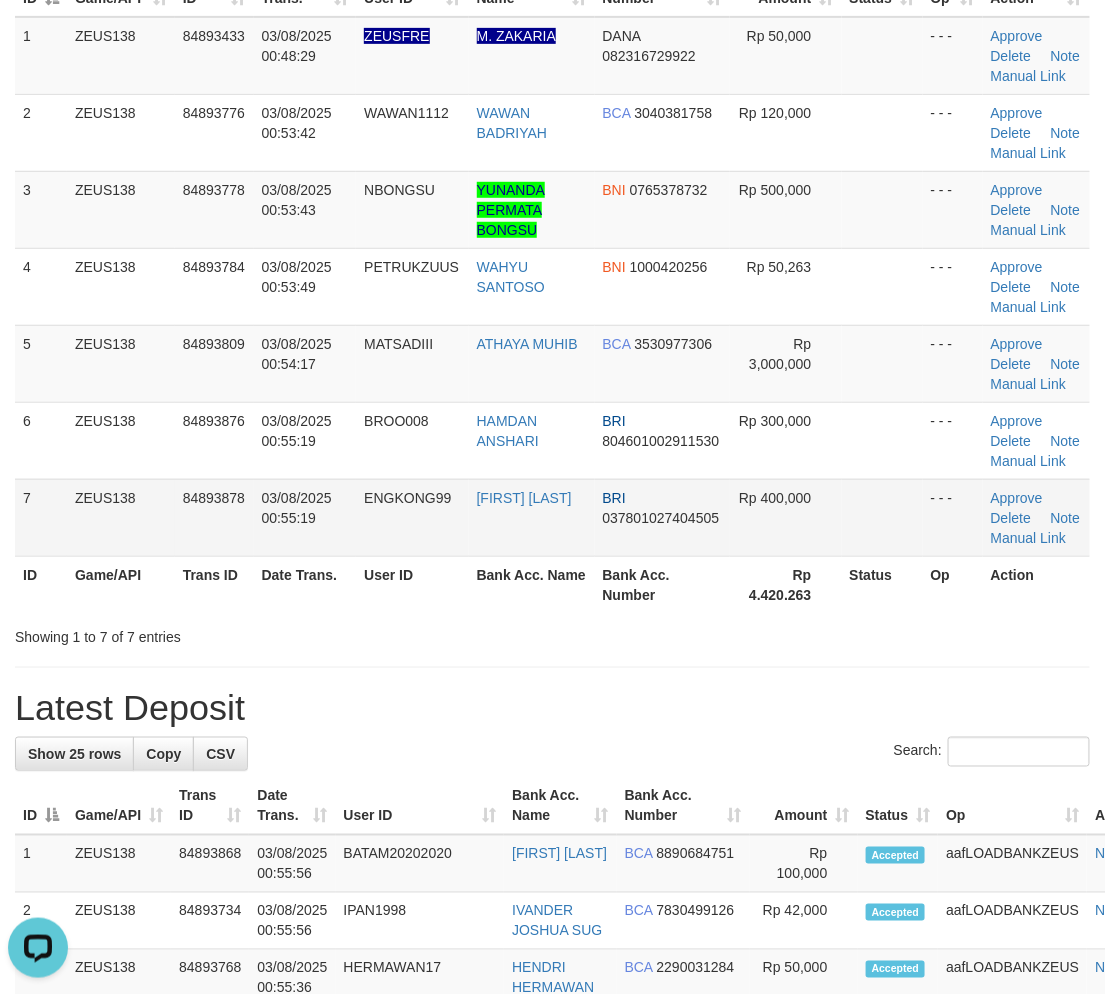 scroll, scrollTop: 0, scrollLeft: 0, axis: both 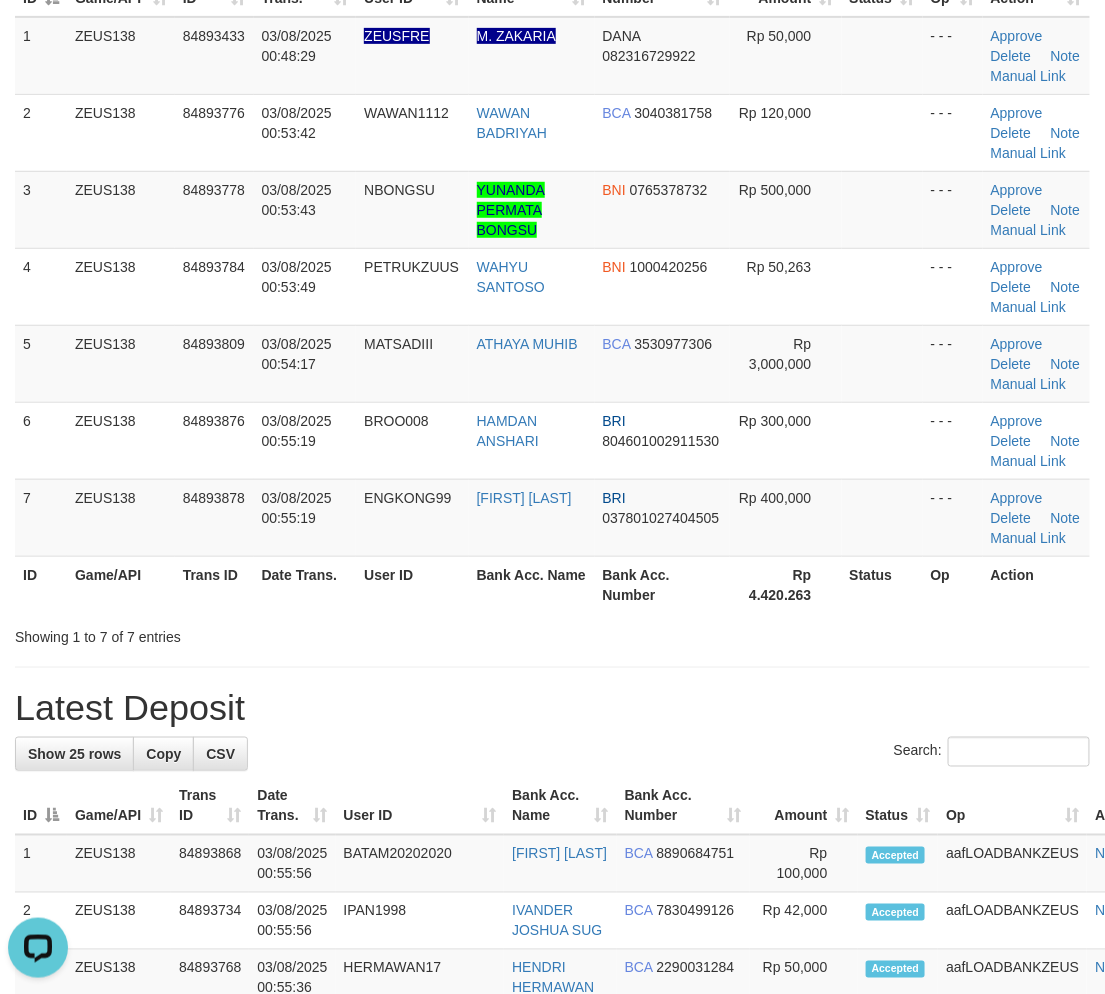 drag, startPoint x: 837, startPoint y: 532, endPoint x: 1120, endPoint y: 561, distance: 284.482 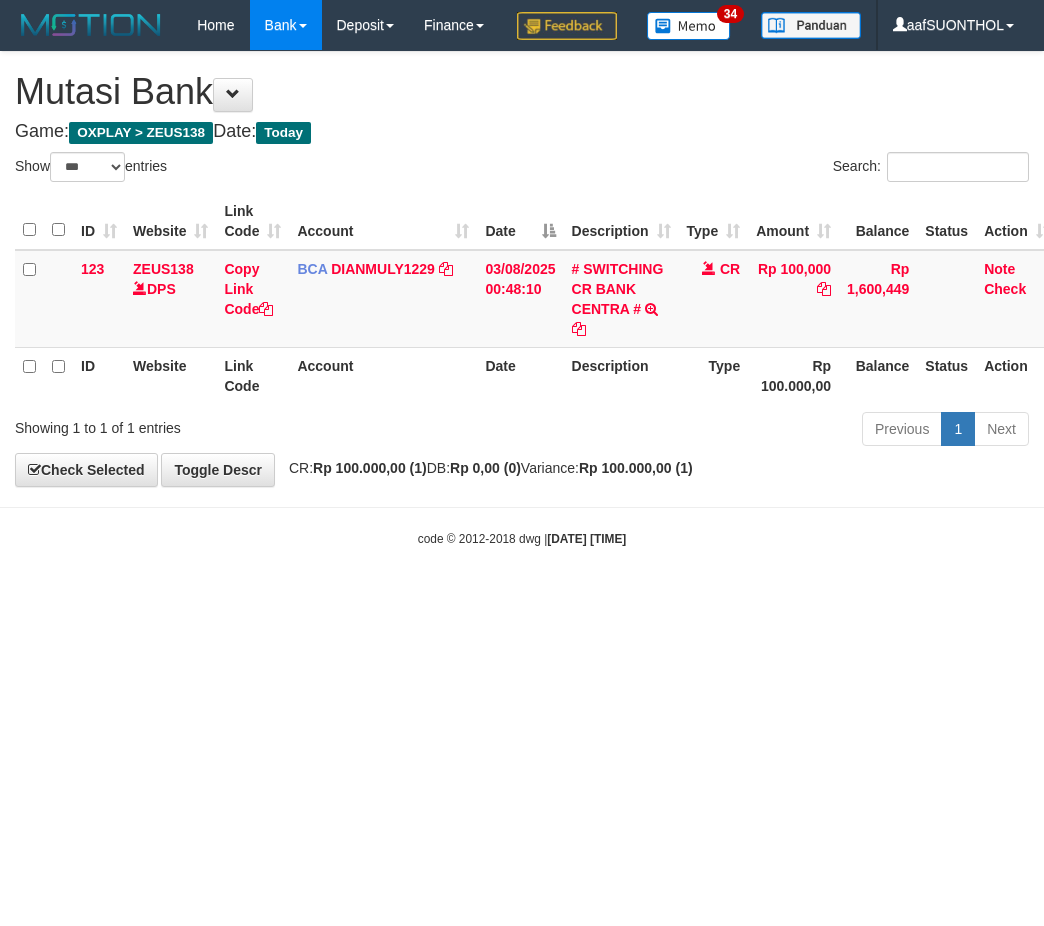 select on "***" 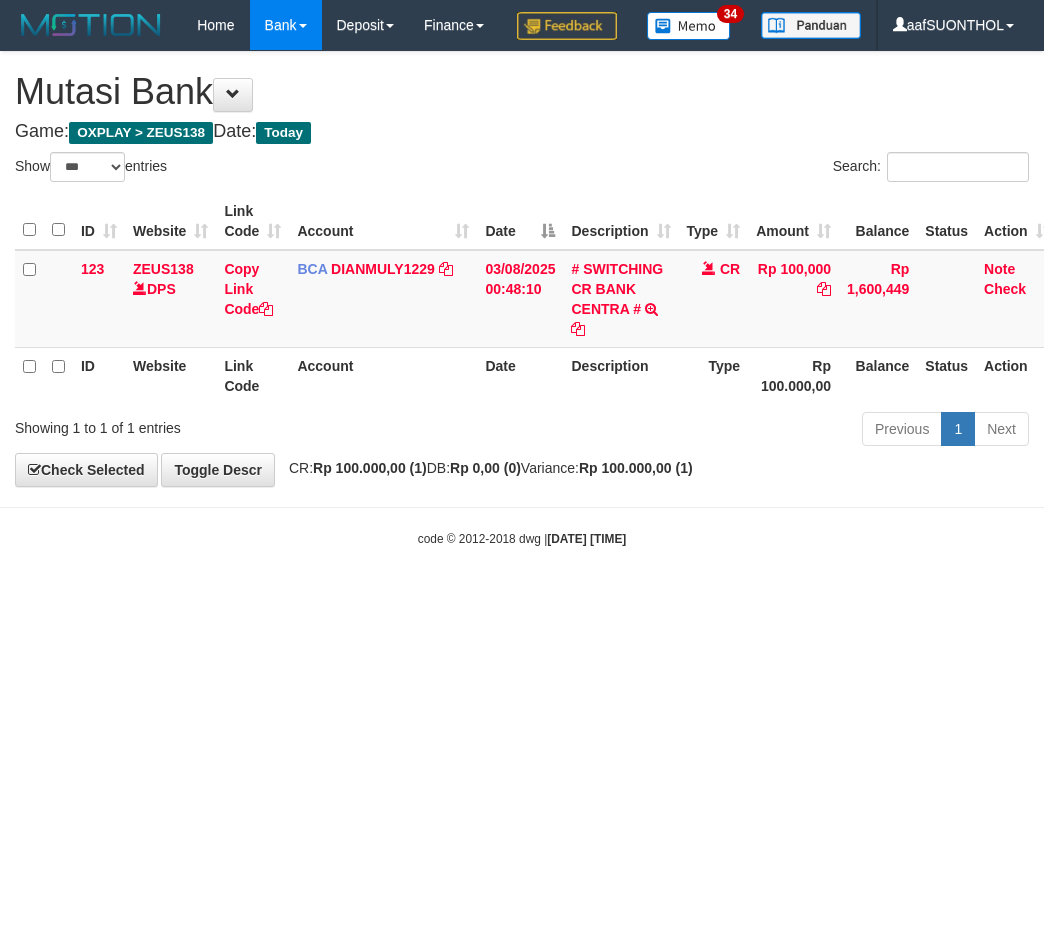 scroll, scrollTop: 0, scrollLeft: 13, axis: horizontal 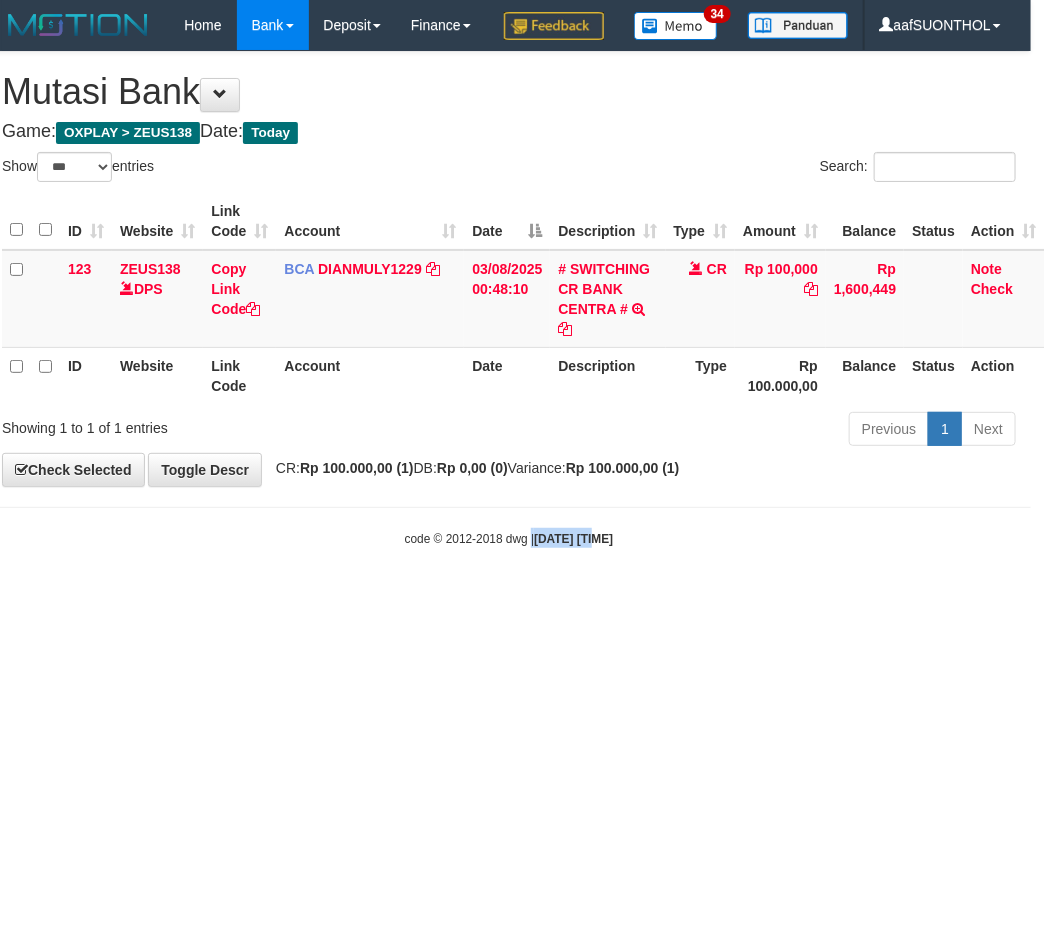 drag, startPoint x: 543, startPoint y: 604, endPoint x: 460, endPoint y: 582, distance: 85.86617 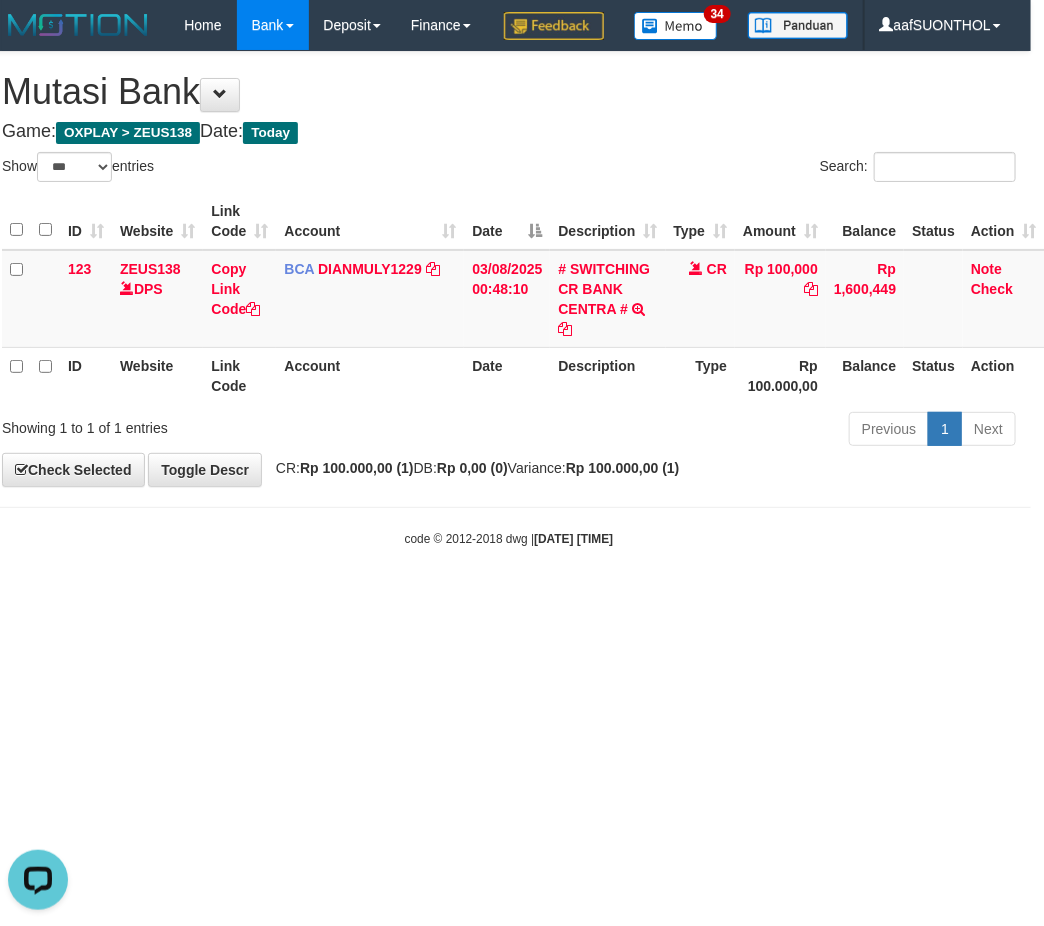 scroll, scrollTop: 0, scrollLeft: 0, axis: both 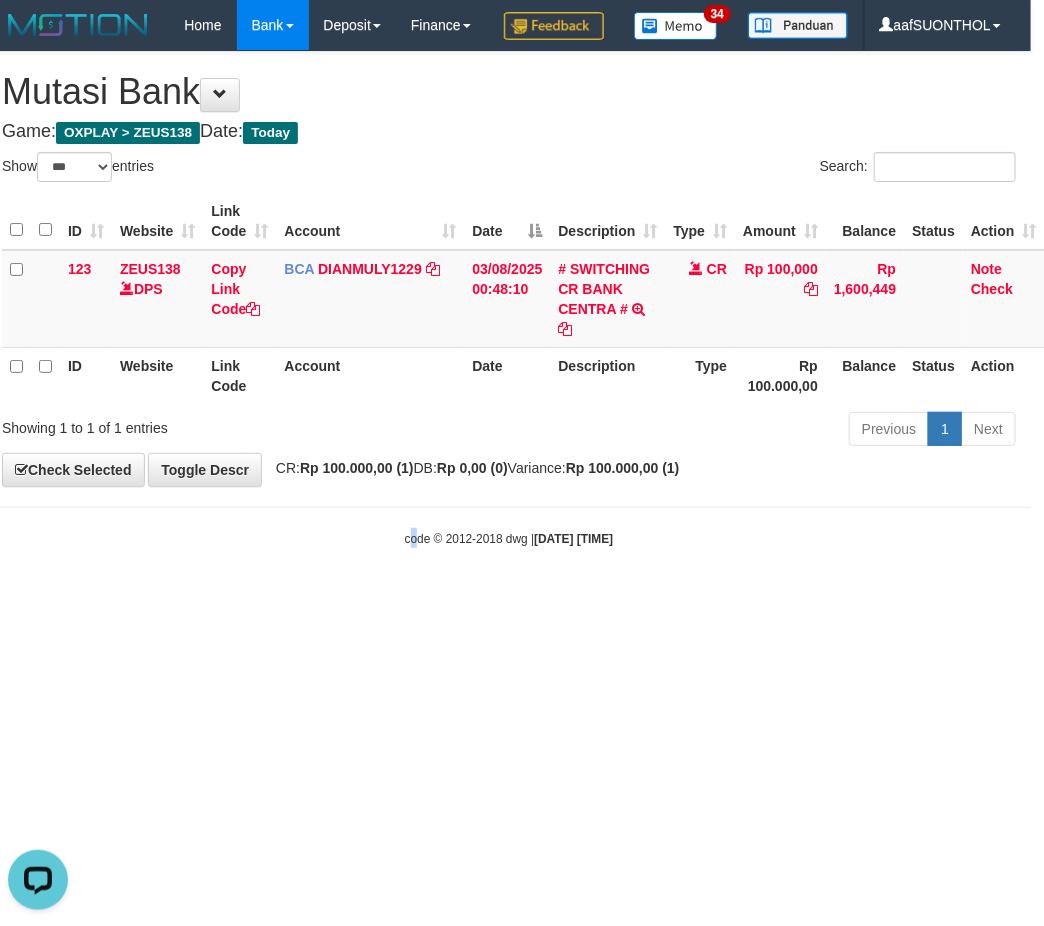 drag, startPoint x: 392, startPoint y: 582, endPoint x: 404, endPoint y: 586, distance: 12.649111 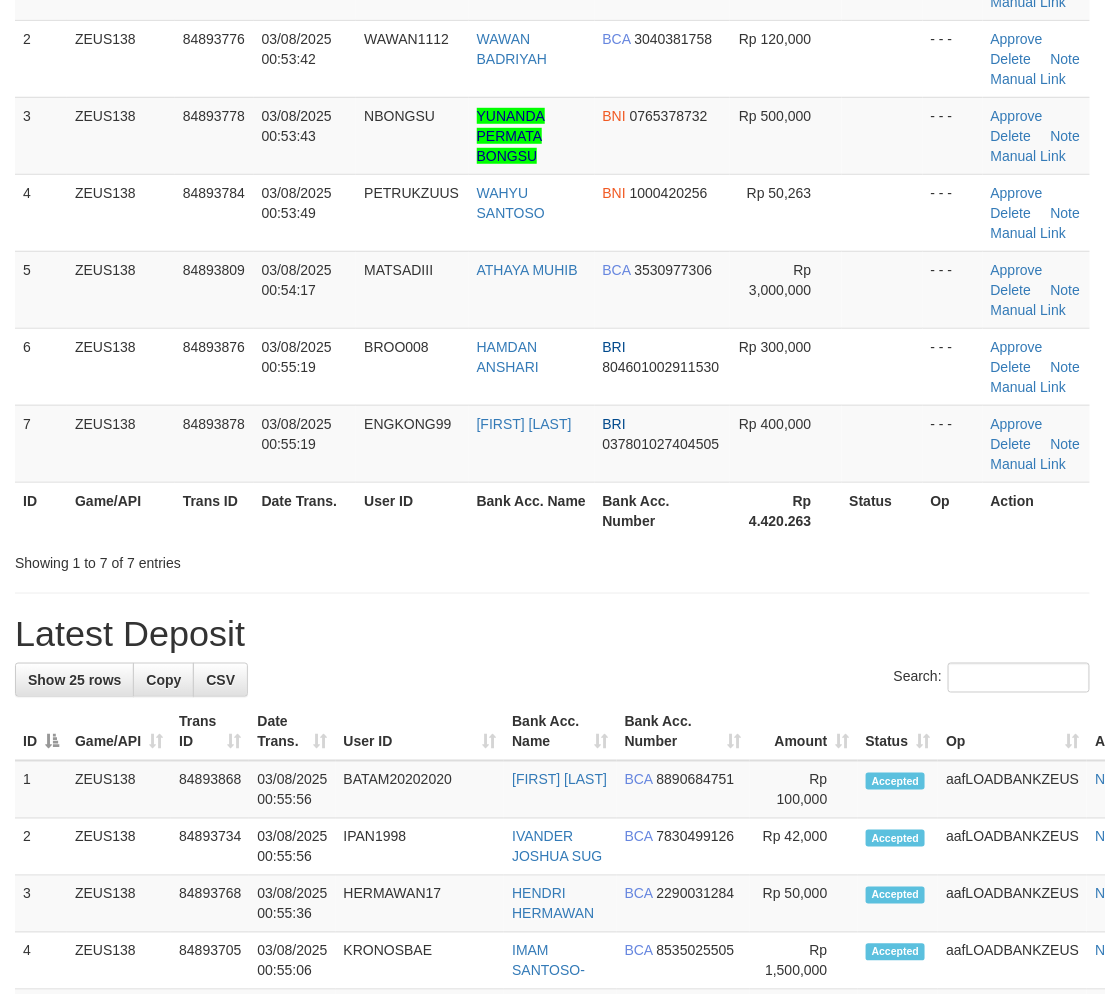 scroll, scrollTop: 233, scrollLeft: 0, axis: vertical 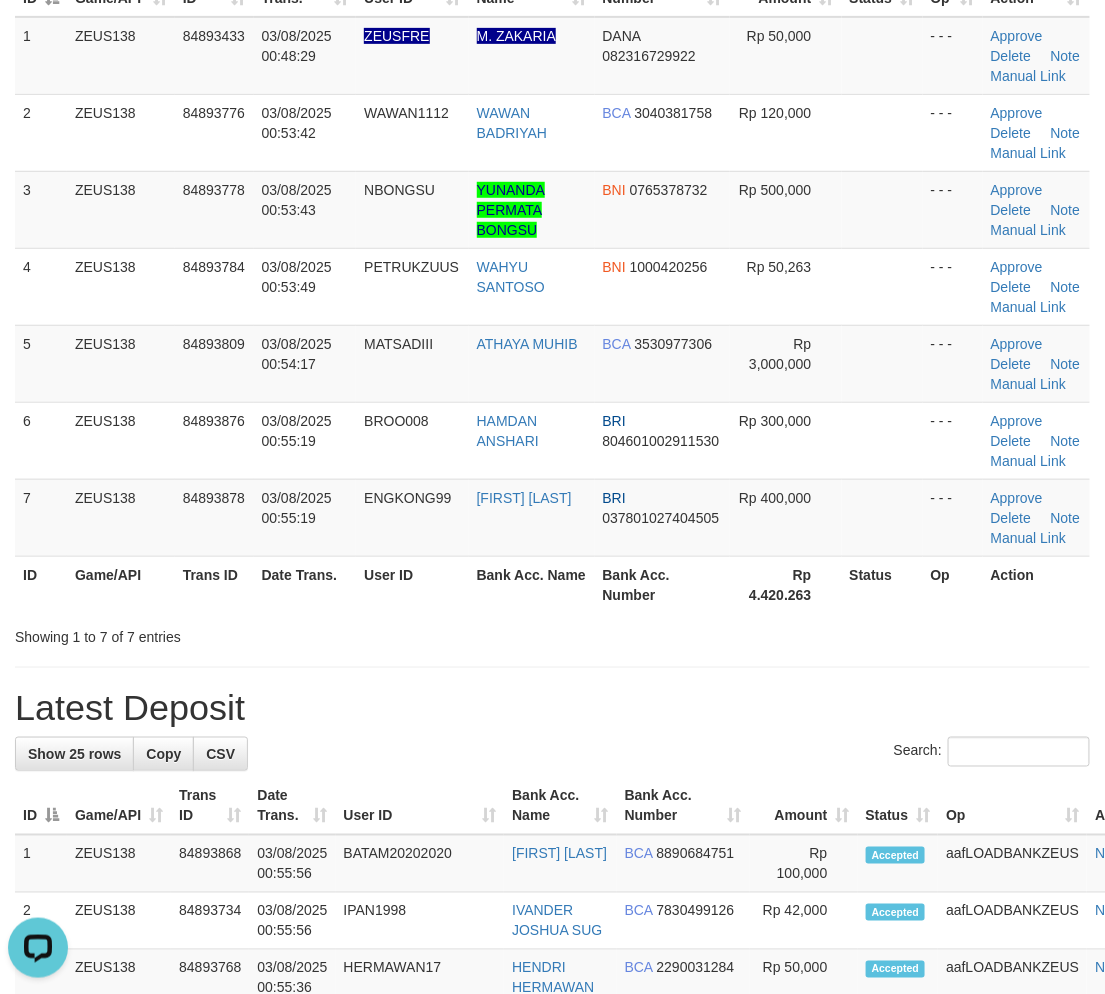 click on "Rp 4.420.263" at bounding box center (786, 584) 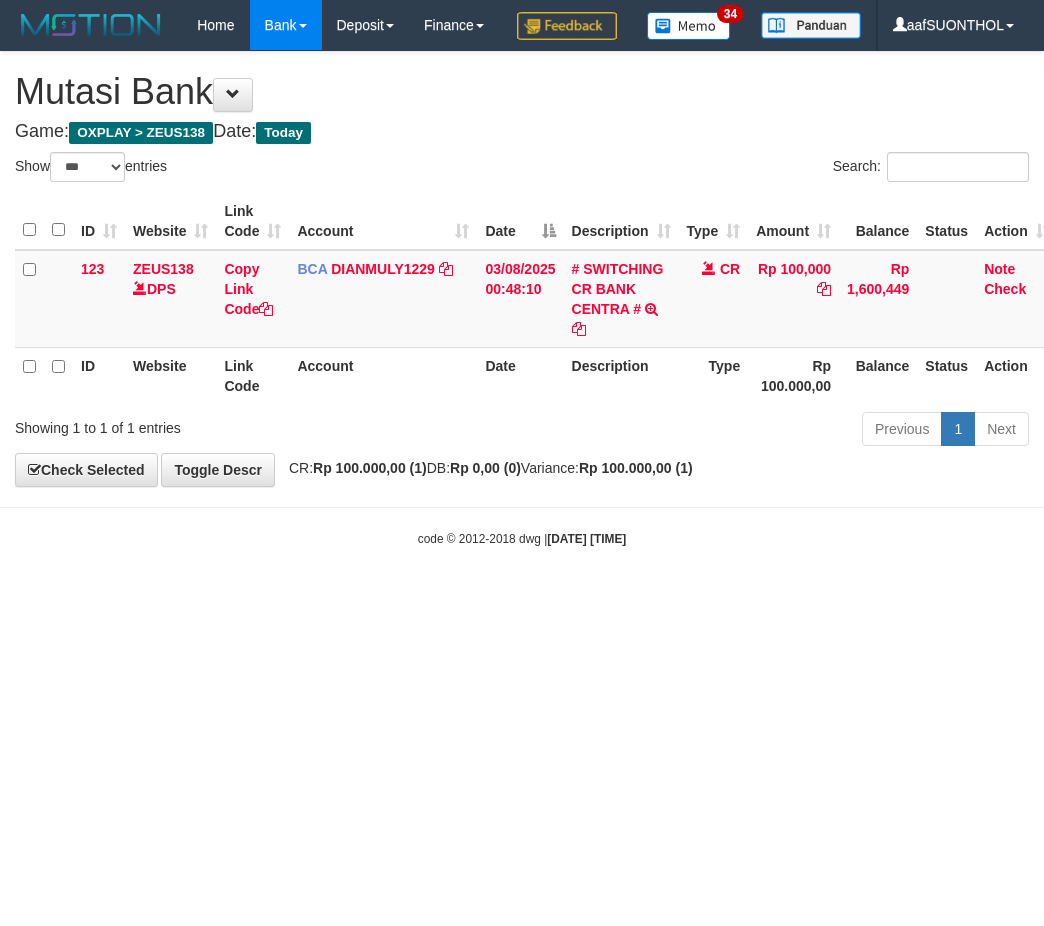 select on "***" 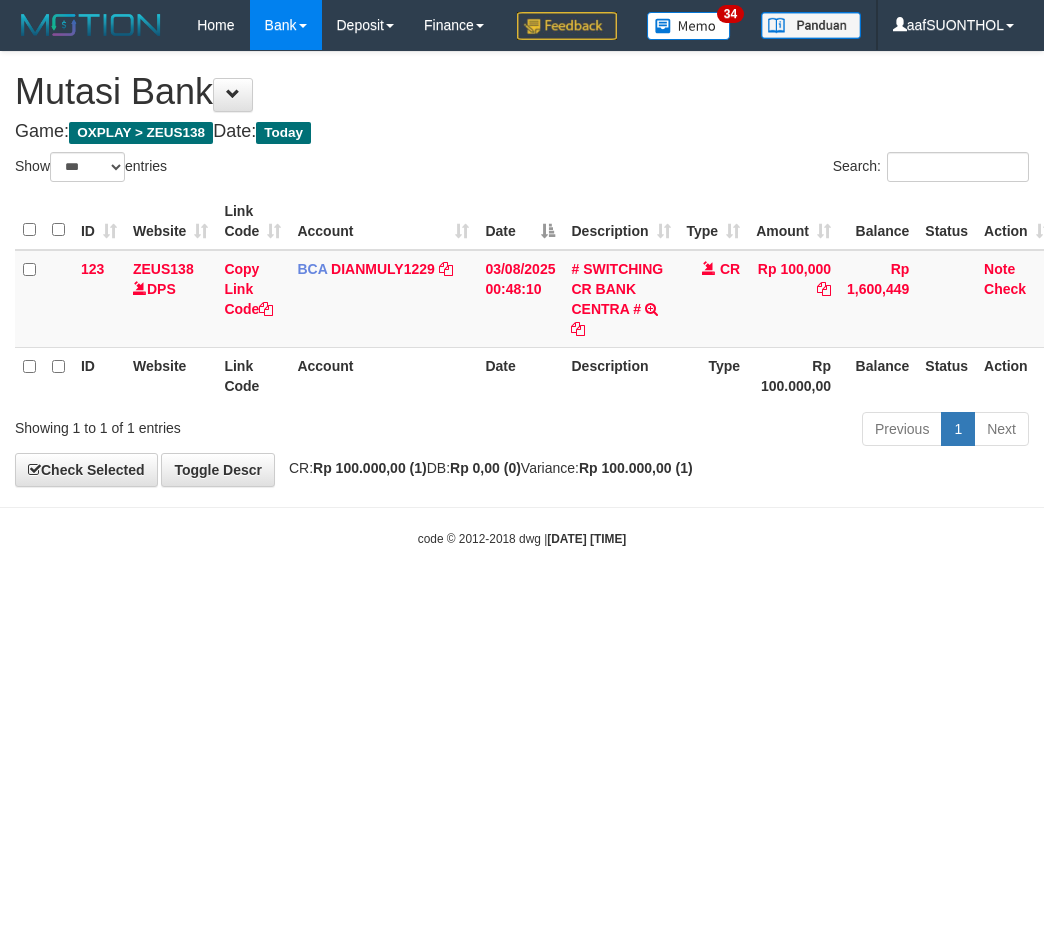 scroll, scrollTop: 0, scrollLeft: 13, axis: horizontal 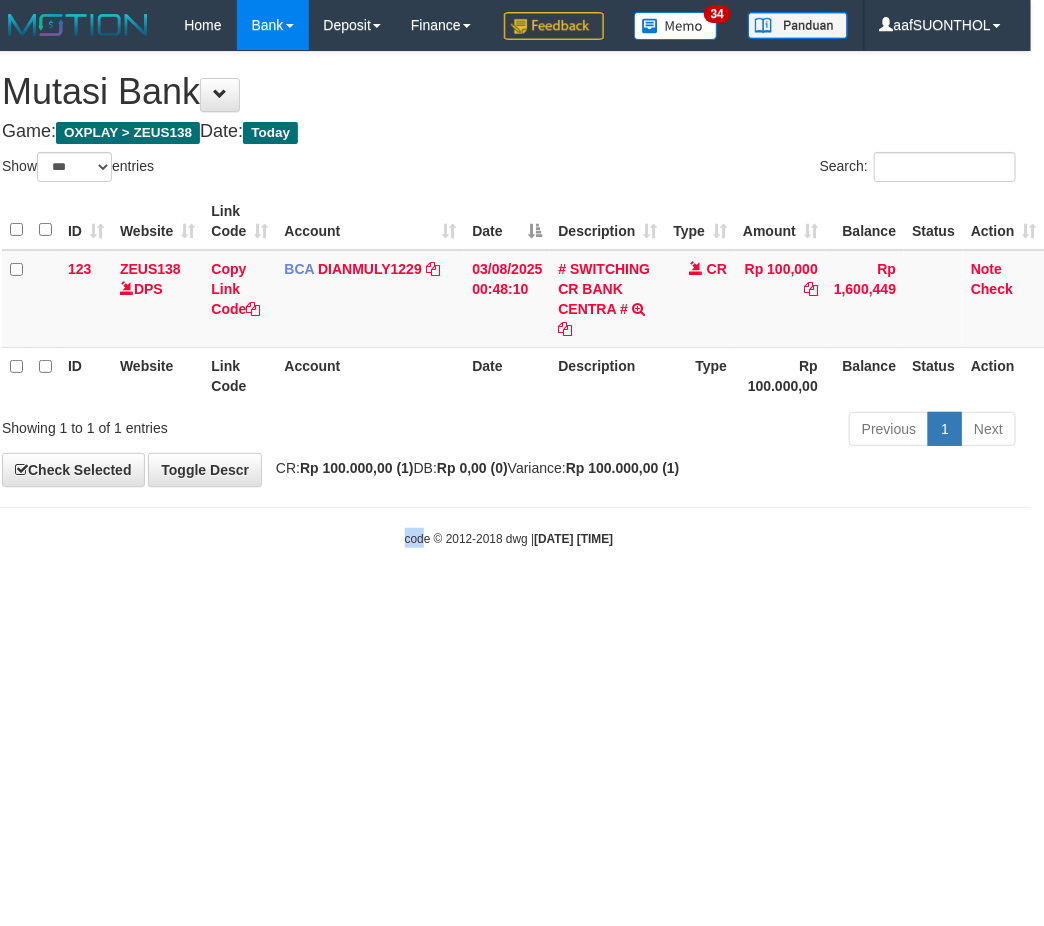 drag, startPoint x: 418, startPoint y: 657, endPoint x: 357, endPoint y: 631, distance: 66.309875 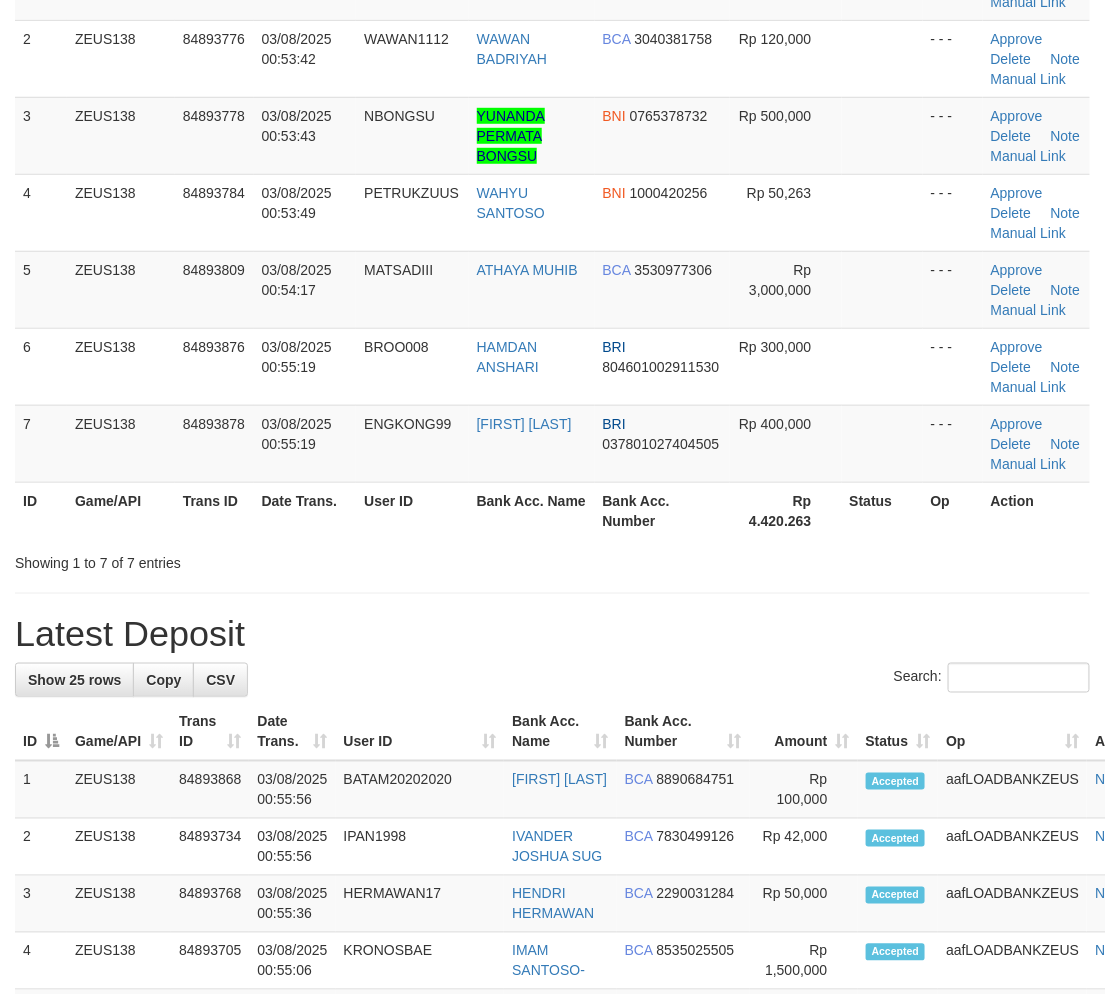 scroll, scrollTop: 233, scrollLeft: 0, axis: vertical 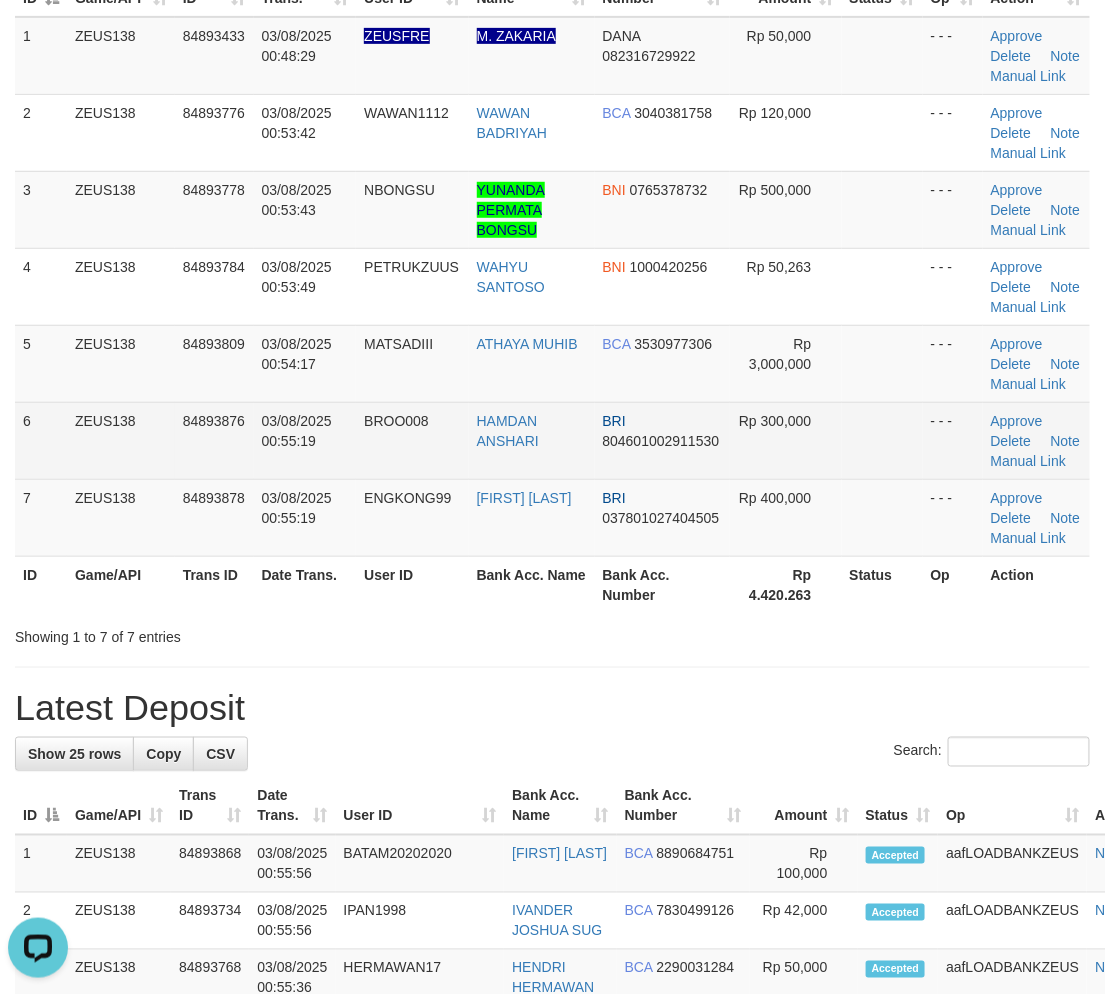 click at bounding box center [882, 440] 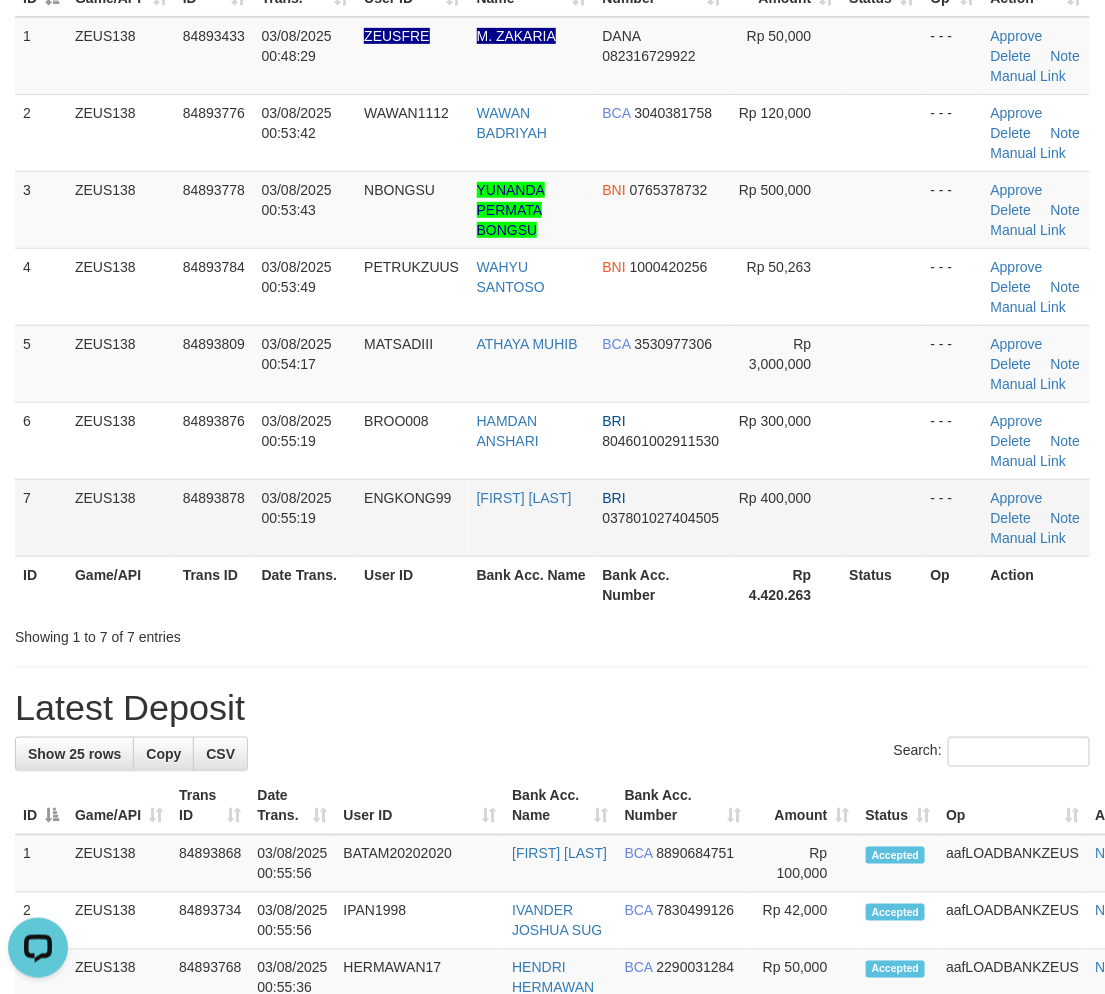 click at bounding box center (882, 440) 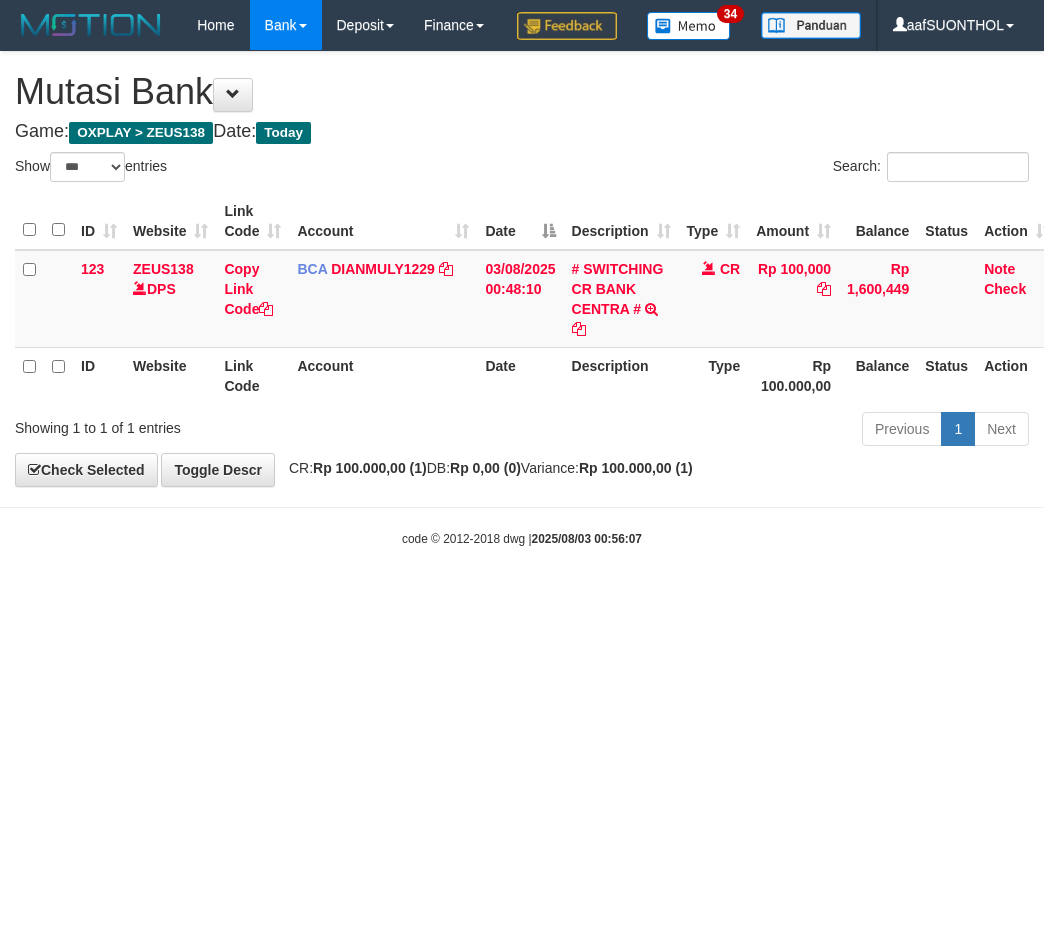 select on "***" 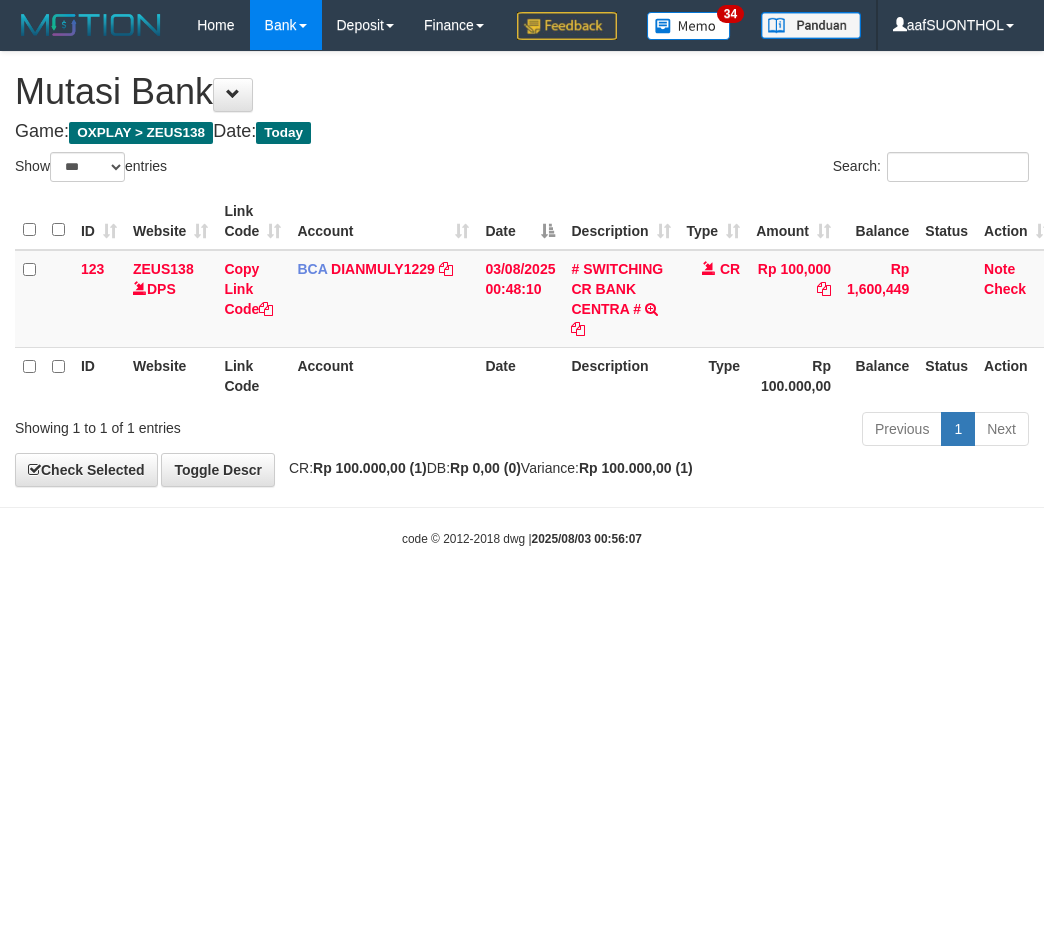 scroll, scrollTop: 0, scrollLeft: 13, axis: horizontal 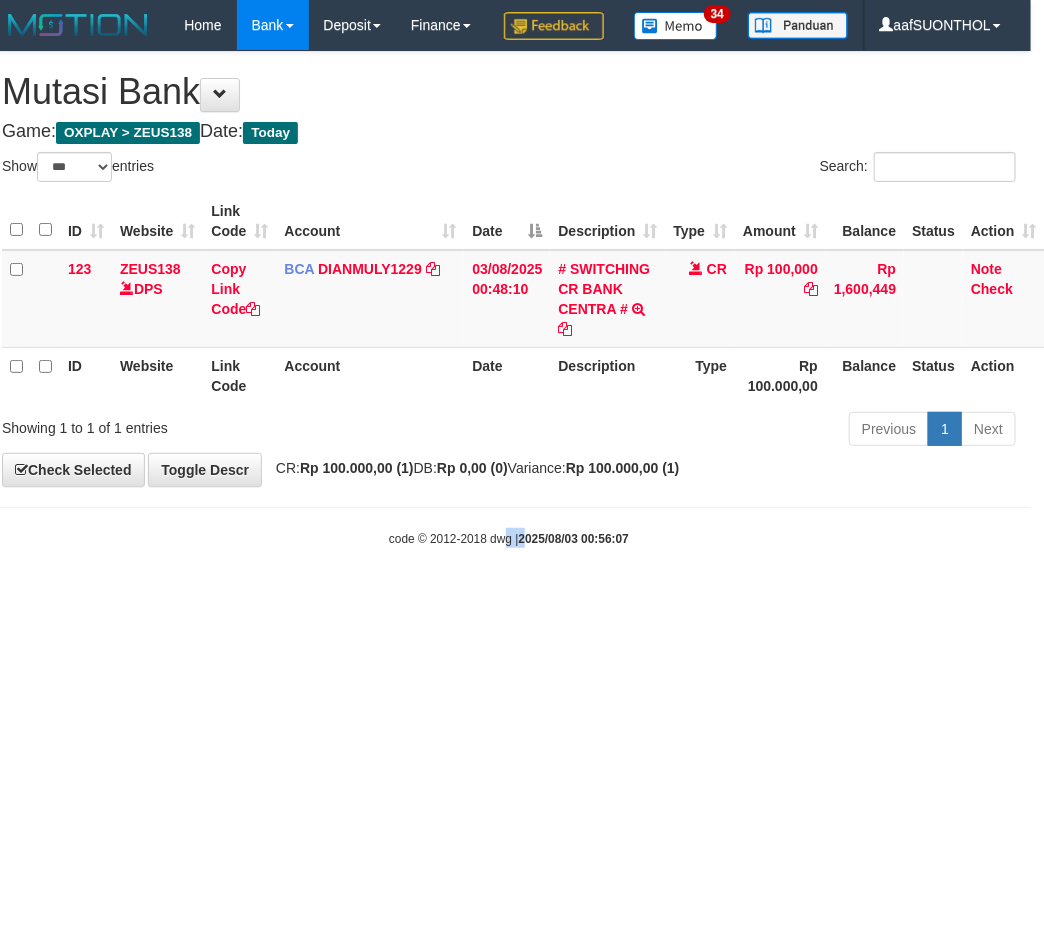 drag, startPoint x: 0, startPoint y: 0, endPoint x: 490, endPoint y: 697, distance: 852.0029 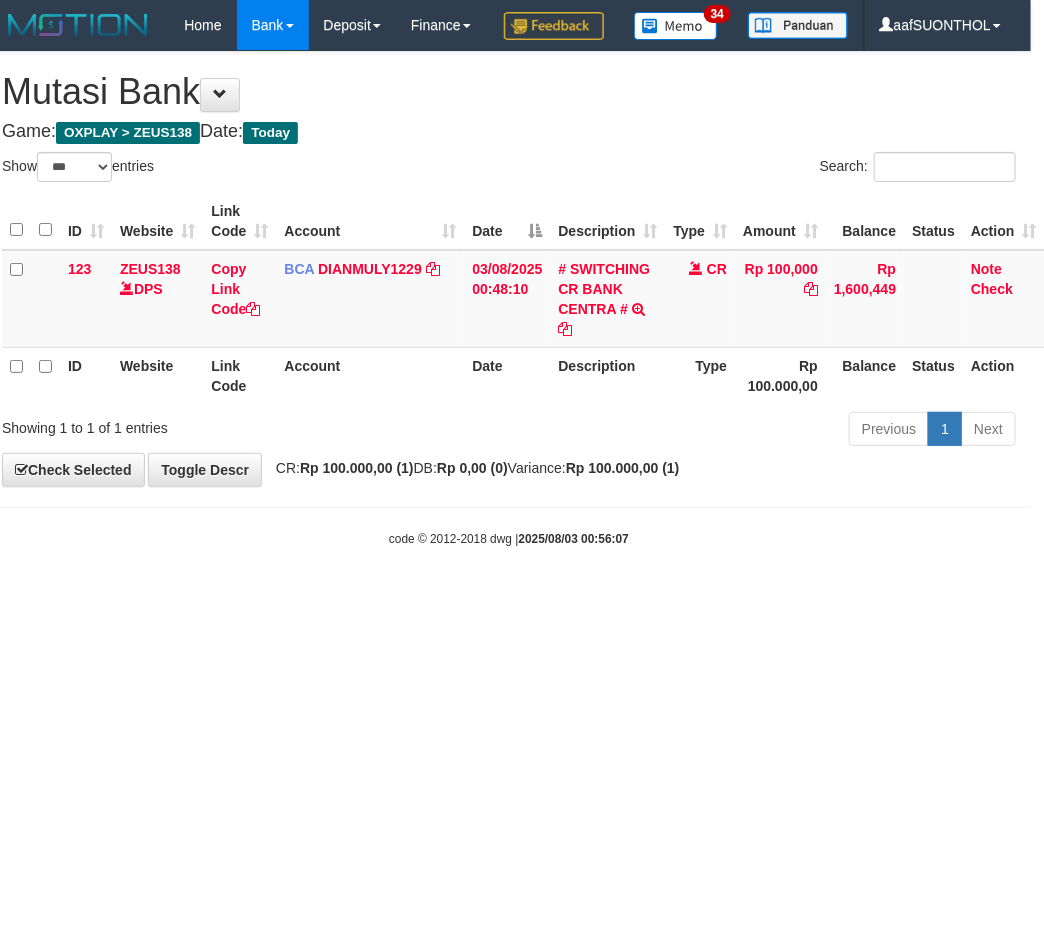 click on "Toggle navigation
Home
Bank
Account List
Load
By Website
Group
[OXPLAY]													ZEUS138
By Load Group (DPS)
Sync" at bounding box center [509, 299] 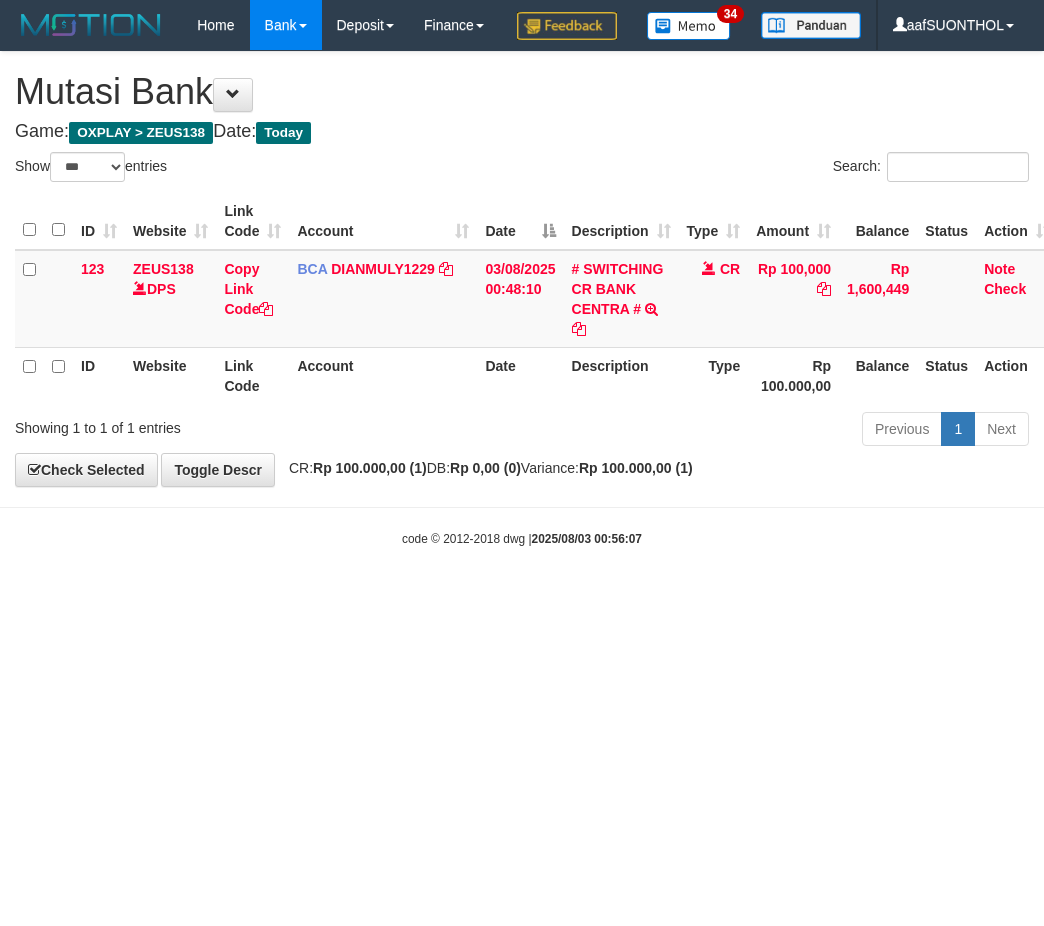 select on "***" 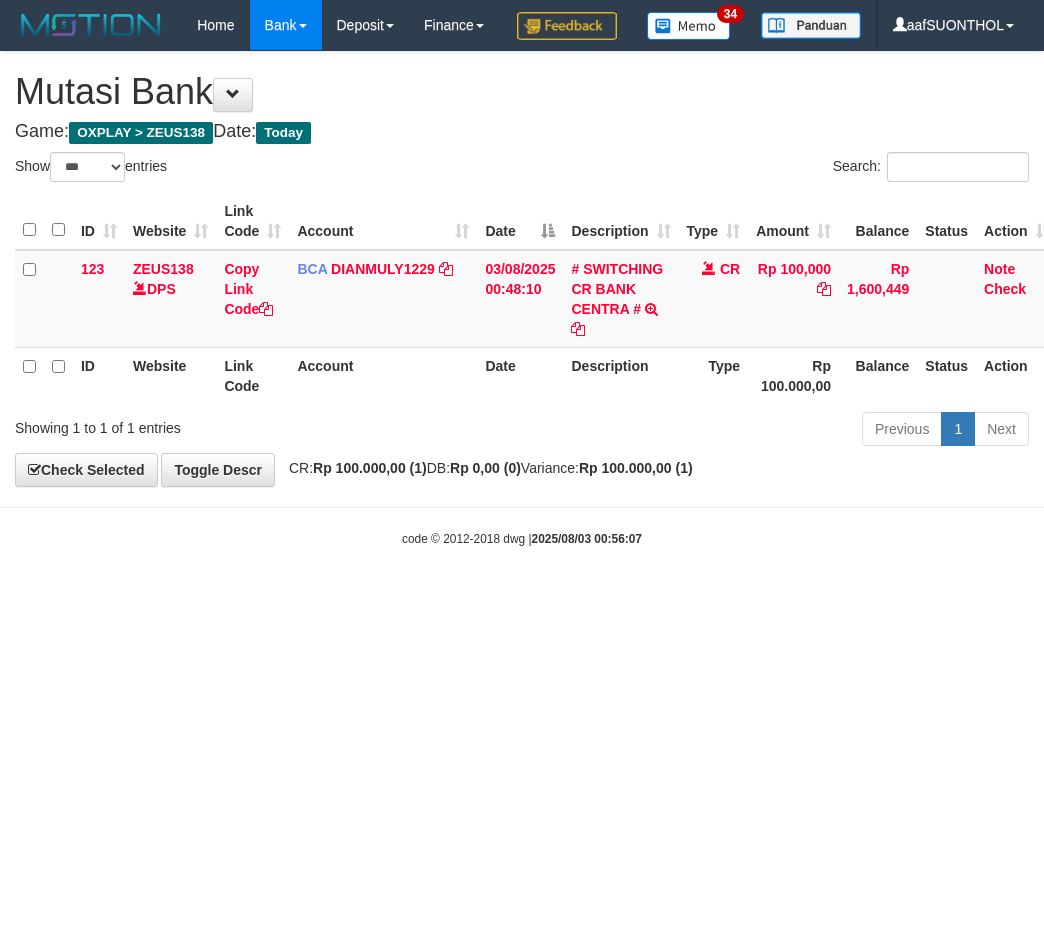 scroll, scrollTop: 0, scrollLeft: 13, axis: horizontal 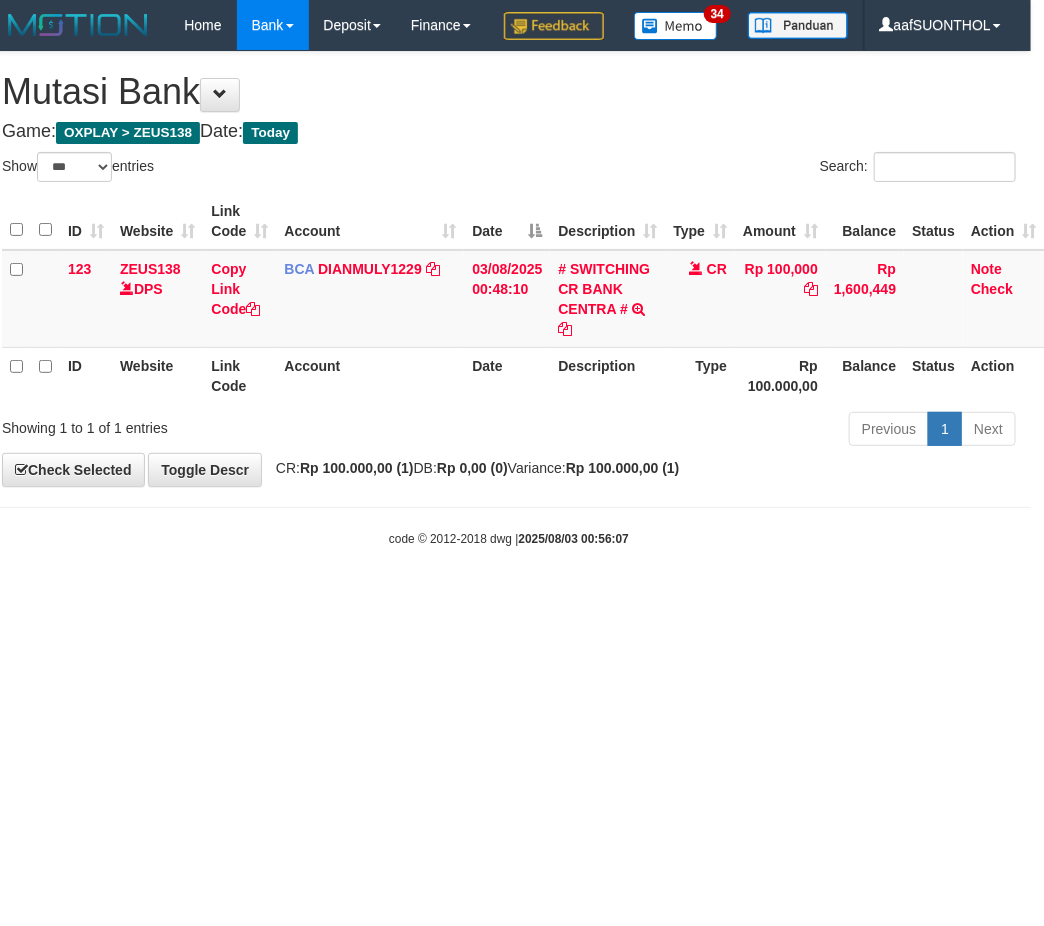 click on "Toggle navigation
Home
Bank
Account List
Load
By Website
Group
[OXPLAY]													ZEUS138
By Load Group (DPS)
Sync" at bounding box center (509, 299) 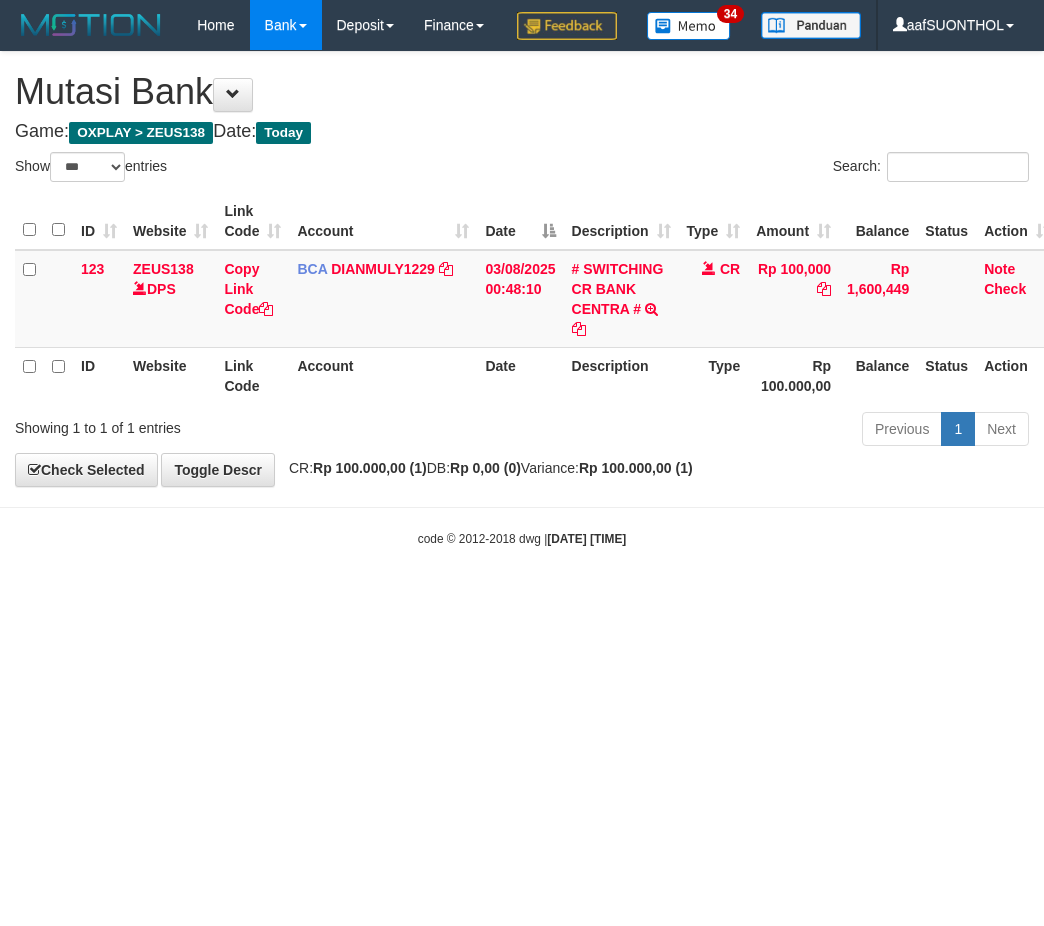 select on "***" 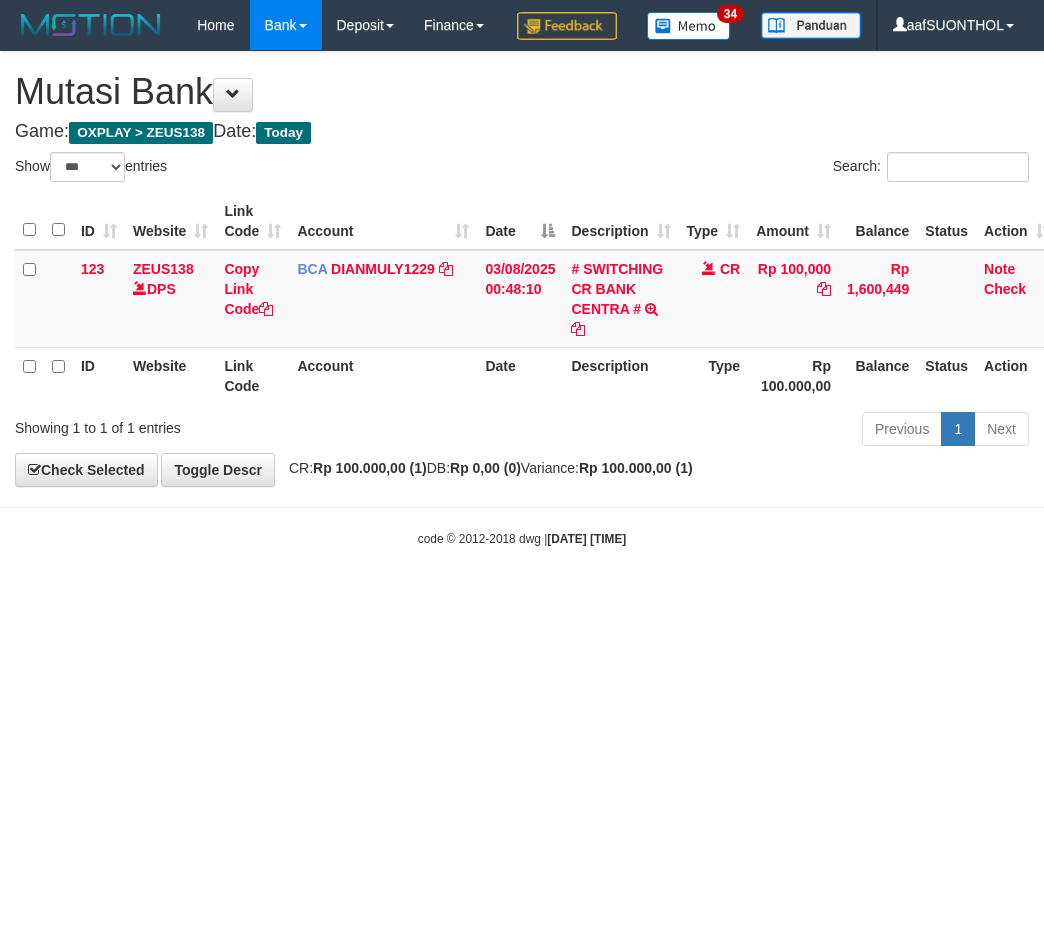 scroll, scrollTop: 0, scrollLeft: 13, axis: horizontal 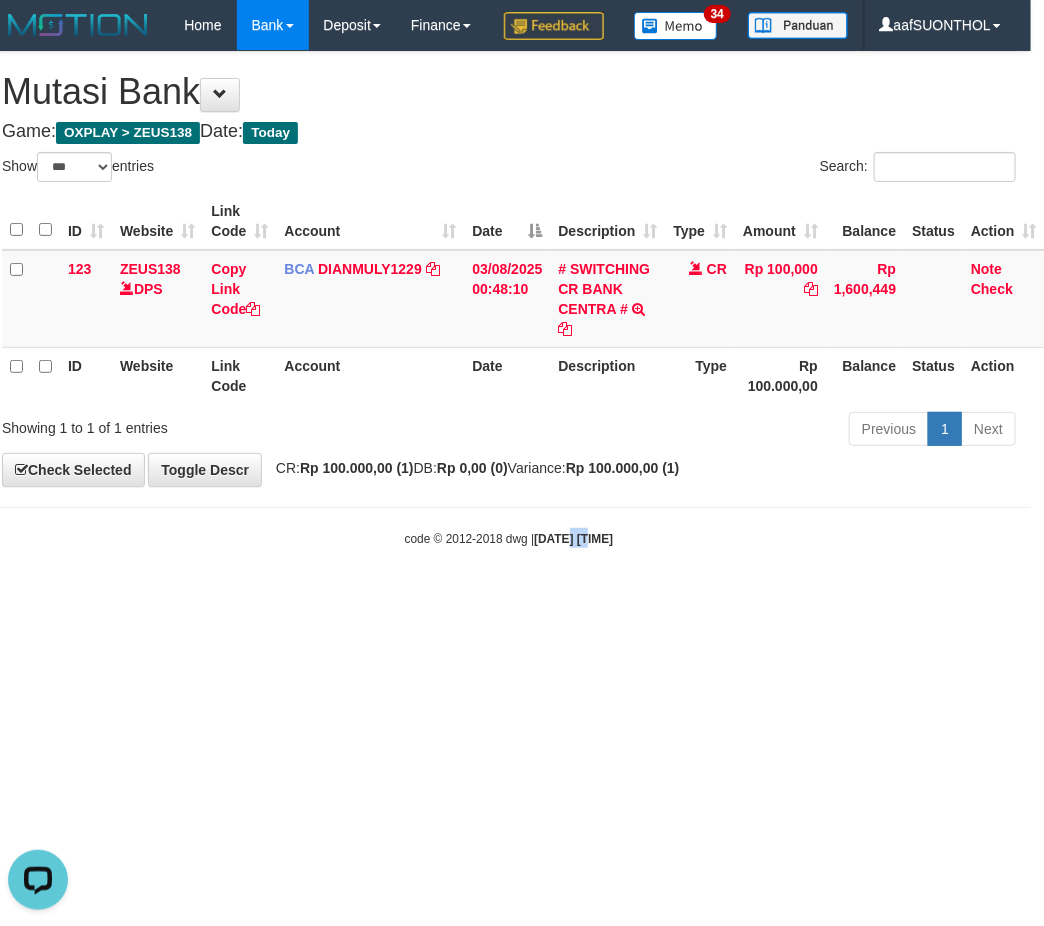 drag, startPoint x: 585, startPoint y: 673, endPoint x: 535, endPoint y: 664, distance: 50.803543 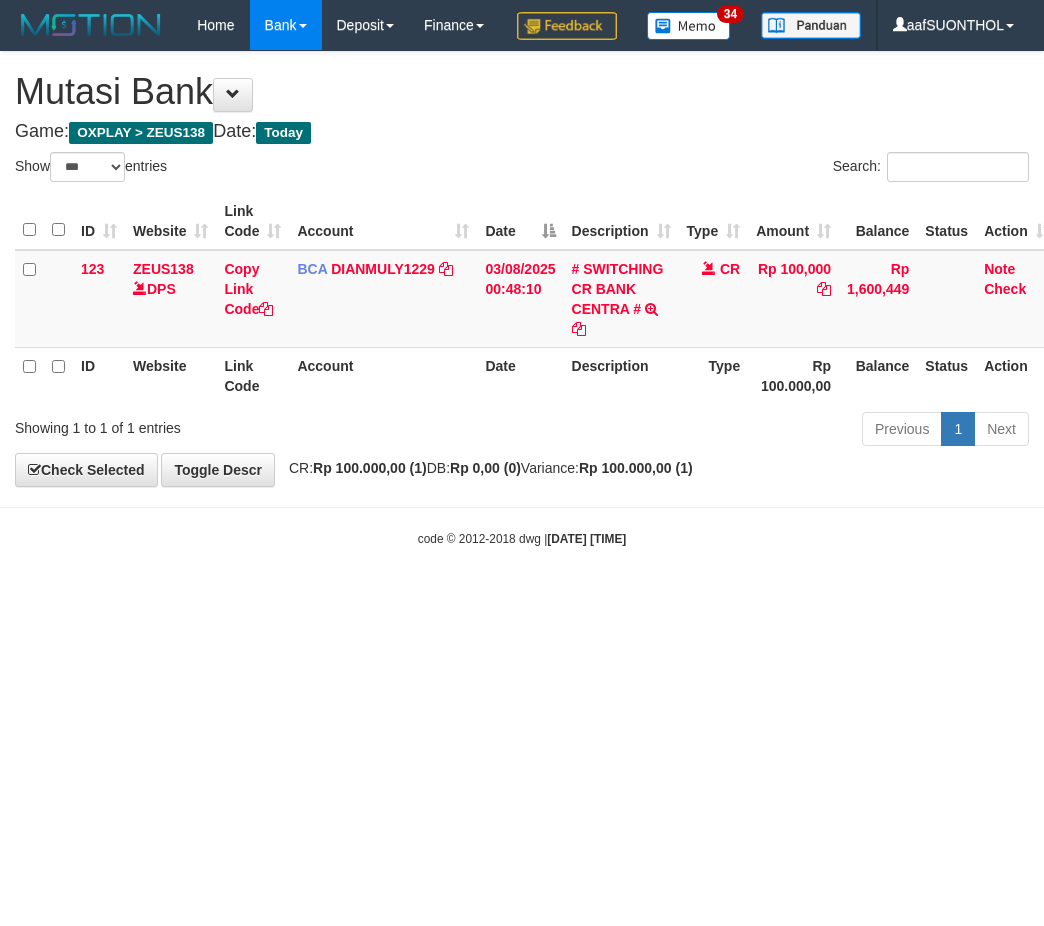 select on "***" 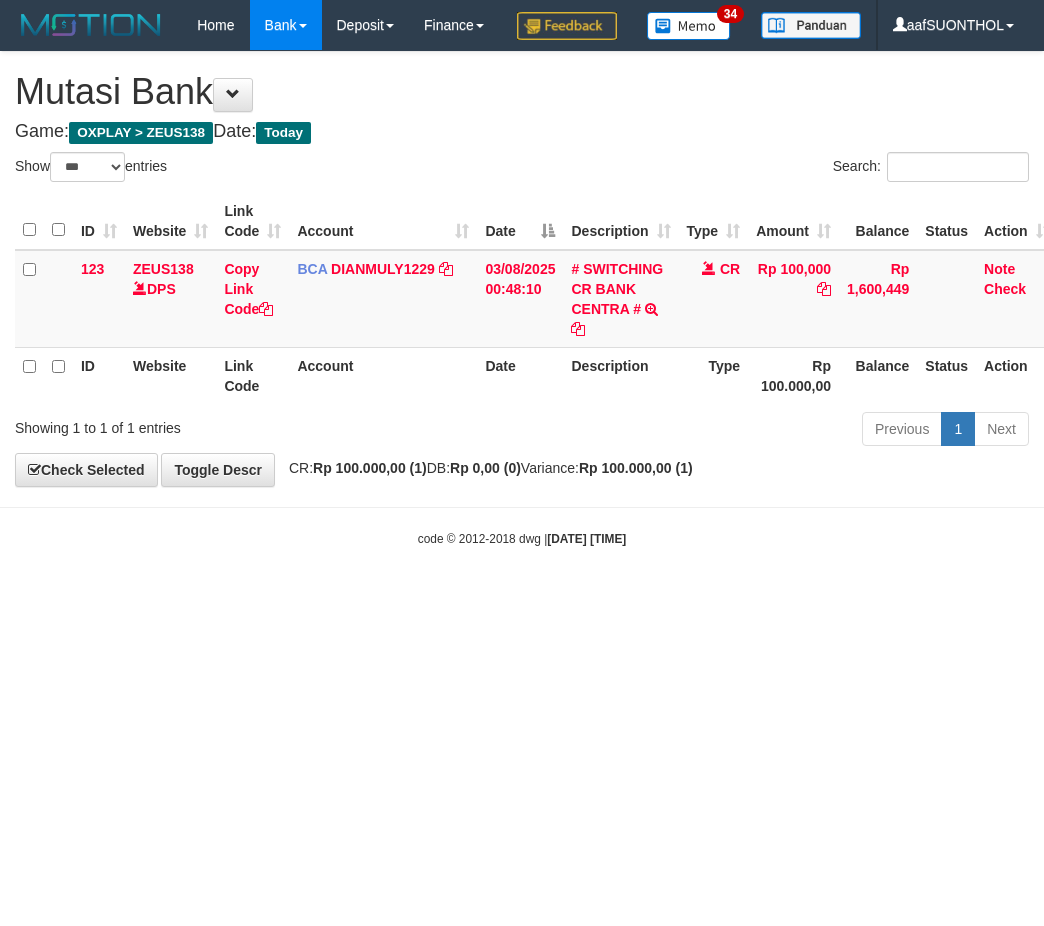 scroll, scrollTop: 0, scrollLeft: 13, axis: horizontal 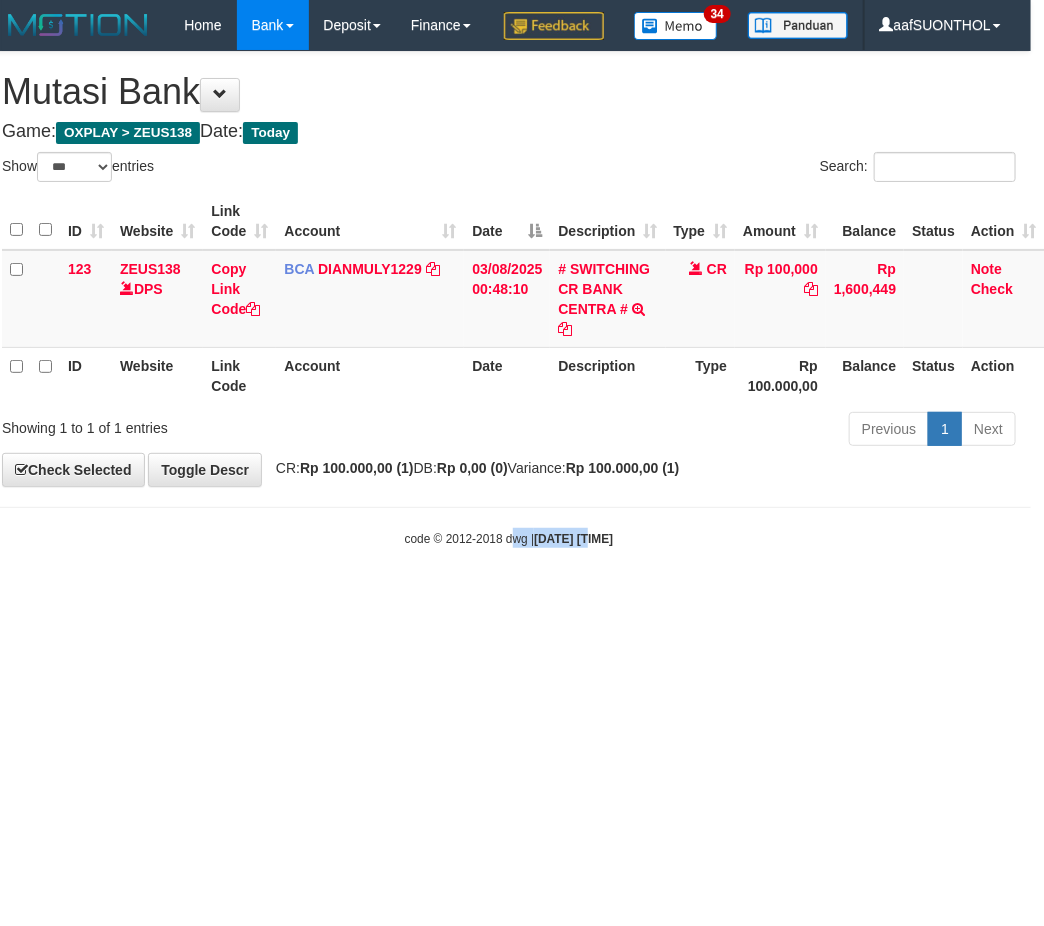 drag, startPoint x: 563, startPoint y: 715, endPoint x: 447, endPoint y: 724, distance: 116.34862 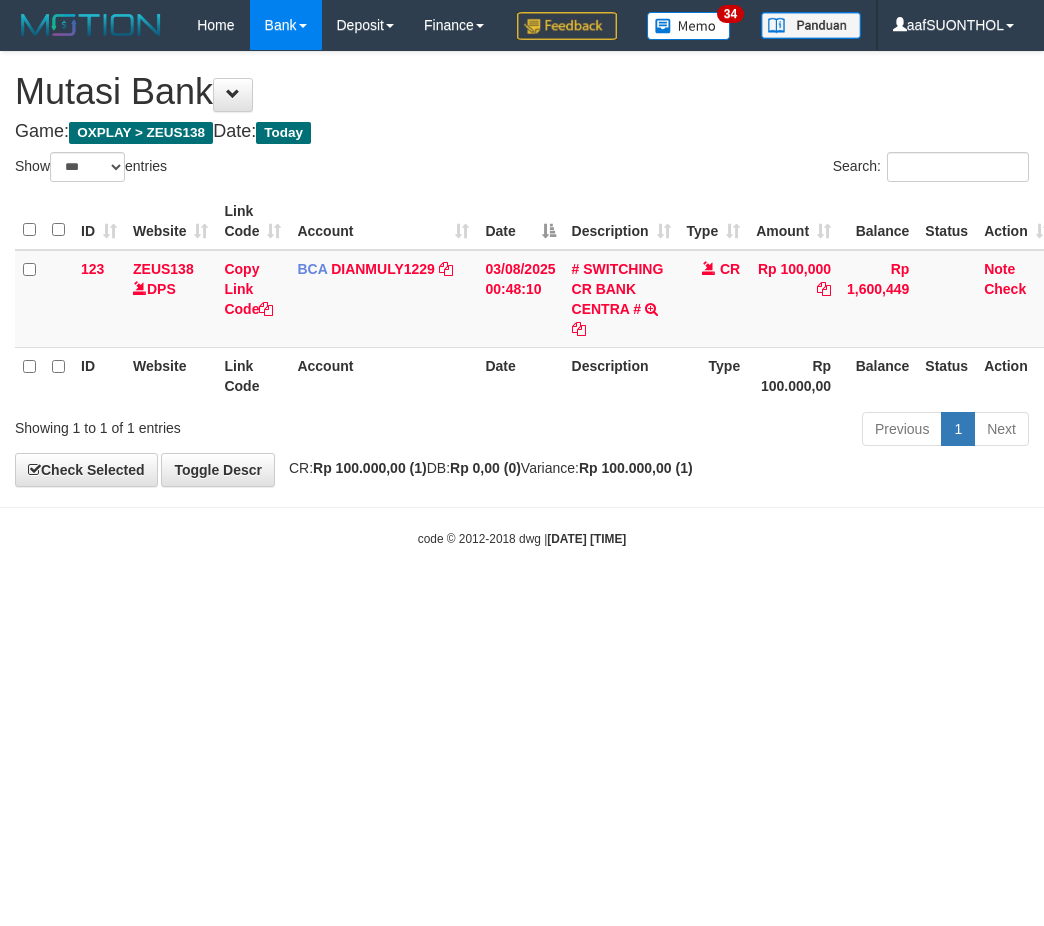 select on "***" 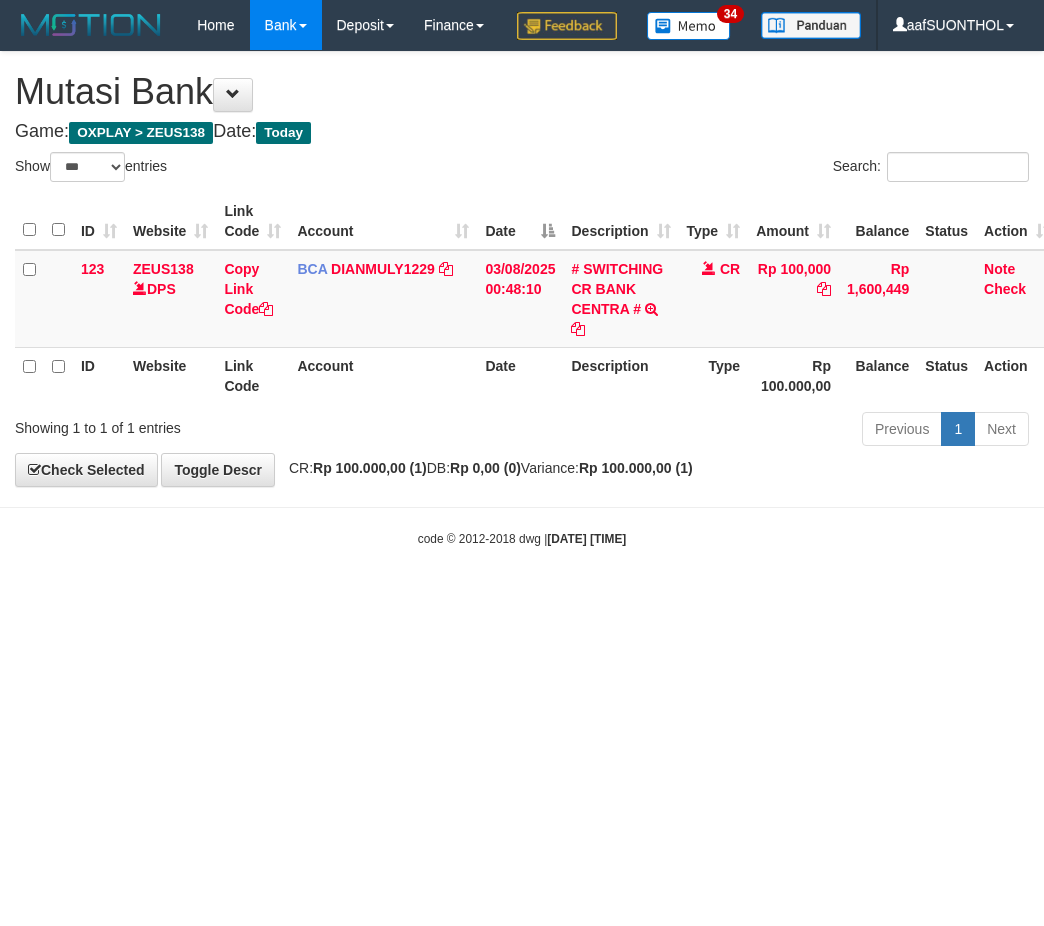 scroll, scrollTop: 0, scrollLeft: 13, axis: horizontal 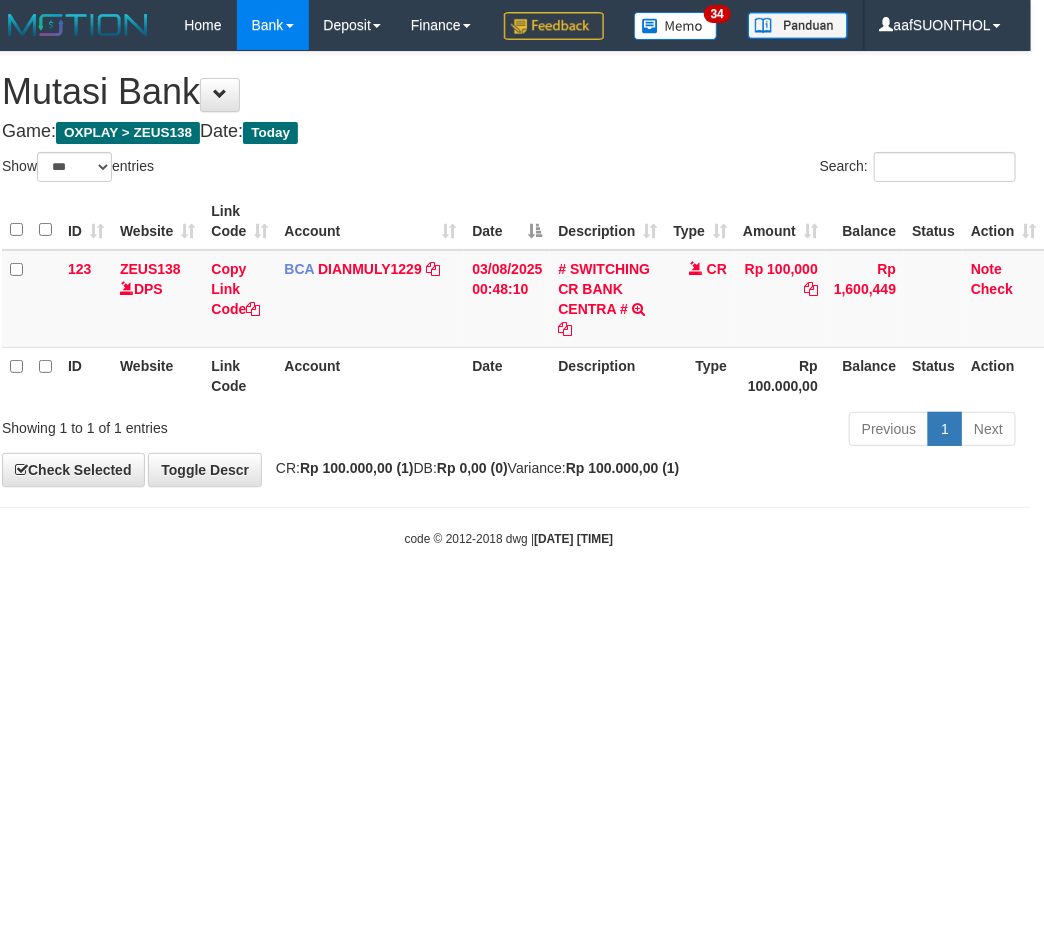 drag, startPoint x: 397, startPoint y: 715, endPoint x: 341, endPoint y: 697, distance: 58.821766 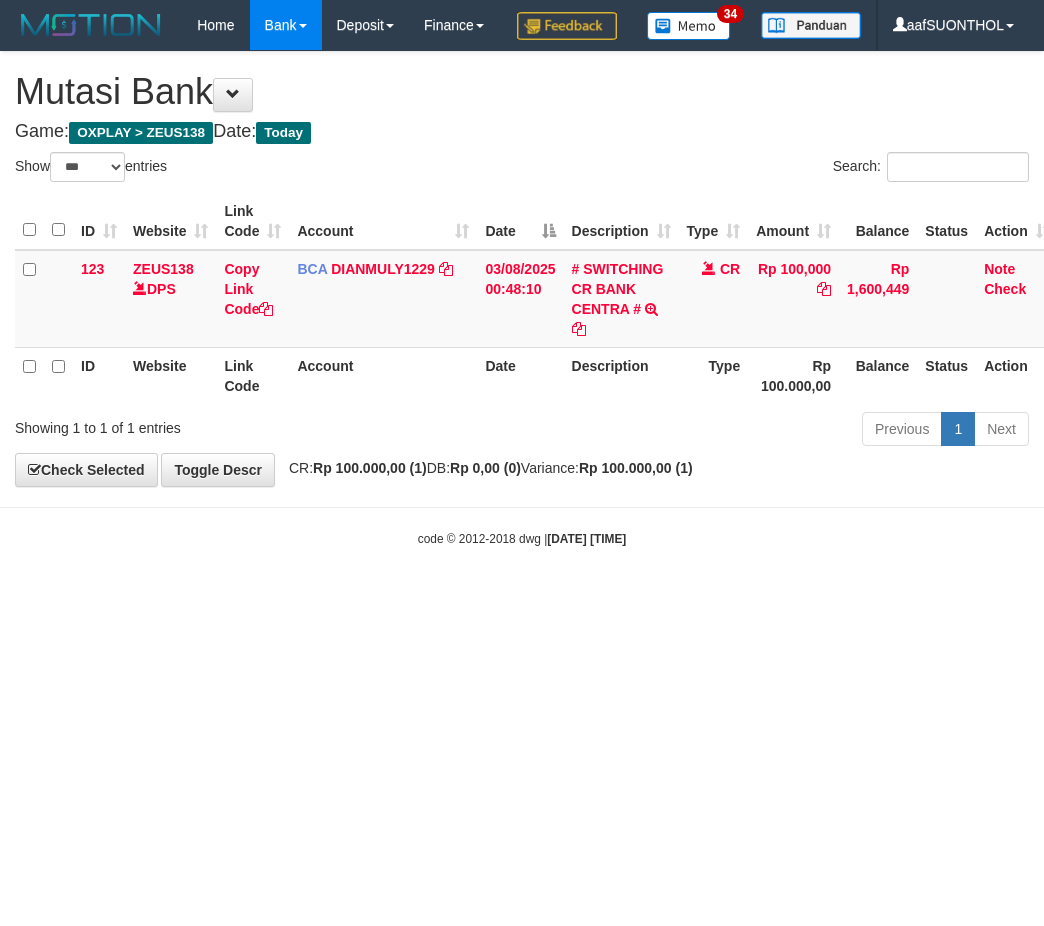 select on "***" 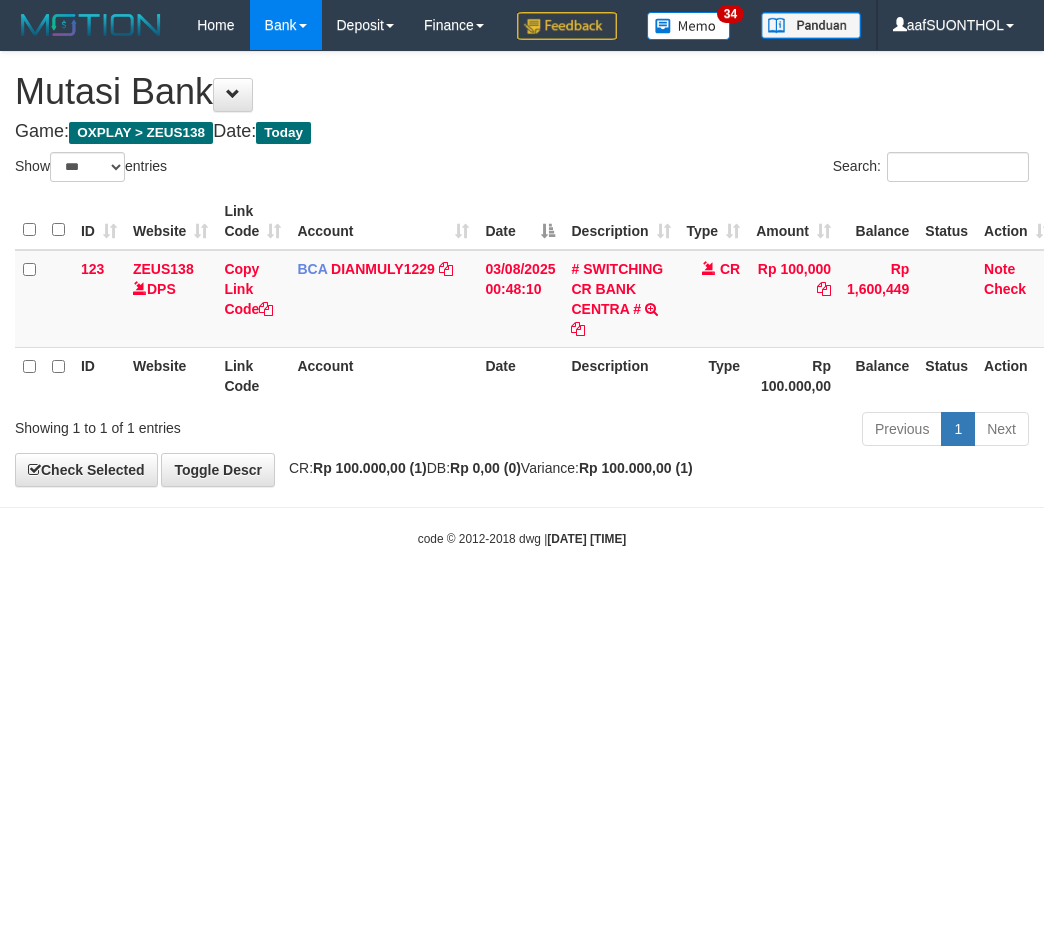 scroll, scrollTop: 0, scrollLeft: 13, axis: horizontal 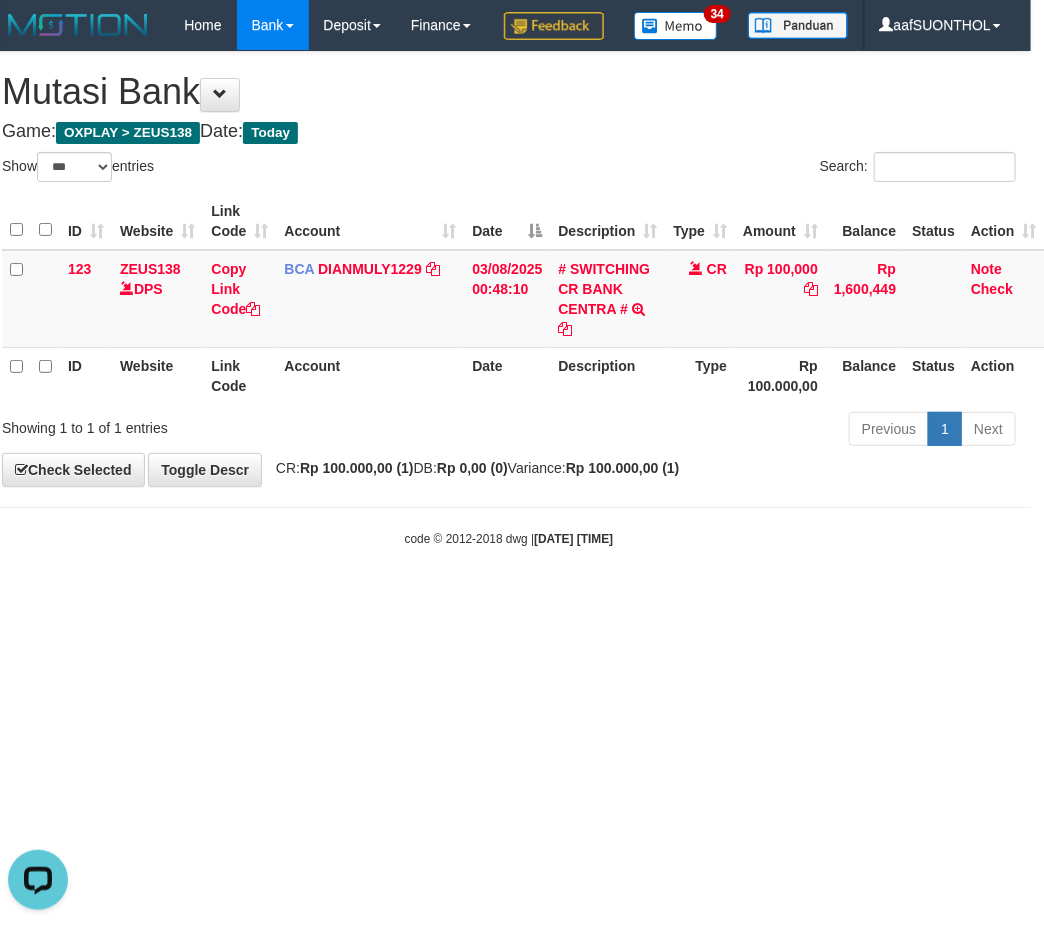 click on "Toggle navigation
Home
Bank
Account List
Load
By Website
Group
[OXPLAY]													ZEUS138
By Load Group (DPS)
Sync" at bounding box center [509, 299] 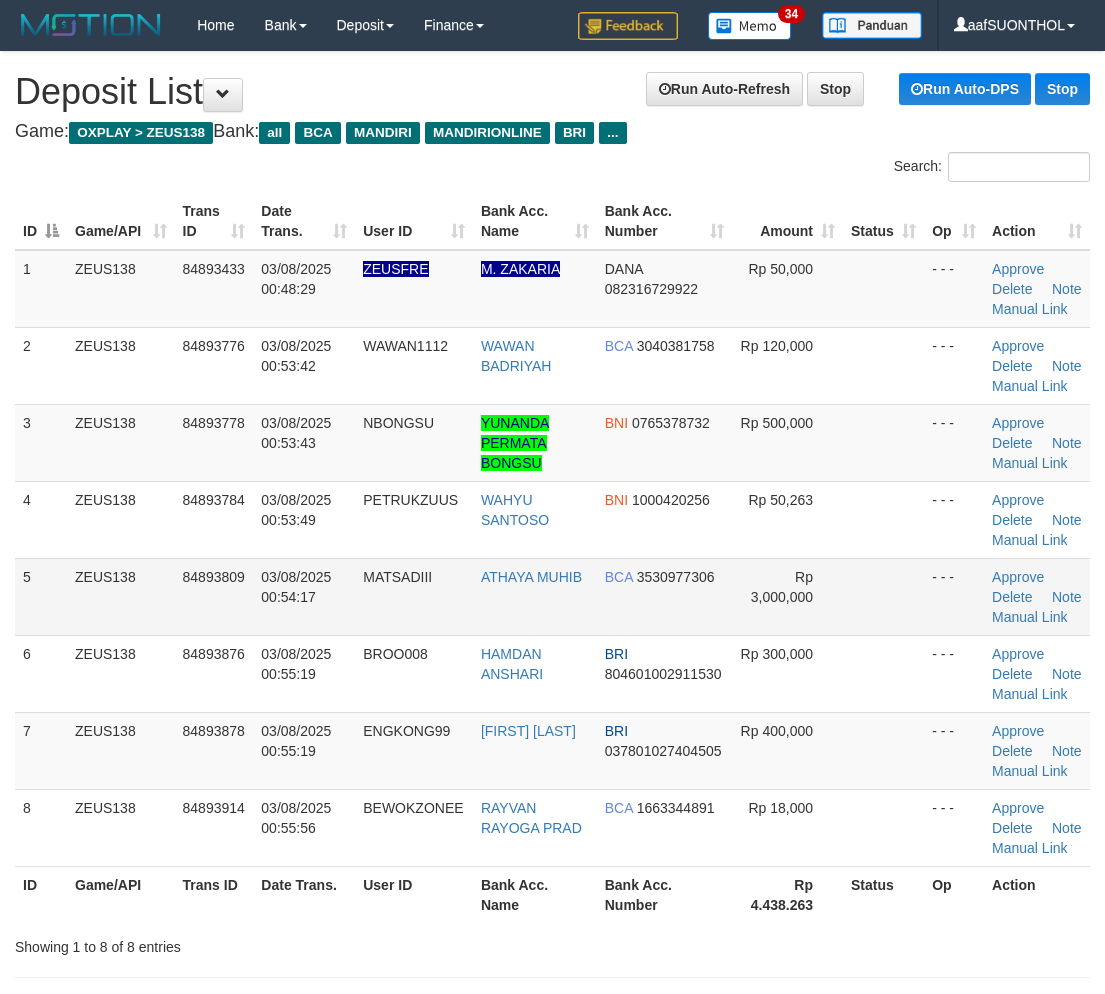 scroll, scrollTop: 0, scrollLeft: 0, axis: both 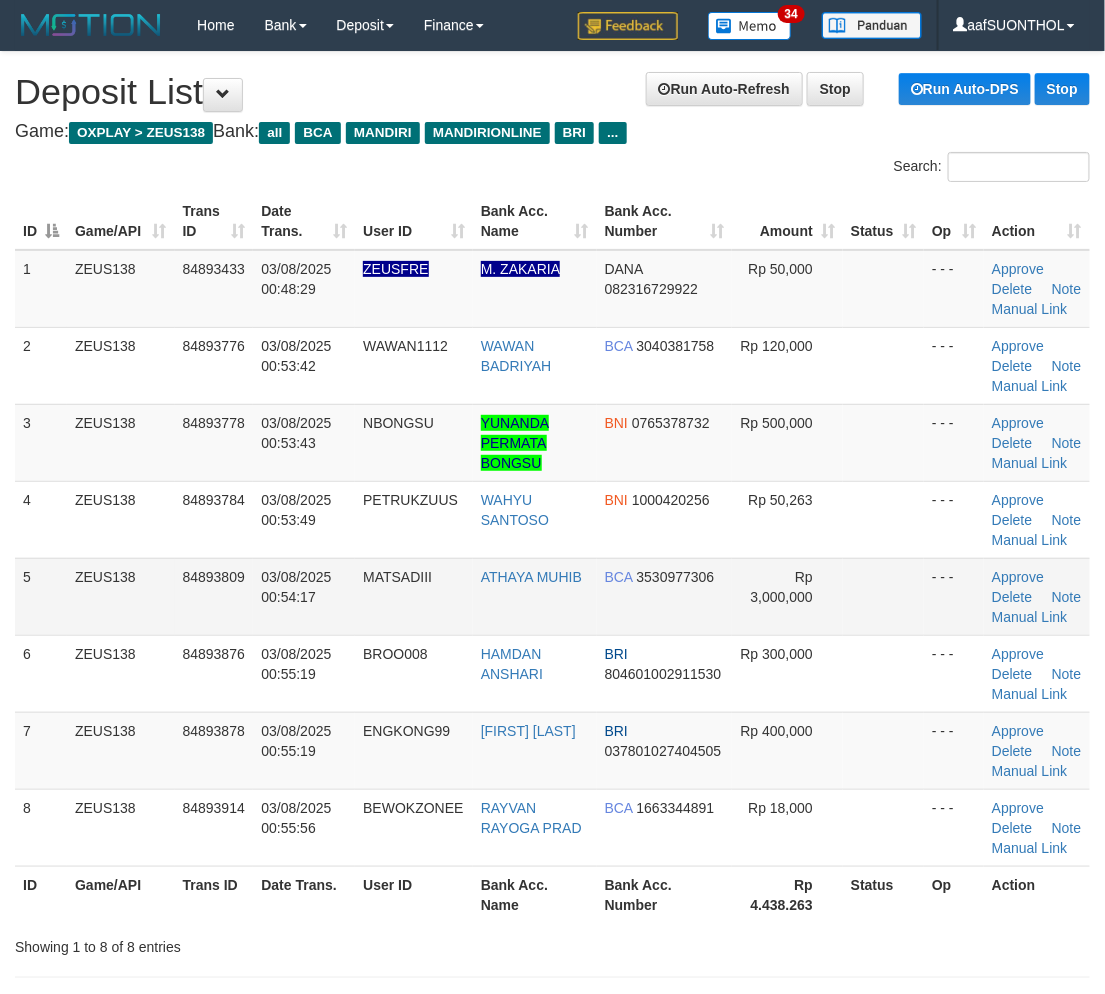 drag, startPoint x: 864, startPoint y: 572, endPoint x: 884, endPoint y: 581, distance: 21.931713 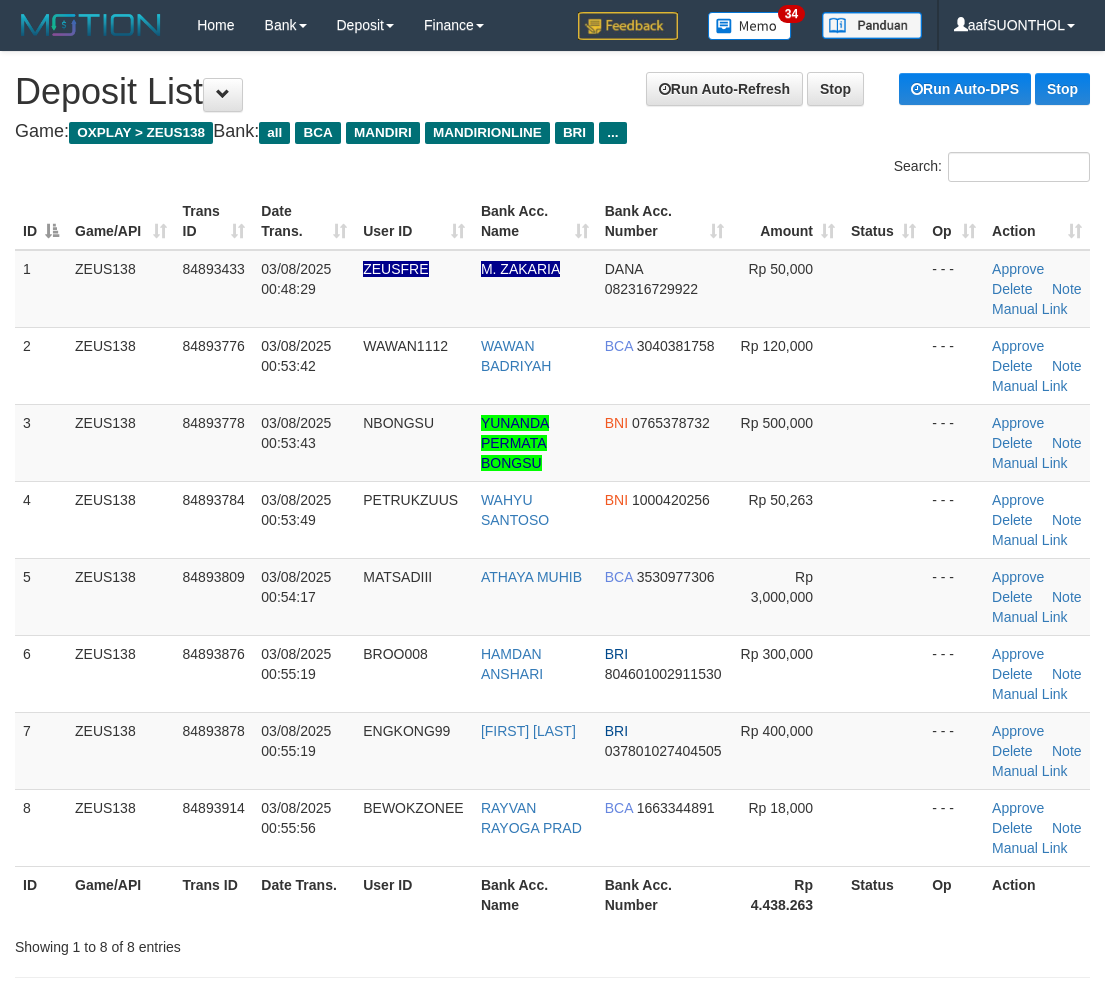 scroll, scrollTop: 0, scrollLeft: 0, axis: both 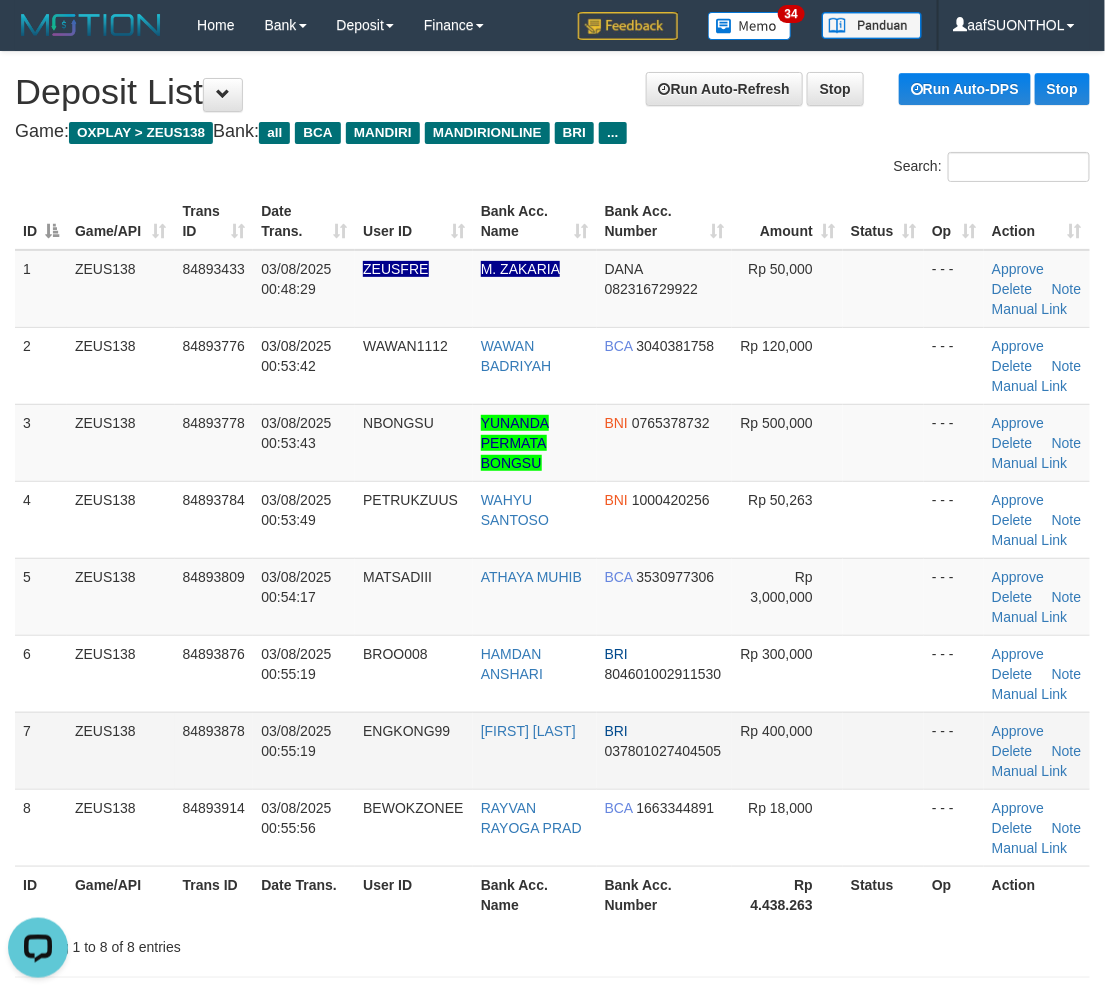 drag, startPoint x: 894, startPoint y: 745, endPoint x: 866, endPoint y: 734, distance: 30.083218 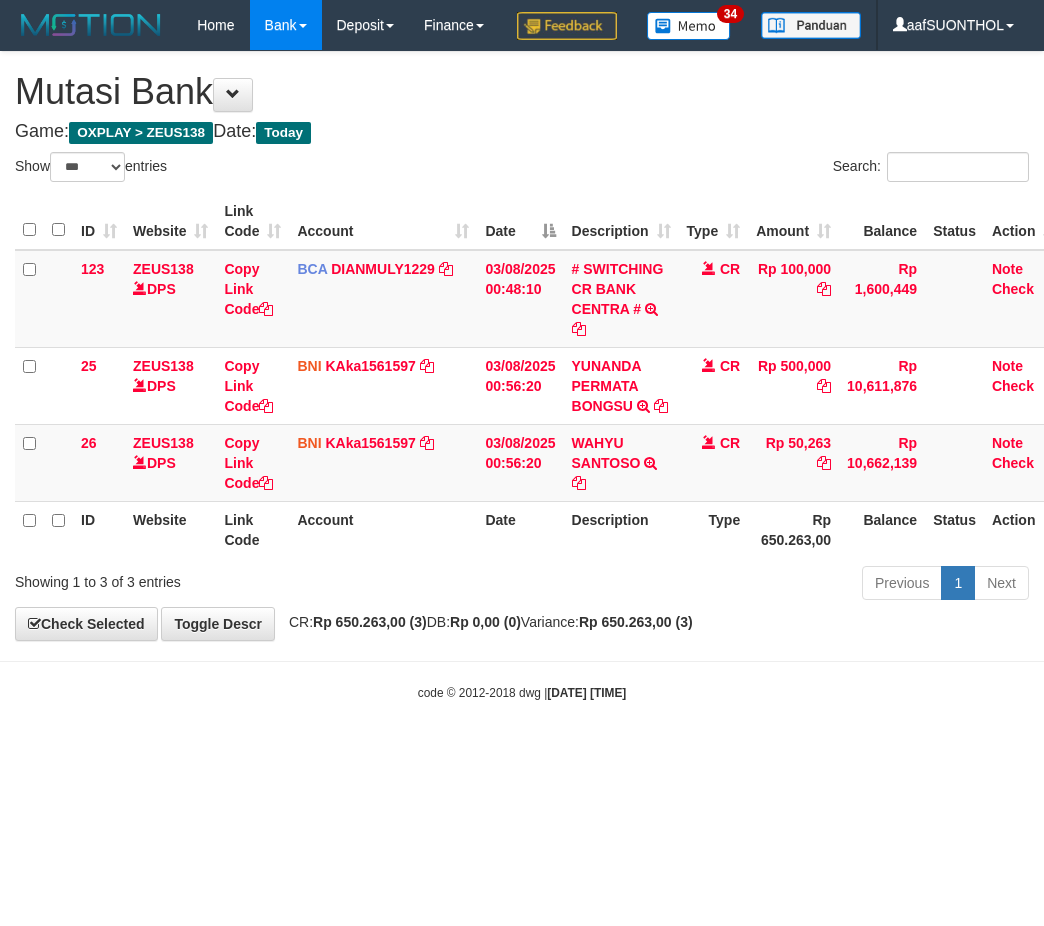 select on "***" 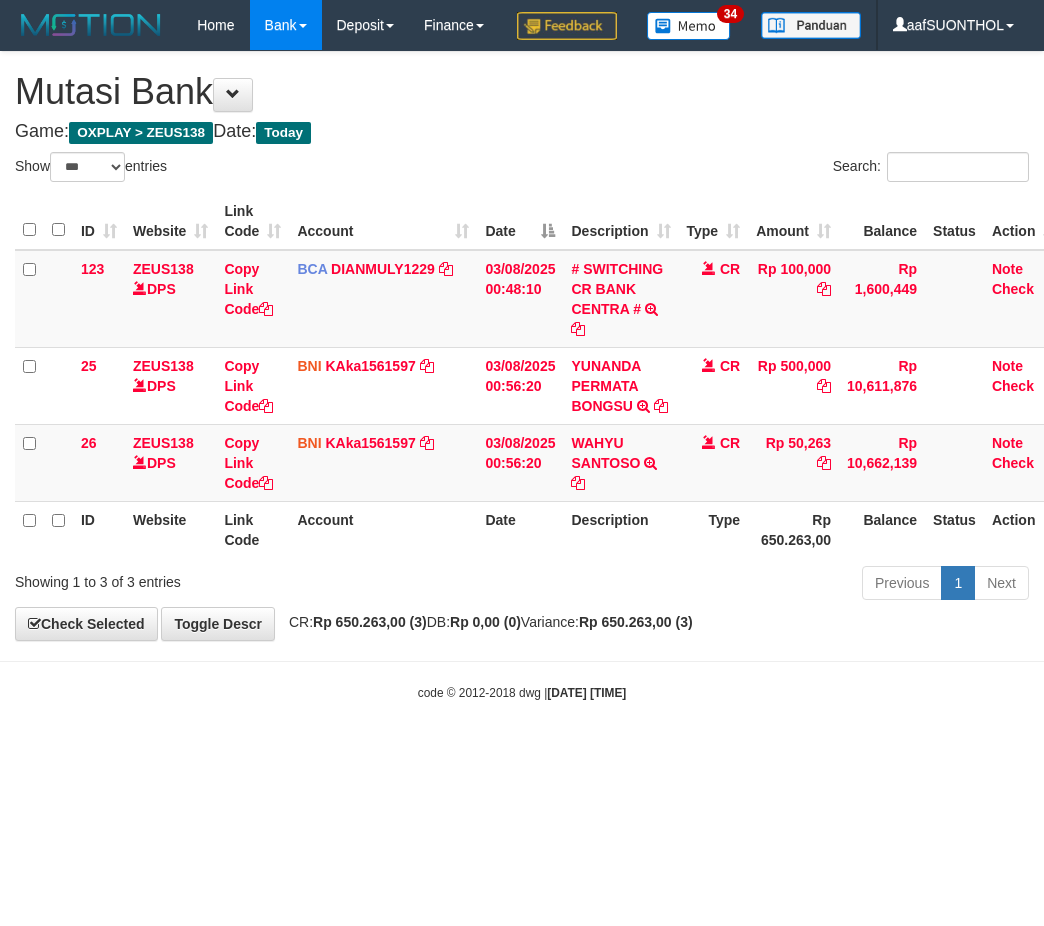 scroll, scrollTop: 0, scrollLeft: 13, axis: horizontal 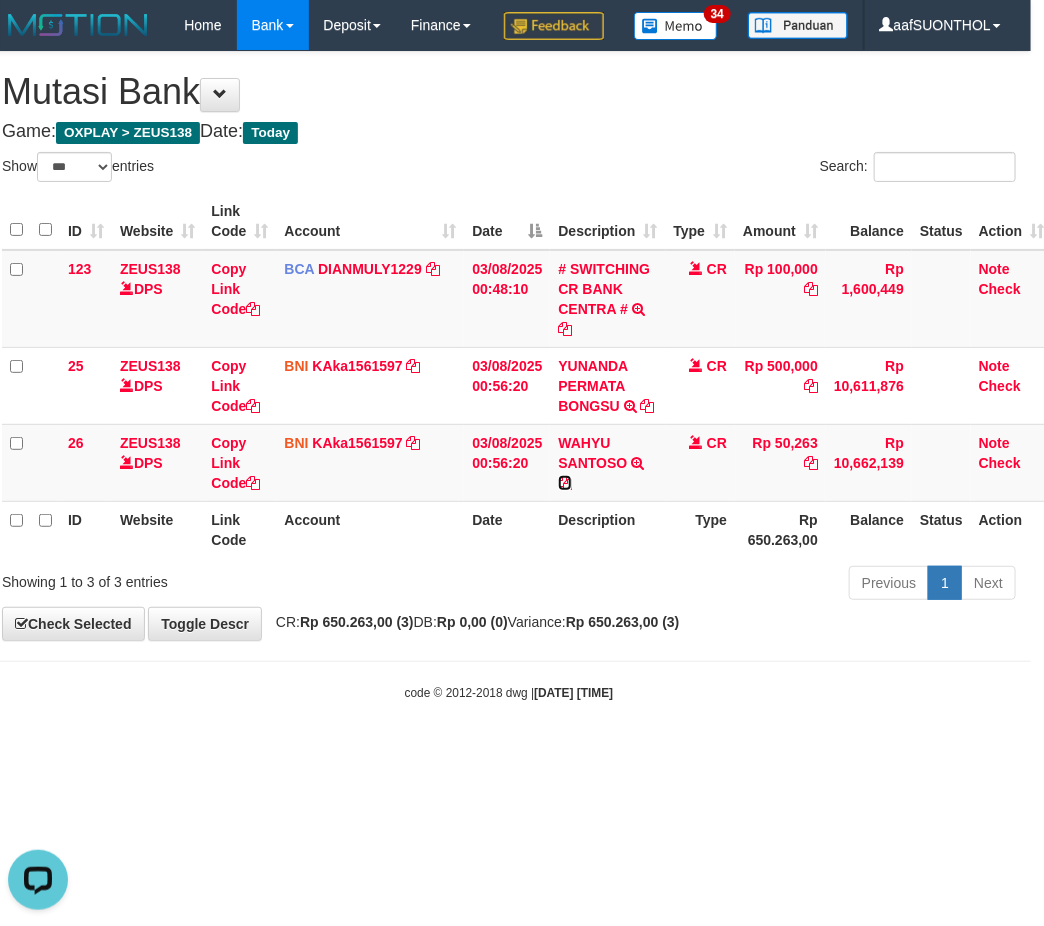 drag, startPoint x: 561, startPoint y: 532, endPoint x: 520, endPoint y: 561, distance: 50.219517 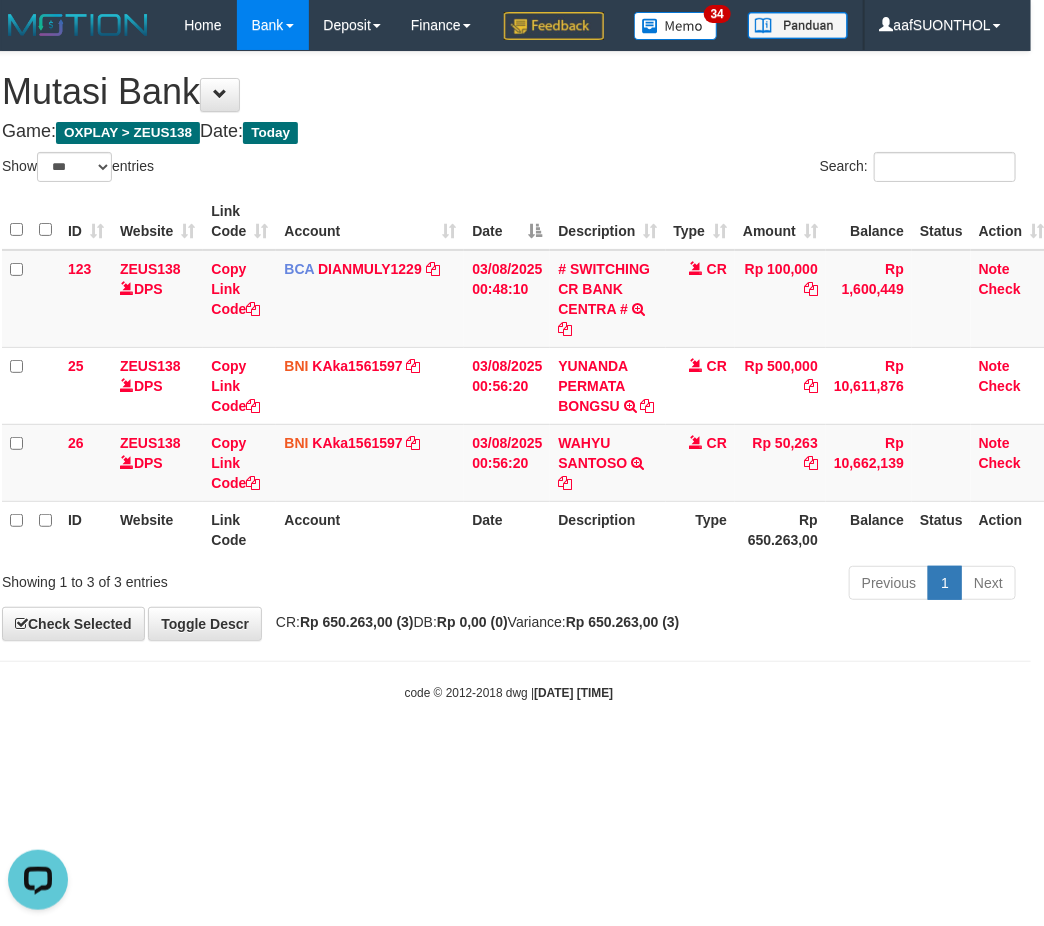 drag, startPoint x: 494, startPoint y: 711, endPoint x: 448, endPoint y: 697, distance: 48.08326 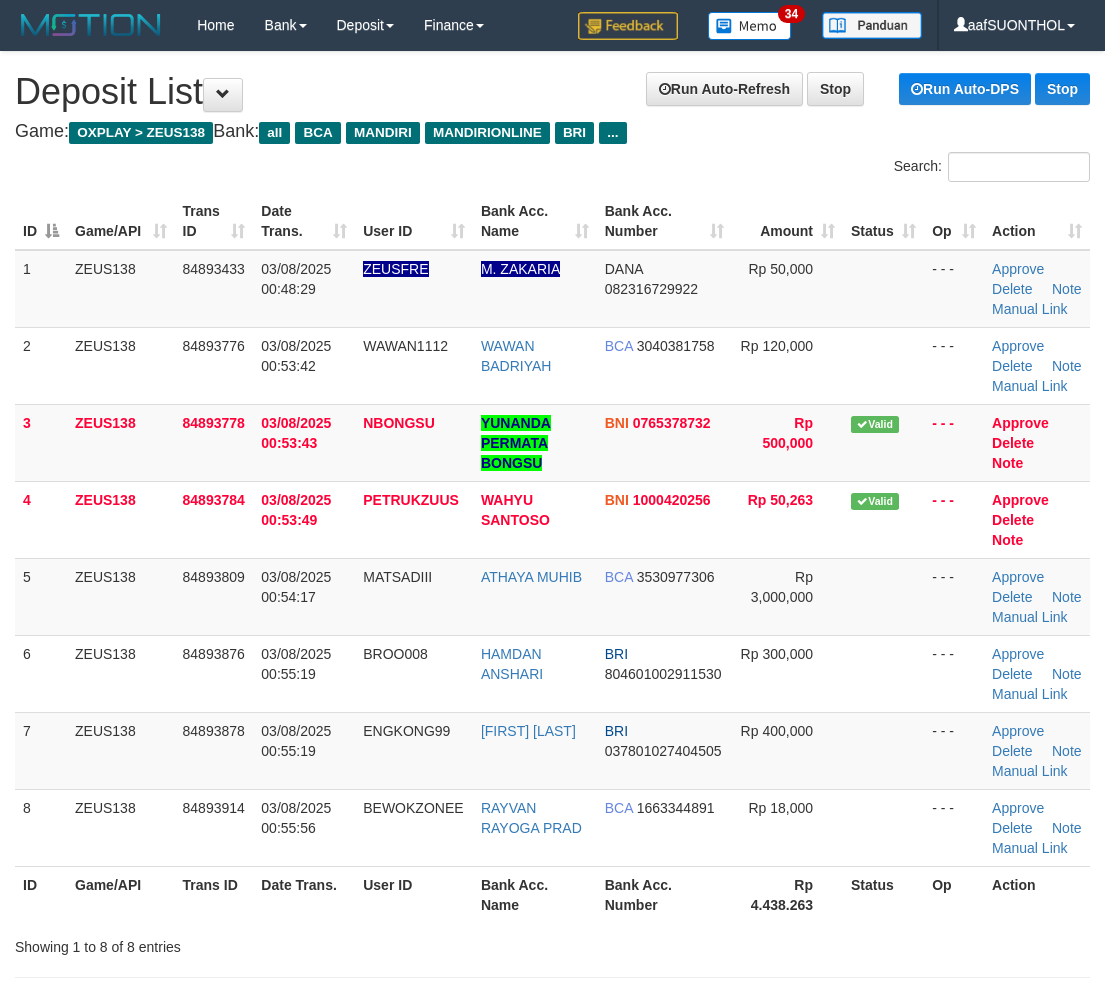 scroll, scrollTop: 0, scrollLeft: 0, axis: both 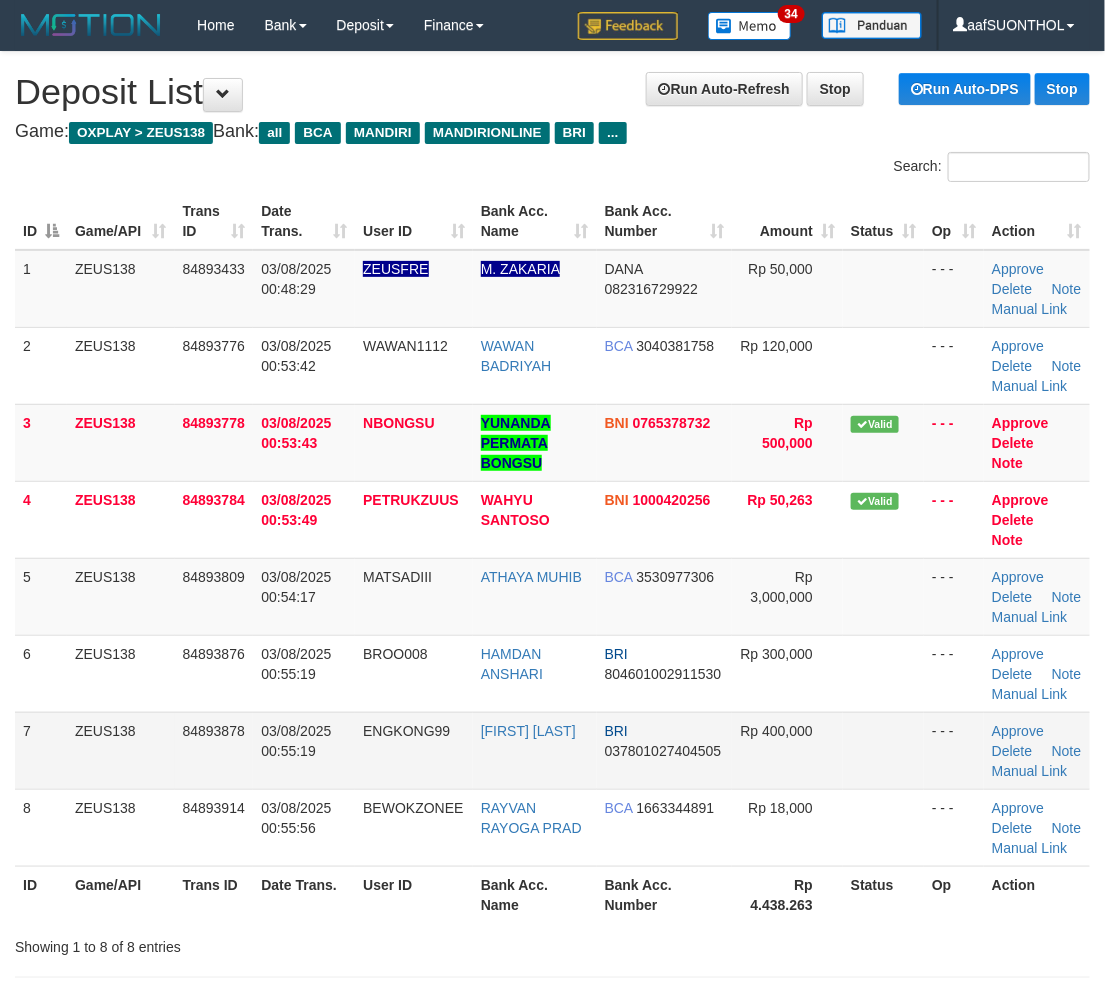 click at bounding box center (883, 750) 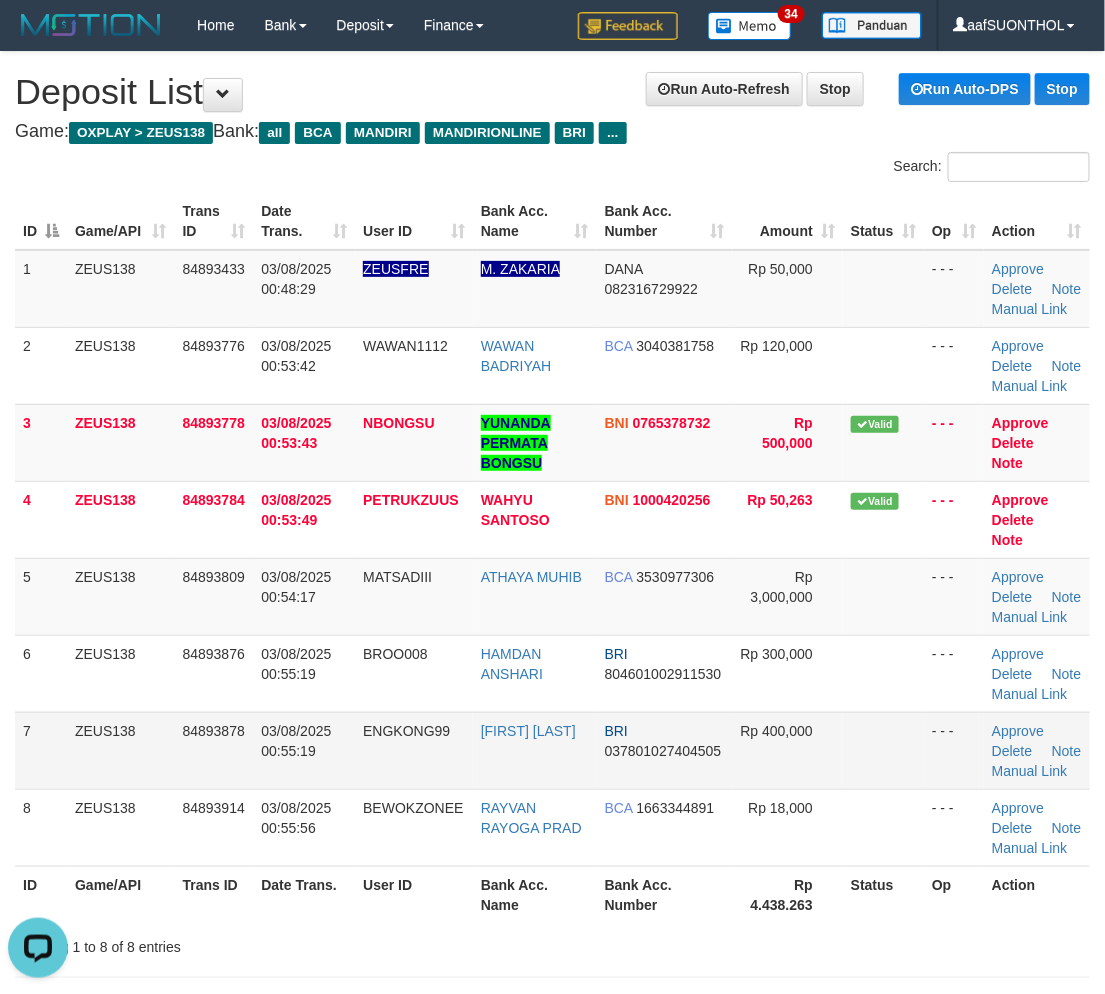 scroll, scrollTop: 0, scrollLeft: 0, axis: both 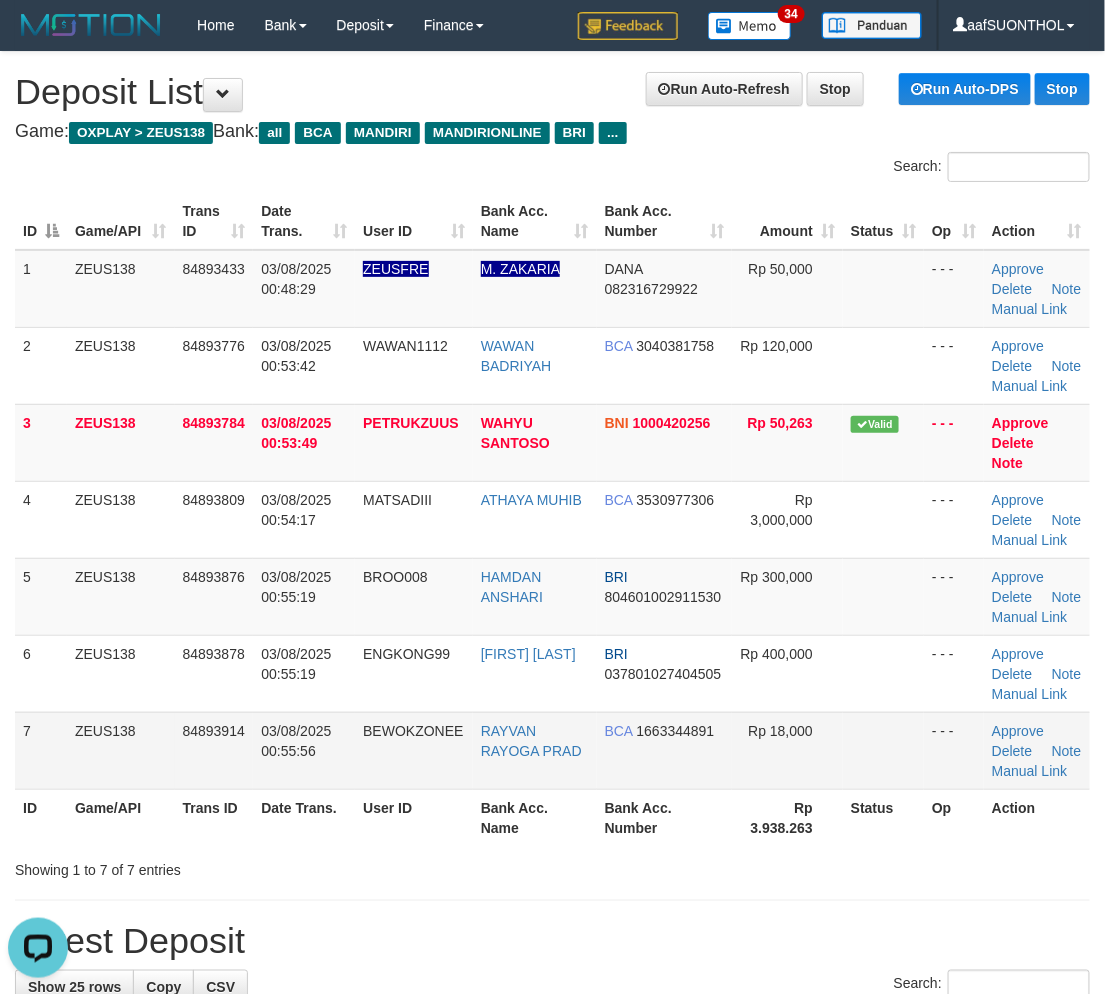 drag, startPoint x: 876, startPoint y: 787, endPoint x: 857, endPoint y: 782, distance: 19.646883 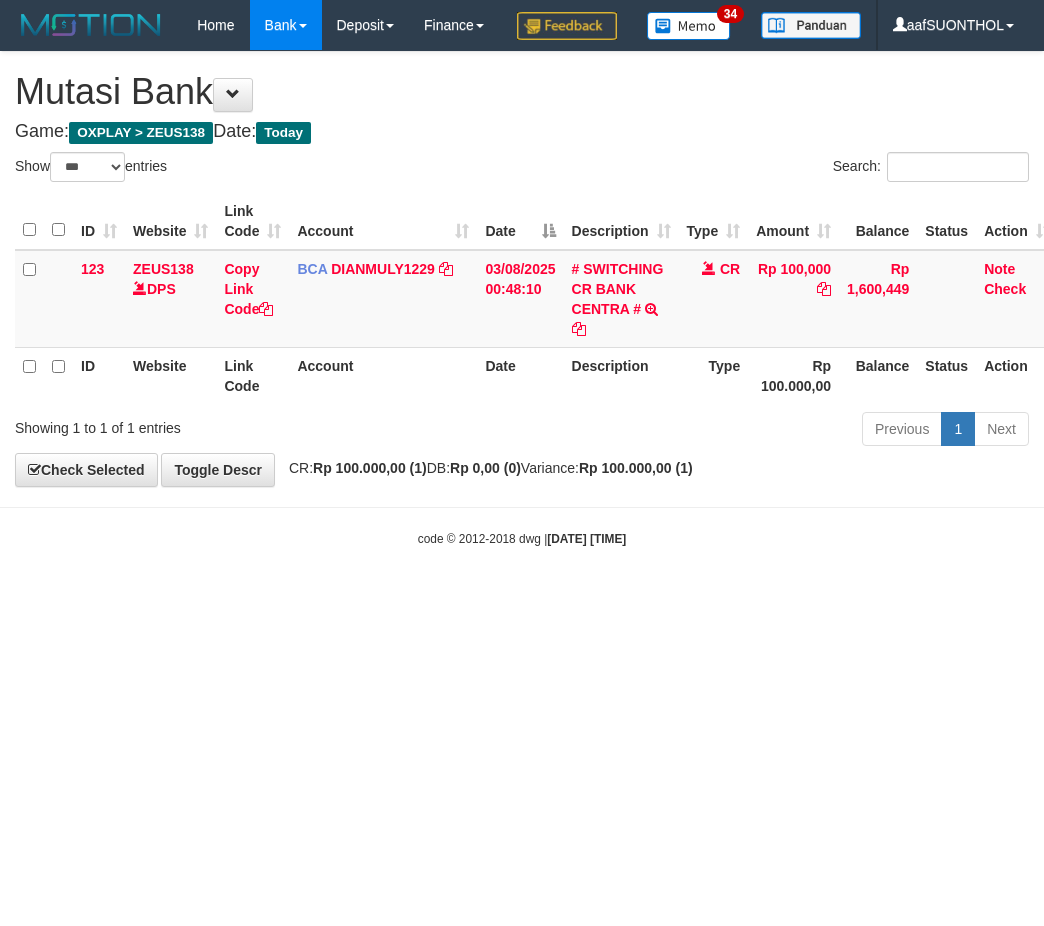 select on "***" 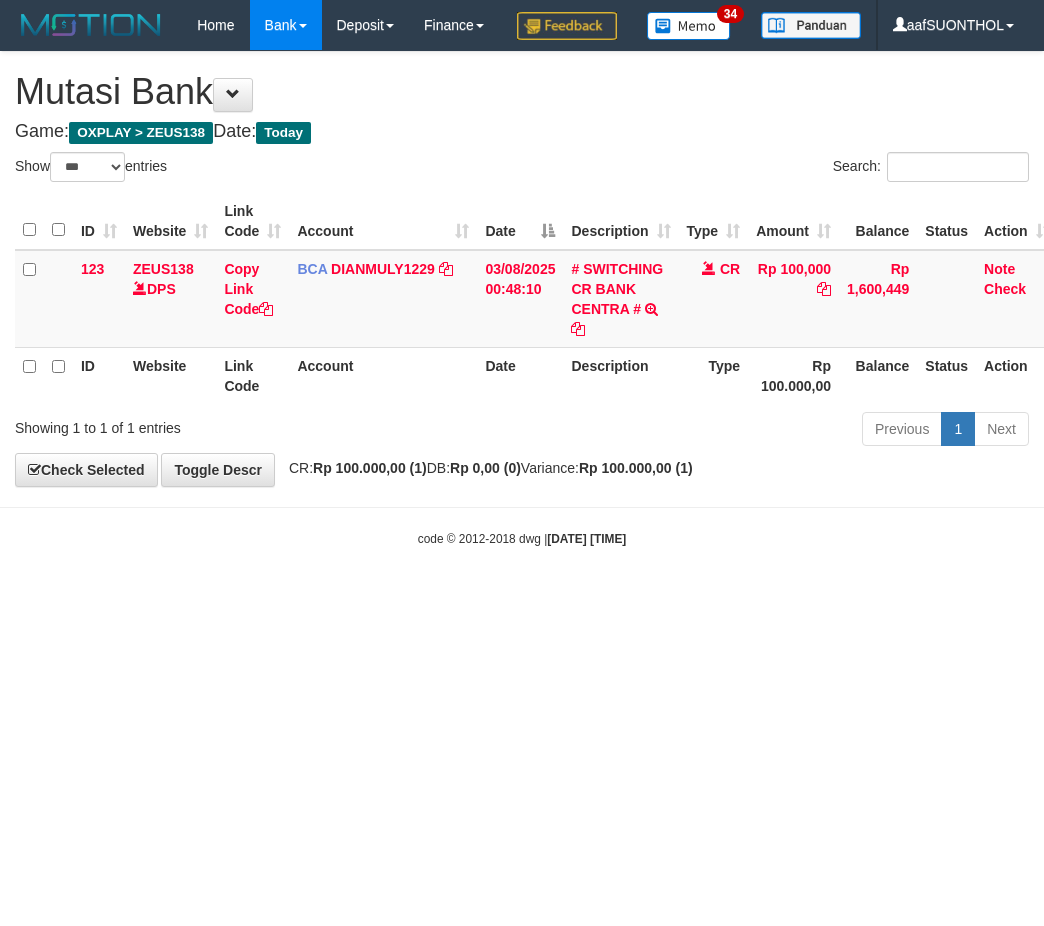 click on "Toggle navigation
Home
Bank
Account List
Load
By Website
Group
[OXPLAY]													ZEUS138
By Load Group (DPS)
Sync" at bounding box center (522, 299) 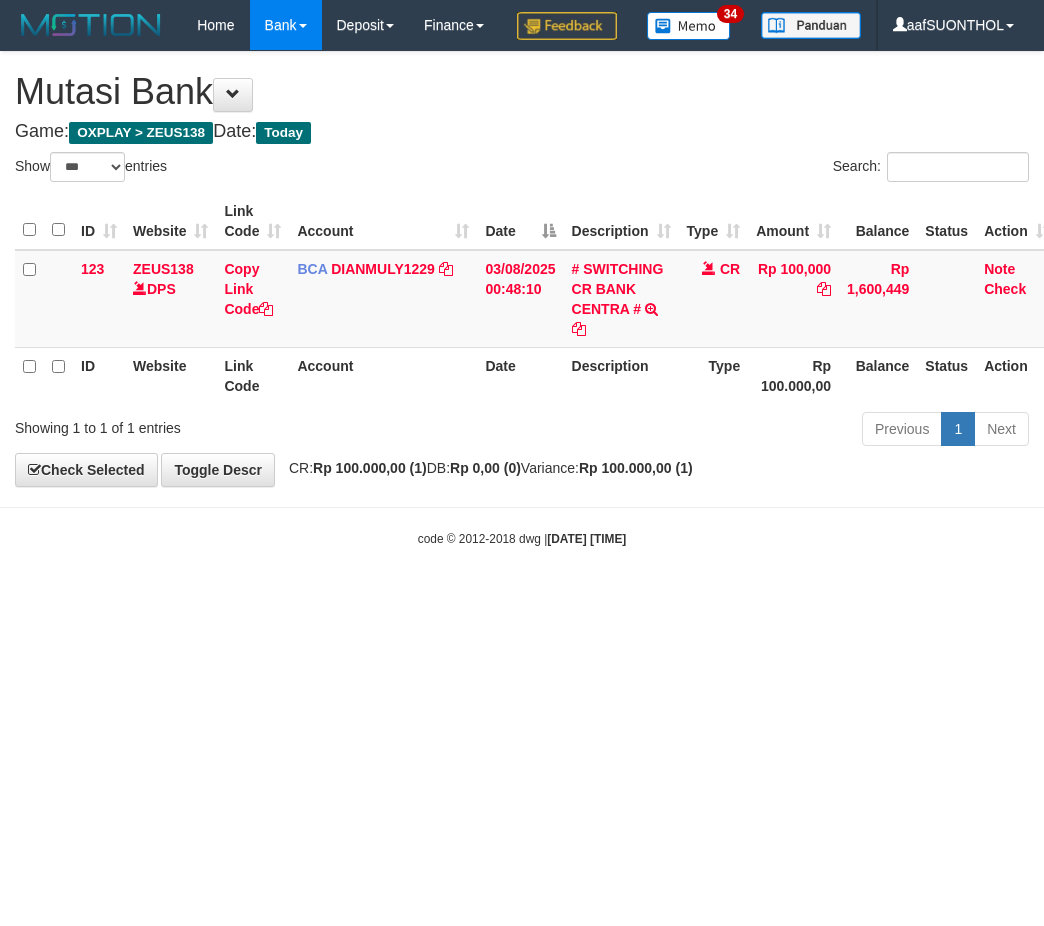 select on "***" 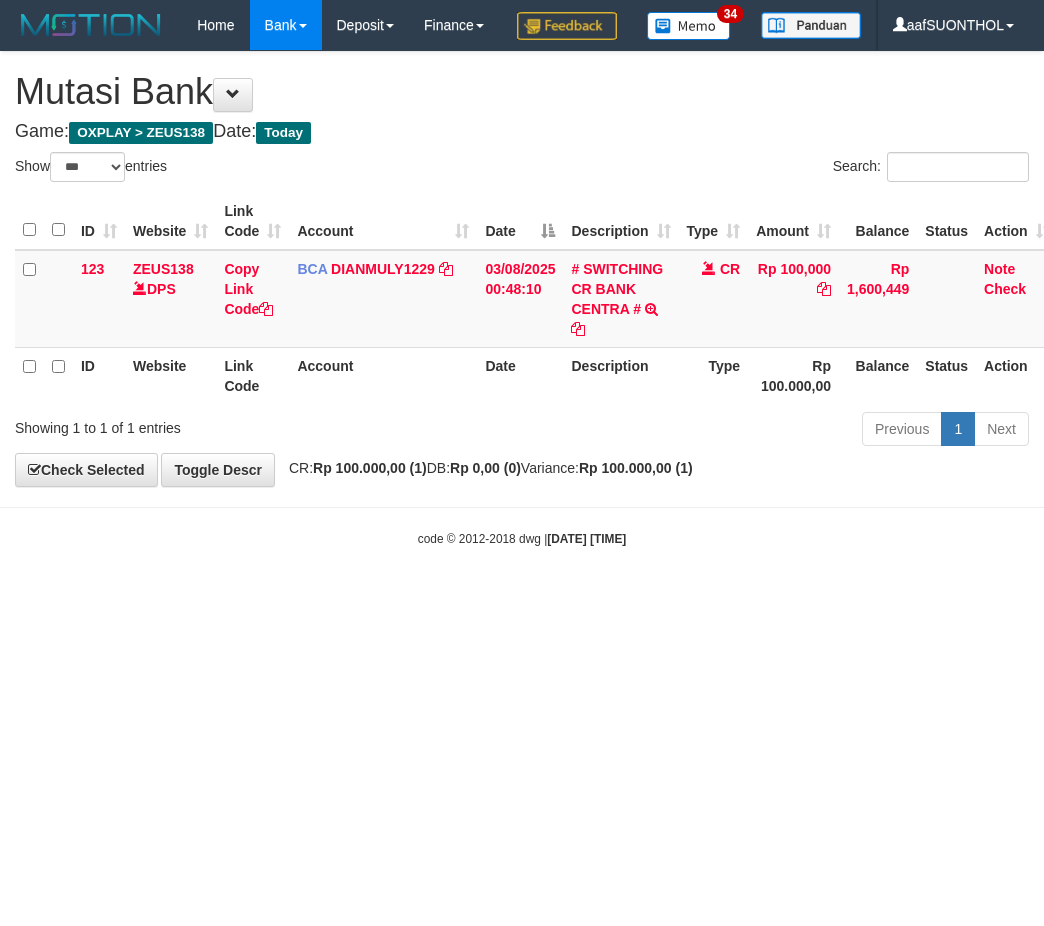 scroll, scrollTop: 0, scrollLeft: 13, axis: horizontal 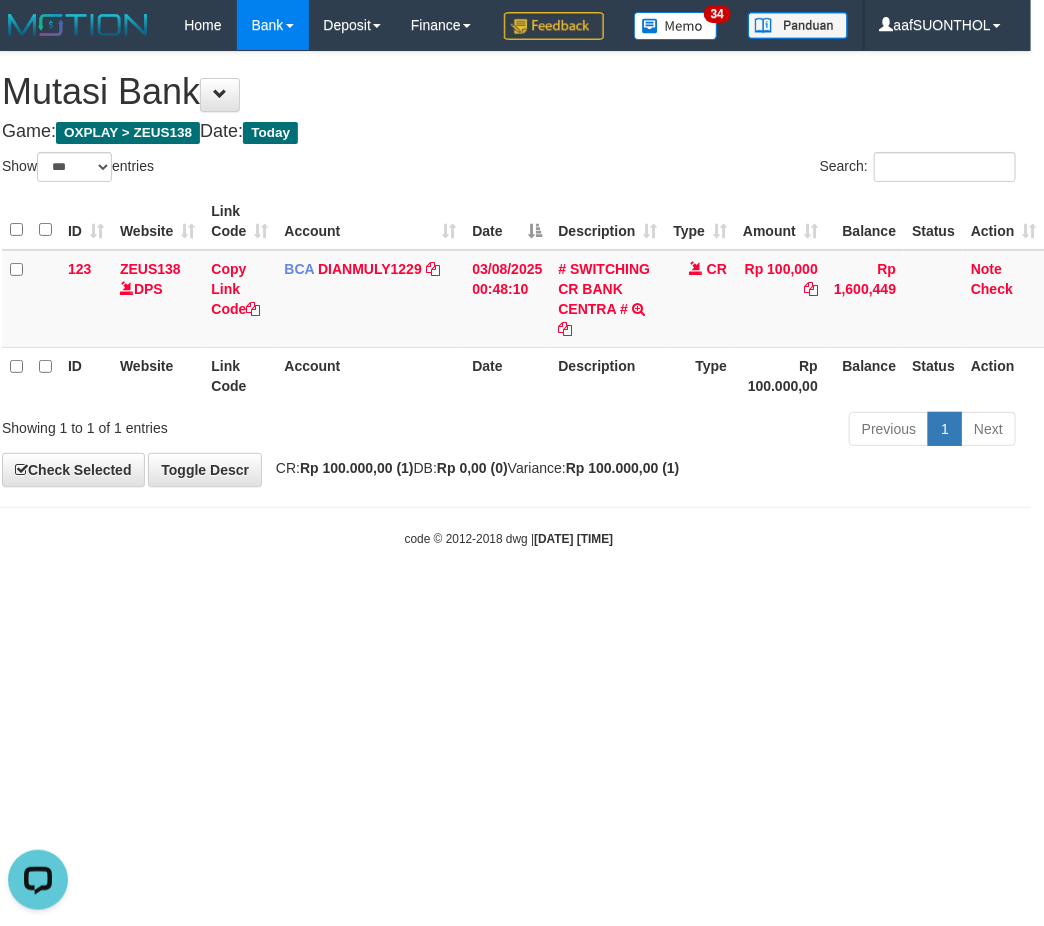 drag, startPoint x: 376, startPoint y: 797, endPoint x: 343, endPoint y: 787, distance: 34.48188 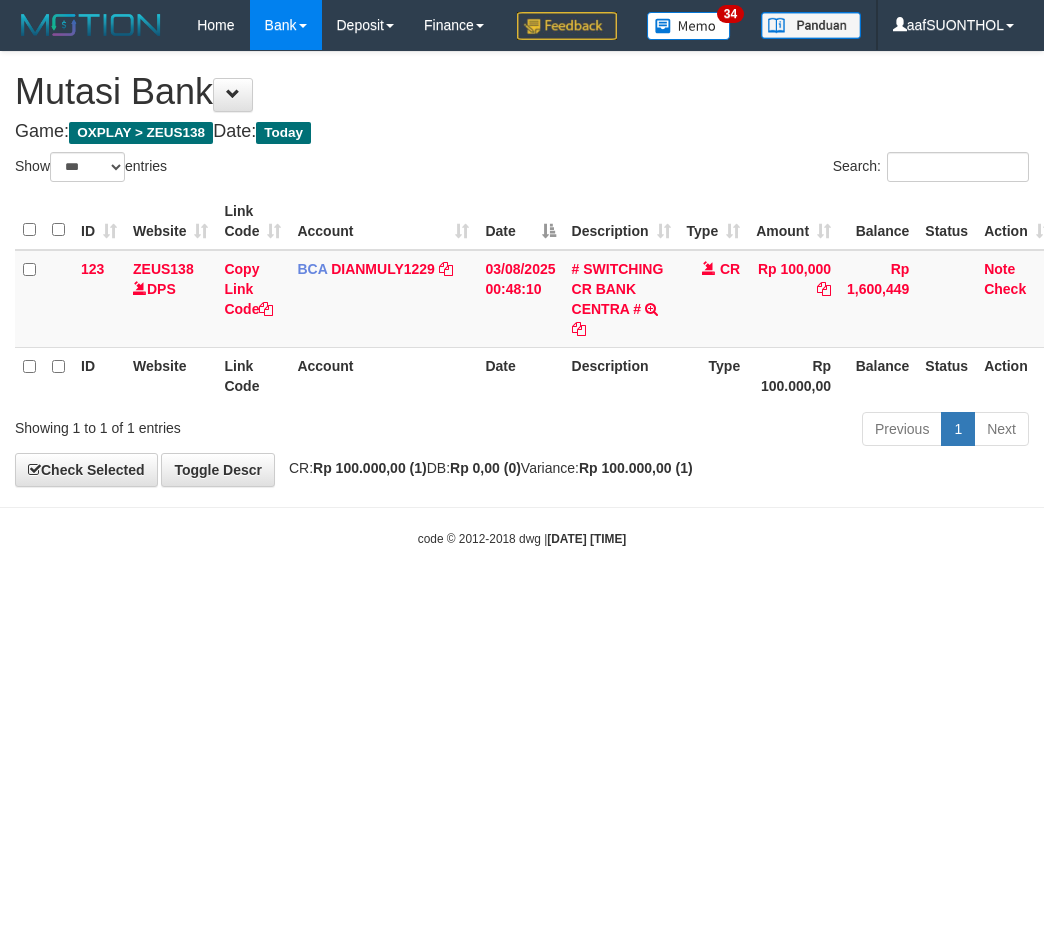 select on "***" 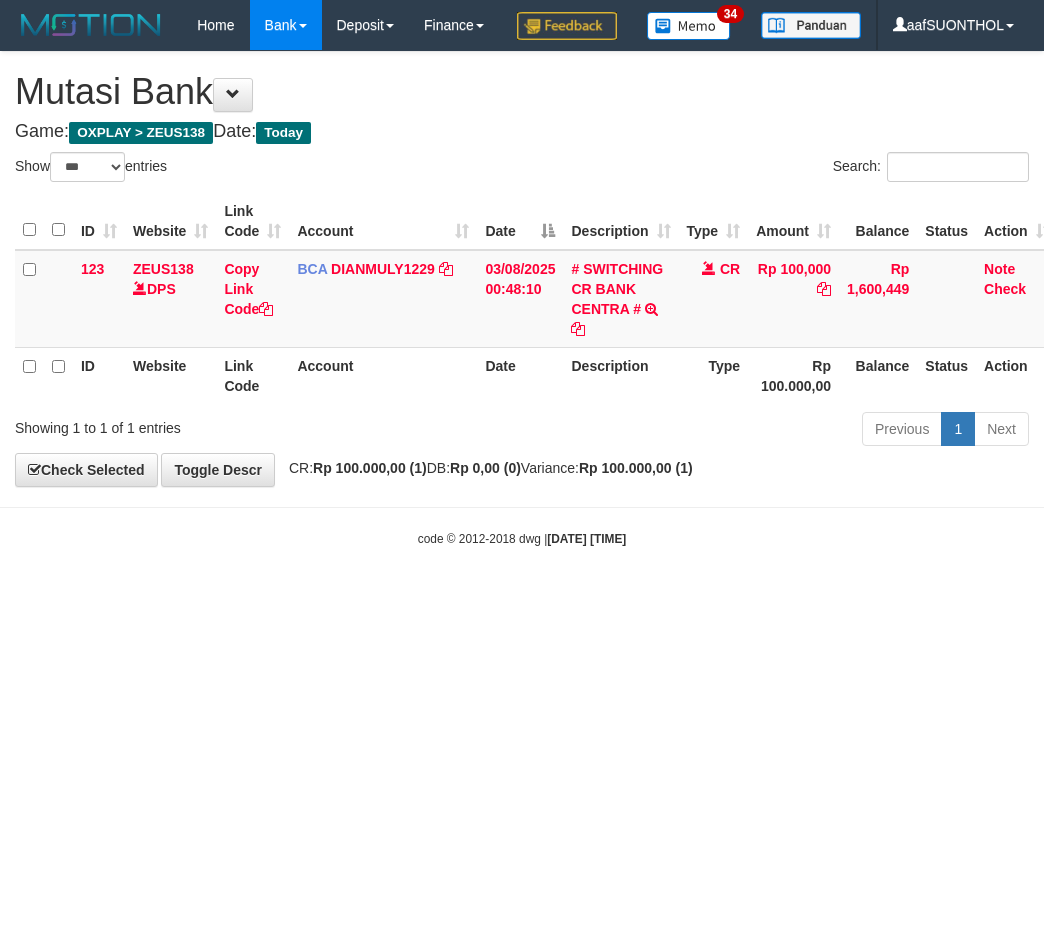 scroll, scrollTop: 0, scrollLeft: 13, axis: horizontal 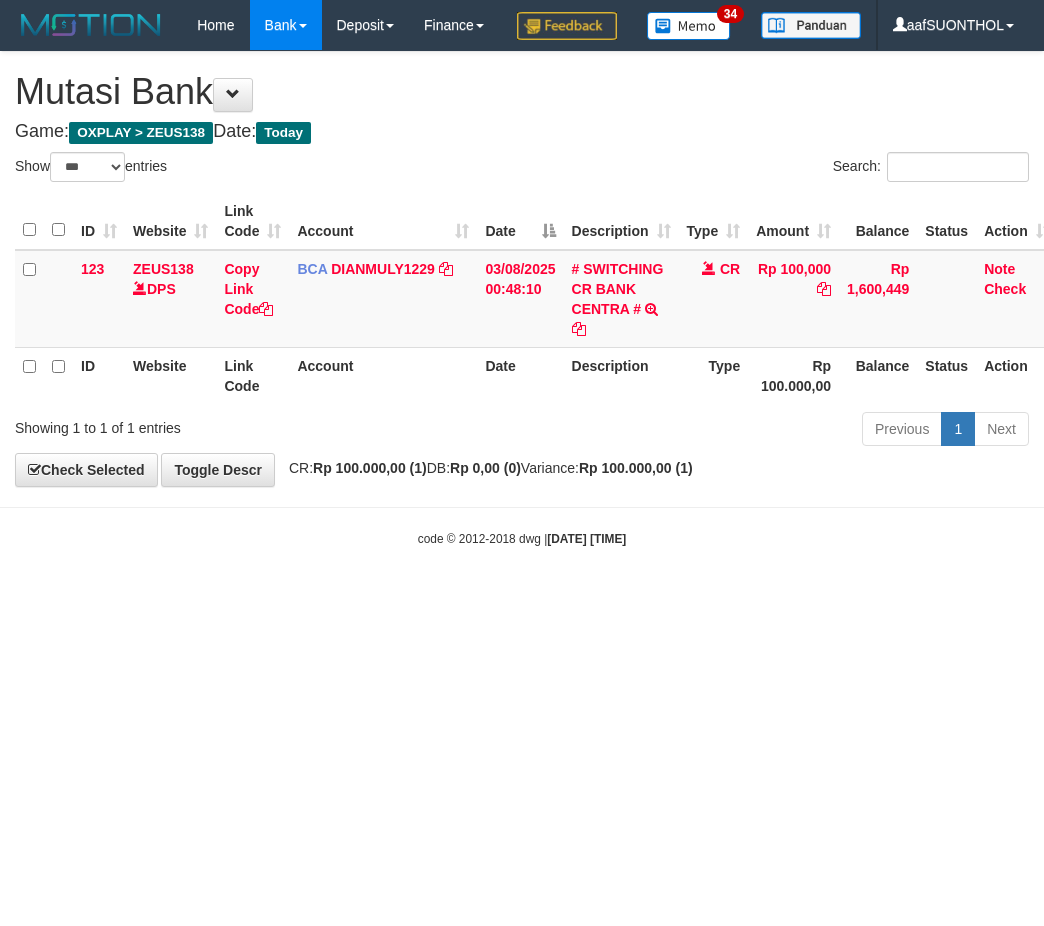 select on "***" 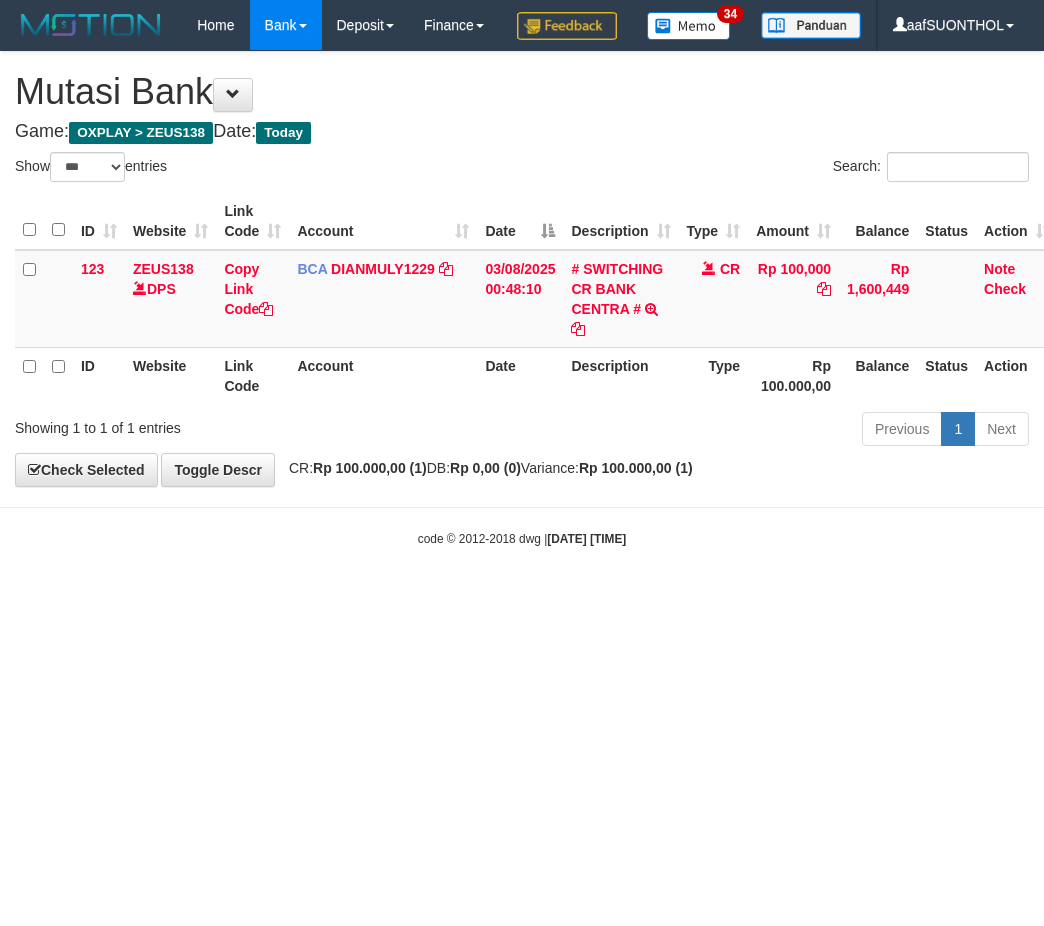 scroll, scrollTop: 0, scrollLeft: 13, axis: horizontal 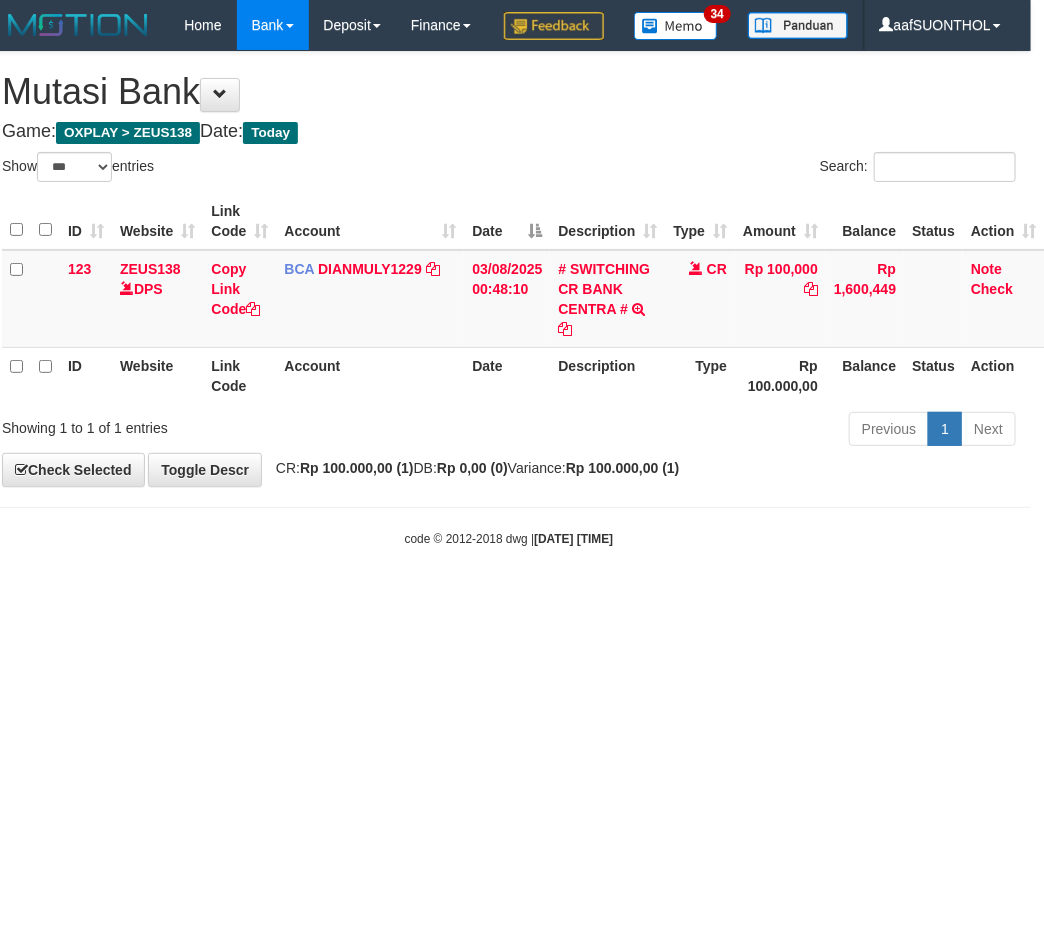 drag, startPoint x: 620, startPoint y: 706, endPoint x: 531, endPoint y: 703, distance: 89.050545 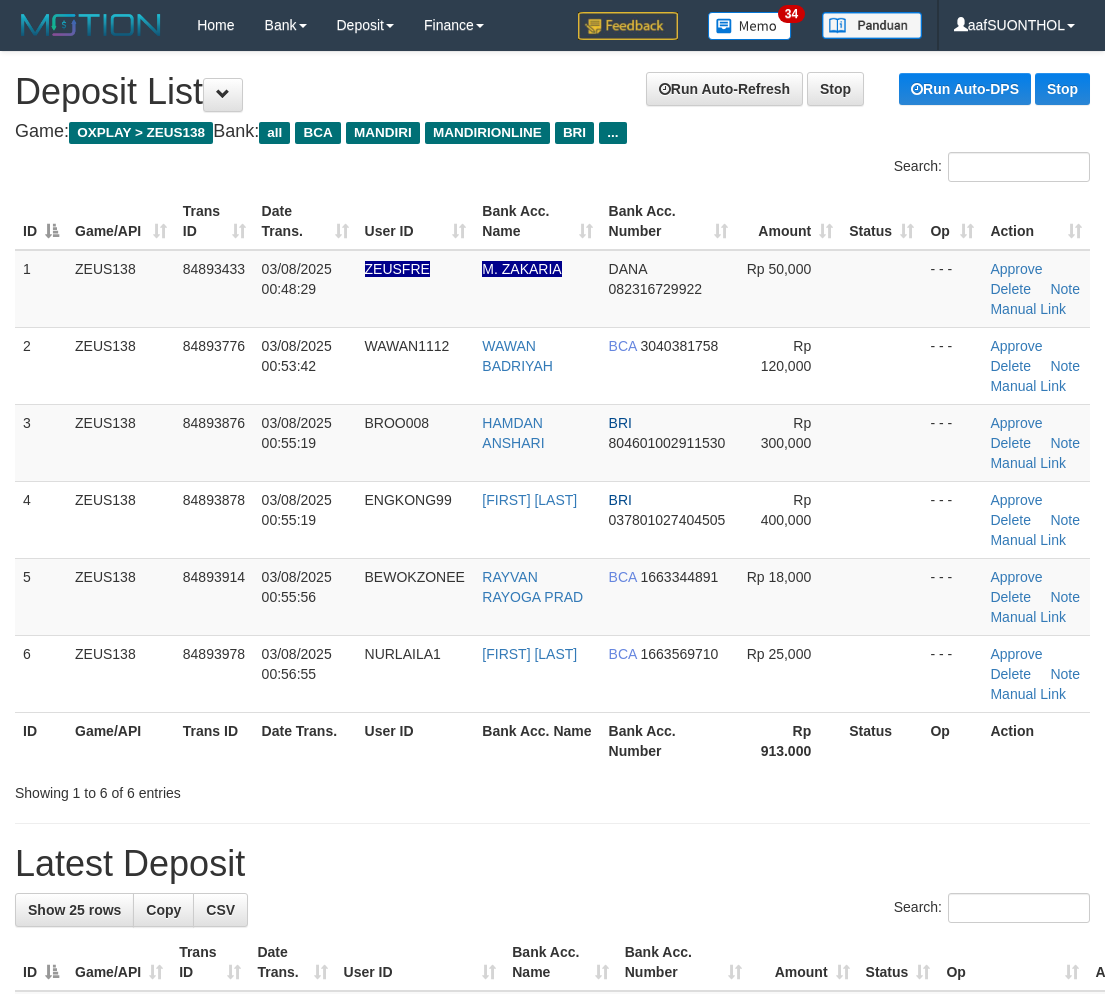 scroll, scrollTop: 0, scrollLeft: 0, axis: both 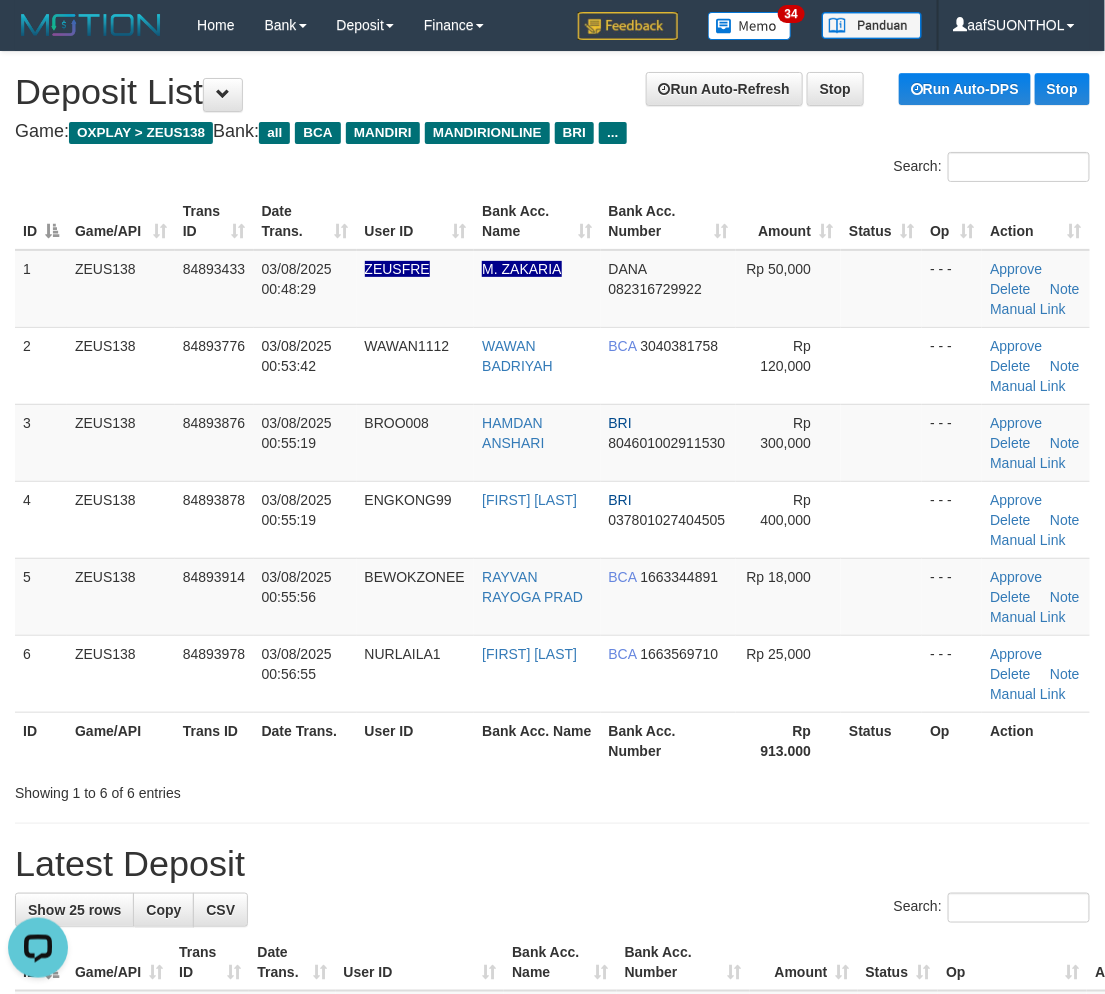 click at bounding box center (552, 823) 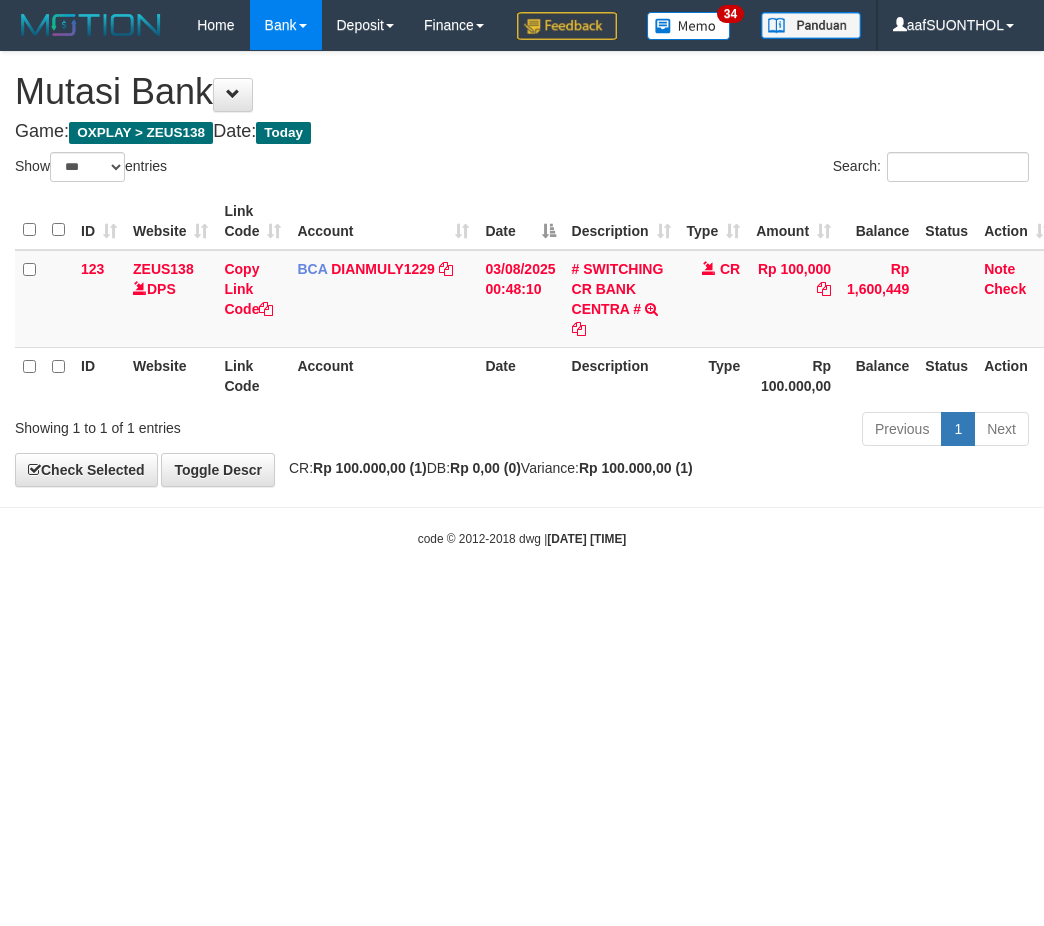 select on "***" 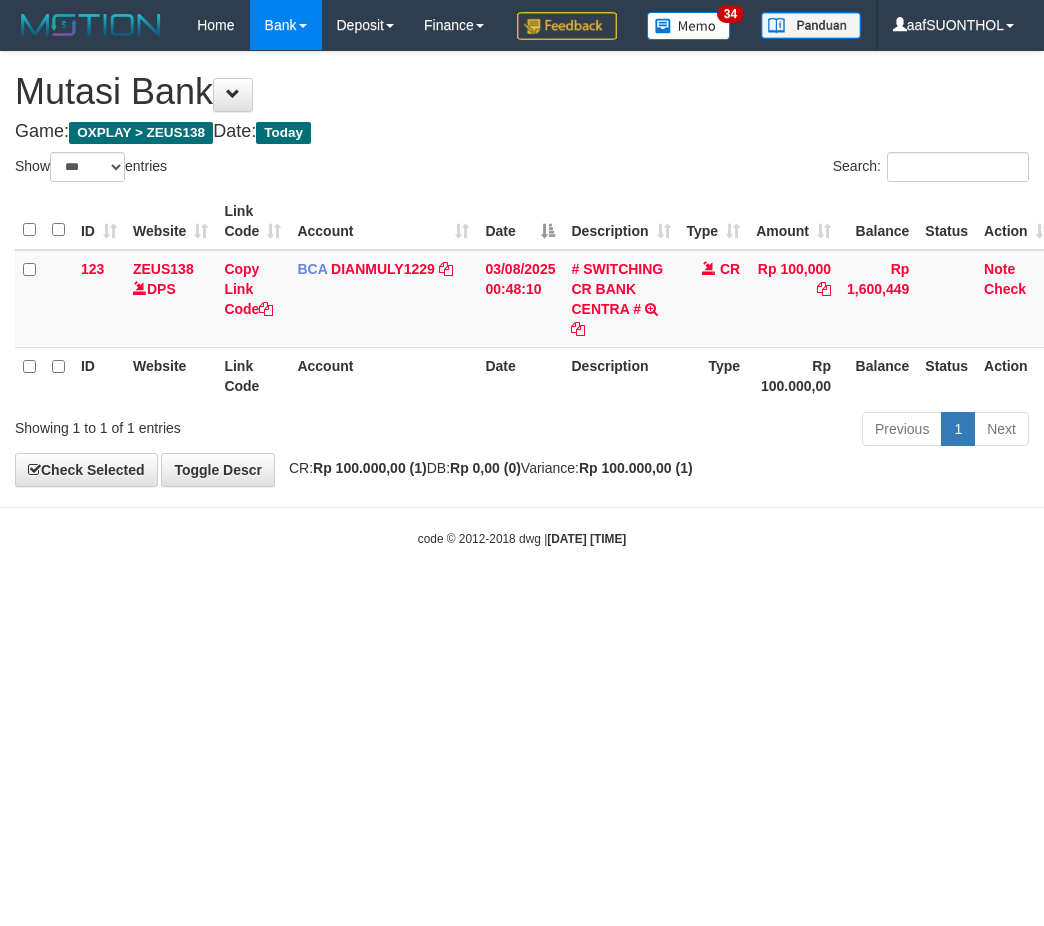 scroll, scrollTop: 0, scrollLeft: 13, axis: horizontal 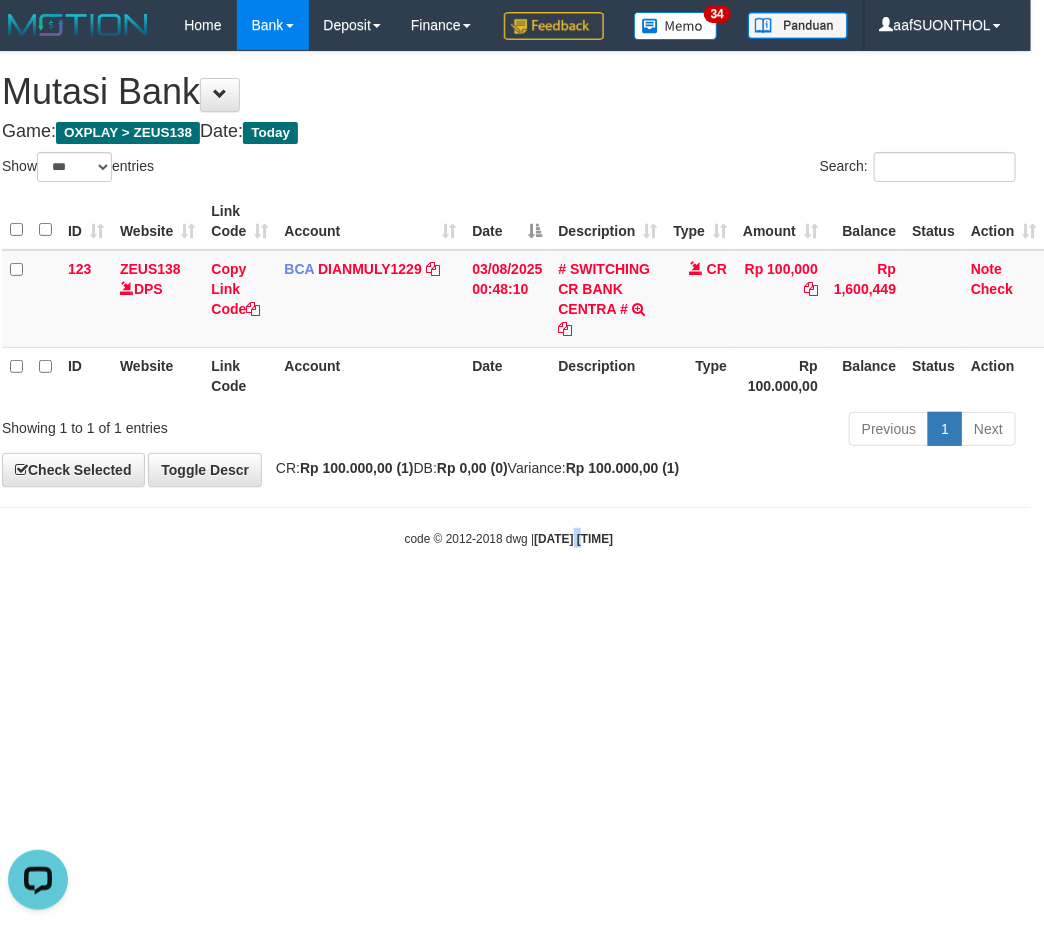 drag, startPoint x: 580, startPoint y: 667, endPoint x: 555, endPoint y: 662, distance: 25.495098 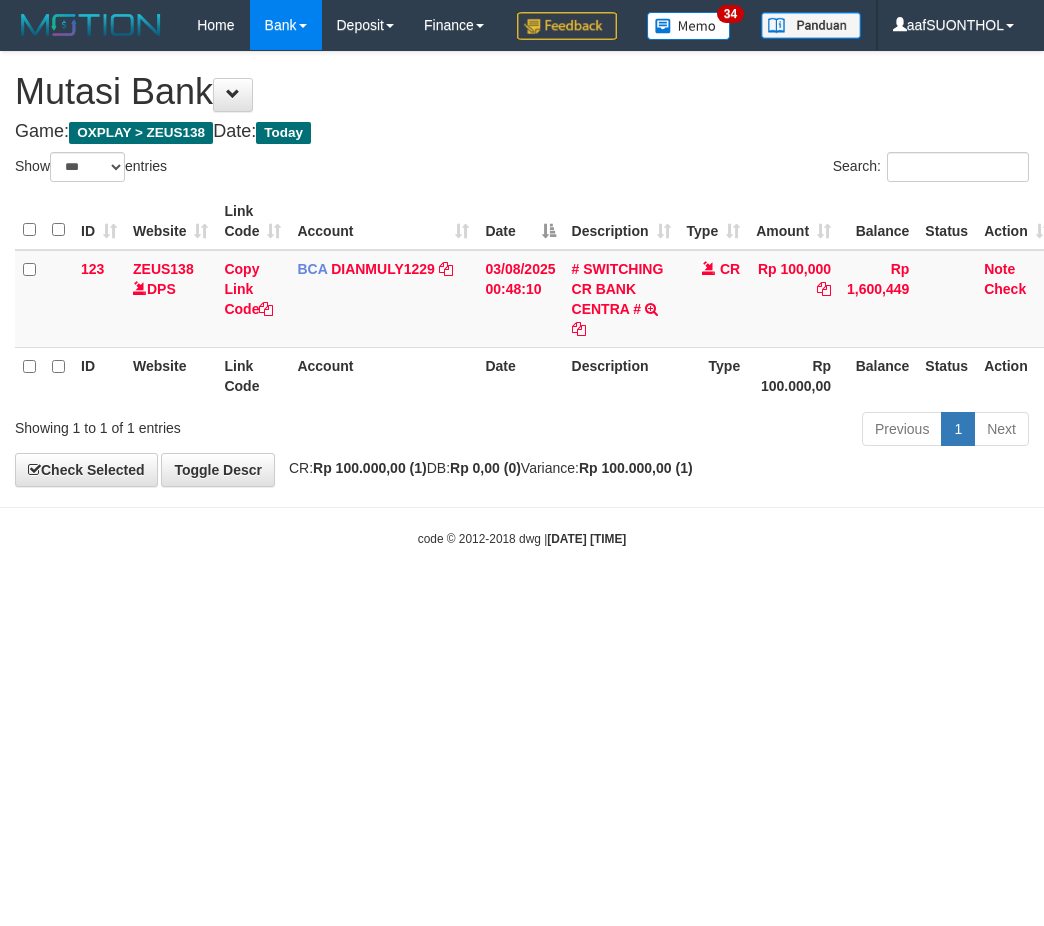 select on "***" 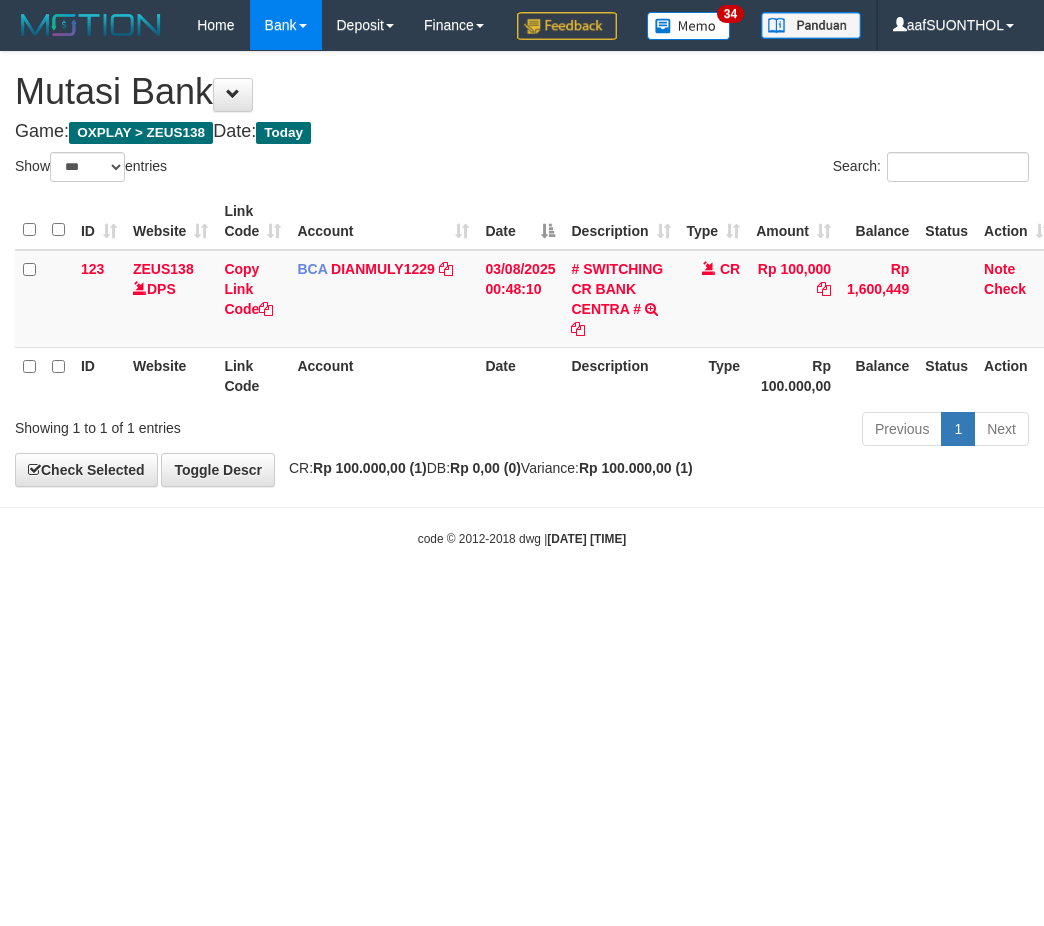 scroll, scrollTop: 0, scrollLeft: 13, axis: horizontal 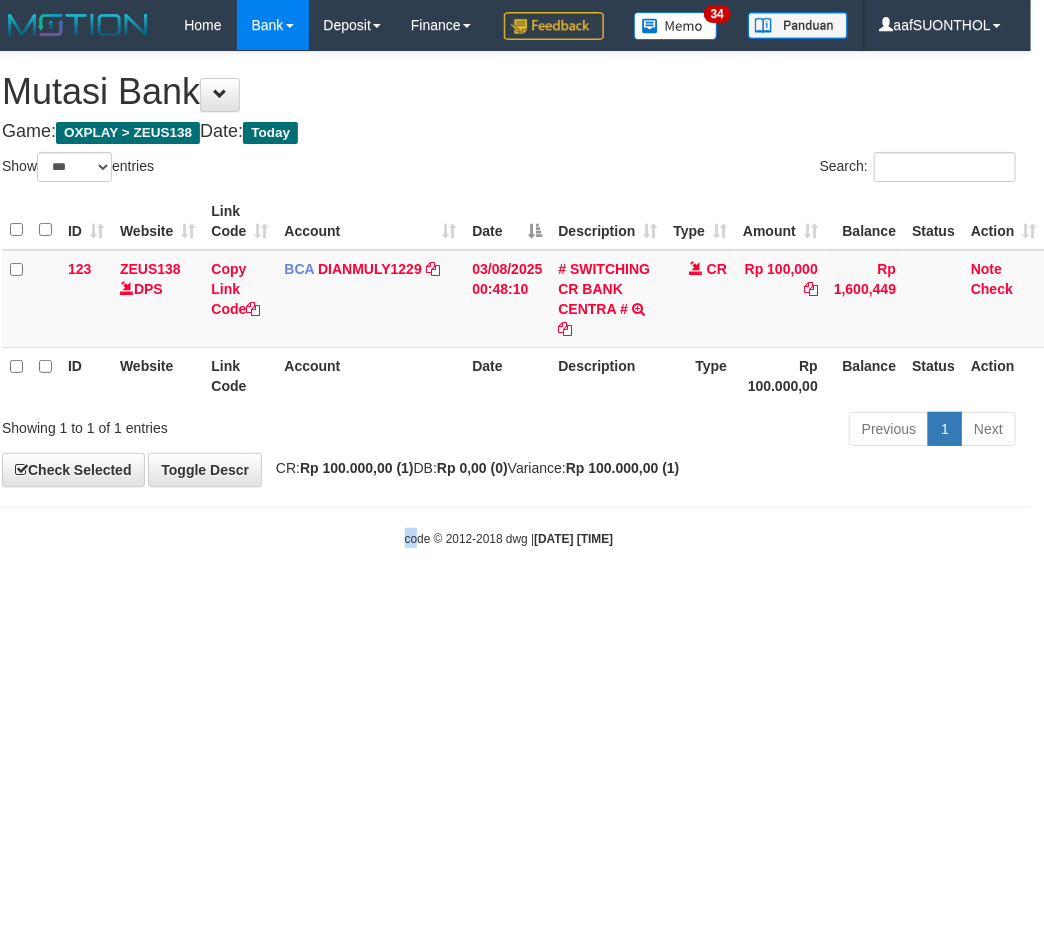 drag, startPoint x: 407, startPoint y: 707, endPoint x: 373, endPoint y: 694, distance: 36.40055 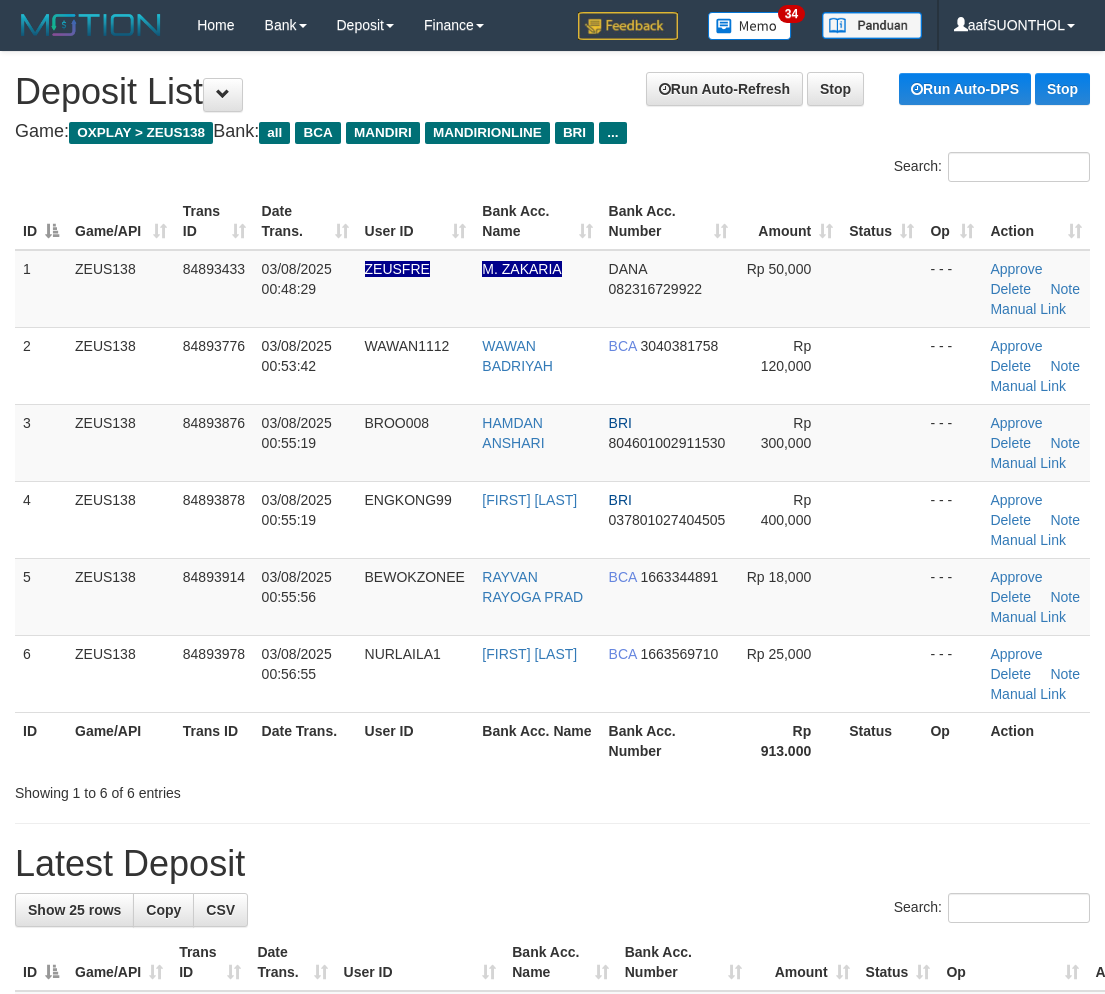 scroll, scrollTop: 0, scrollLeft: 0, axis: both 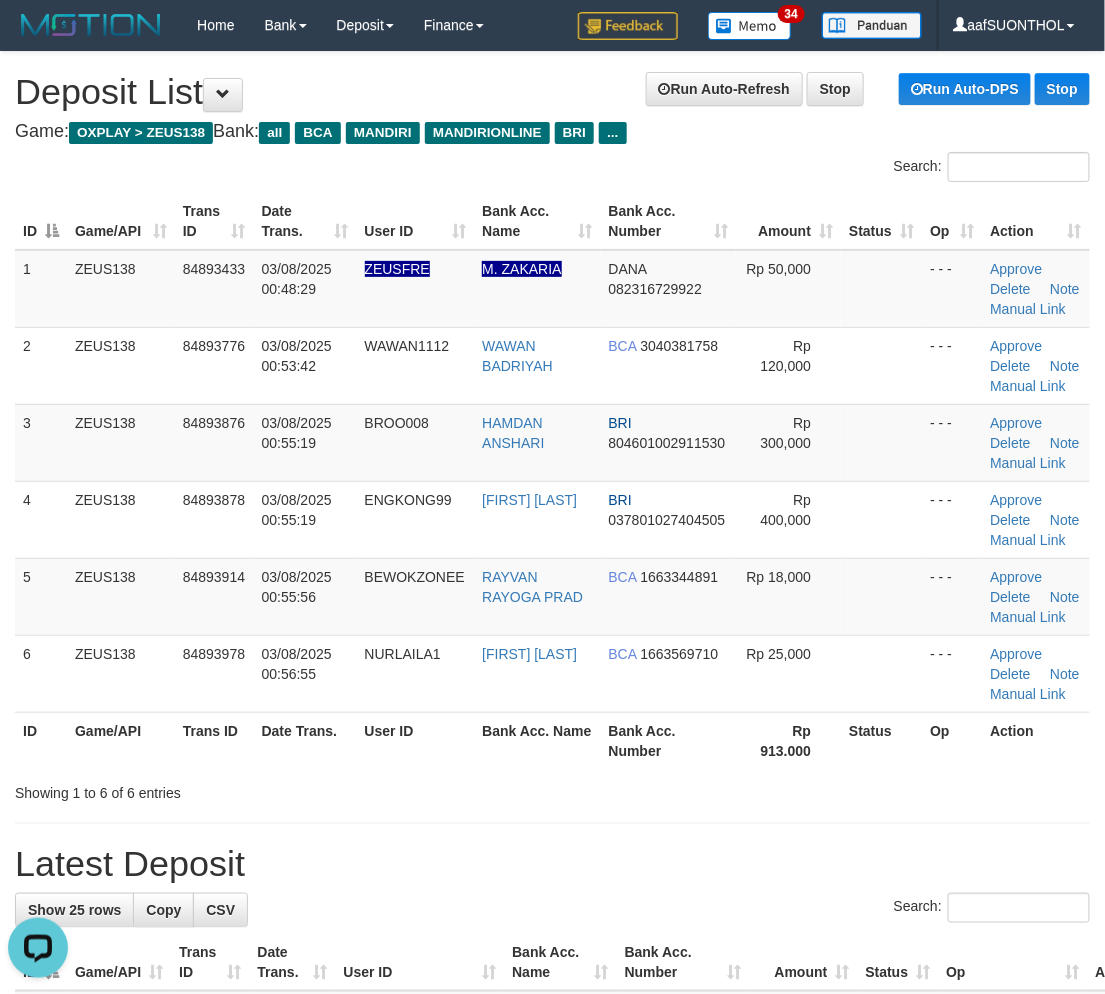 click on "**********" at bounding box center (552, 1331) 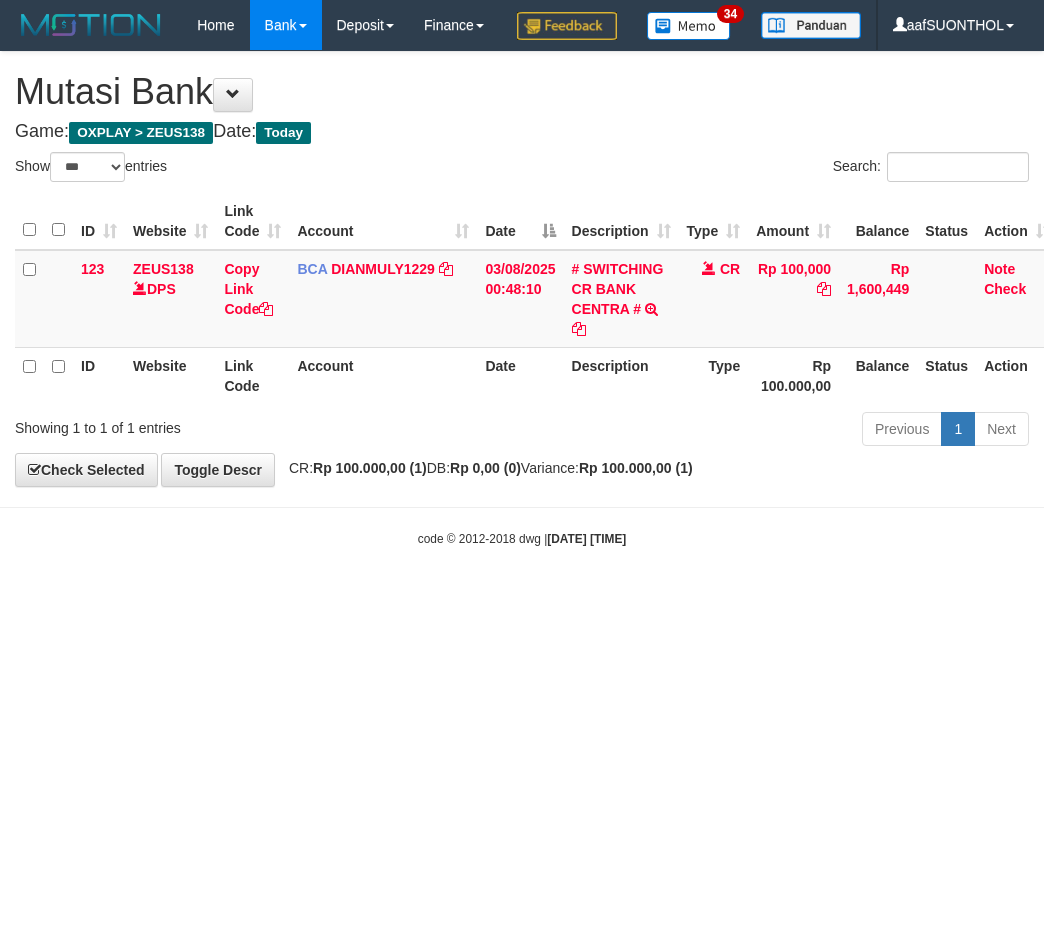 select on "***" 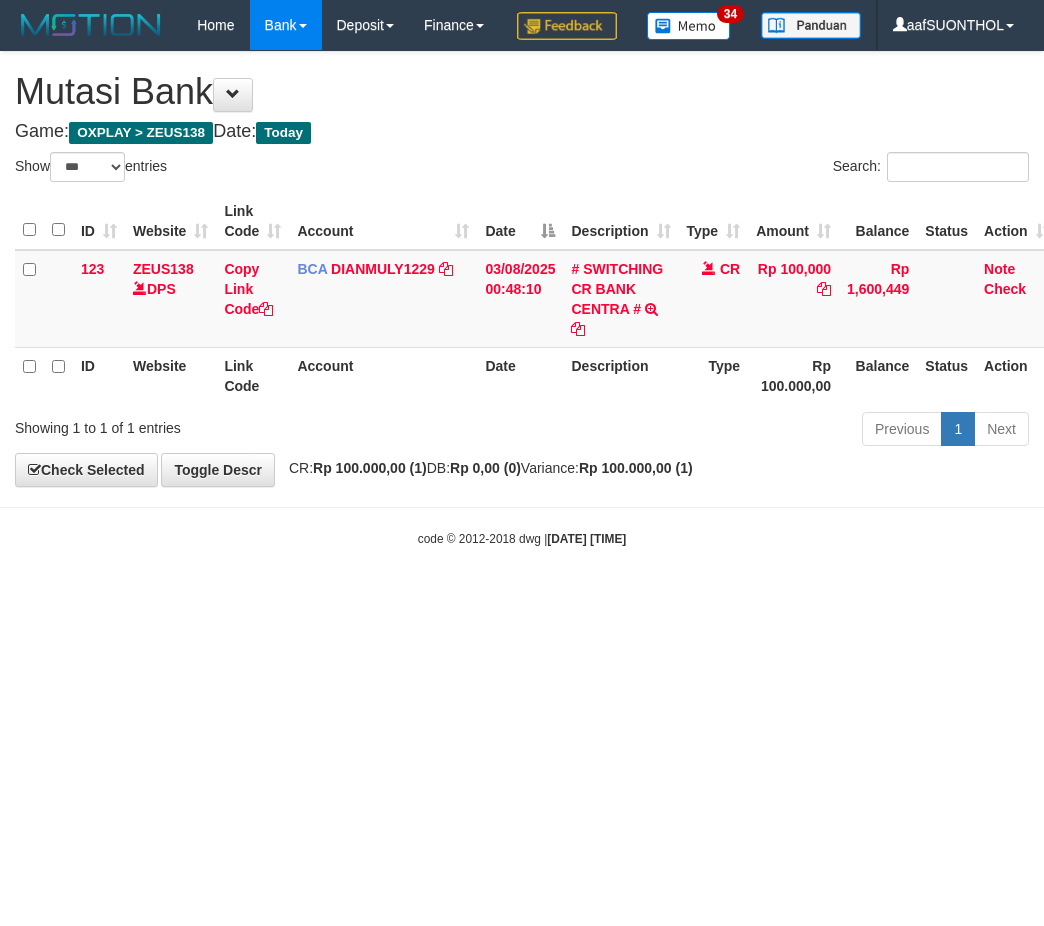 scroll, scrollTop: 0, scrollLeft: 13, axis: horizontal 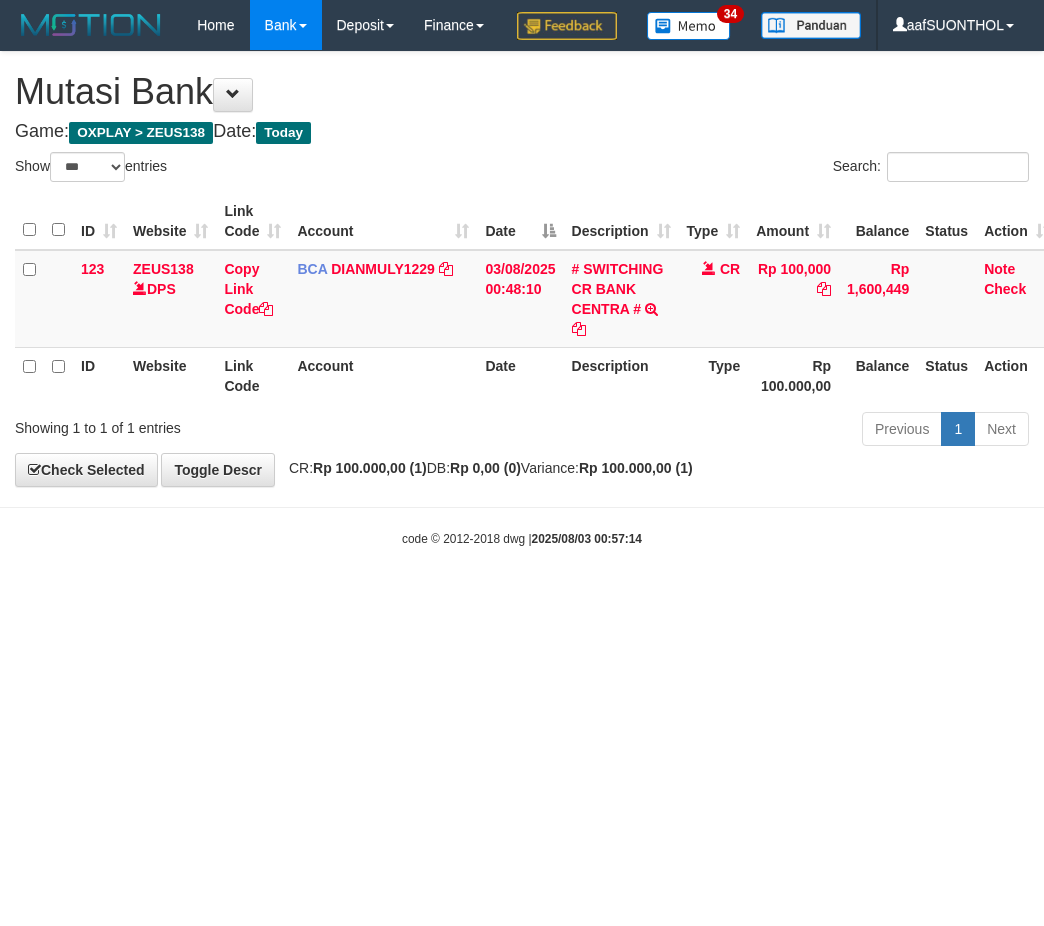 select on "***" 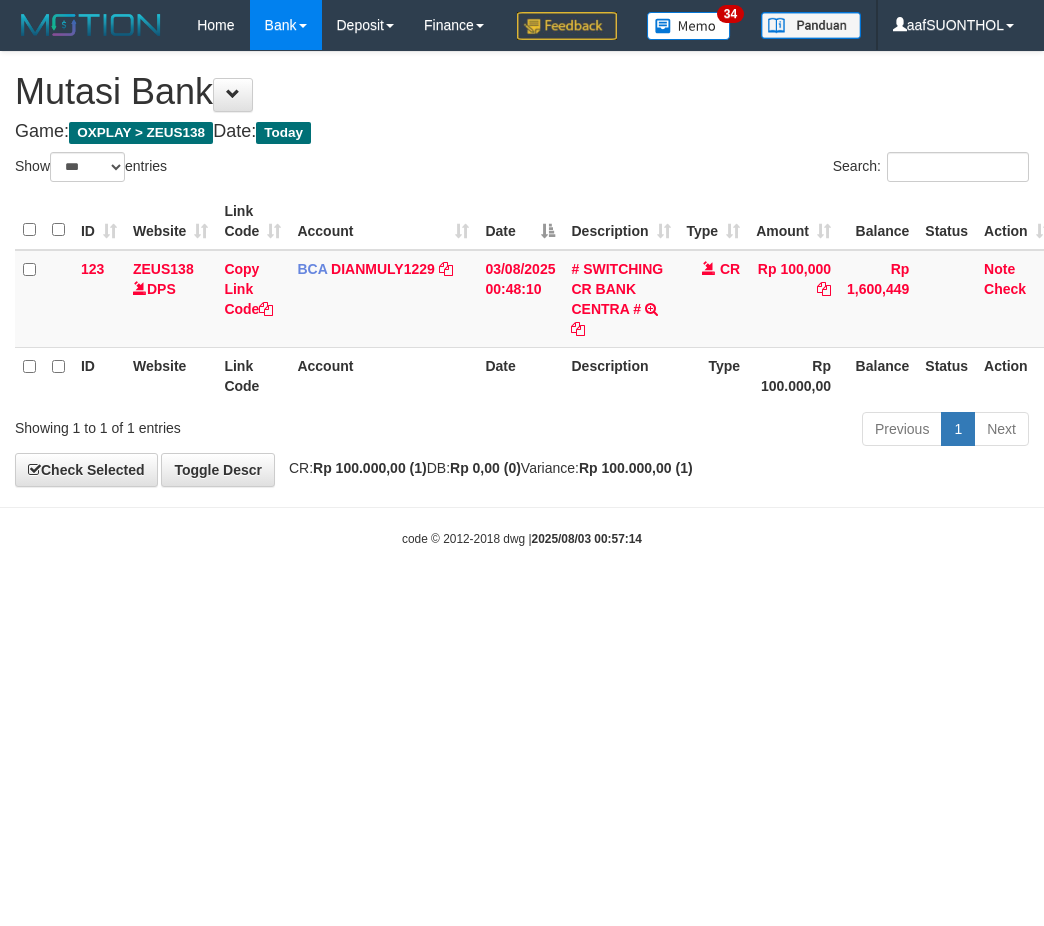 scroll, scrollTop: 0, scrollLeft: 13, axis: horizontal 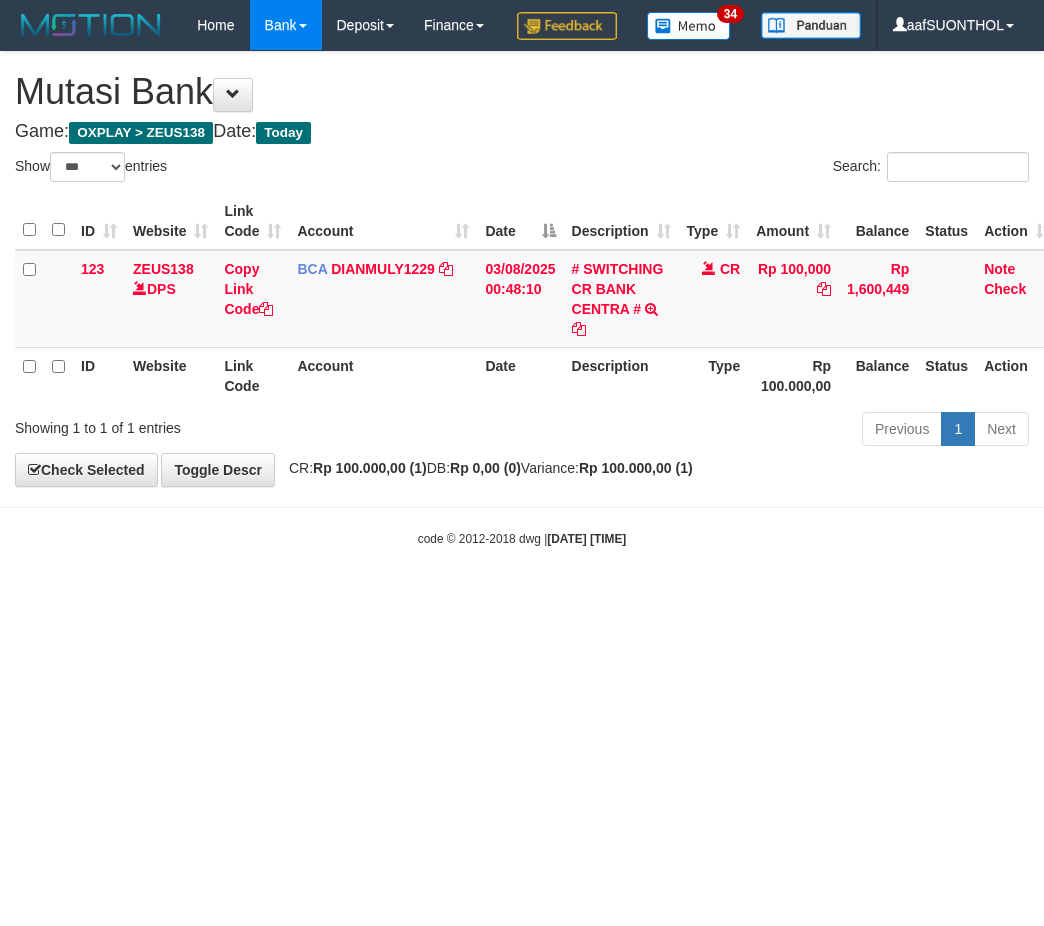 select on "***" 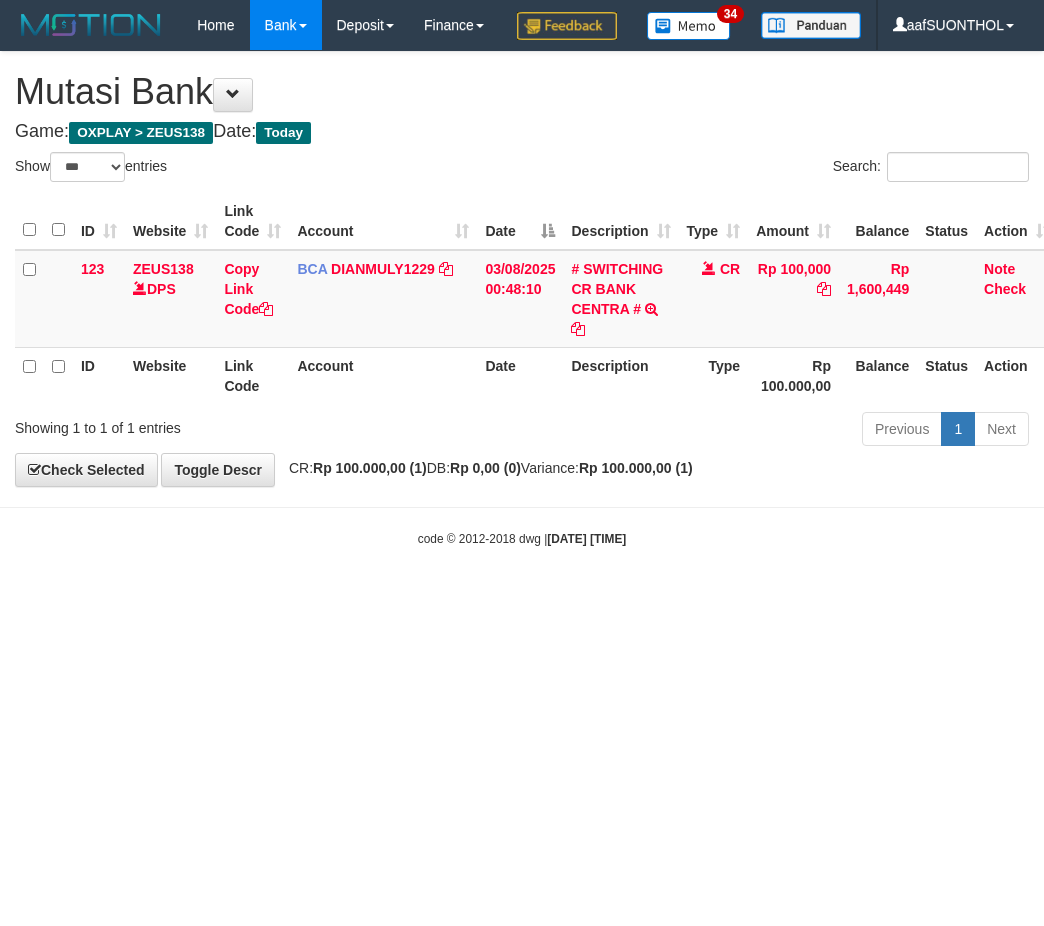 scroll, scrollTop: 0, scrollLeft: 13, axis: horizontal 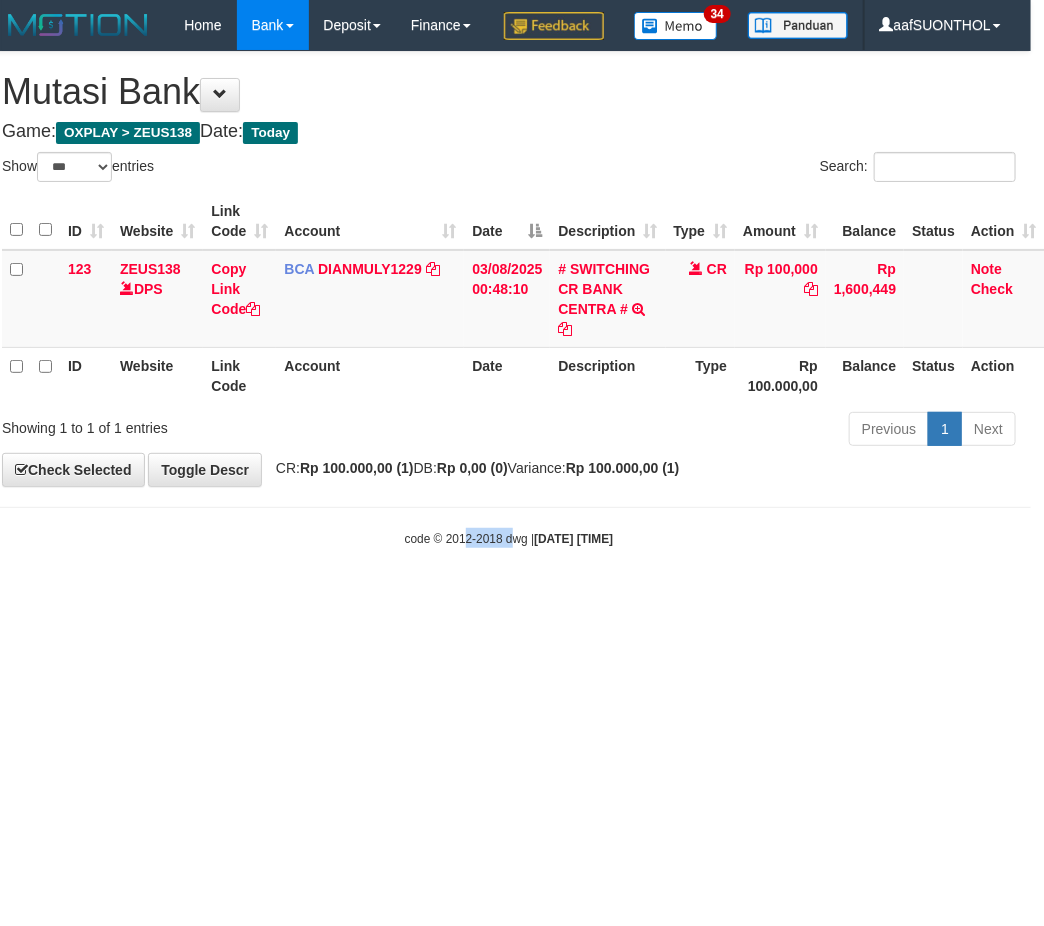 drag, startPoint x: 511, startPoint y: 702, endPoint x: 445, endPoint y: 675, distance: 71.30919 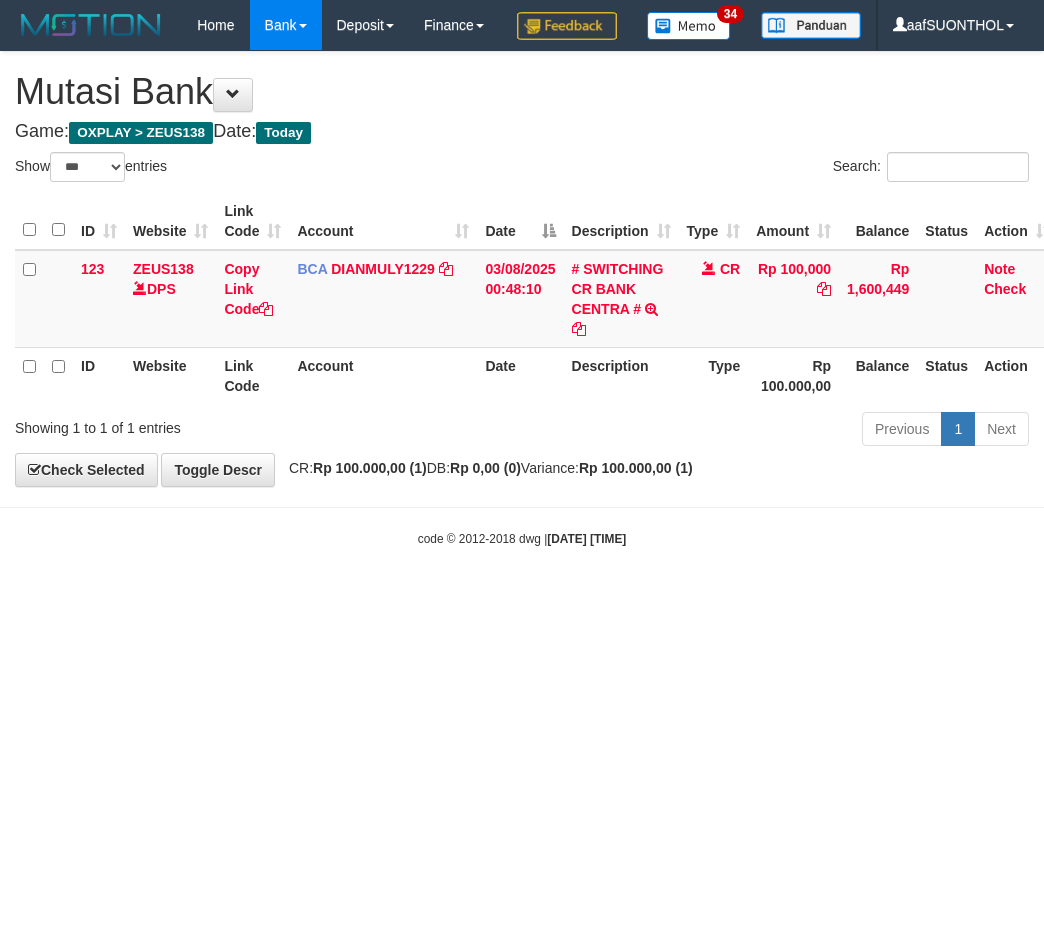 select on "***" 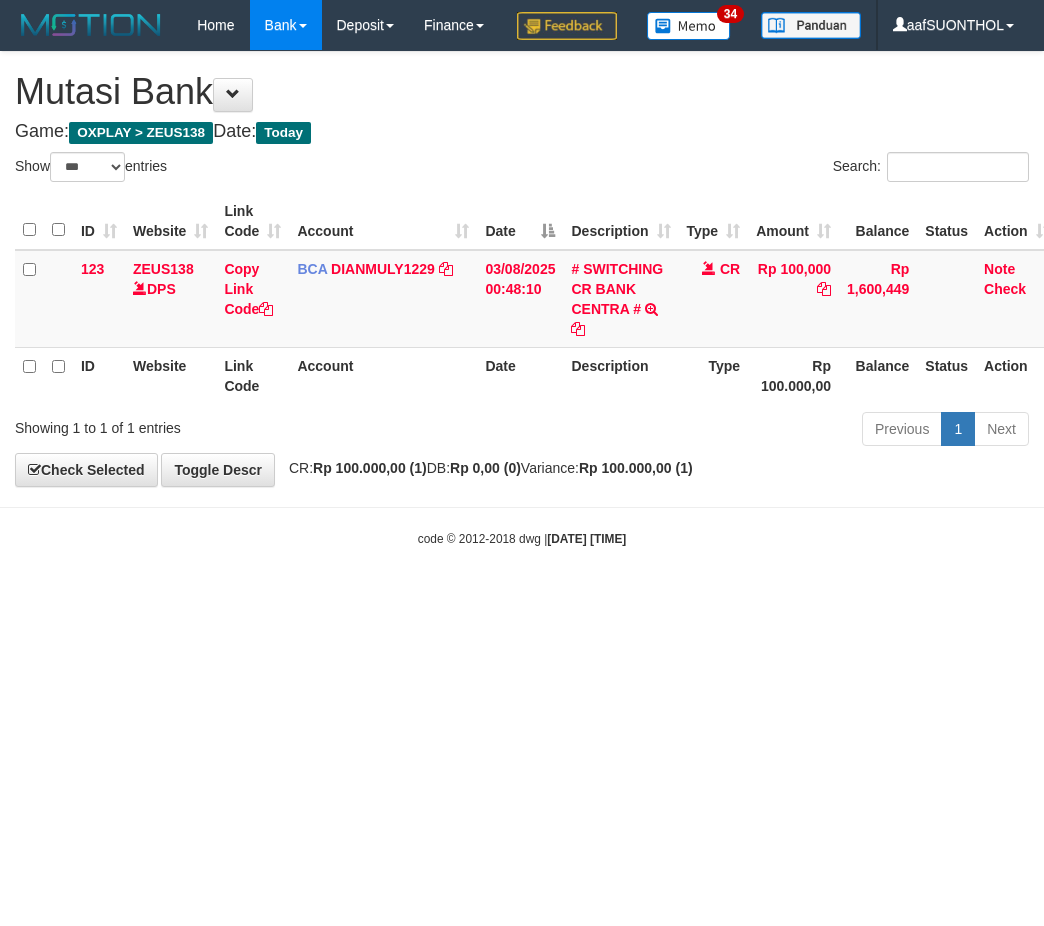 scroll, scrollTop: 0, scrollLeft: 13, axis: horizontal 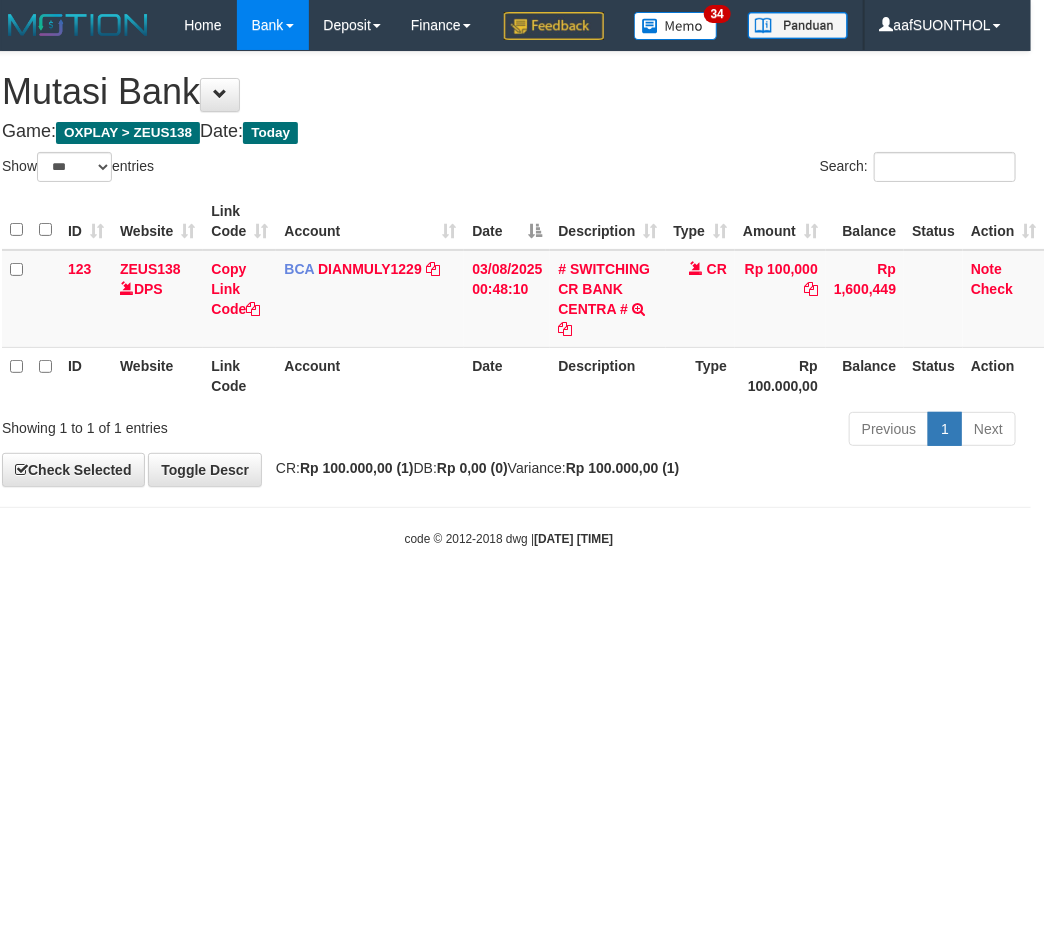 drag, startPoint x: 374, startPoint y: 654, endPoint x: 386, endPoint y: 656, distance: 12.165525 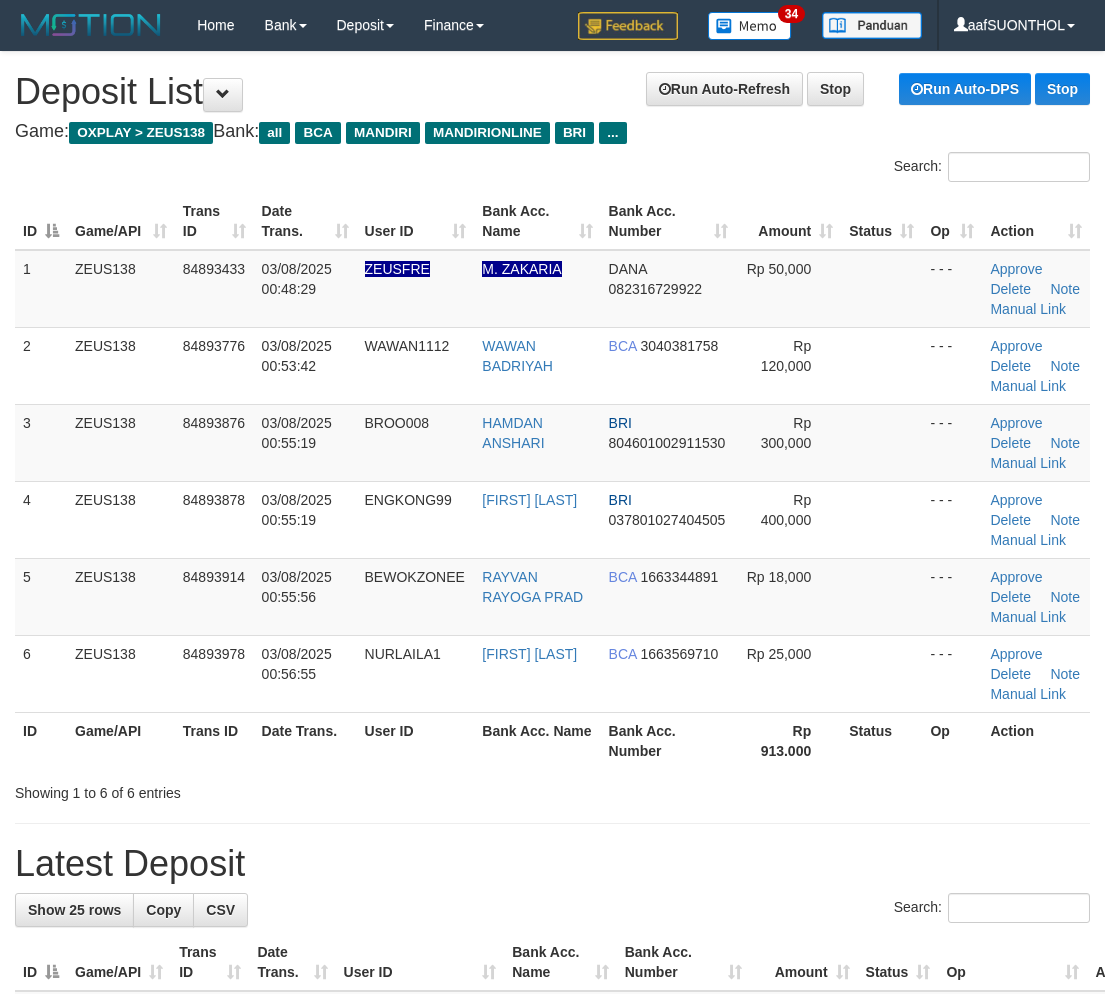 scroll, scrollTop: 0, scrollLeft: 0, axis: both 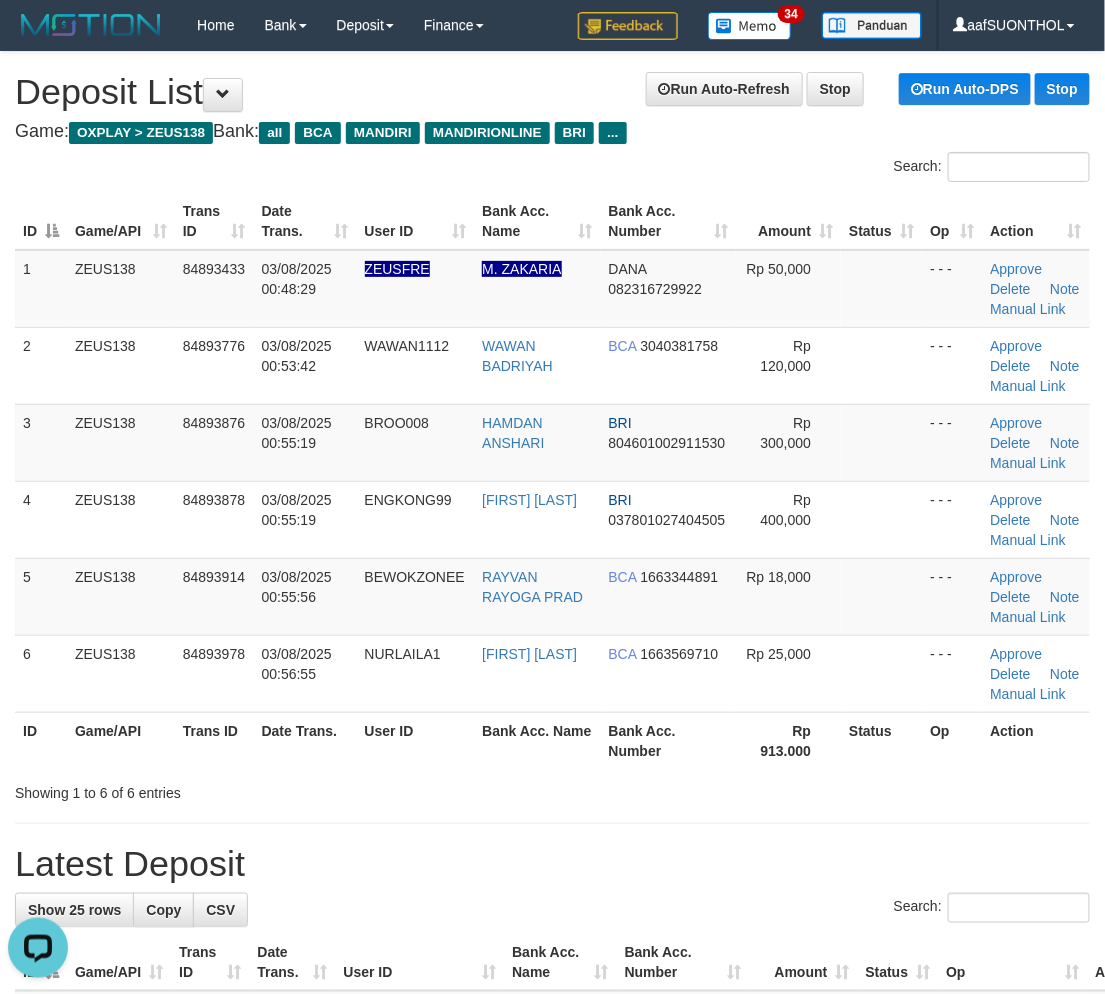 click on "**********" at bounding box center (552, 1331) 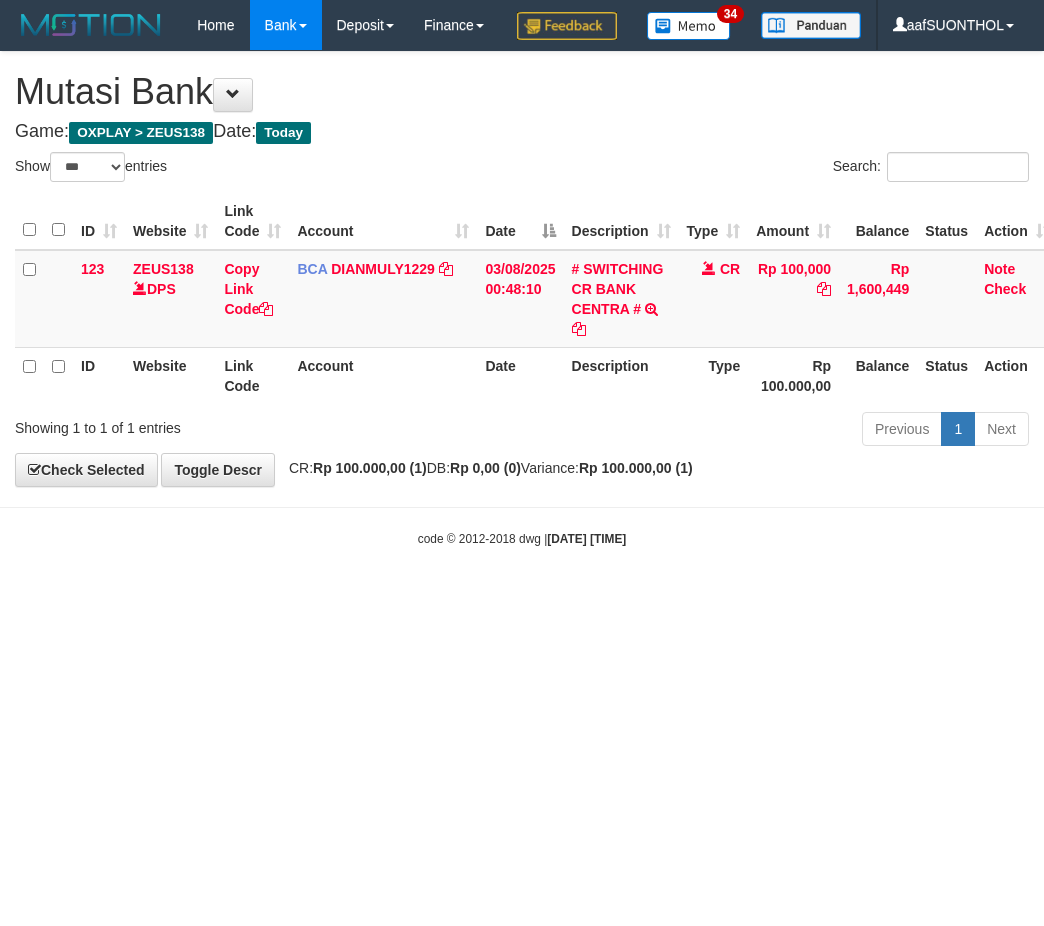 select on "***" 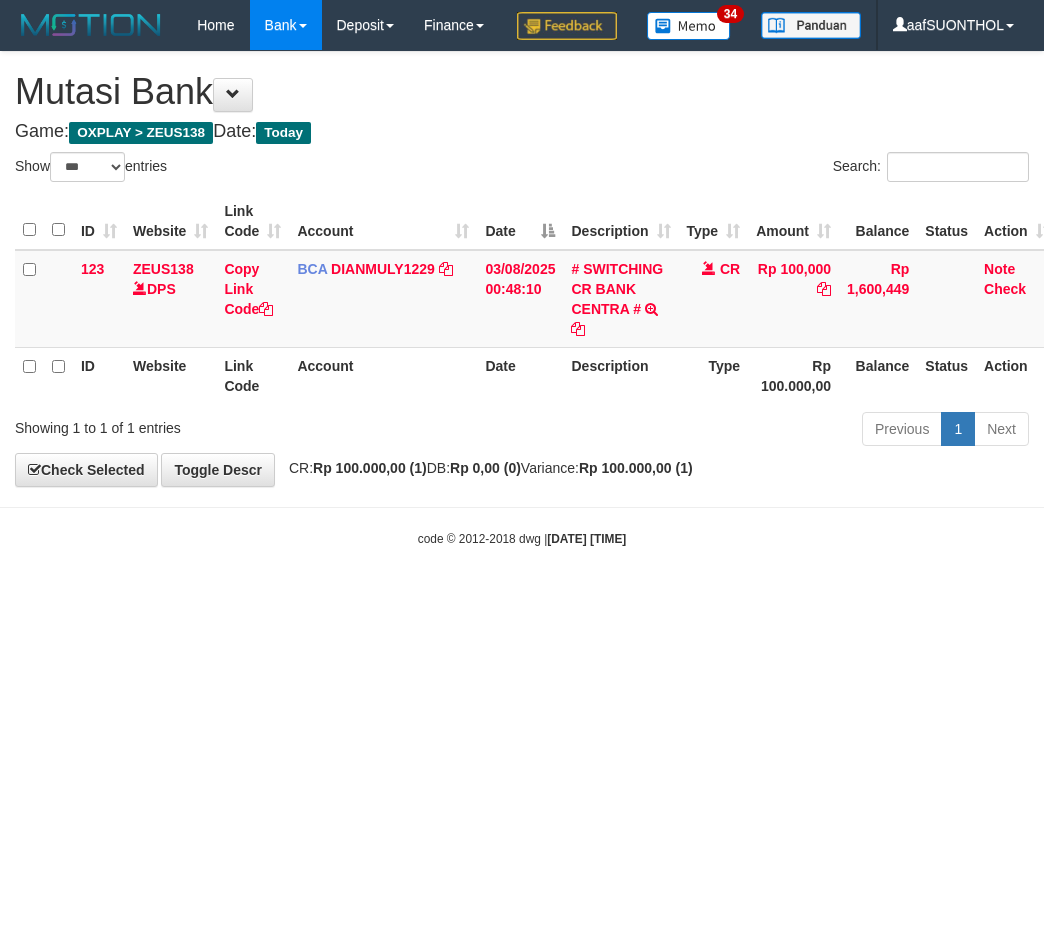 scroll, scrollTop: 0, scrollLeft: 13, axis: horizontal 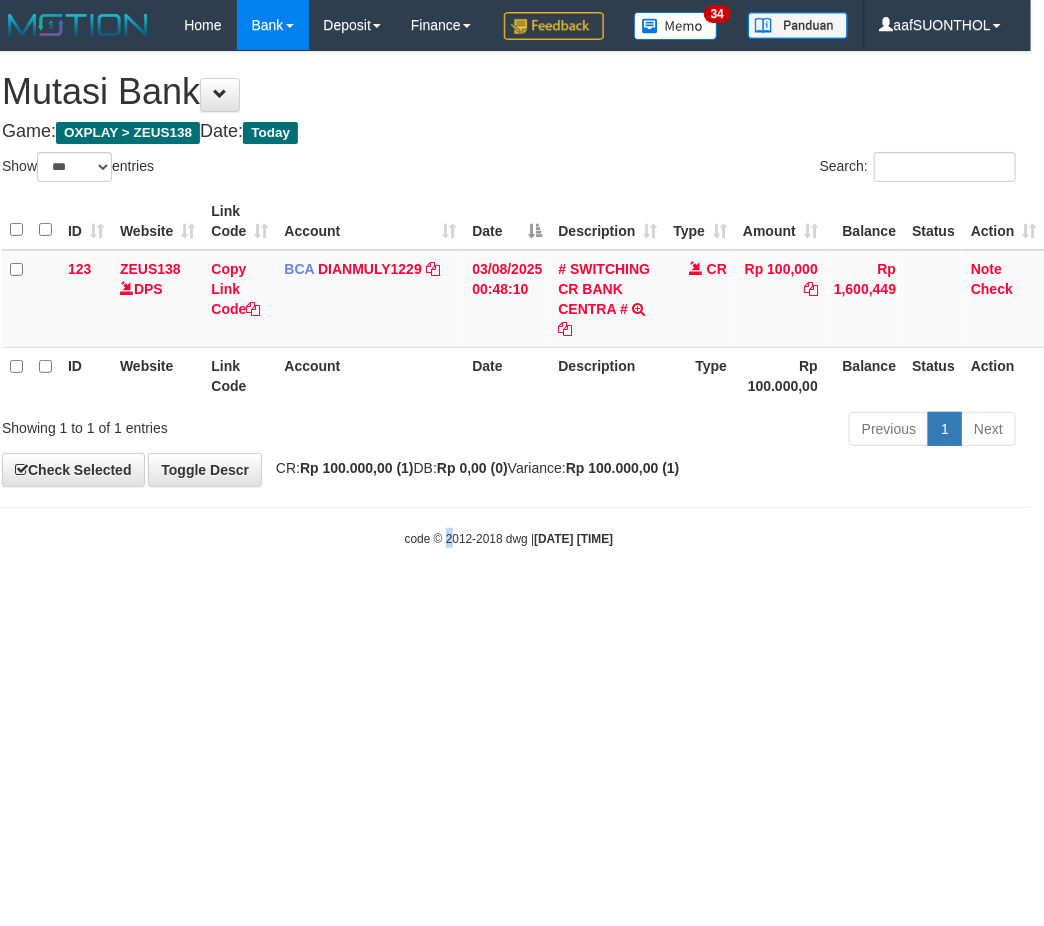 drag, startPoint x: 442, startPoint y: 663, endPoint x: 461, endPoint y: 691, distance: 33.83785 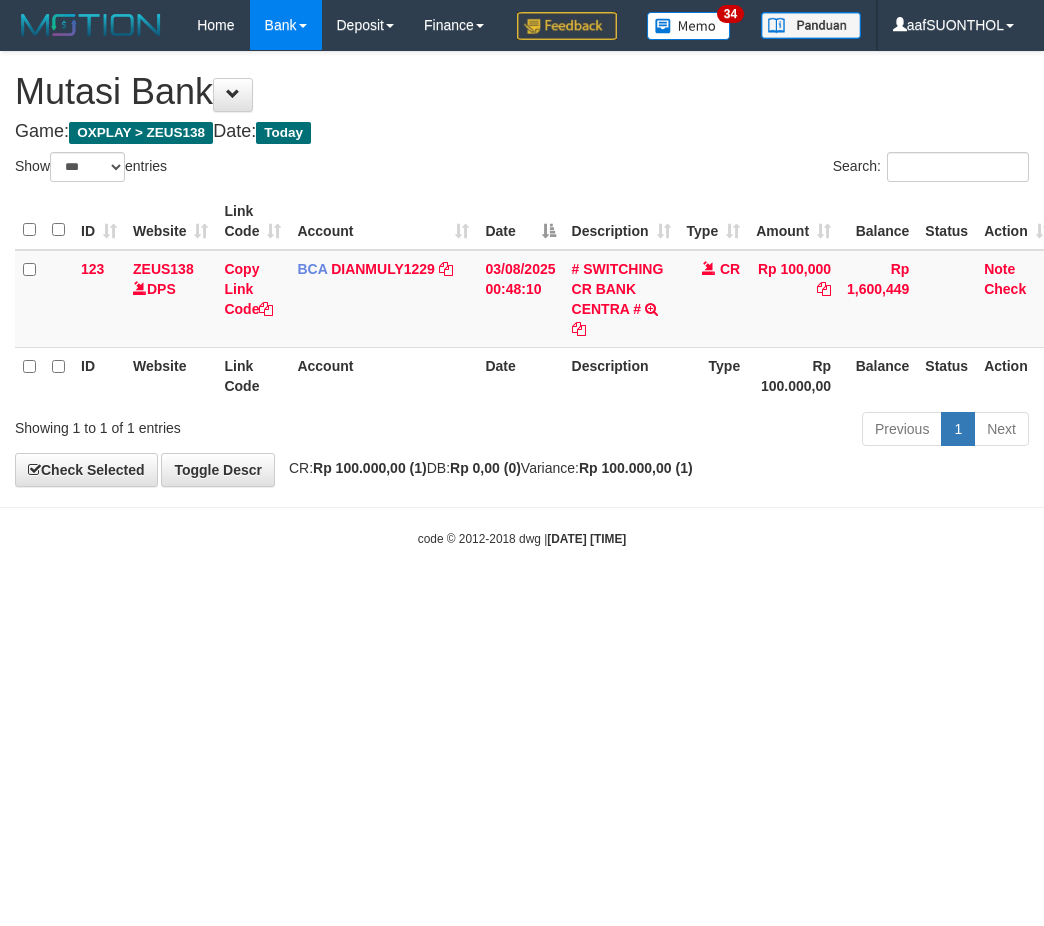 select on "***" 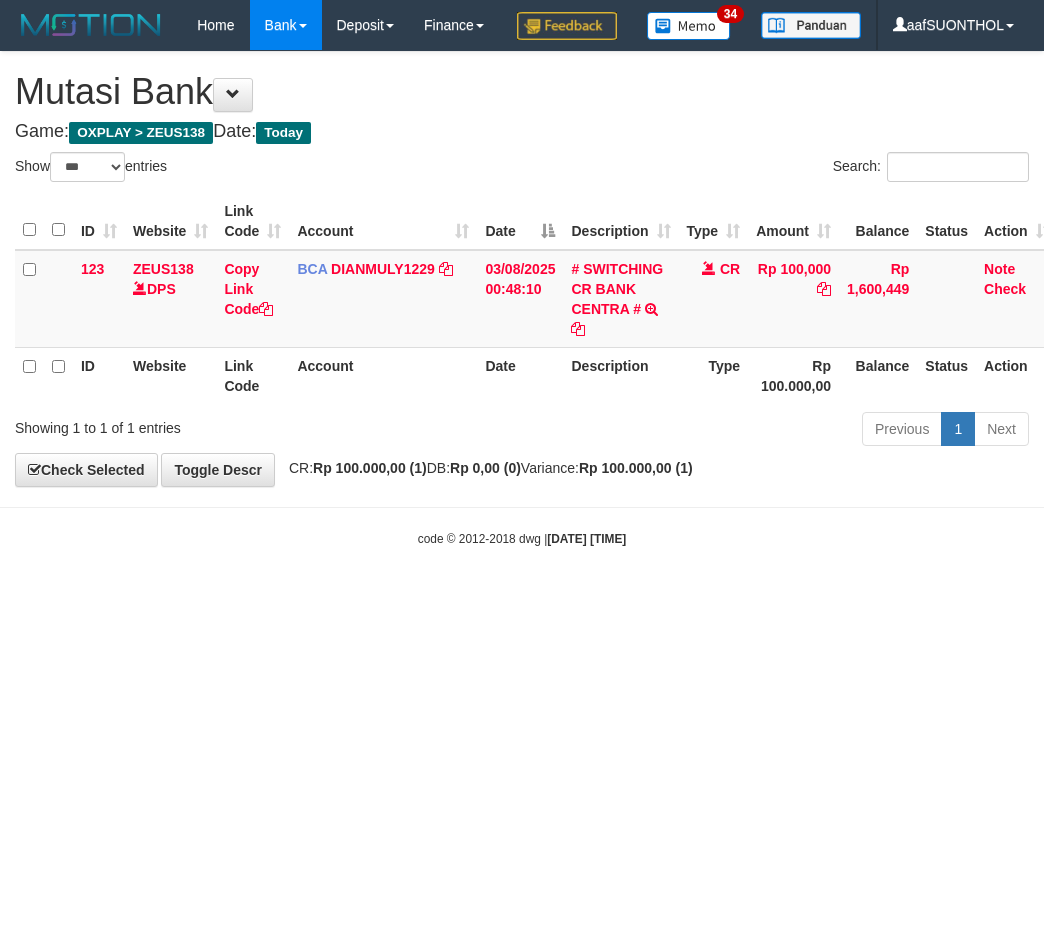 scroll, scrollTop: 0, scrollLeft: 13, axis: horizontal 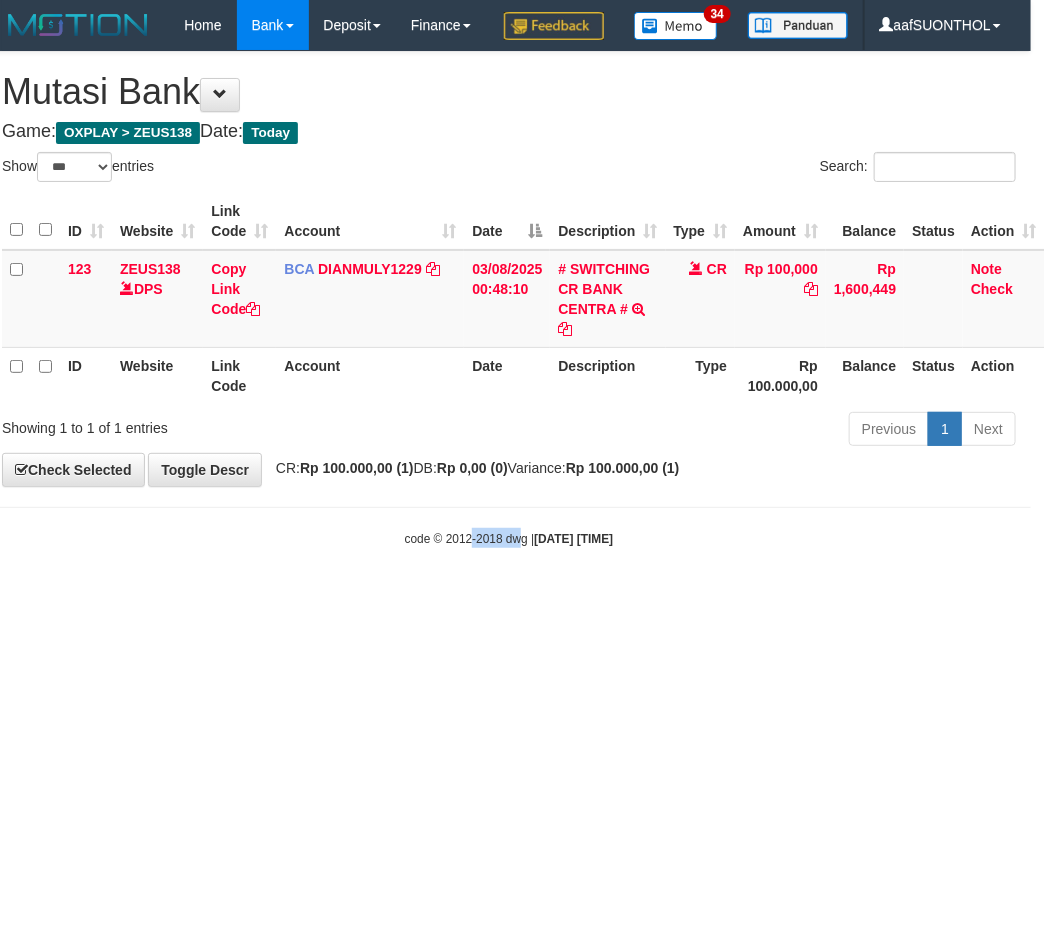drag, startPoint x: 520, startPoint y: 650, endPoint x: 432, endPoint y: 632, distance: 89.822044 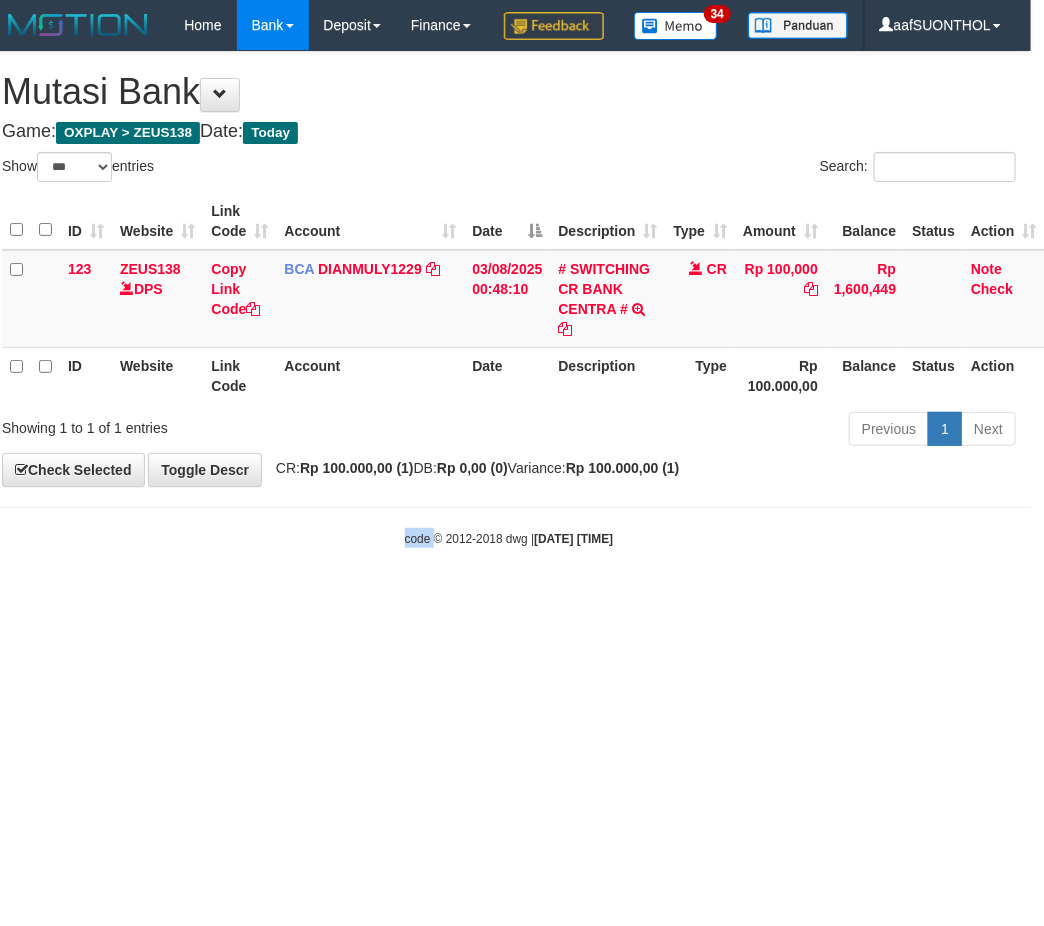 drag, startPoint x: 412, startPoint y: 643, endPoint x: 377, endPoint y: 637, distance: 35.510563 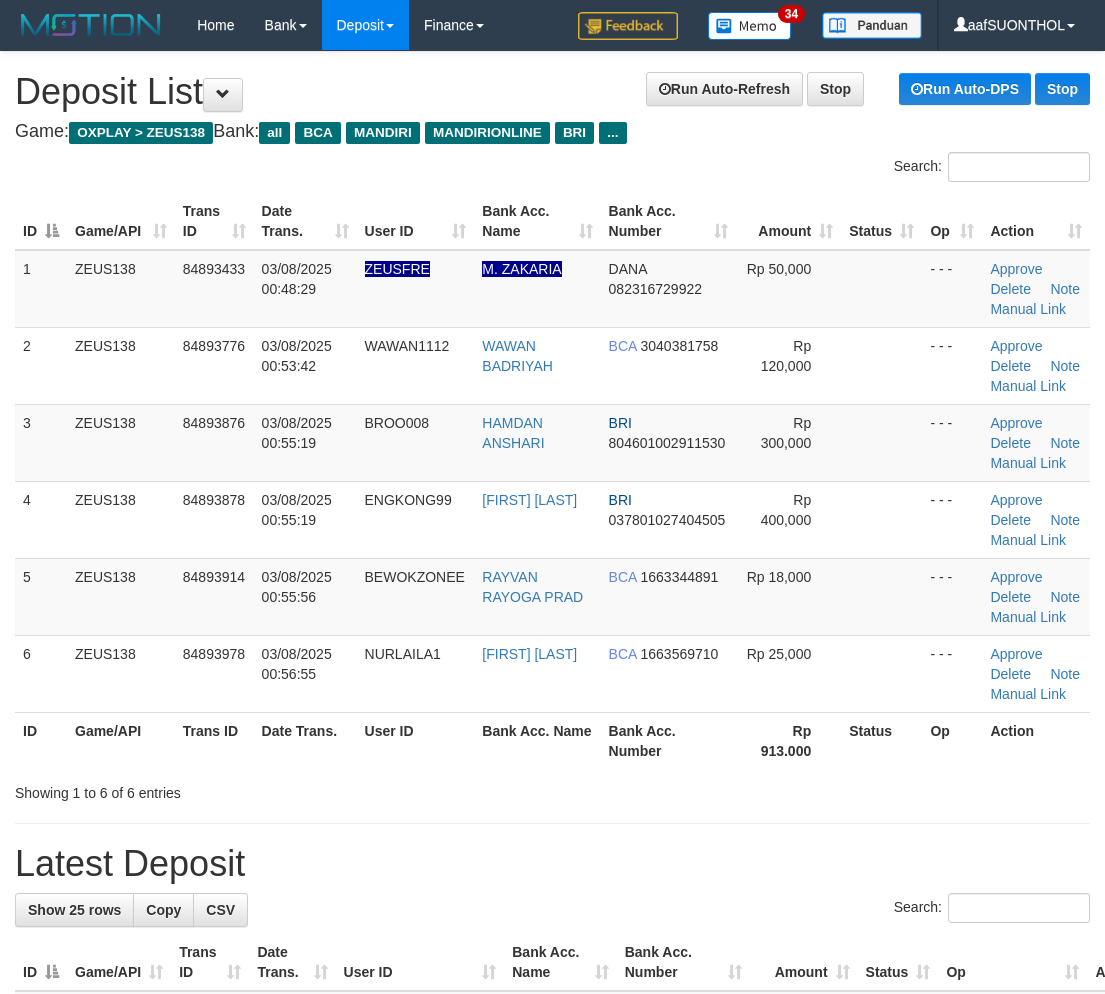 scroll, scrollTop: 0, scrollLeft: 0, axis: both 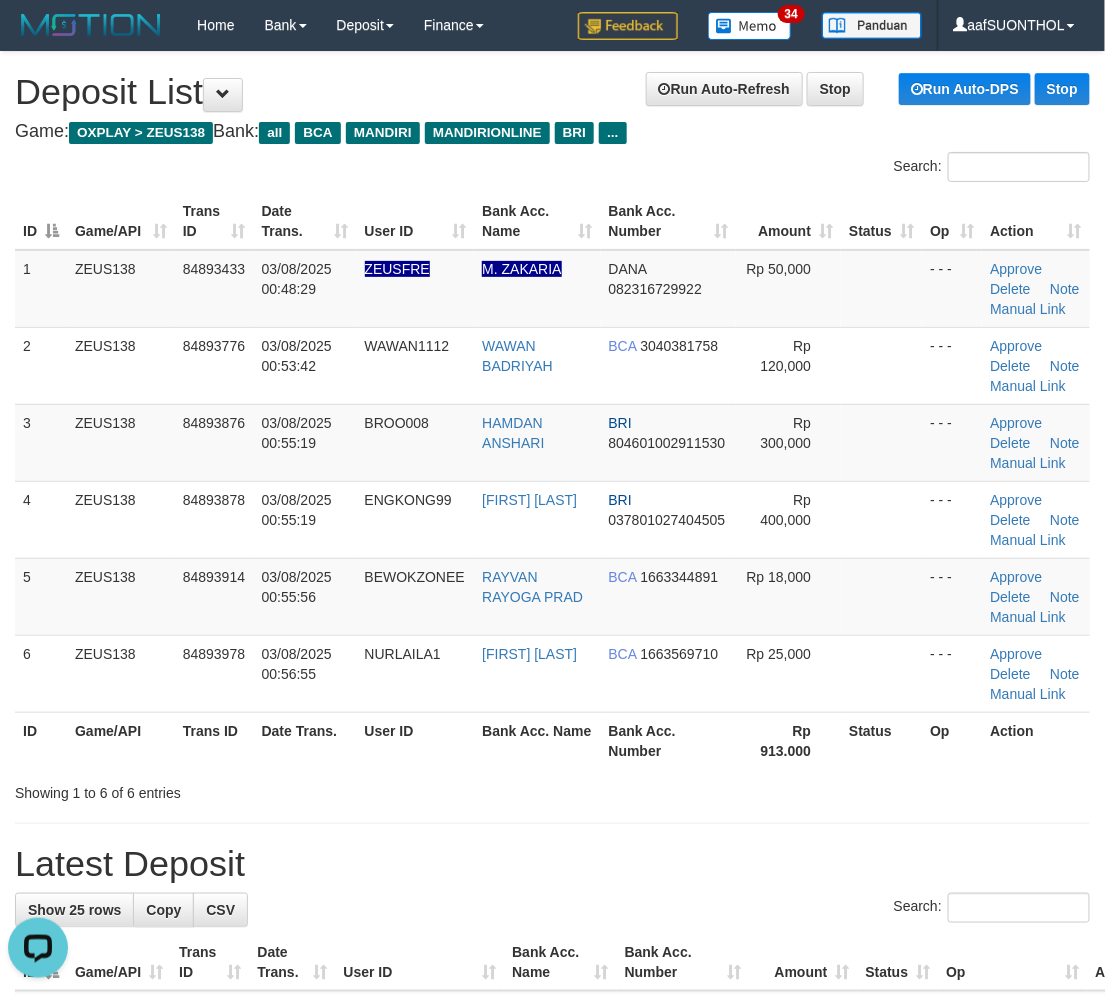 click on "Latest Deposit" at bounding box center [552, 864] 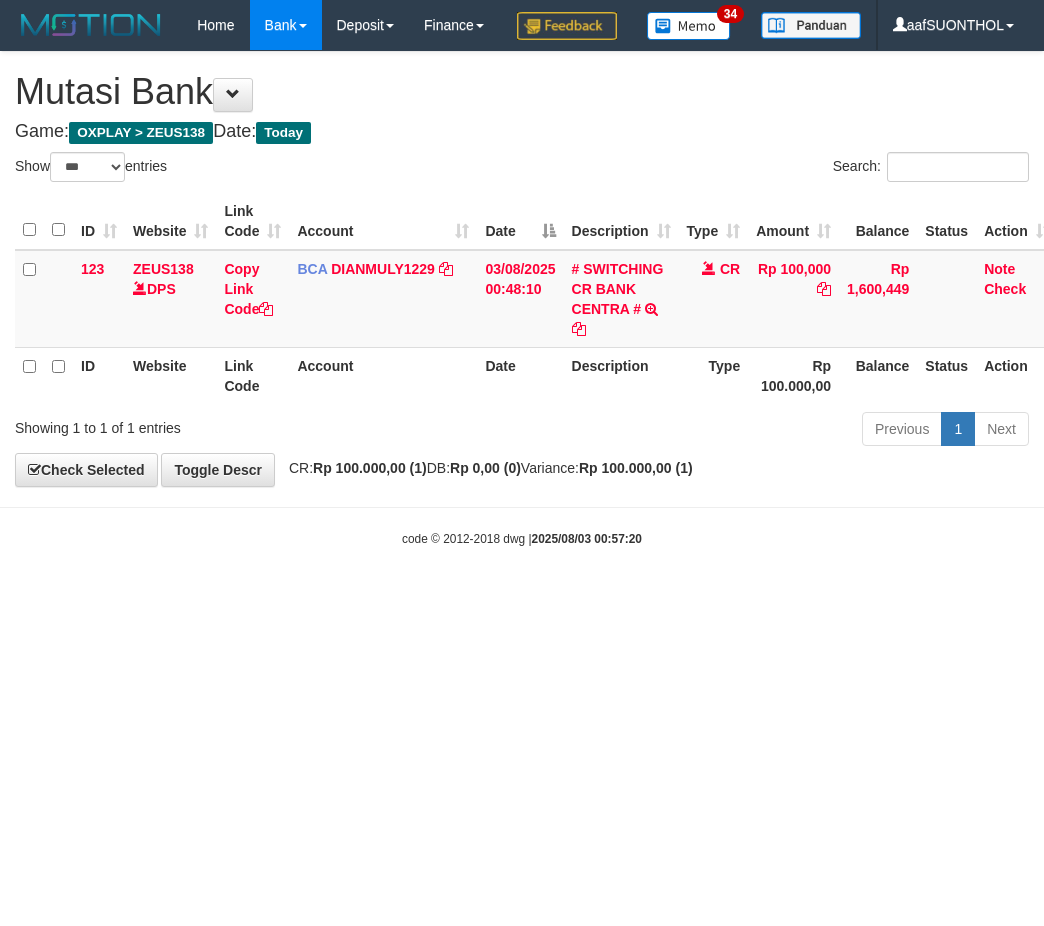 select on "***" 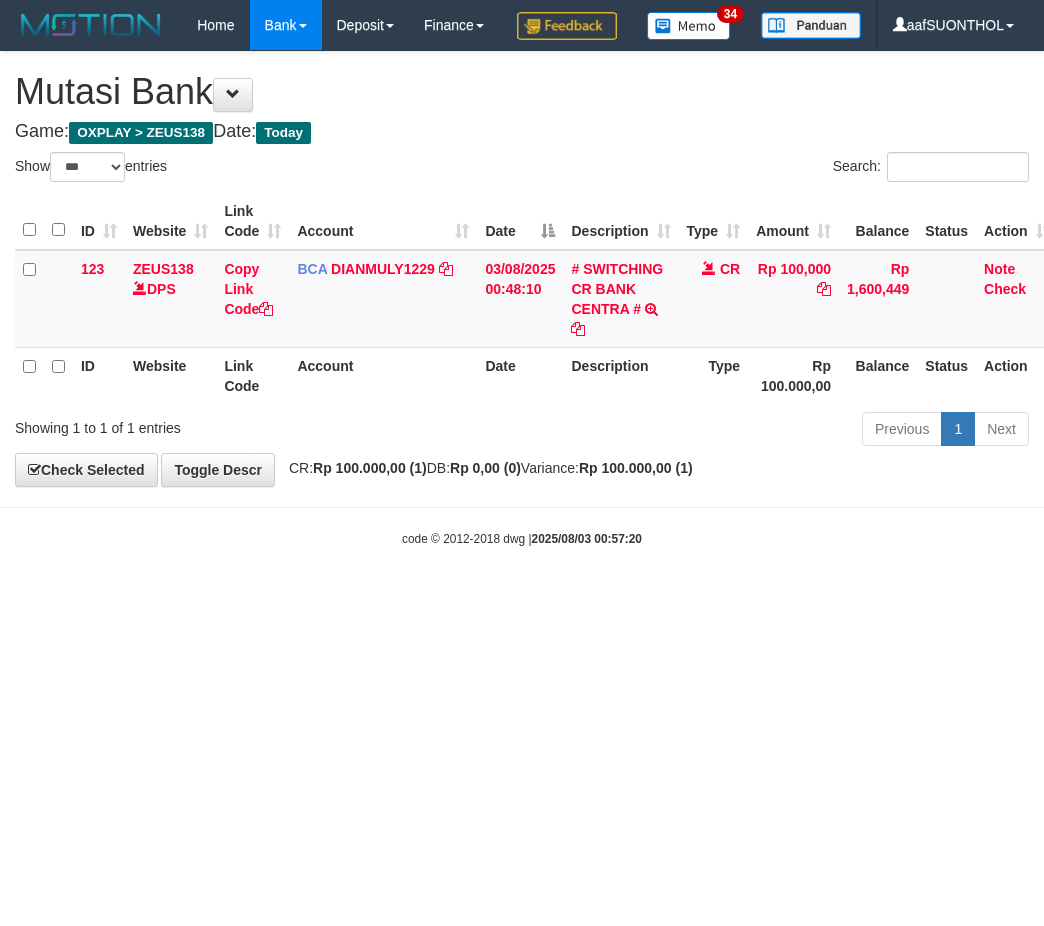 scroll, scrollTop: 0, scrollLeft: 13, axis: horizontal 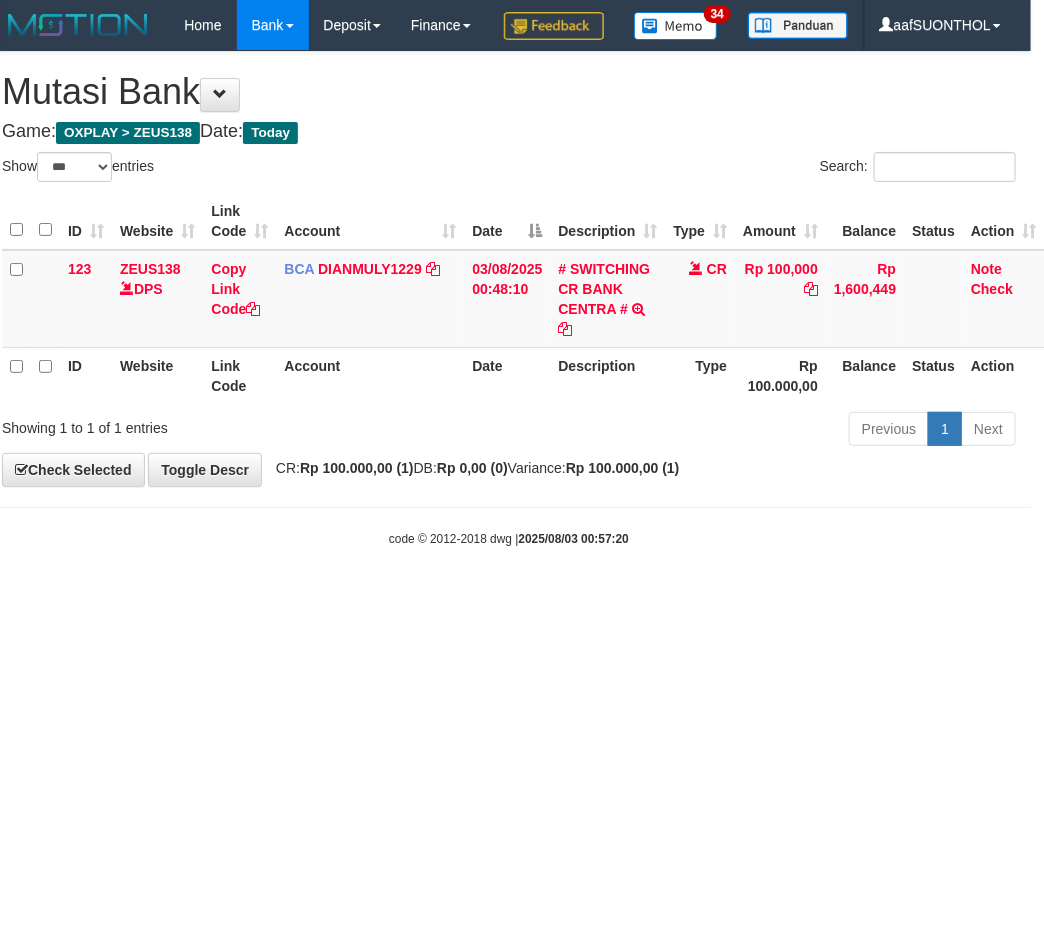 drag, startPoint x: 172, startPoint y: 646, endPoint x: 122, endPoint y: 623, distance: 55.03635 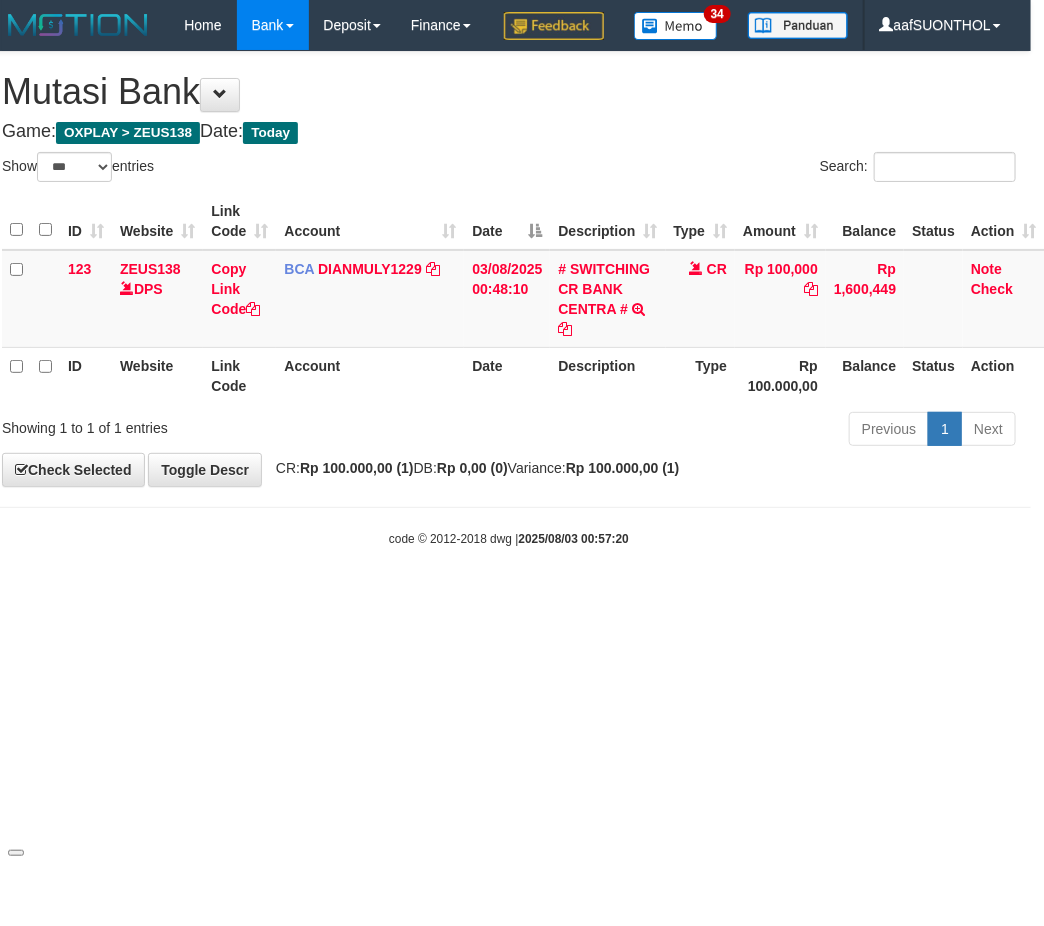 drag, startPoint x: 148, startPoint y: 650, endPoint x: 382, endPoint y: 604, distance: 238.47852 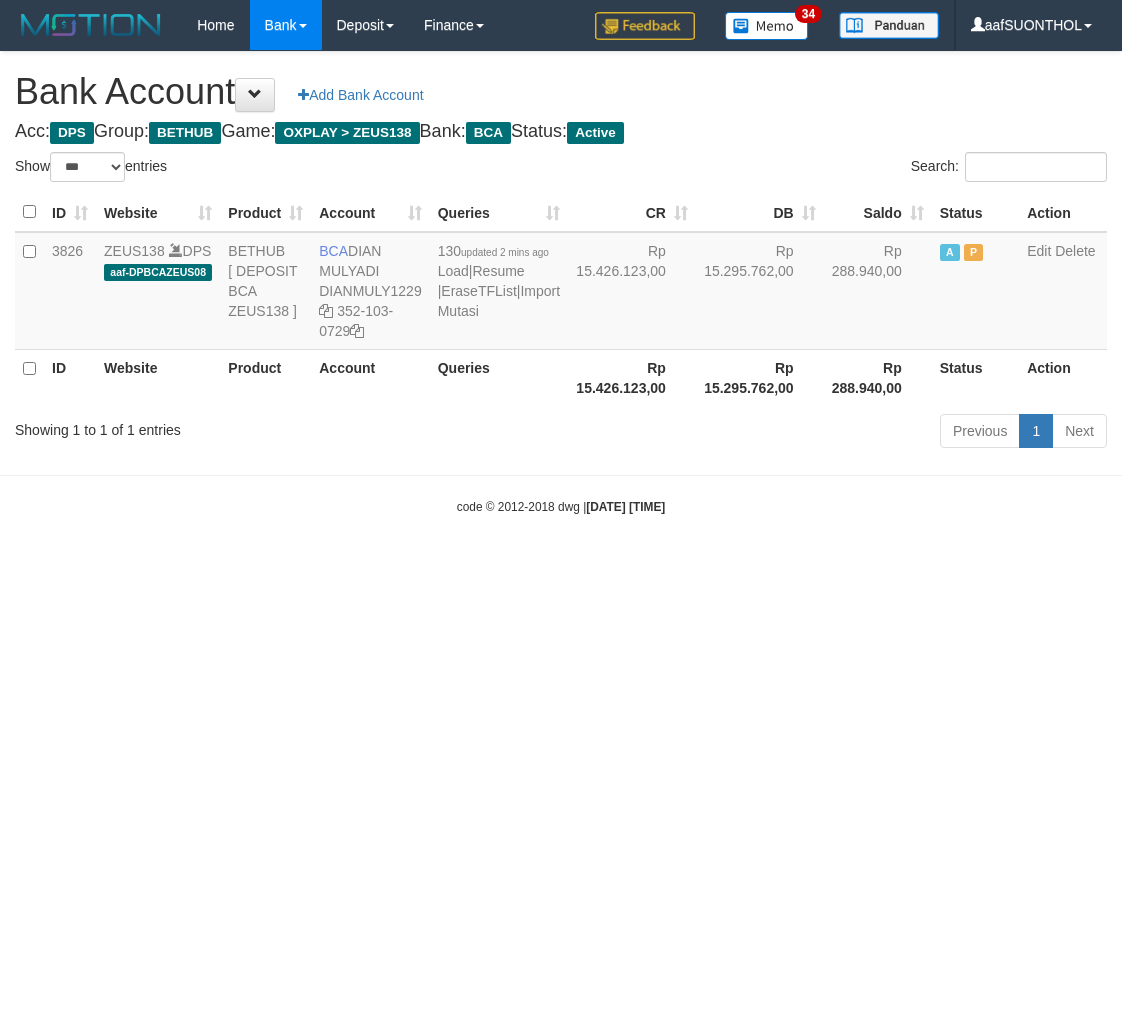 select on "***" 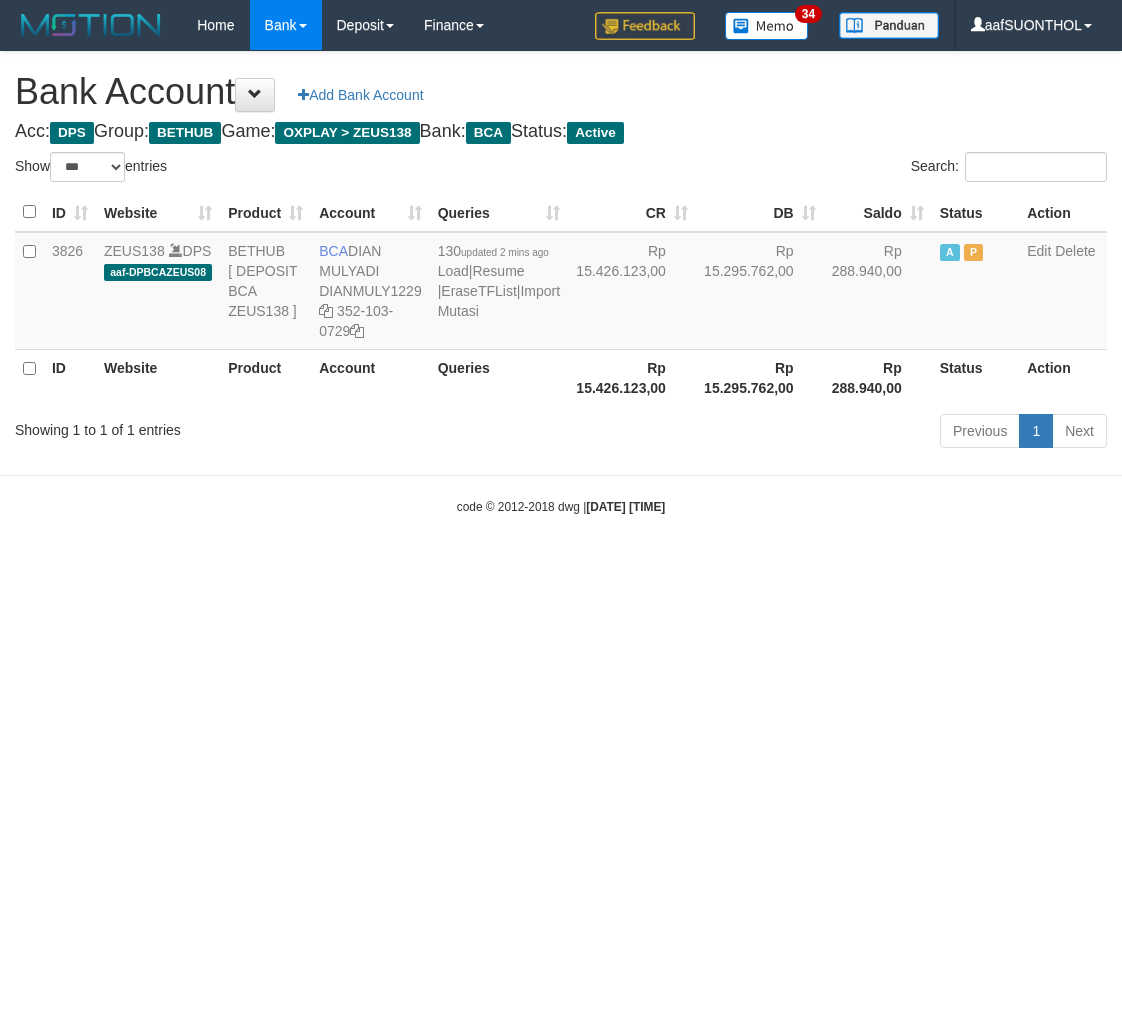 scroll, scrollTop: 0, scrollLeft: 0, axis: both 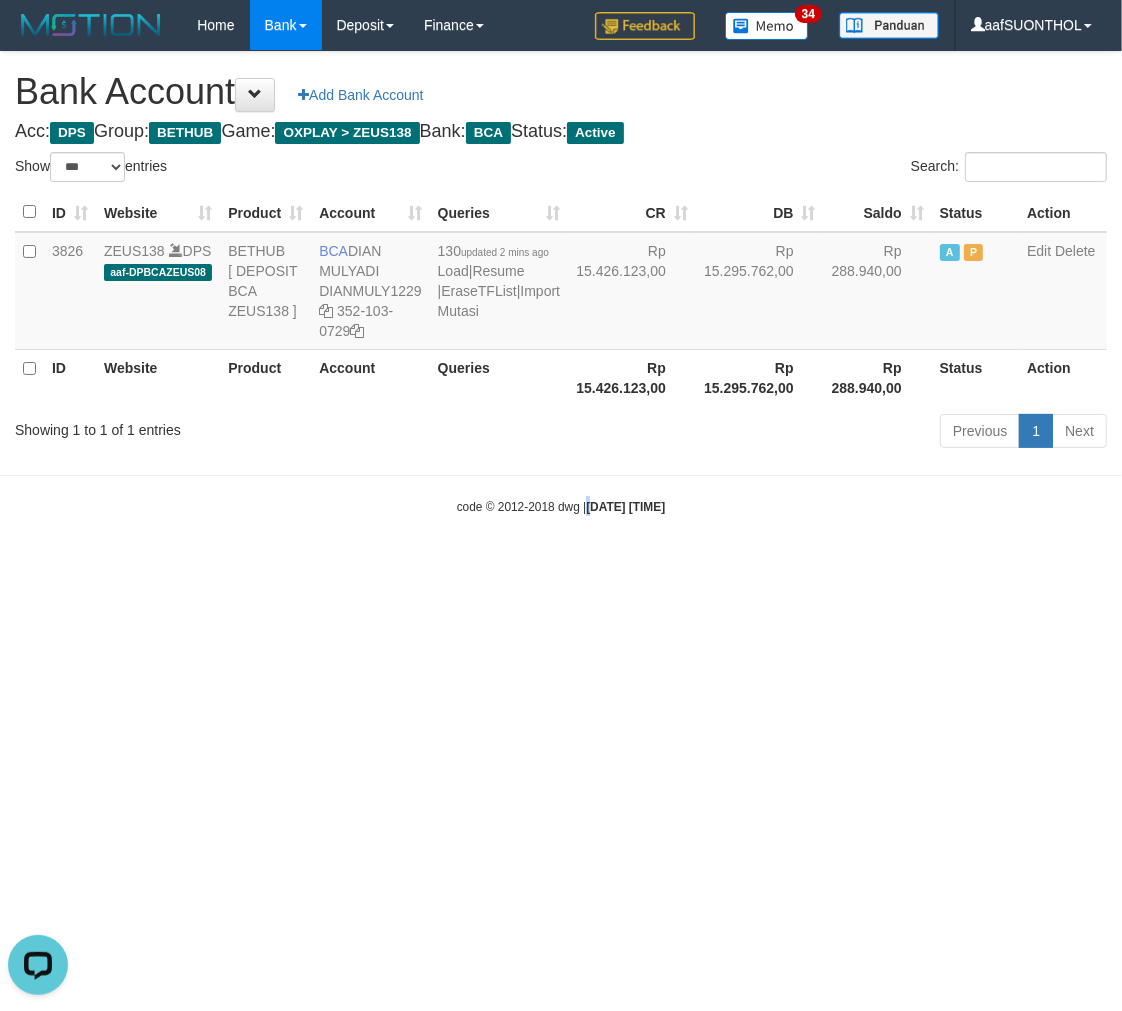 drag, startPoint x: 572, startPoint y: 651, endPoint x: 608, endPoint y: 671, distance: 41.18252 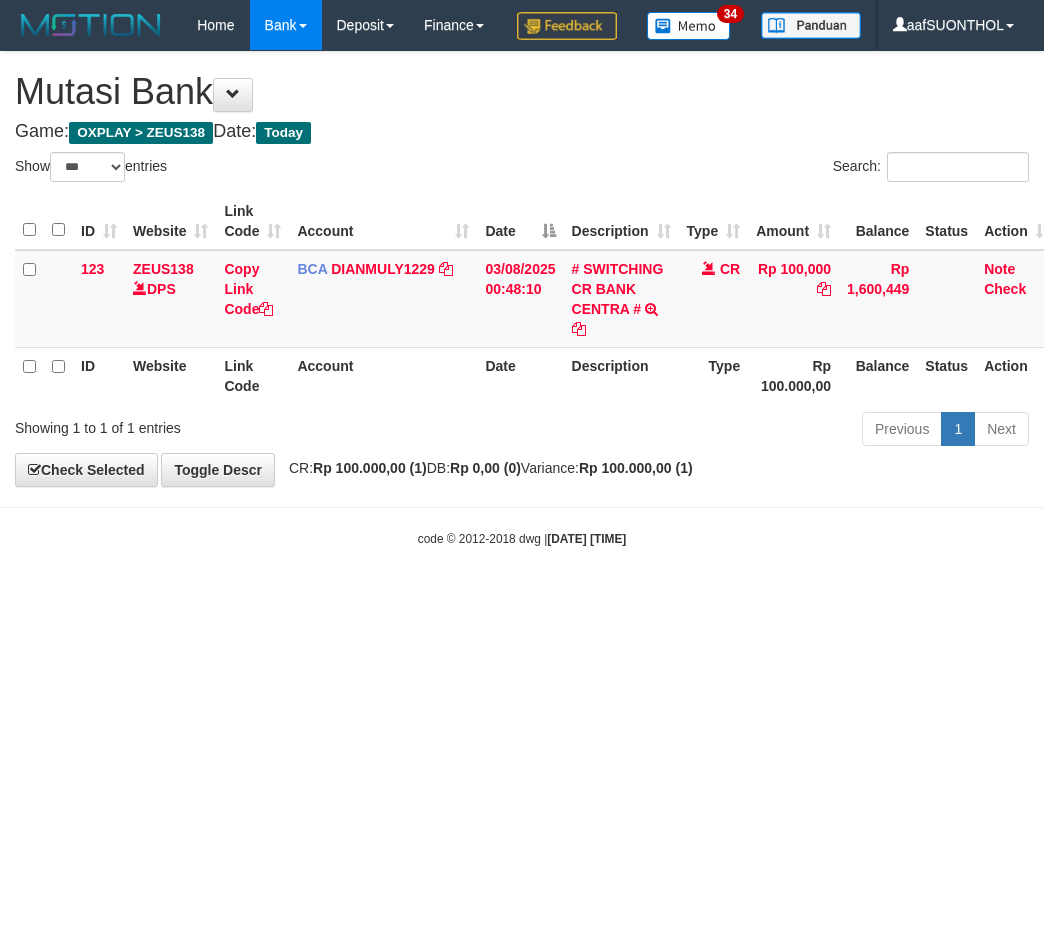 select on "***" 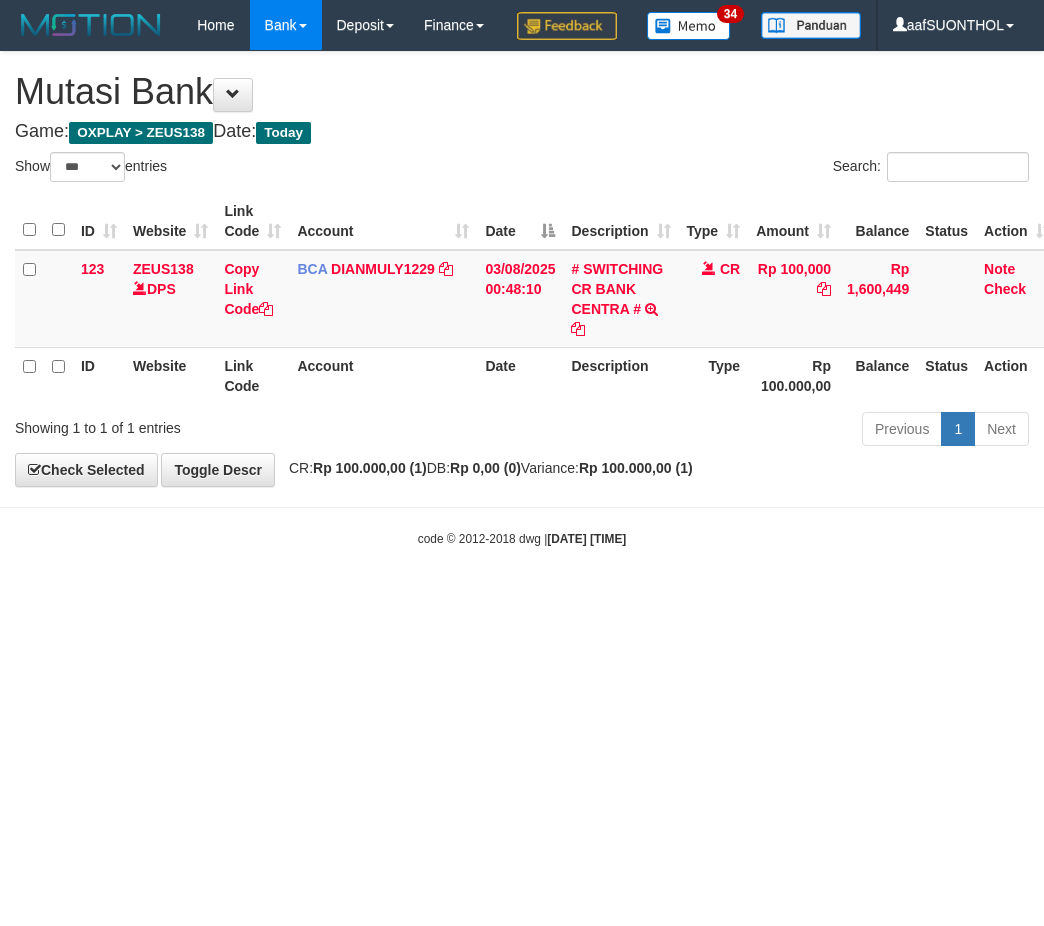 scroll, scrollTop: 0, scrollLeft: 13, axis: horizontal 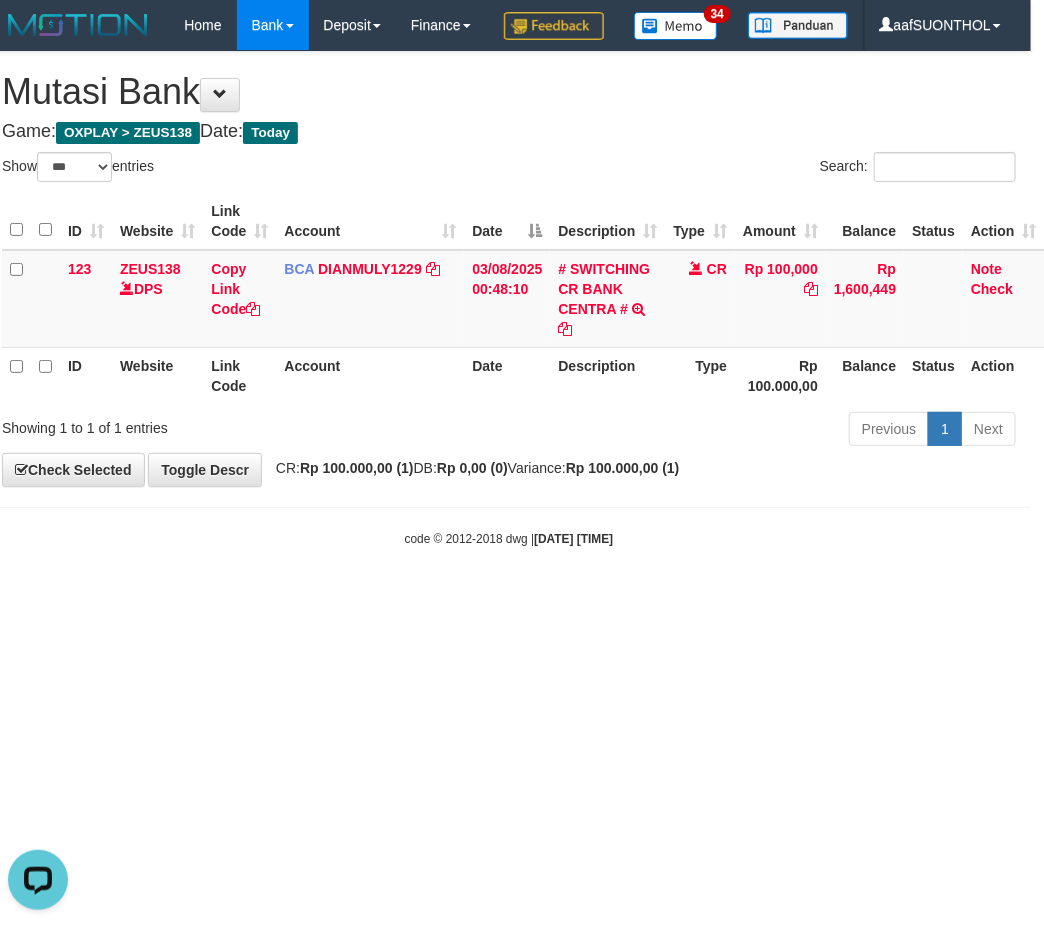 drag, startPoint x: 837, startPoint y: 496, endPoint x: 752, endPoint y: 474, distance: 87.80091 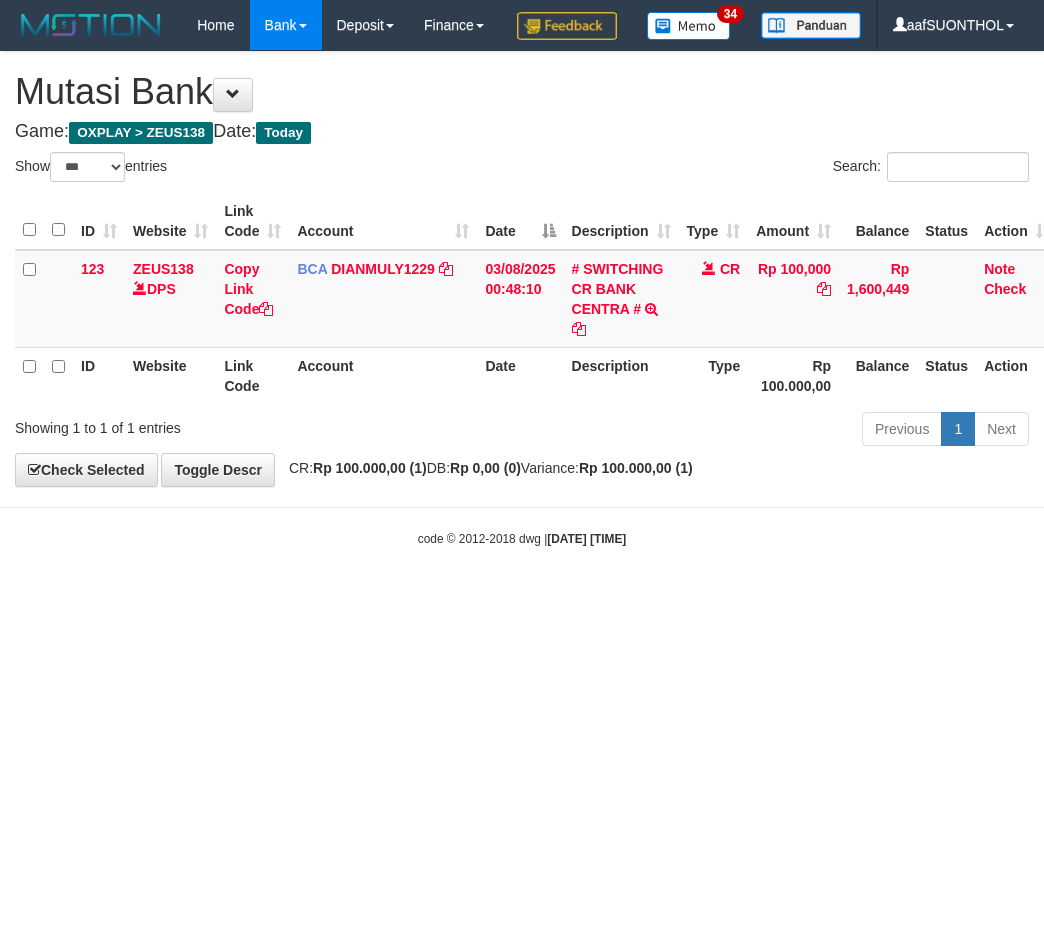 select on "***" 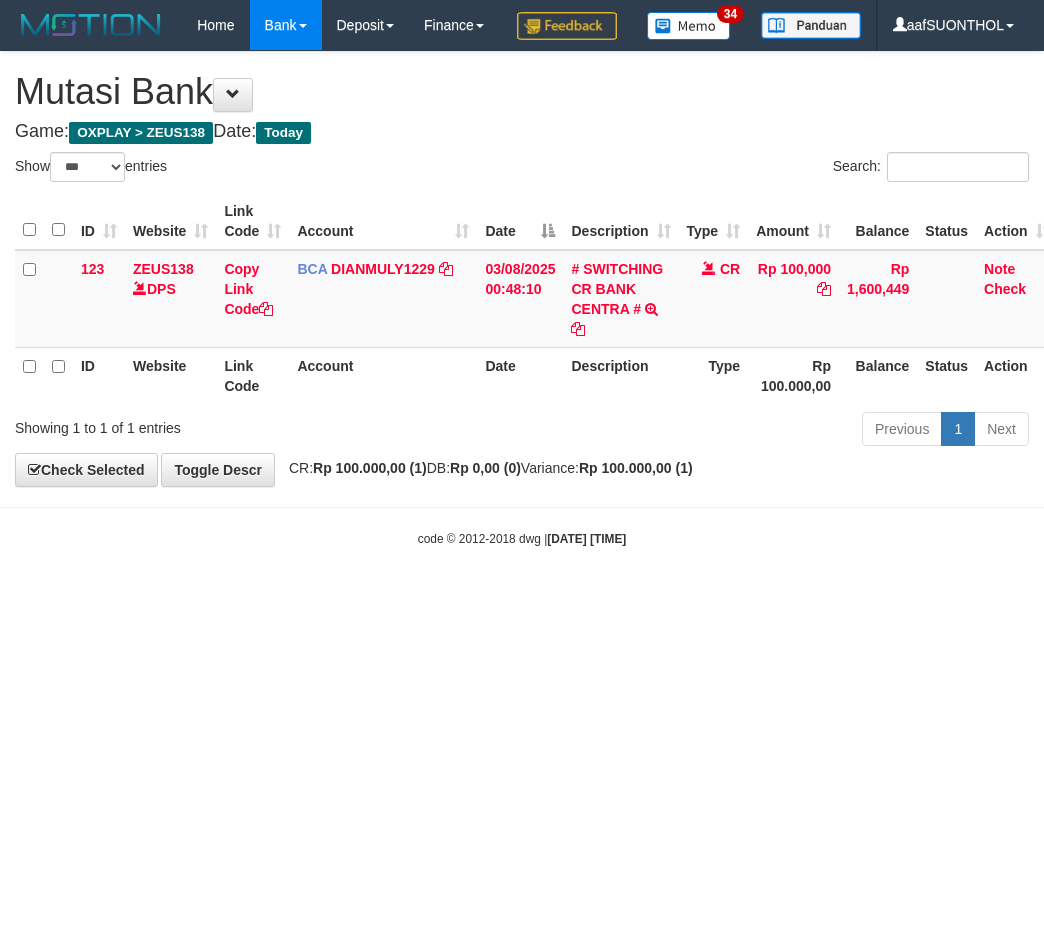 scroll, scrollTop: 0, scrollLeft: 13, axis: horizontal 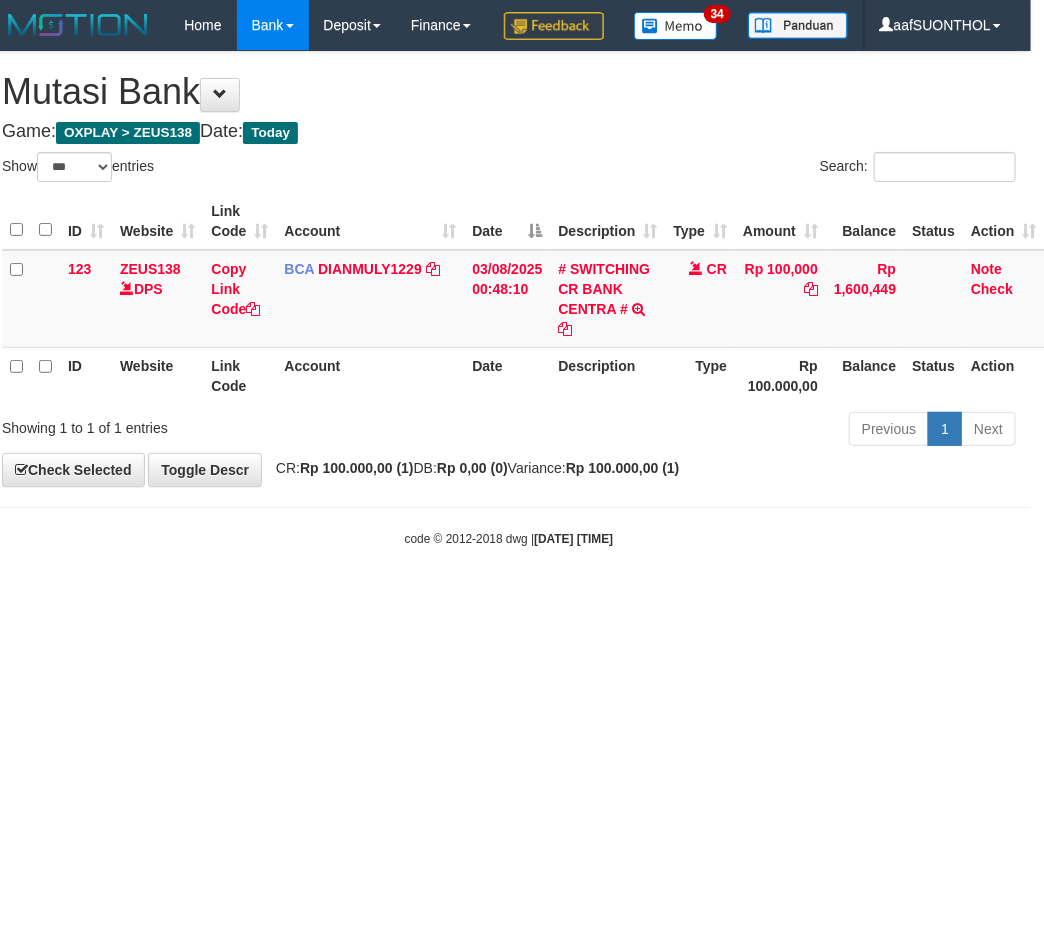 drag, startPoint x: 753, startPoint y: 645, endPoint x: 643, endPoint y: 657, distance: 110.65261 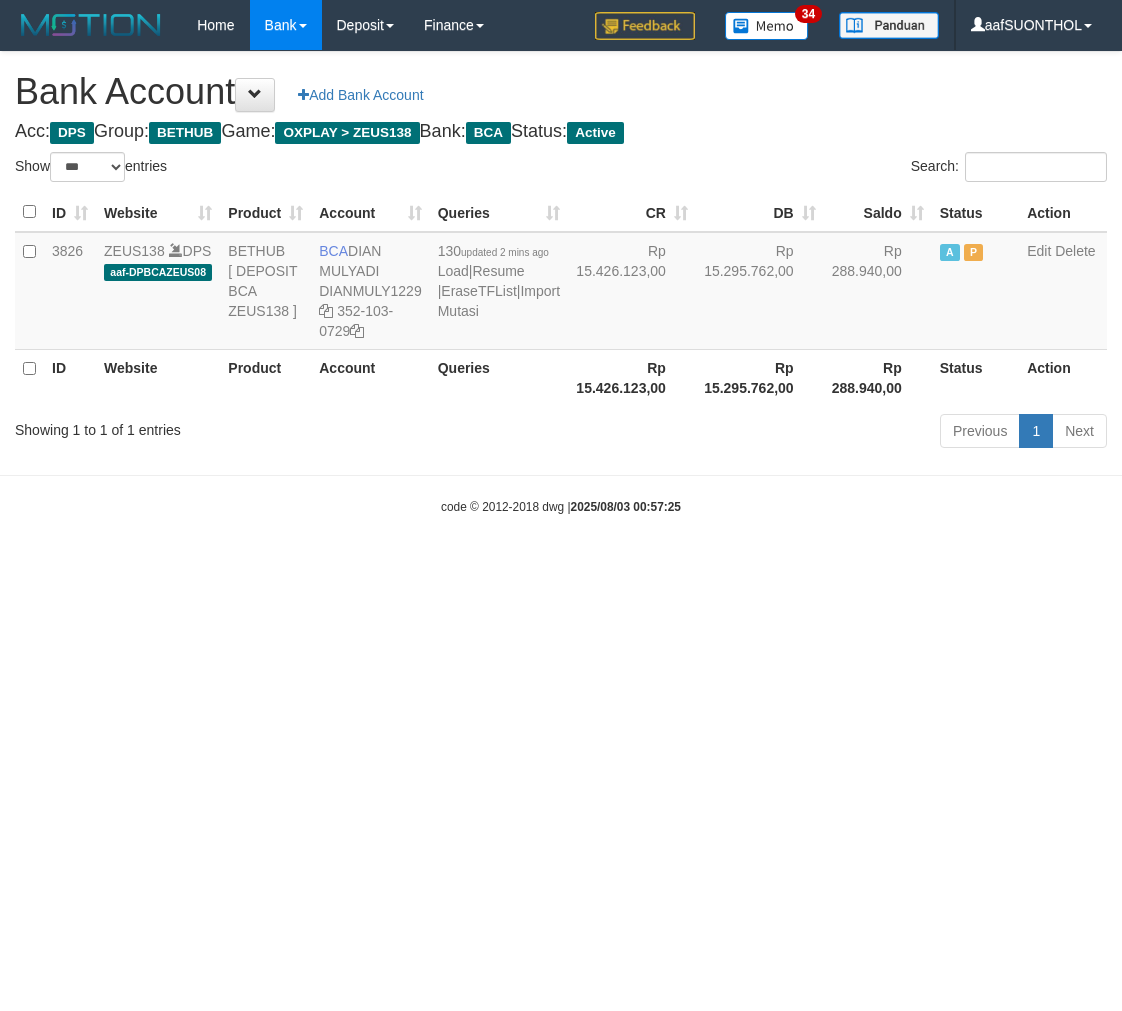 select on "***" 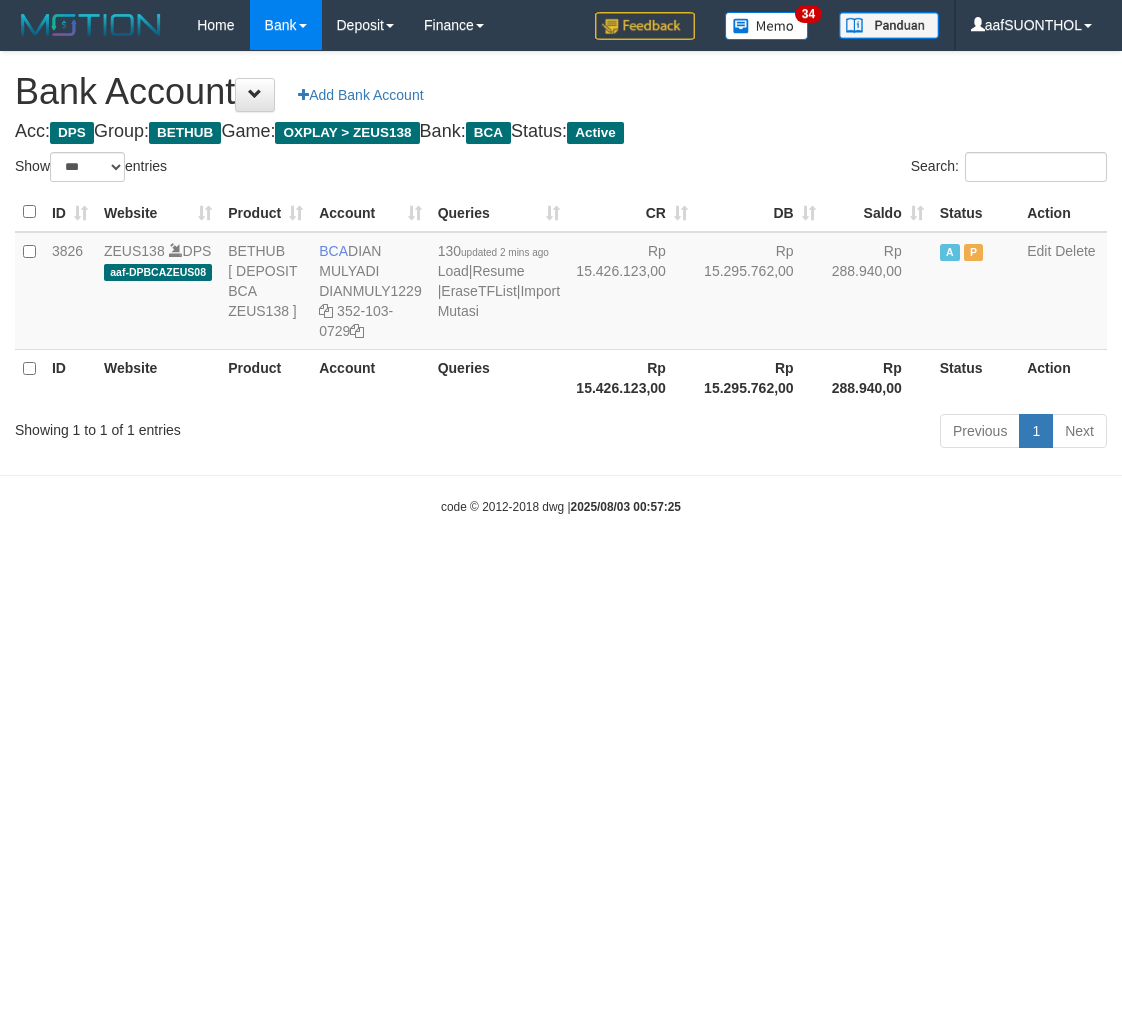 scroll, scrollTop: 0, scrollLeft: 0, axis: both 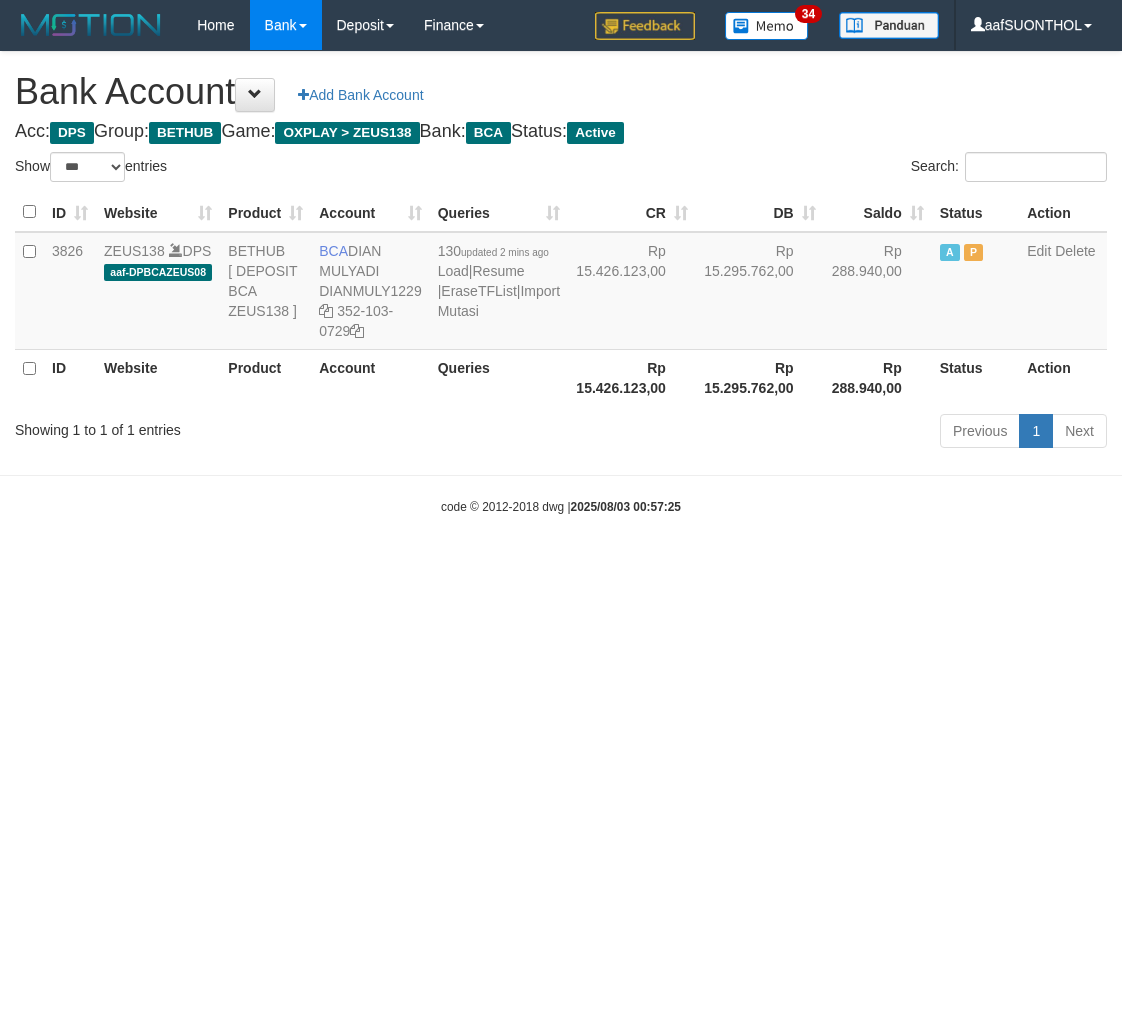 select on "***" 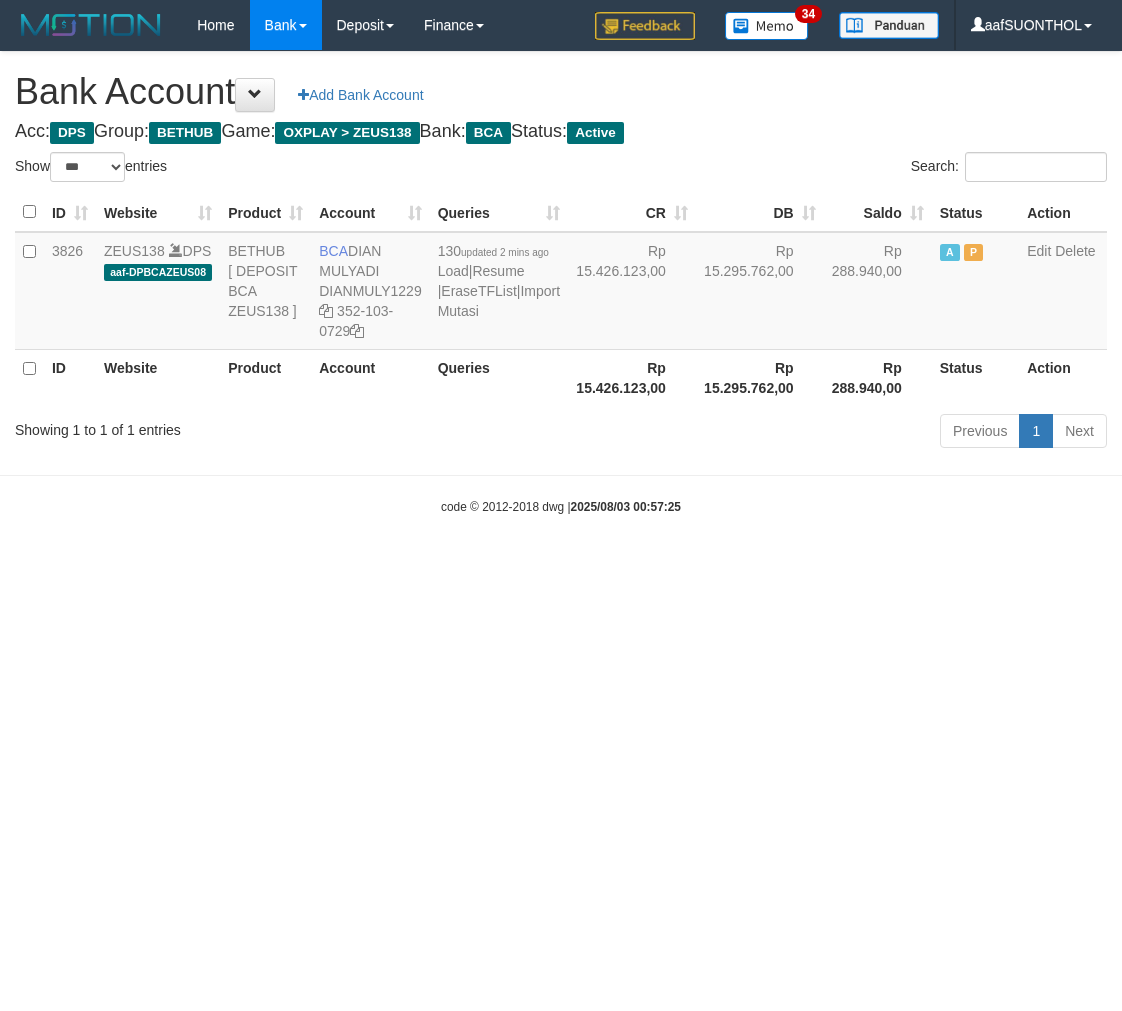 scroll, scrollTop: 0, scrollLeft: 0, axis: both 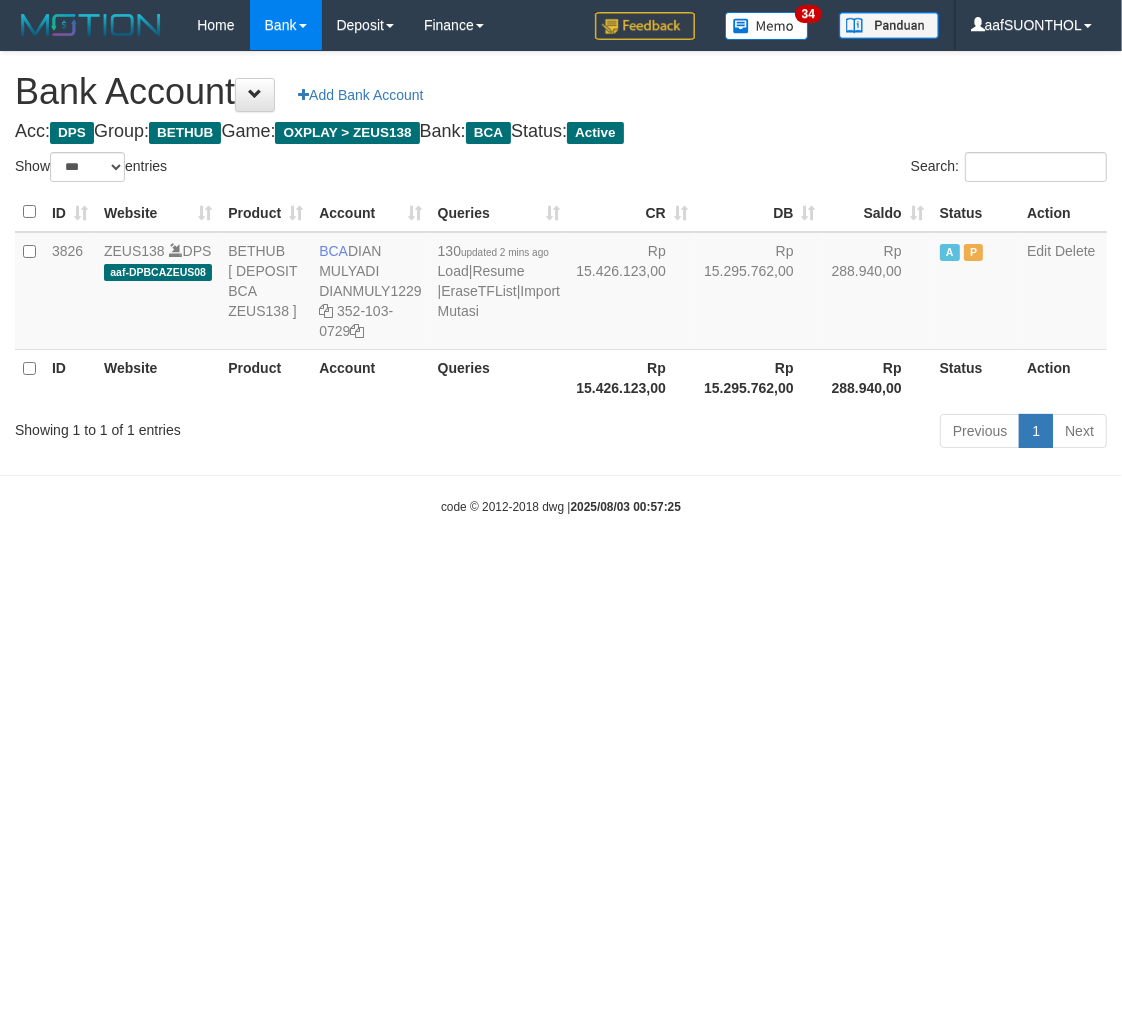 click on "Toggle navigation
Home
Bank
Account List
Load
By Website
Group
[OXPLAY]													ZEUS138
By Load Group (DPS)
Sync" at bounding box center [561, 283] 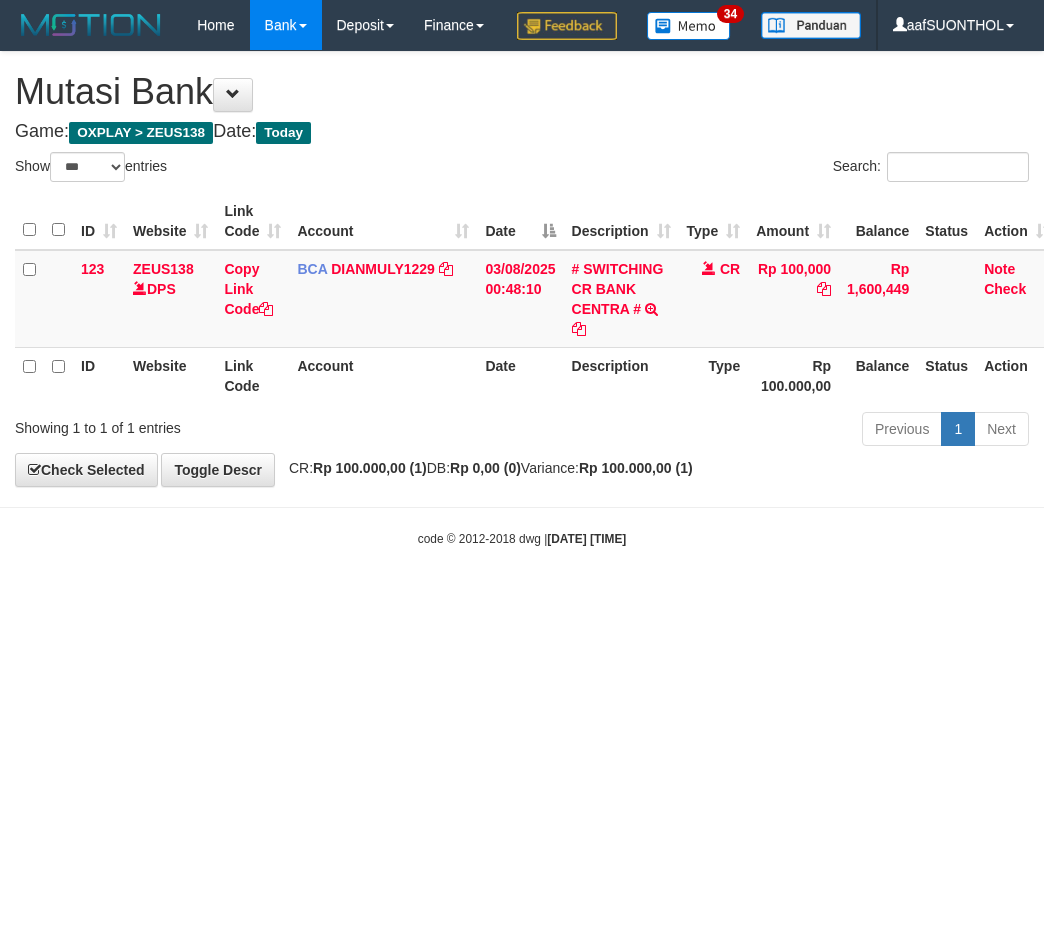 select on "***" 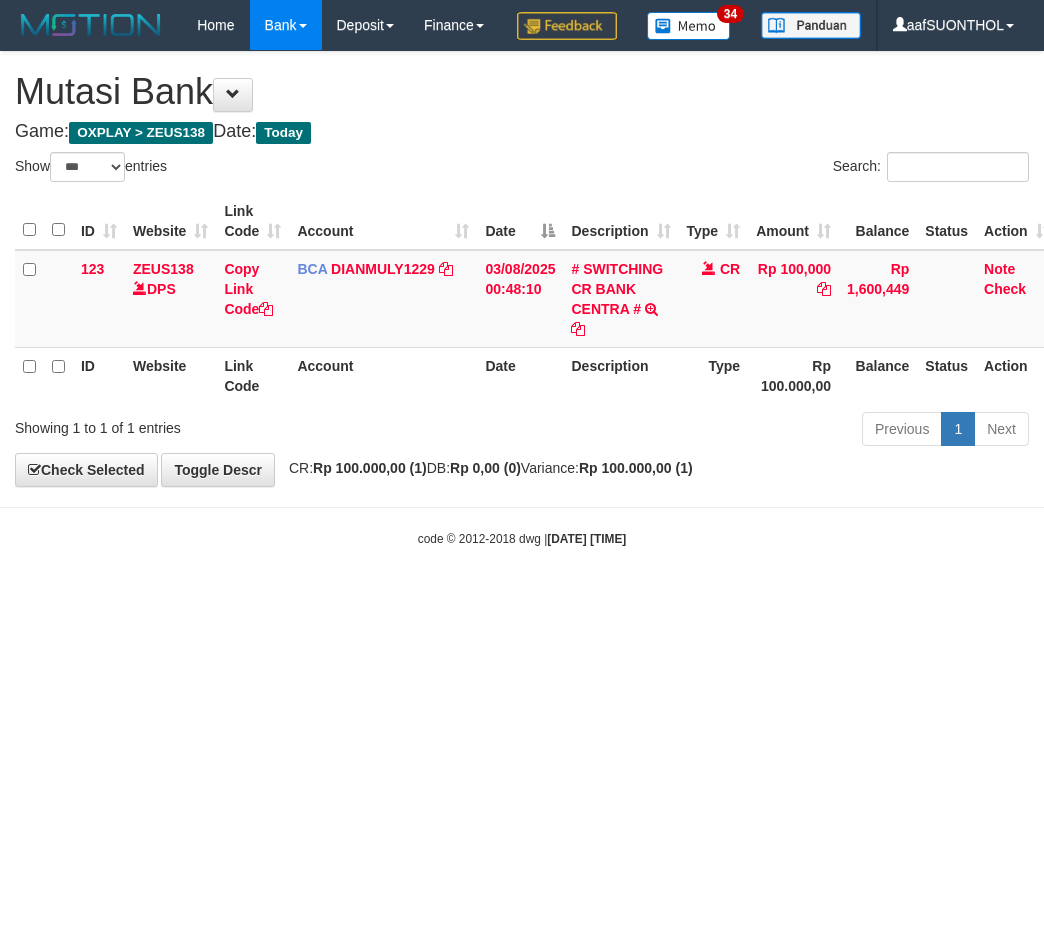 scroll, scrollTop: 0, scrollLeft: 13, axis: horizontal 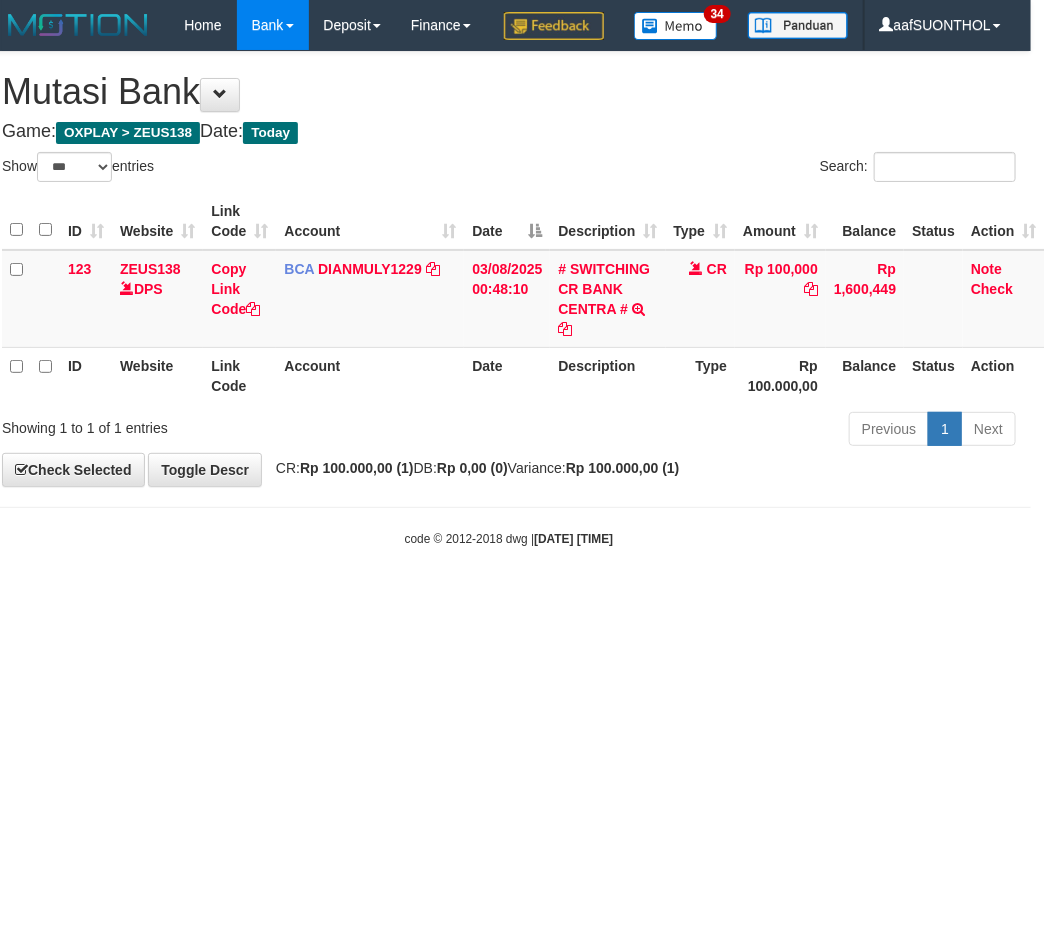 drag, startPoint x: 691, startPoint y: 744, endPoint x: 655, endPoint y: 760, distance: 39.39543 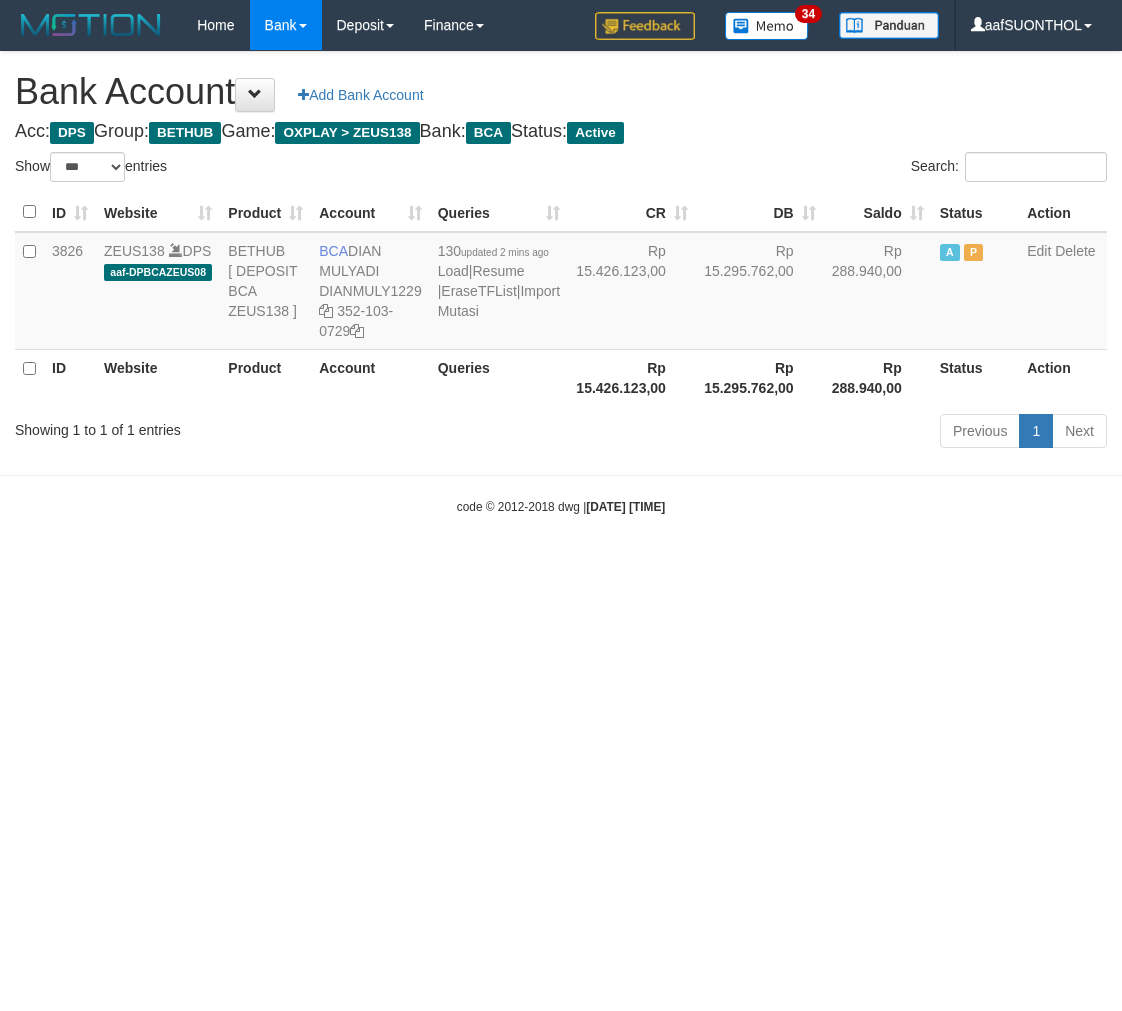 select on "***" 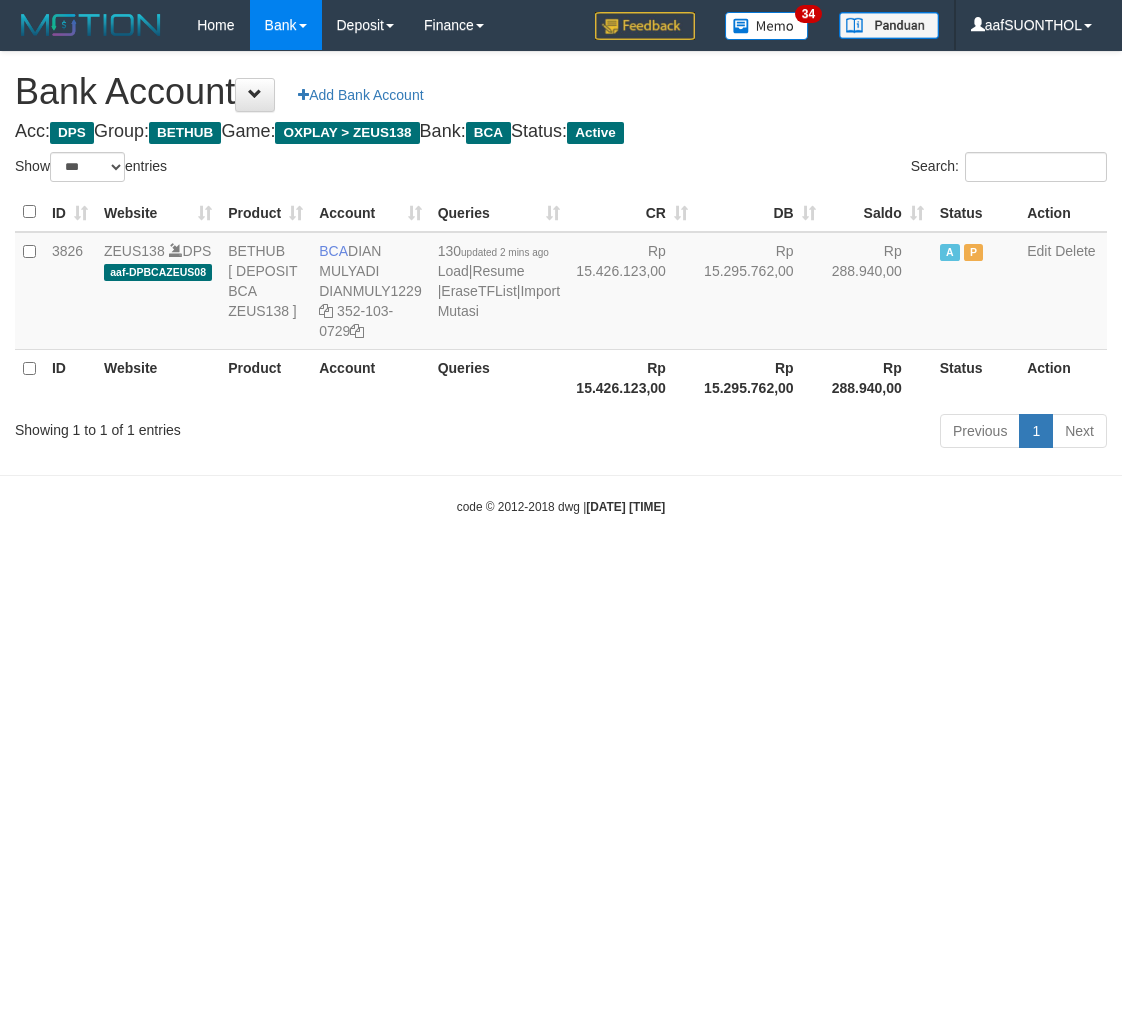 scroll, scrollTop: 0, scrollLeft: 0, axis: both 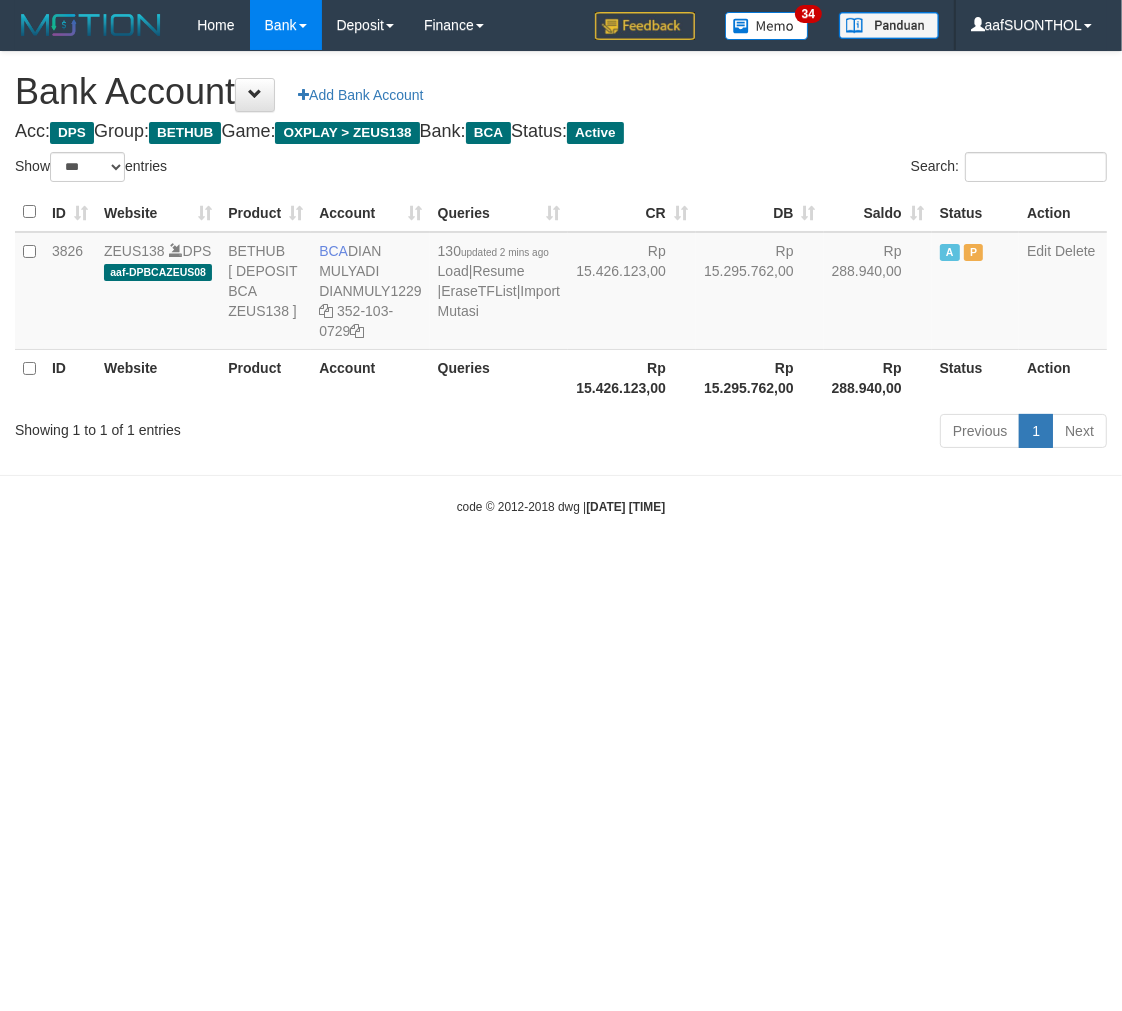 click on "Toggle navigation
Home
Bank
Account List
Load
By Website
Group
[OXPLAY]													ZEUS138
By Load Group (DPS)
Sync" at bounding box center [561, 283] 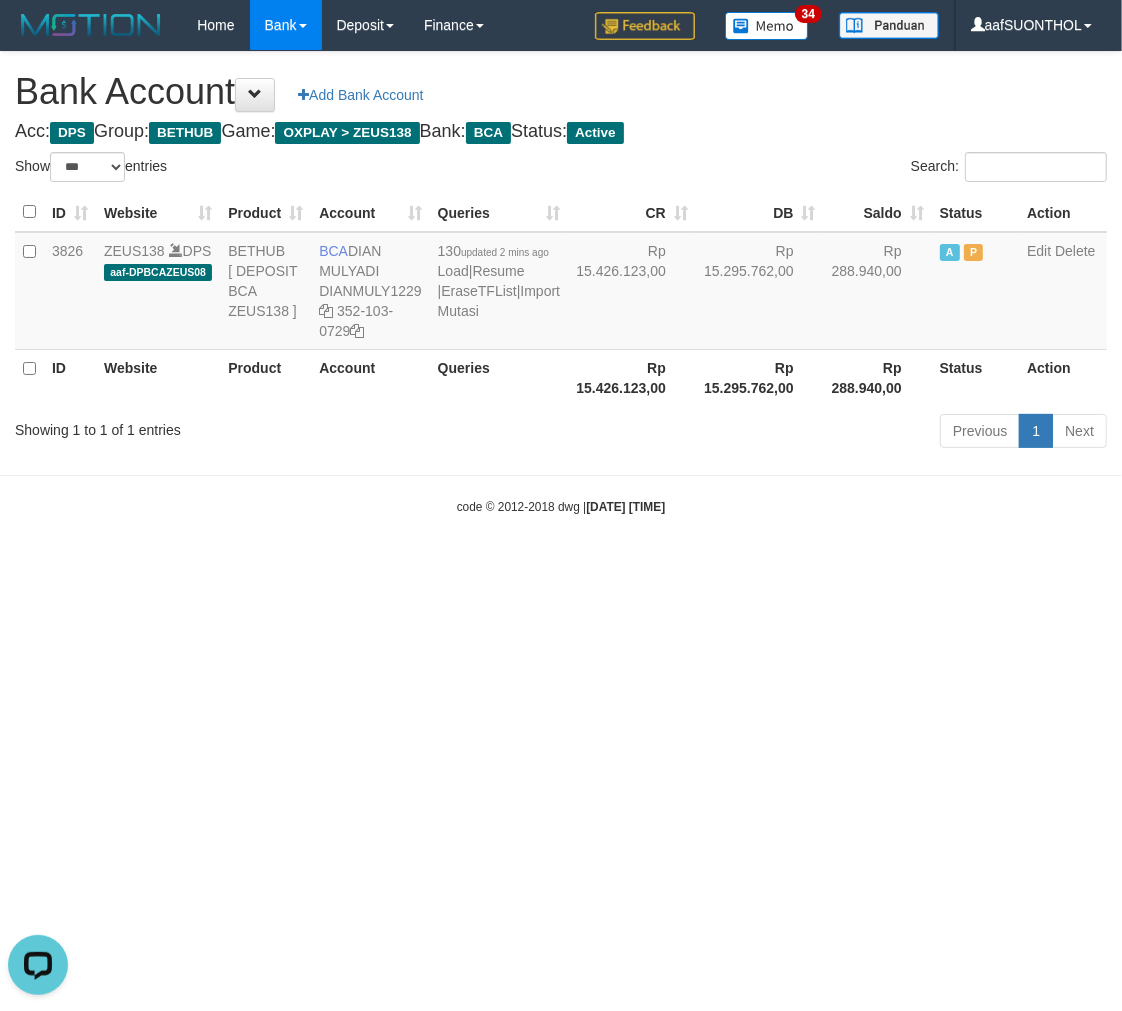 scroll, scrollTop: 0, scrollLeft: 0, axis: both 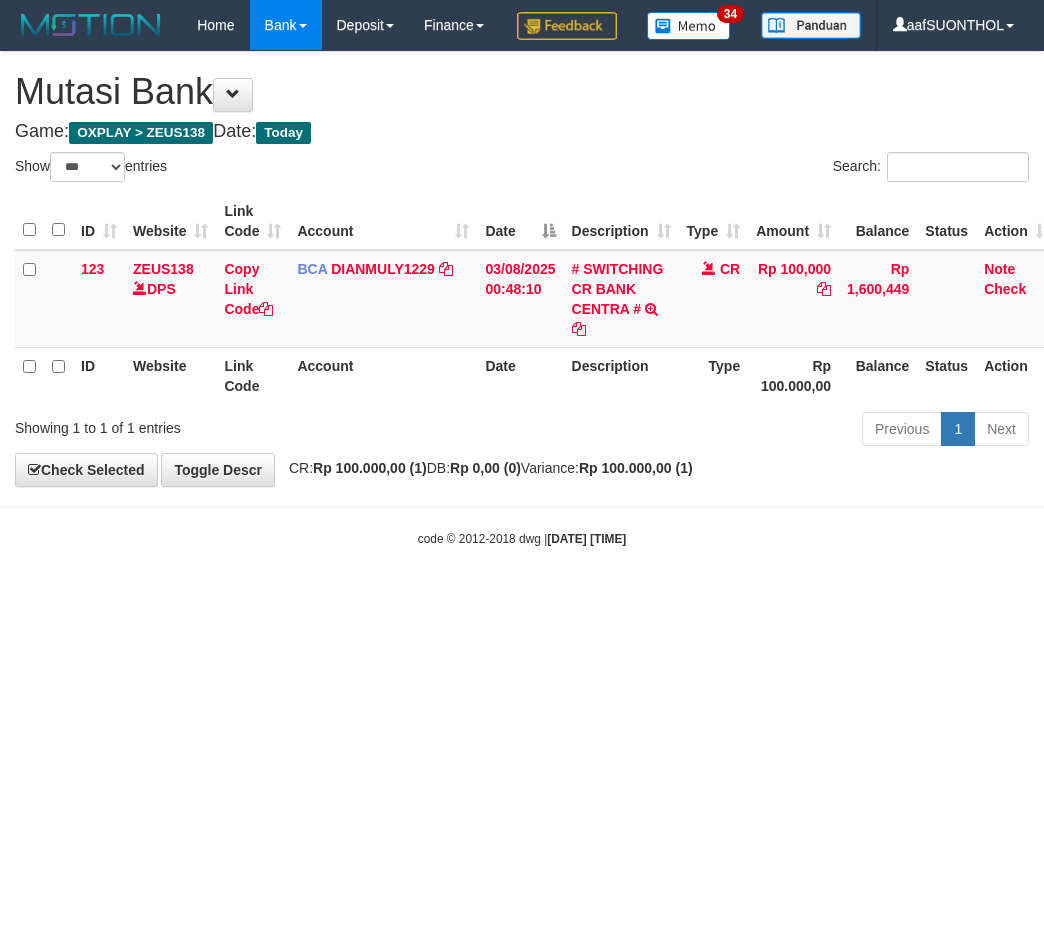 select on "***" 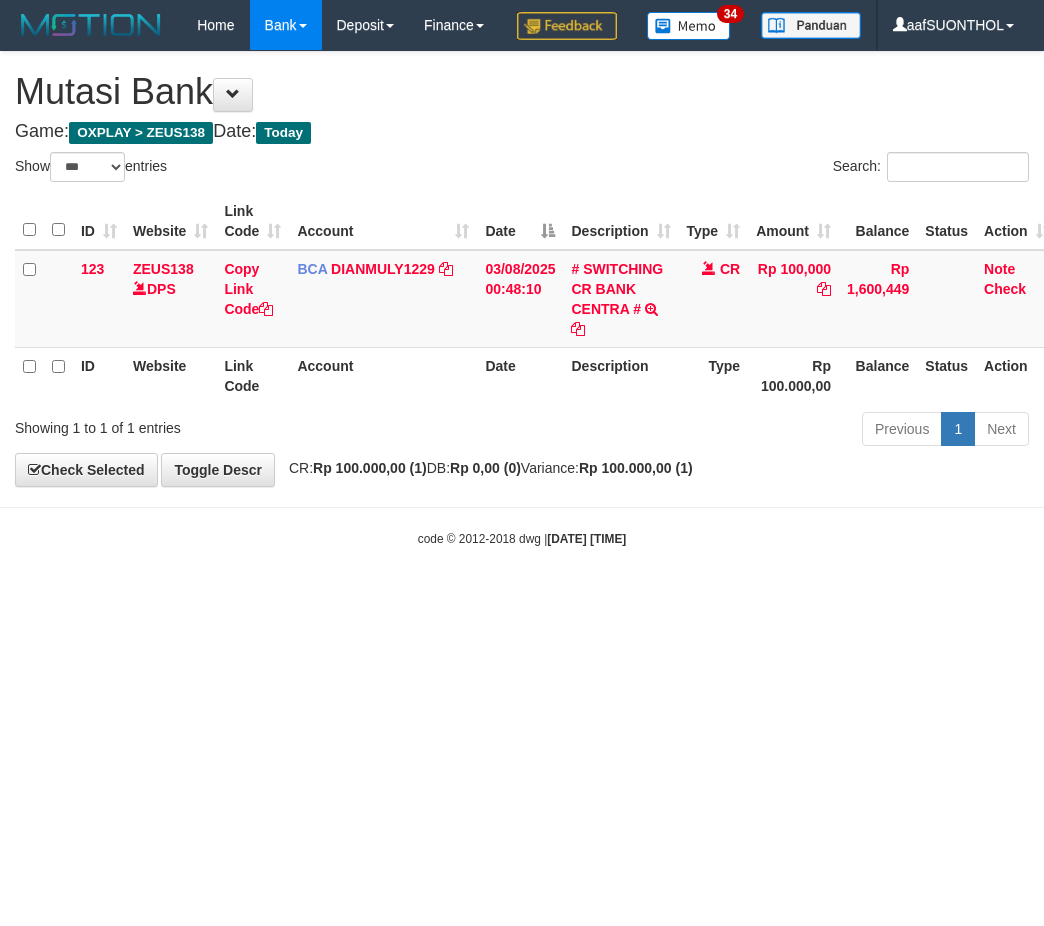 scroll, scrollTop: 0, scrollLeft: 13, axis: horizontal 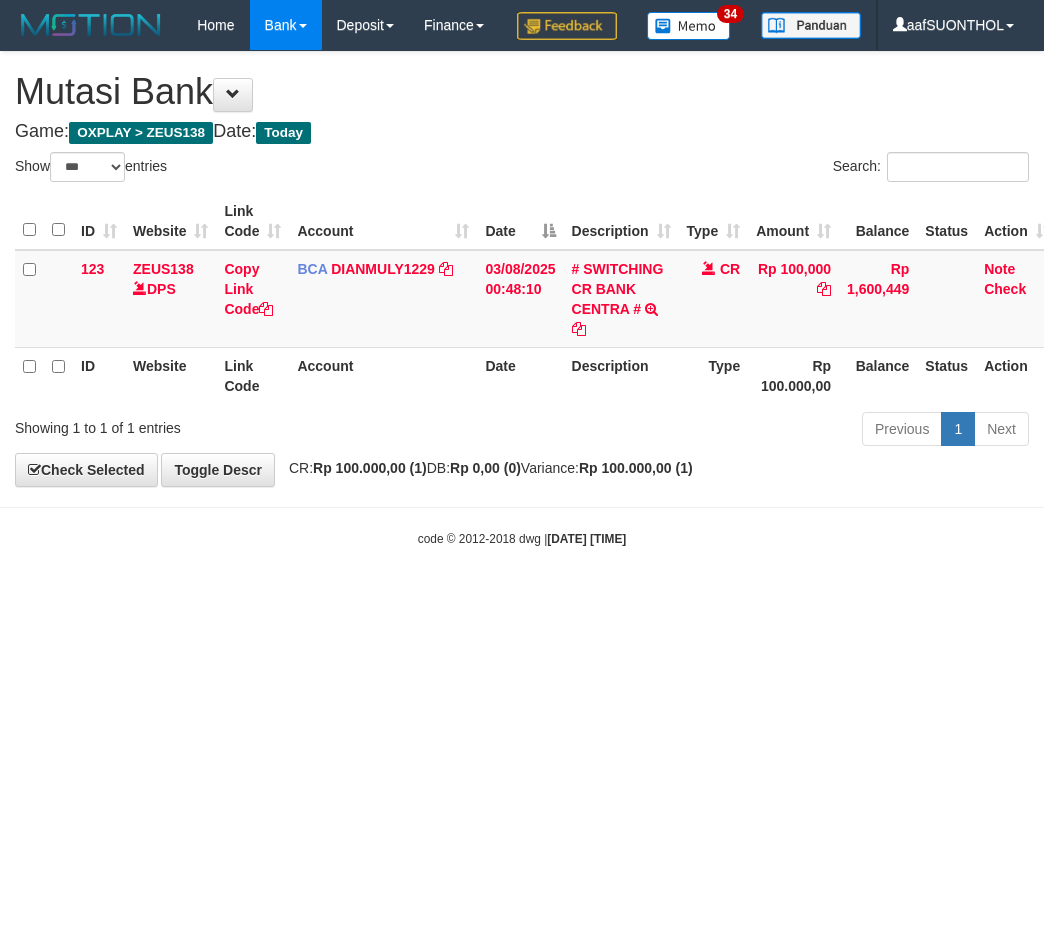 select on "***" 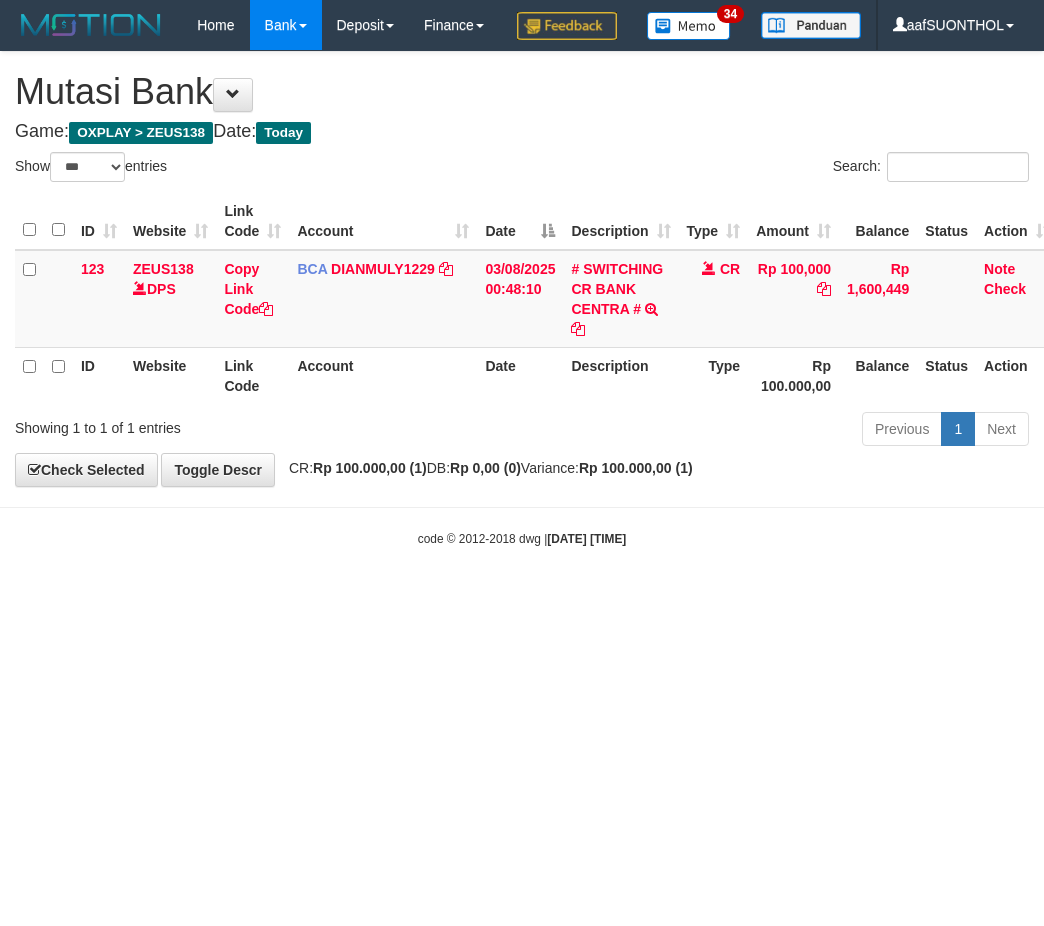 scroll, scrollTop: 0, scrollLeft: 13, axis: horizontal 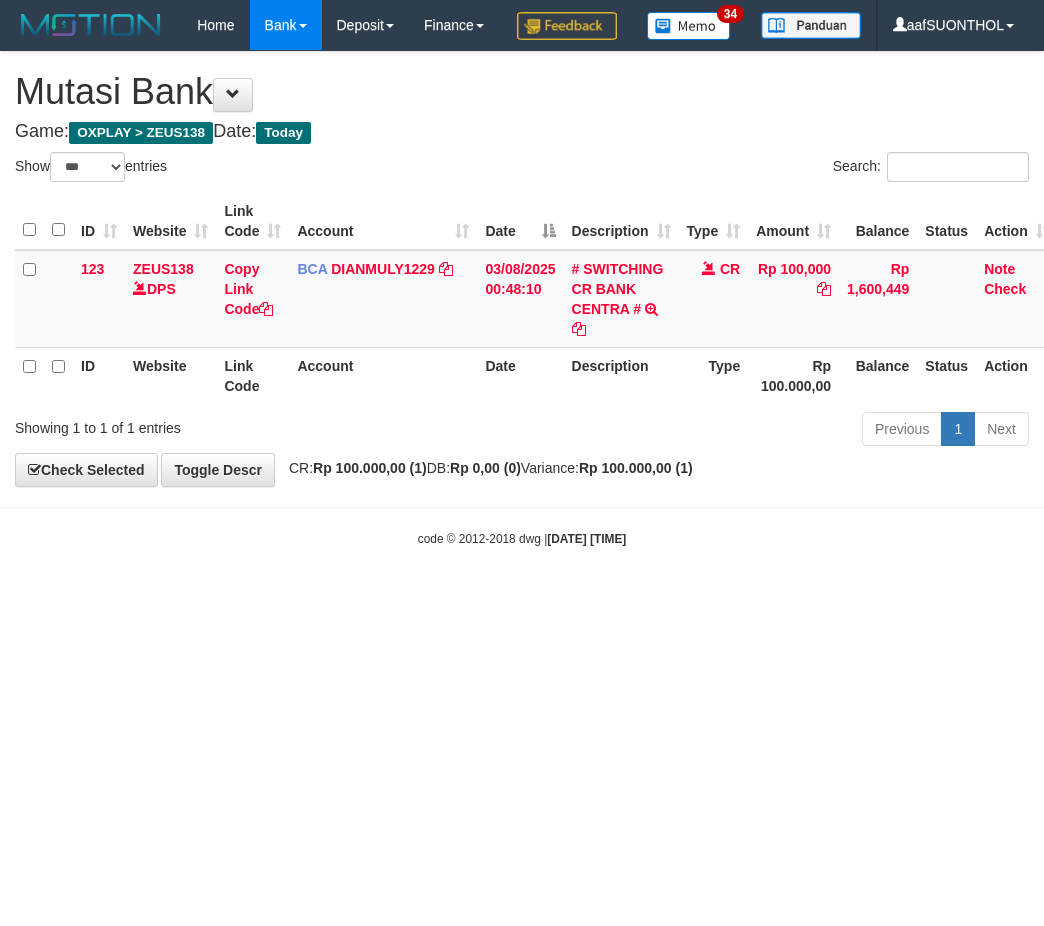 select on "***" 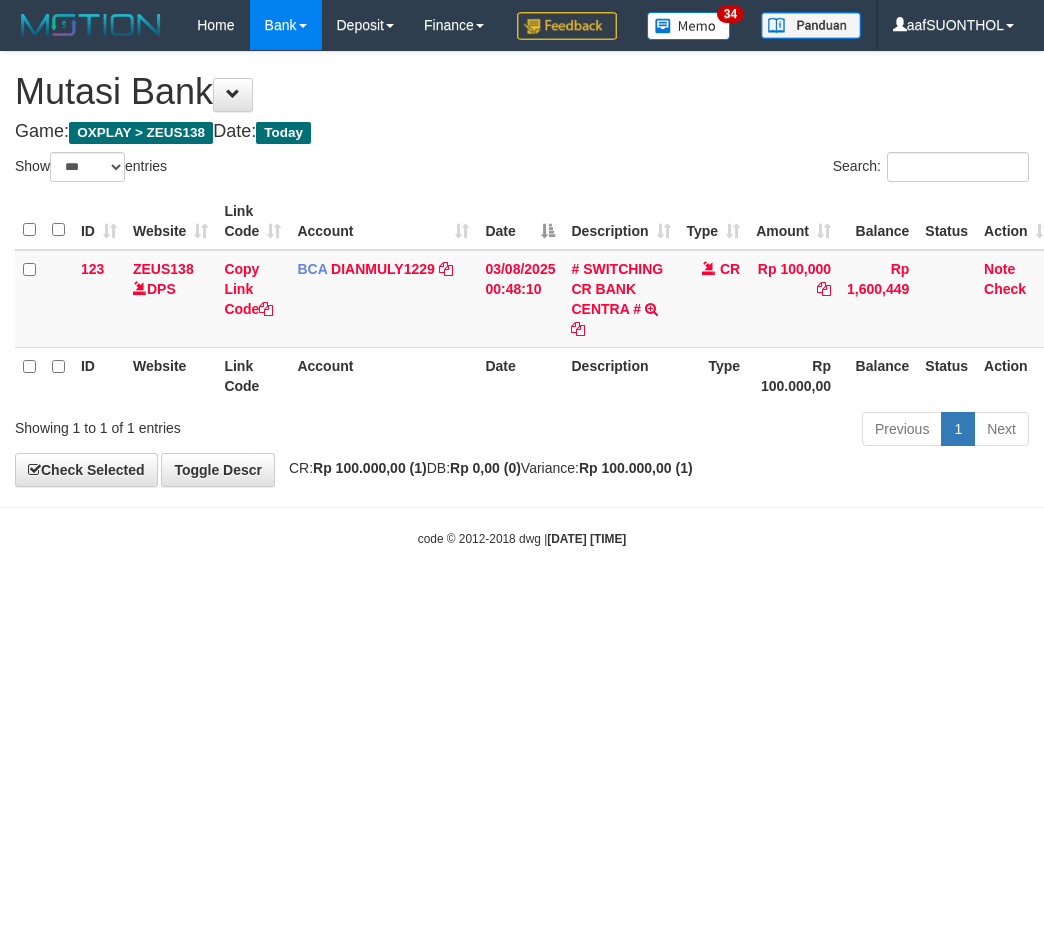scroll, scrollTop: 0, scrollLeft: 13, axis: horizontal 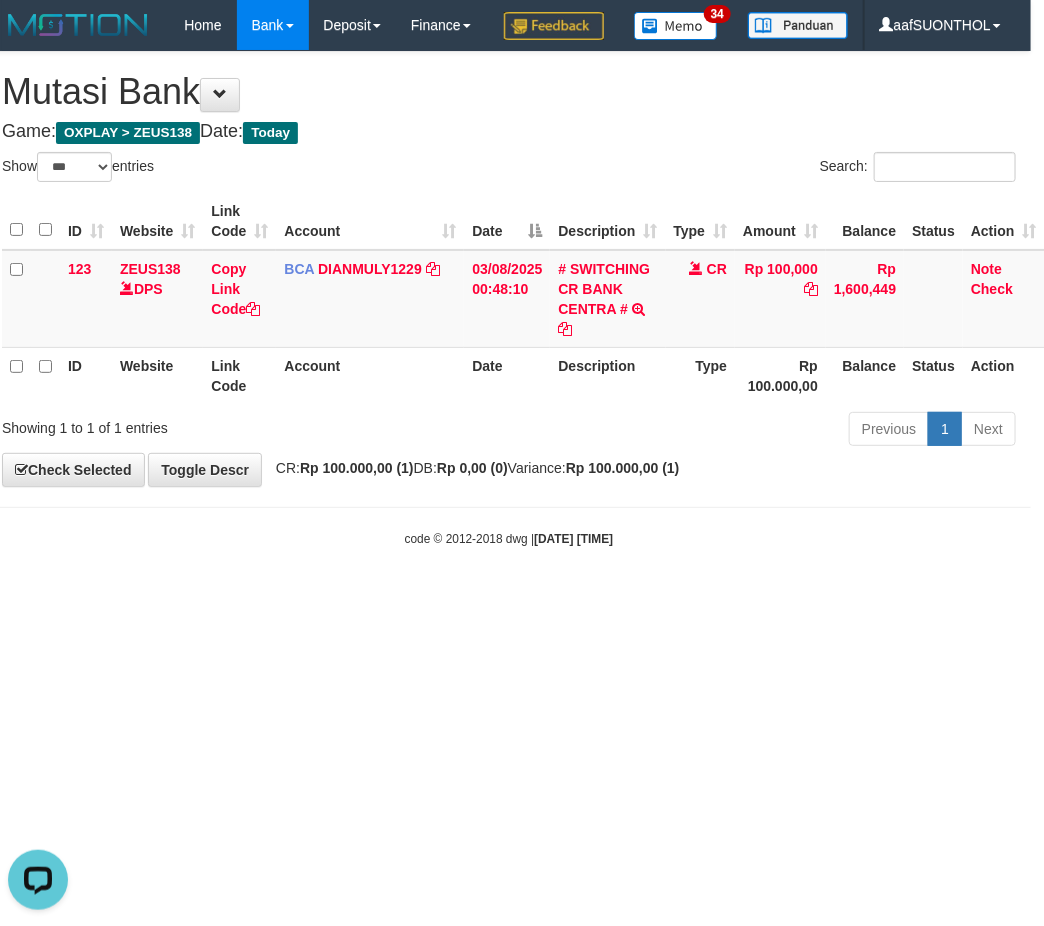 drag, startPoint x: 393, startPoint y: 784, endPoint x: 4, endPoint y: 830, distance: 391.71036 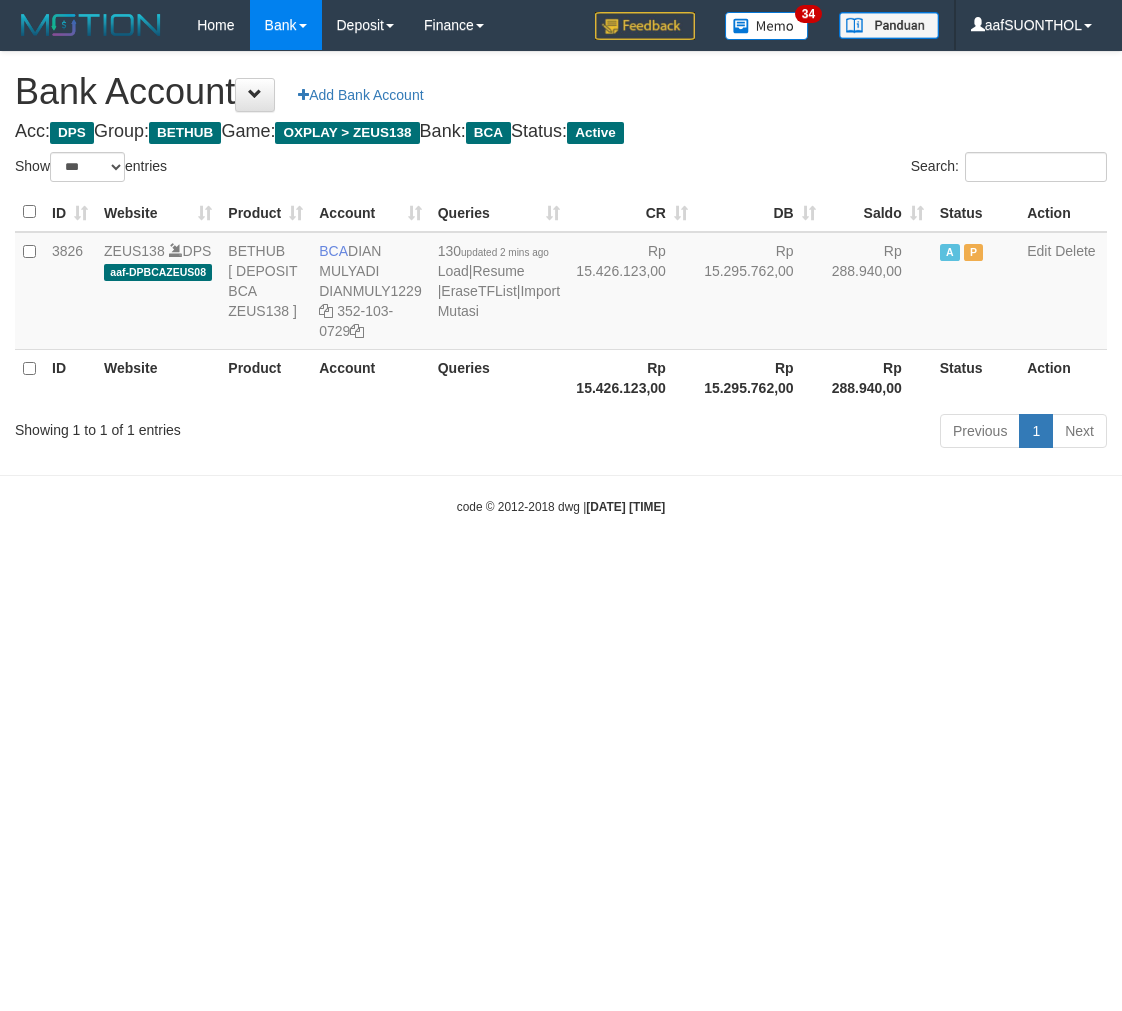 select on "***" 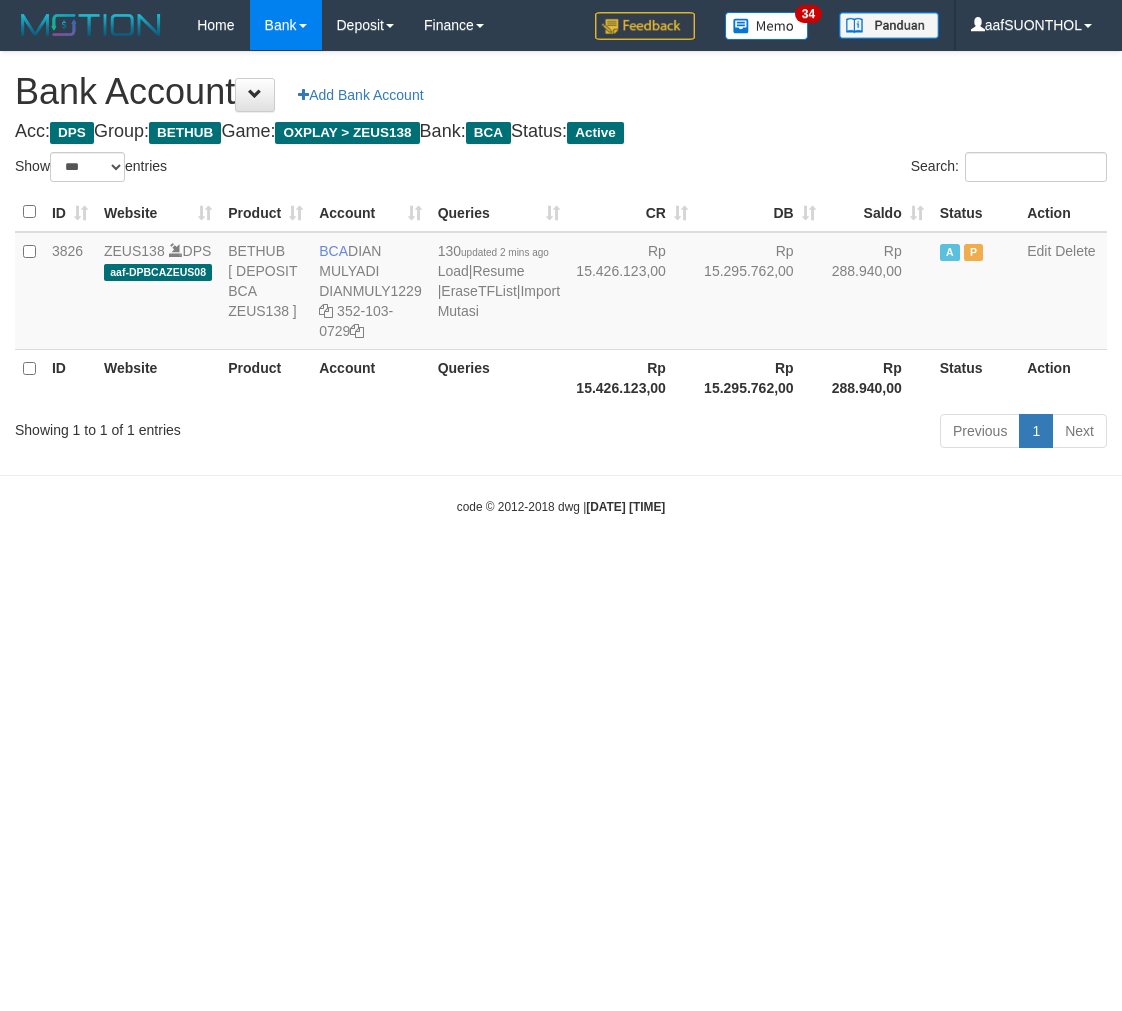 scroll, scrollTop: 0, scrollLeft: 0, axis: both 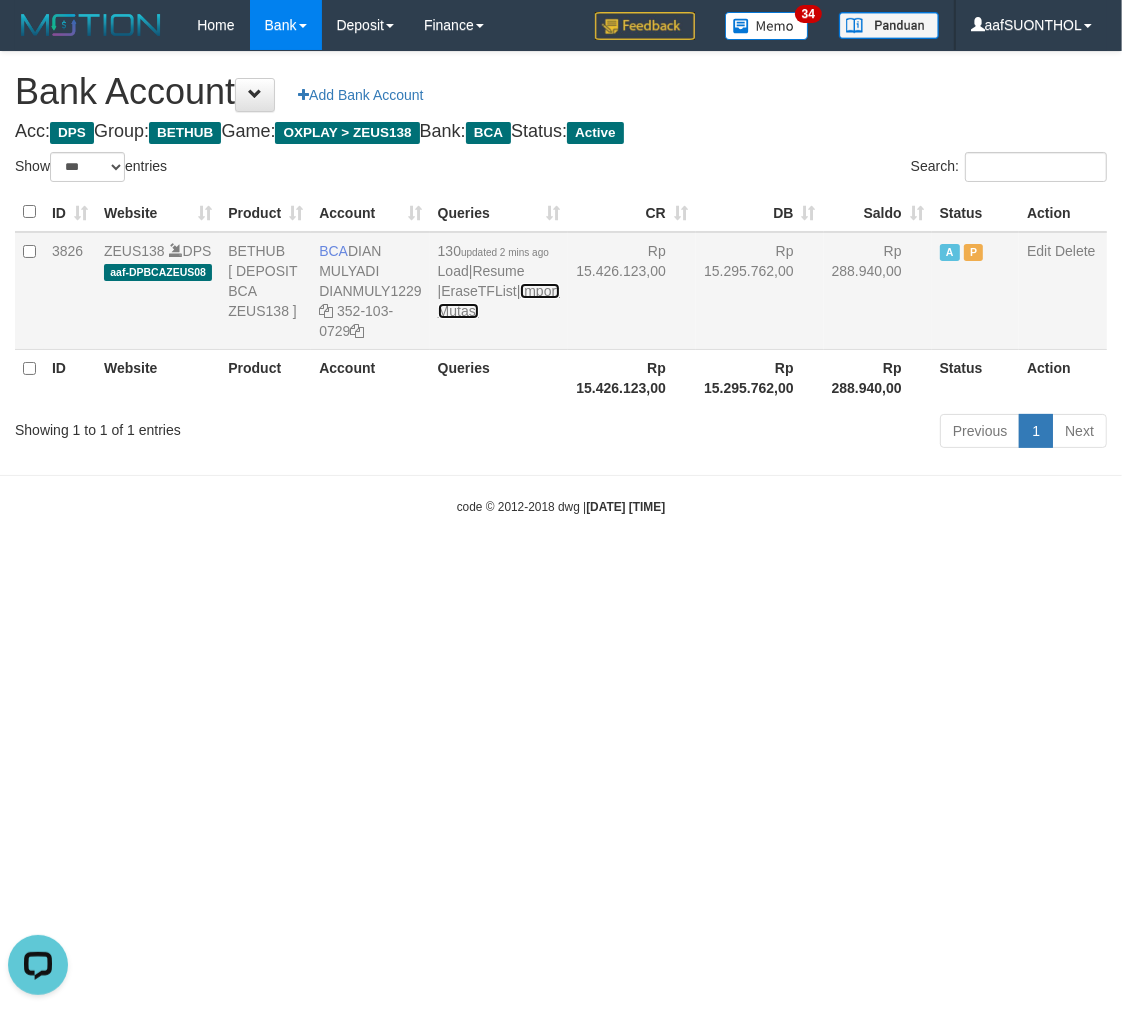 click on "Import Mutasi" at bounding box center [499, 301] 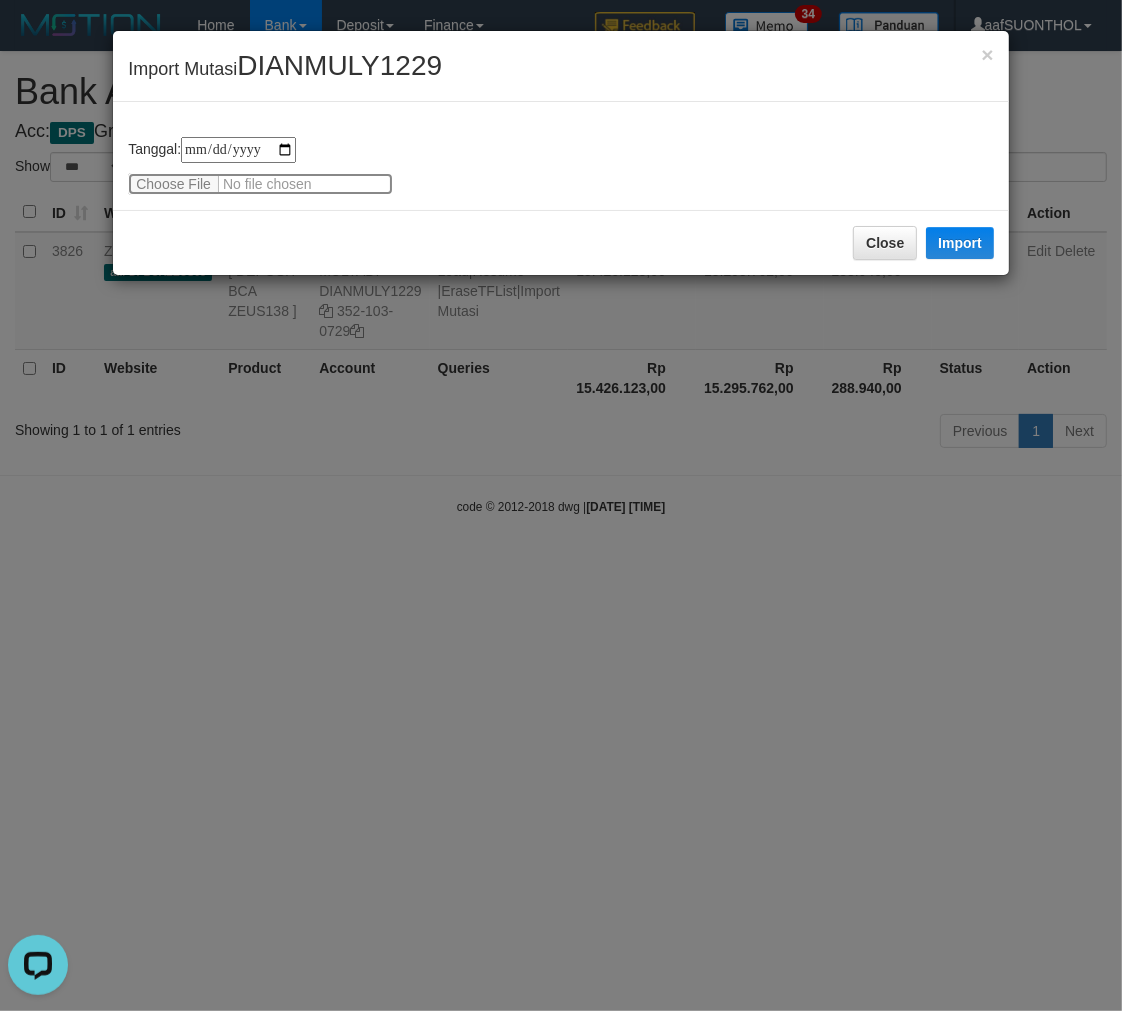 click at bounding box center [260, 184] 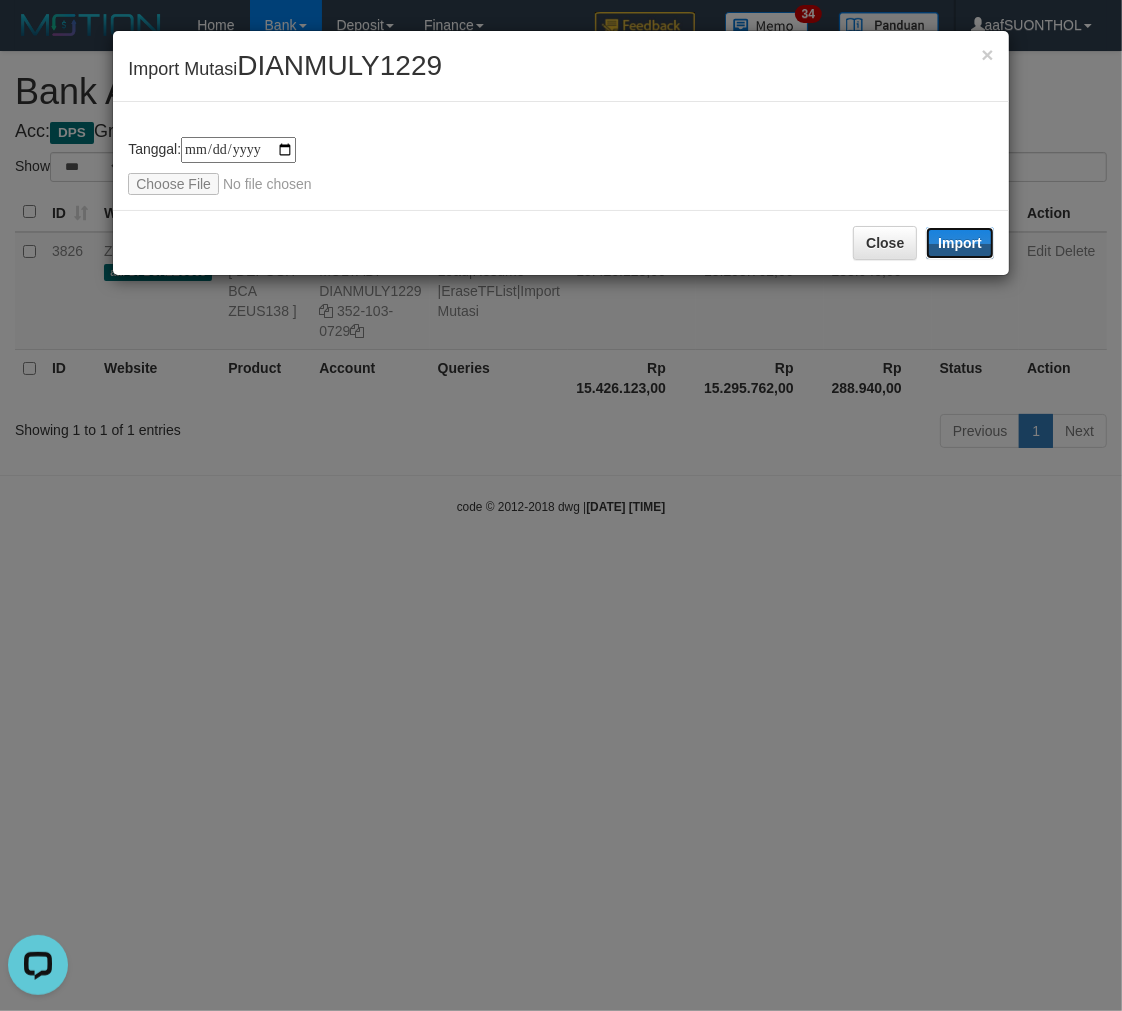 drag, startPoint x: 943, startPoint y: 245, endPoint x: 553, endPoint y: 0, distance: 460.5703 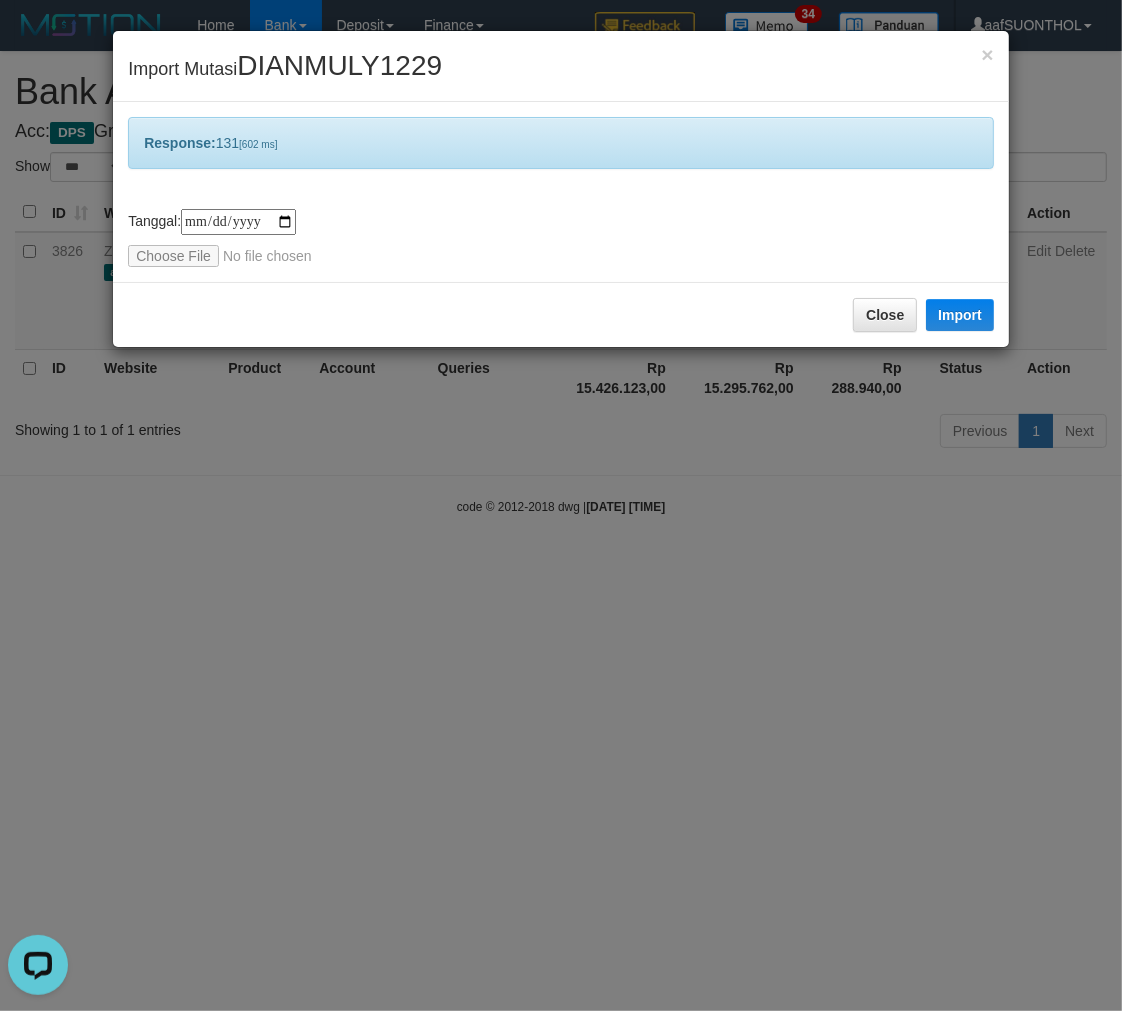 drag, startPoint x: 590, startPoint y: 773, endPoint x: 591, endPoint y: 791, distance: 18.027756 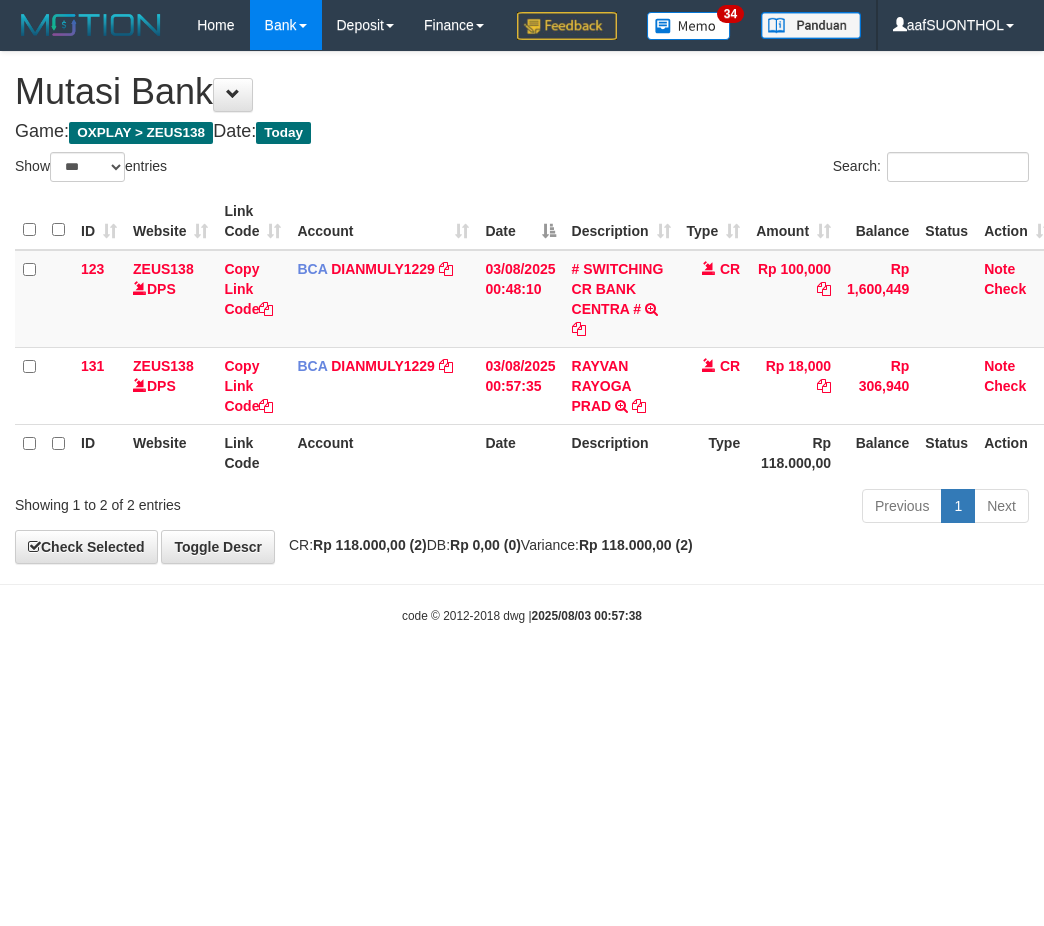 select on "***" 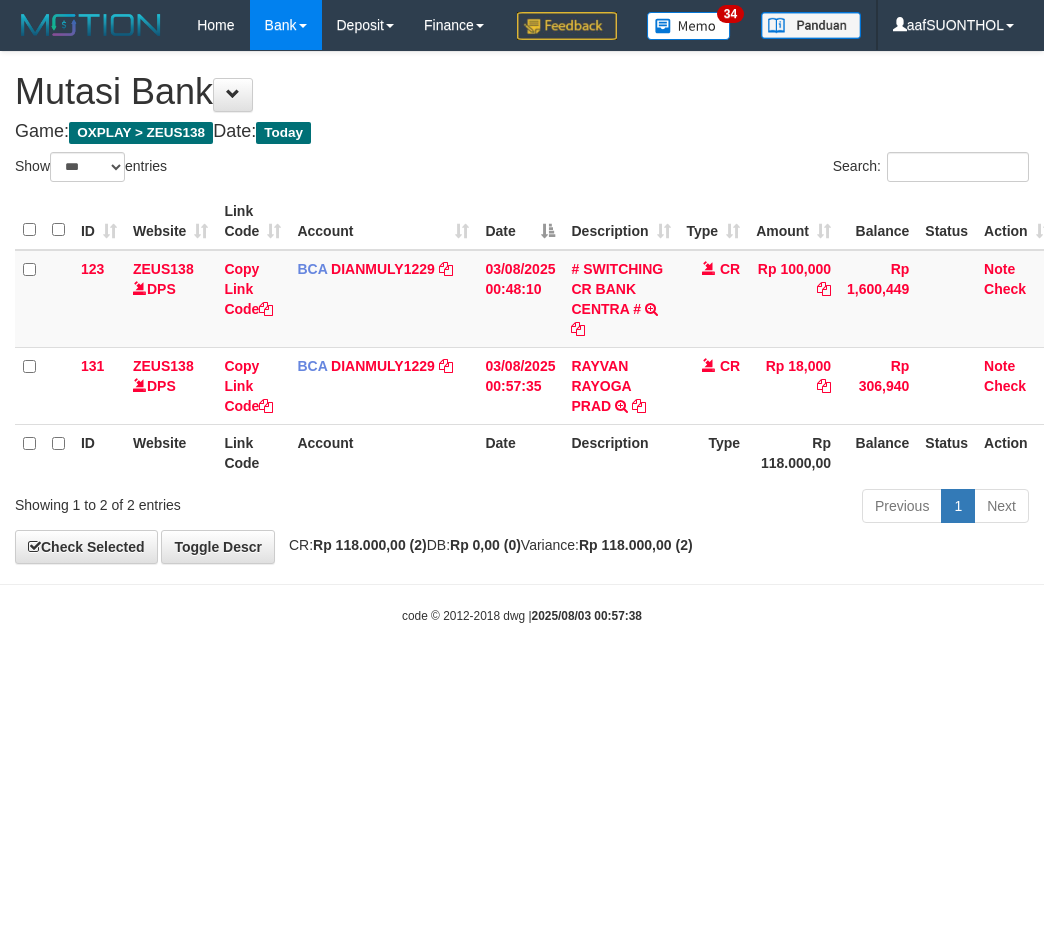 scroll, scrollTop: 0, scrollLeft: 13, axis: horizontal 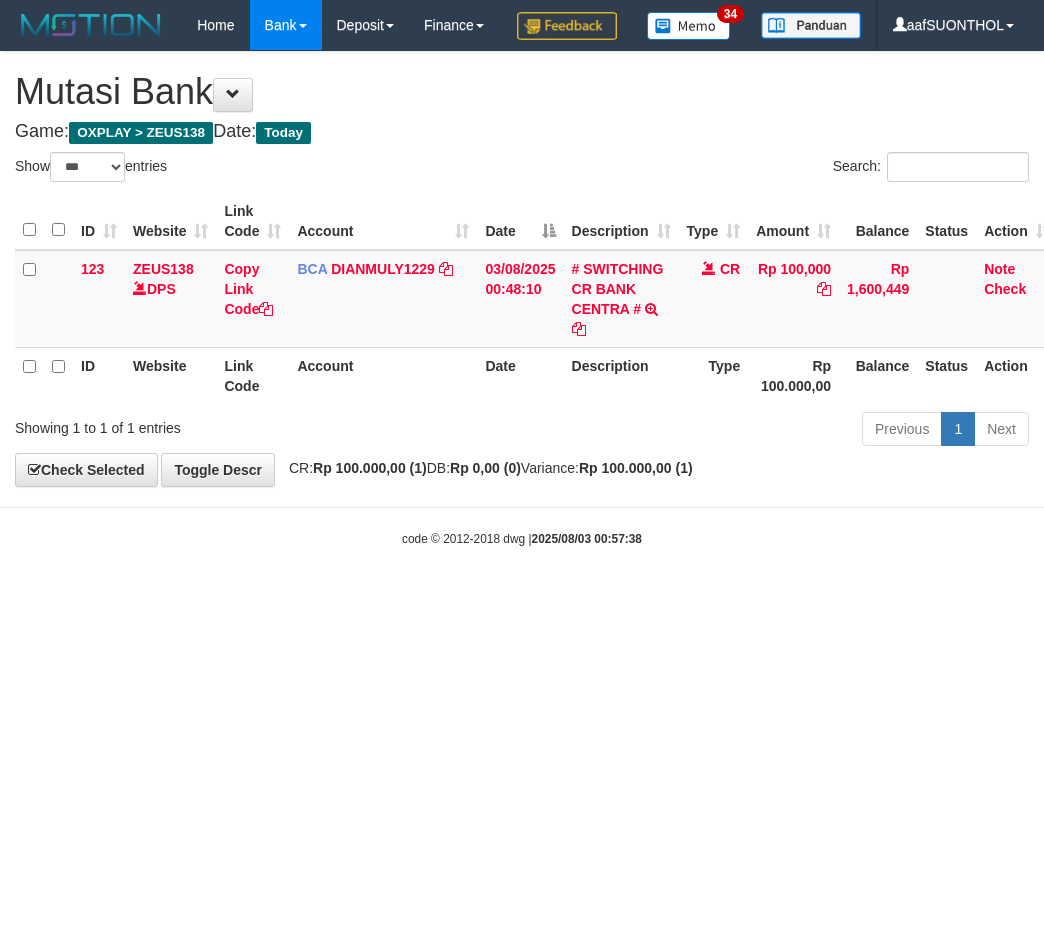 select on "***" 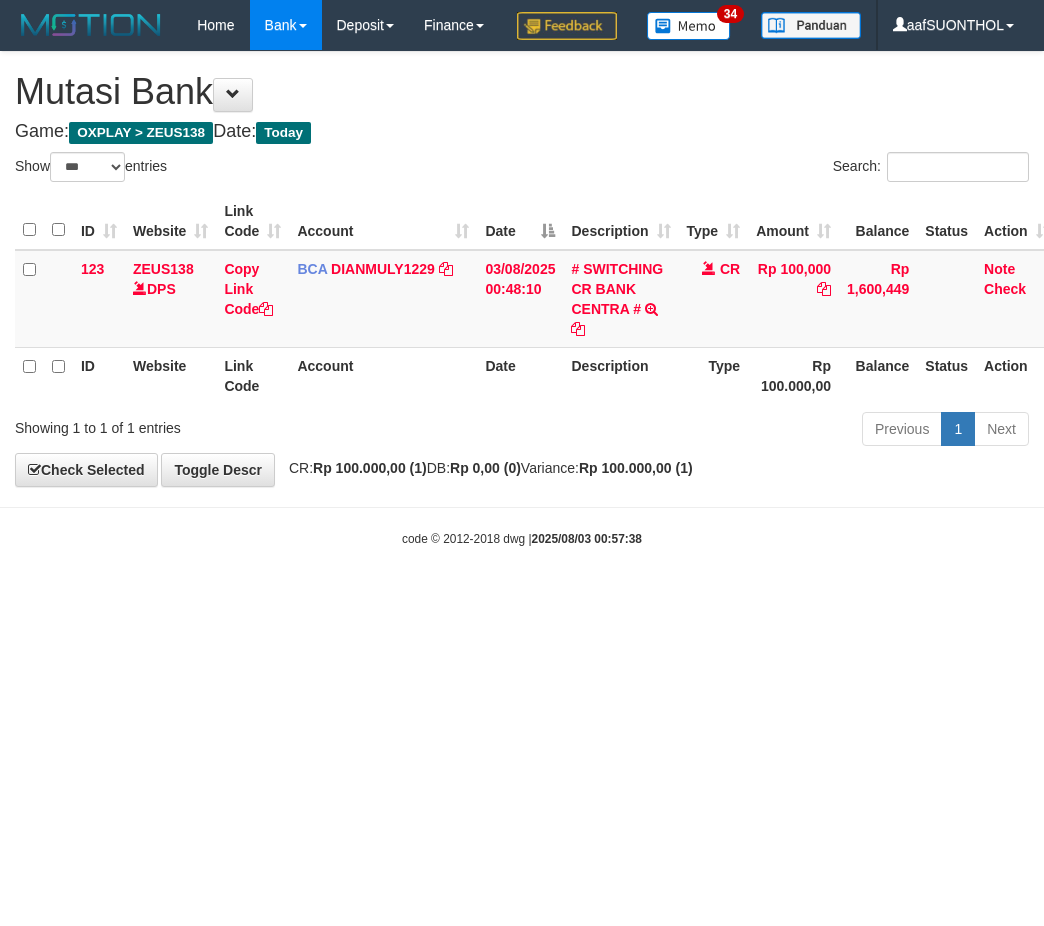 scroll, scrollTop: 0, scrollLeft: 13, axis: horizontal 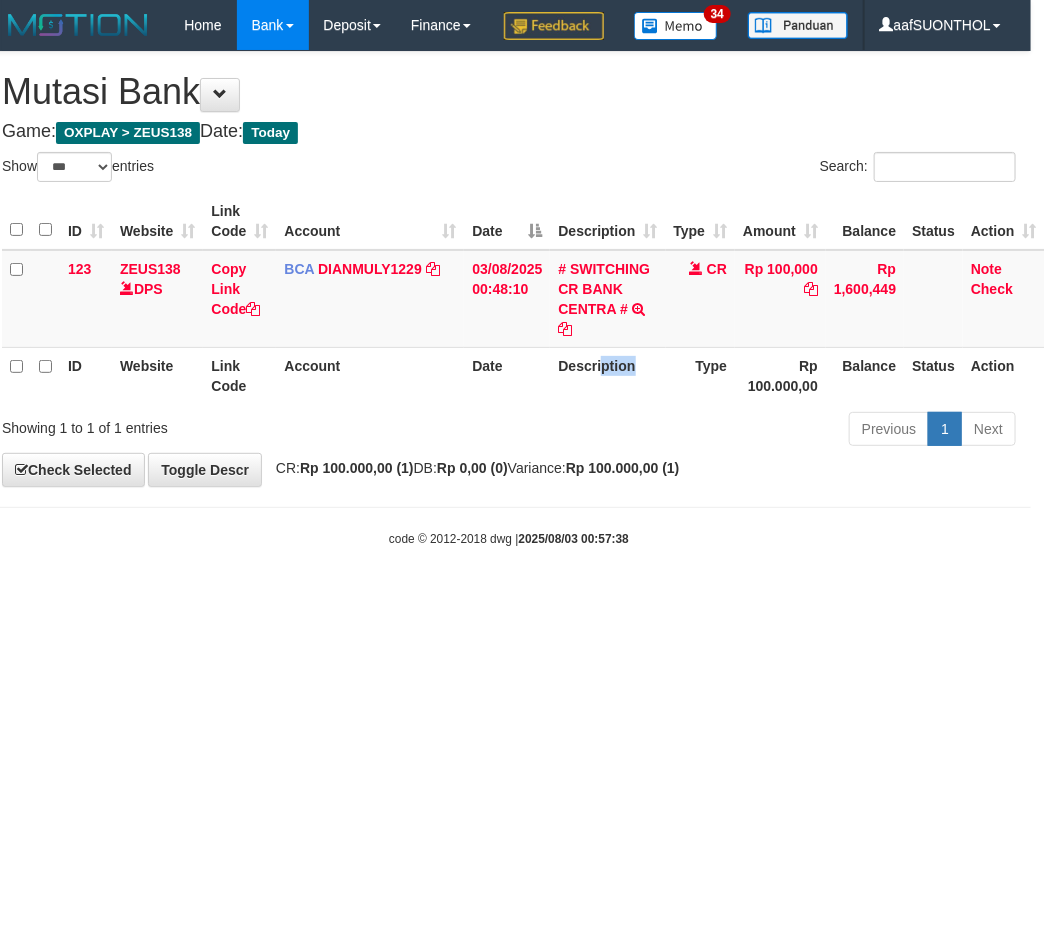 drag, startPoint x: 633, startPoint y: 428, endPoint x: 606, endPoint y: 417, distance: 29.15476 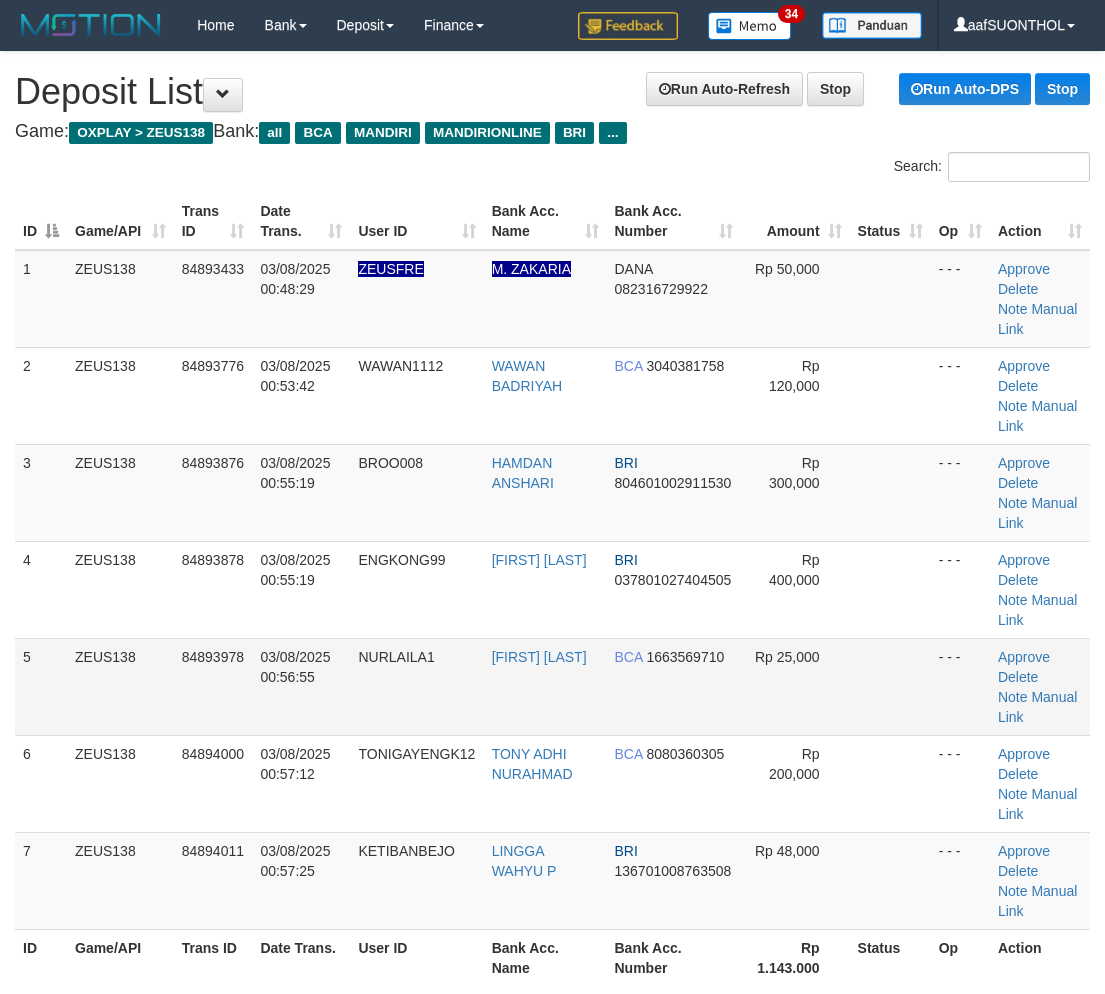 scroll, scrollTop: 0, scrollLeft: 0, axis: both 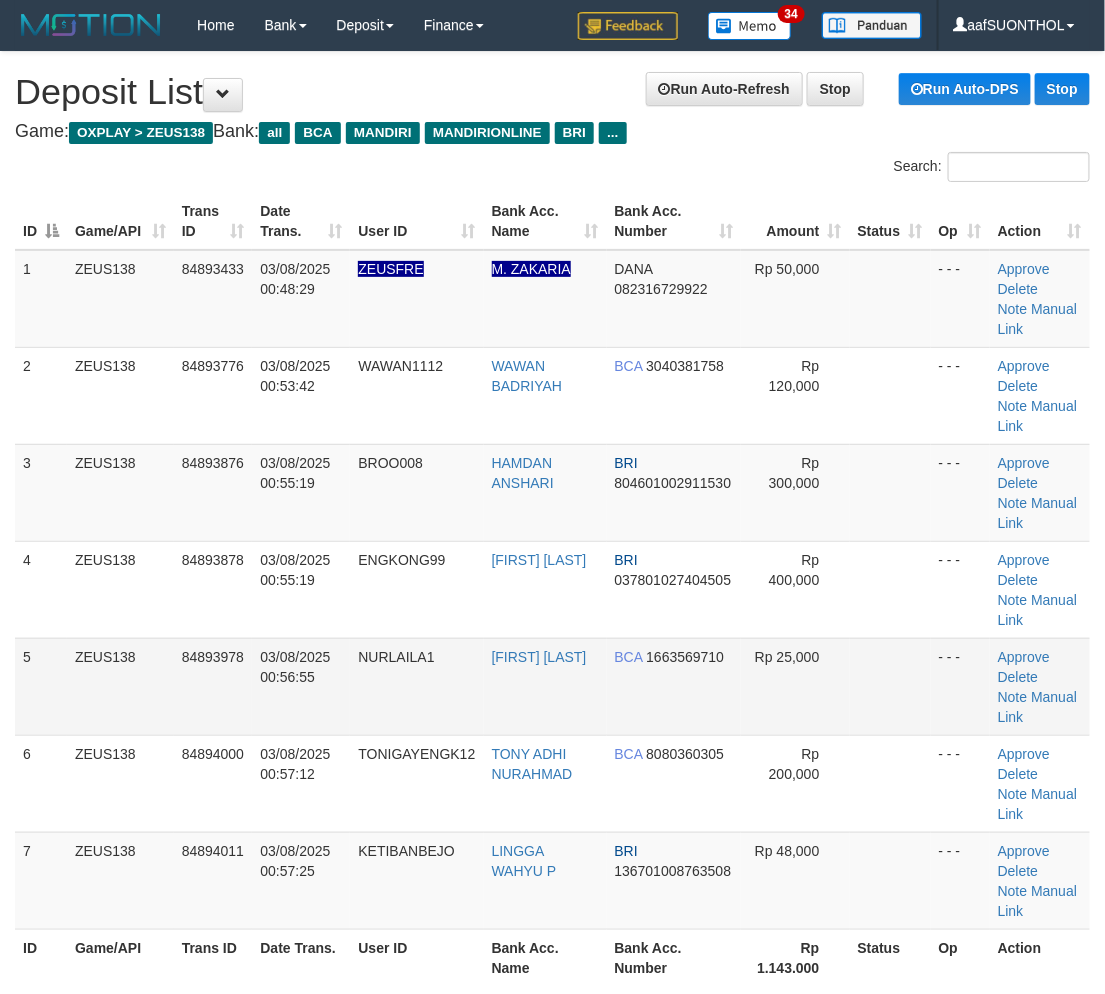 click at bounding box center [890, 686] 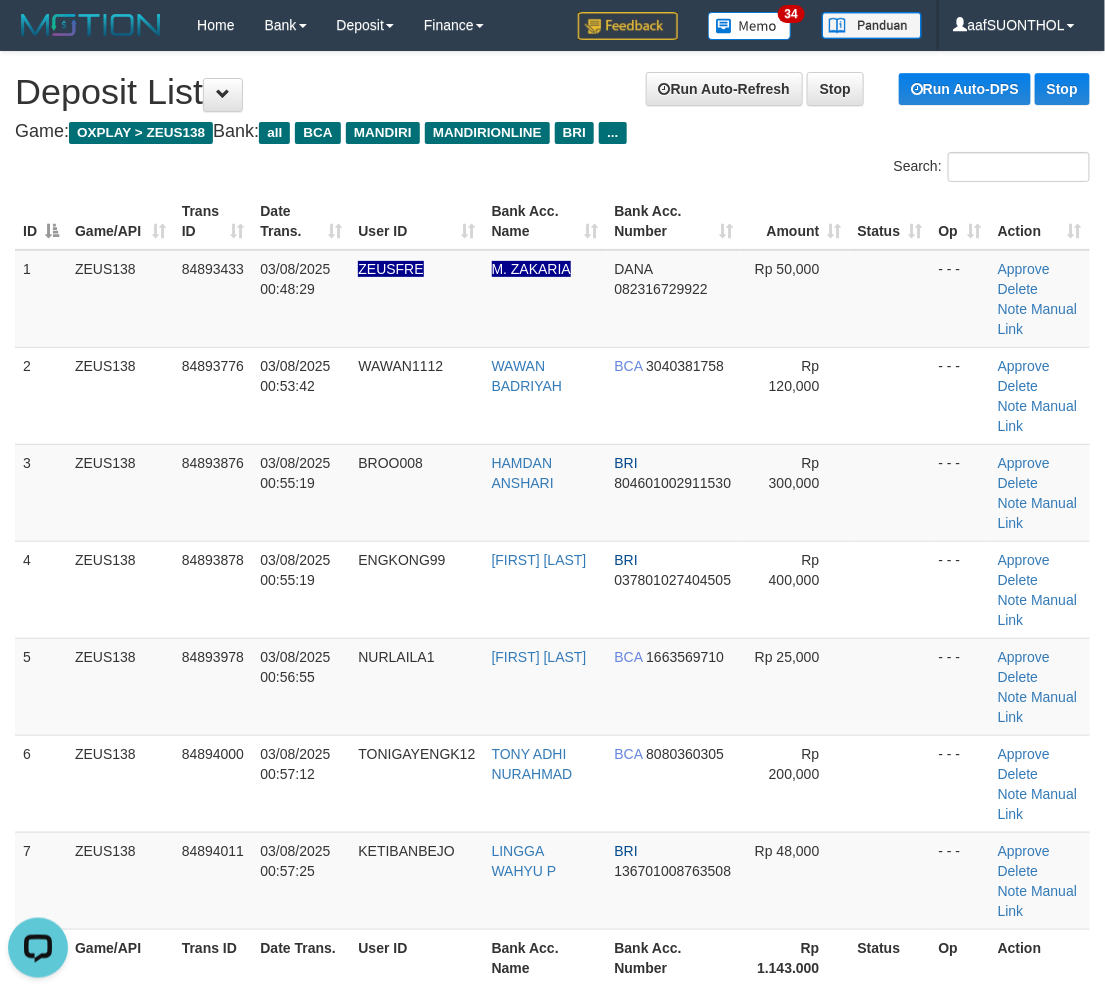 scroll, scrollTop: 0, scrollLeft: 0, axis: both 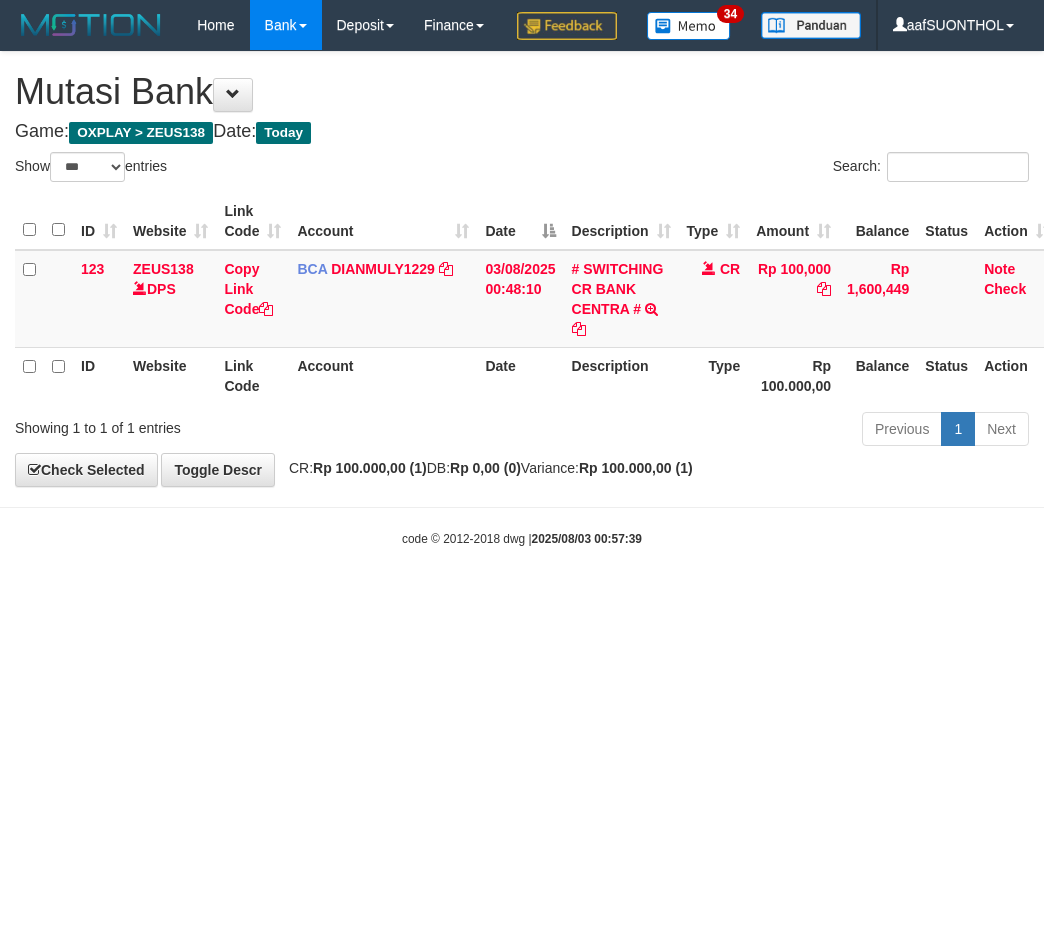 select on "***" 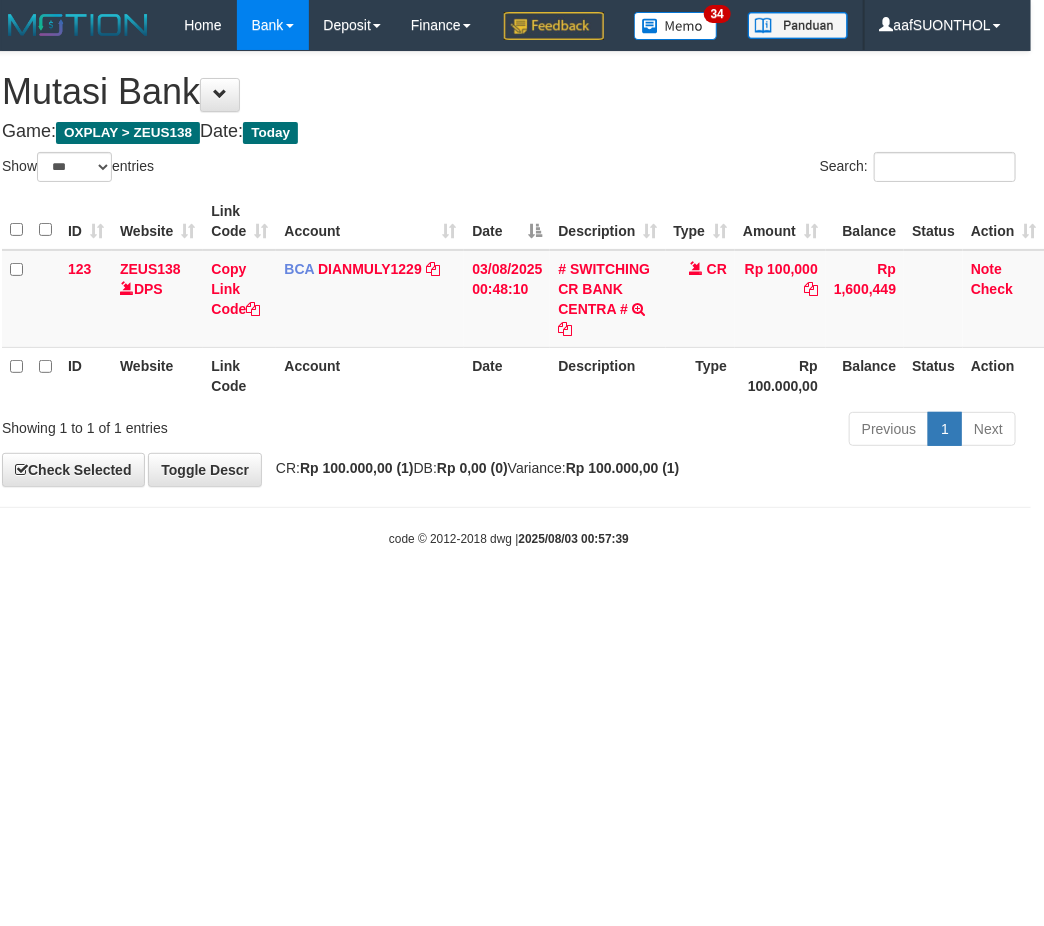 drag, startPoint x: 487, startPoint y: 697, endPoint x: 405, endPoint y: 696, distance: 82.006096 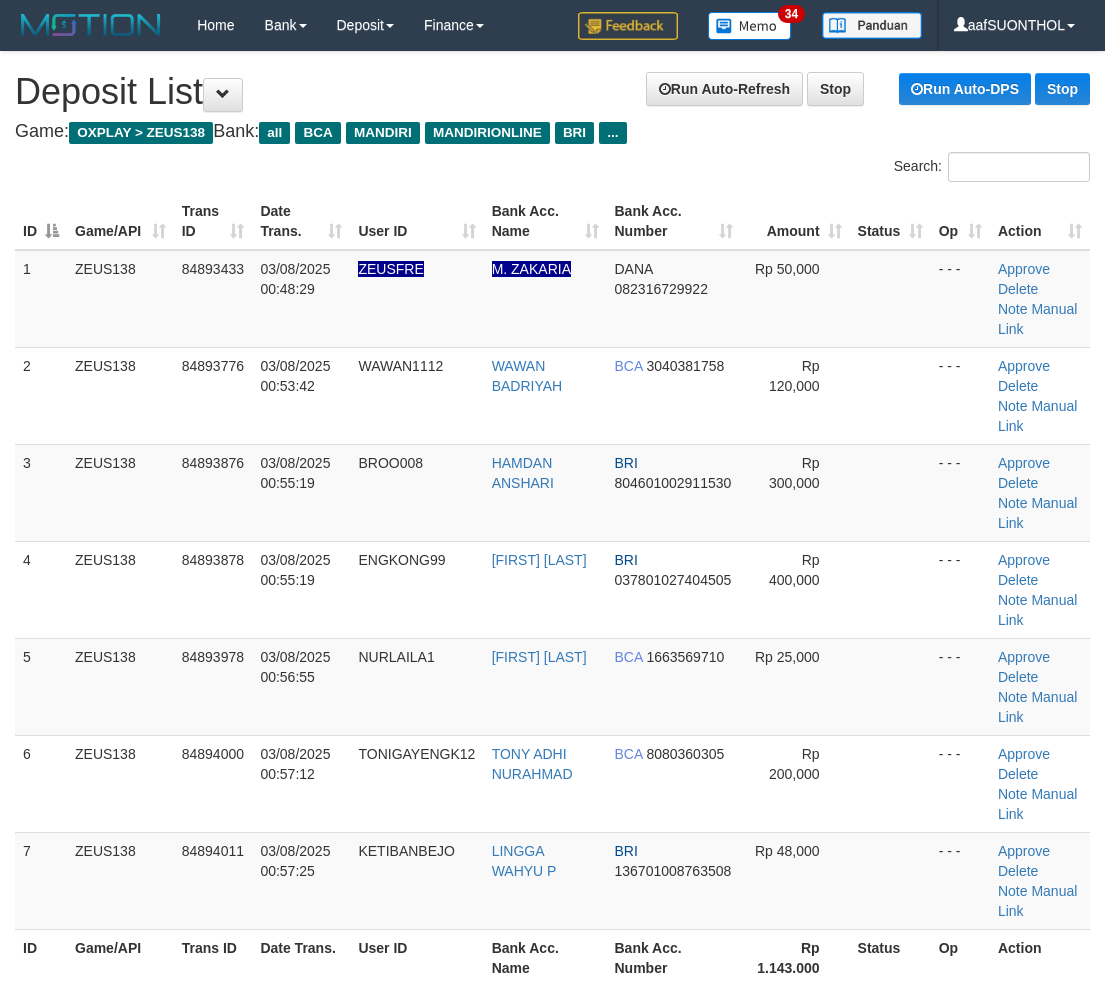 scroll, scrollTop: 0, scrollLeft: 0, axis: both 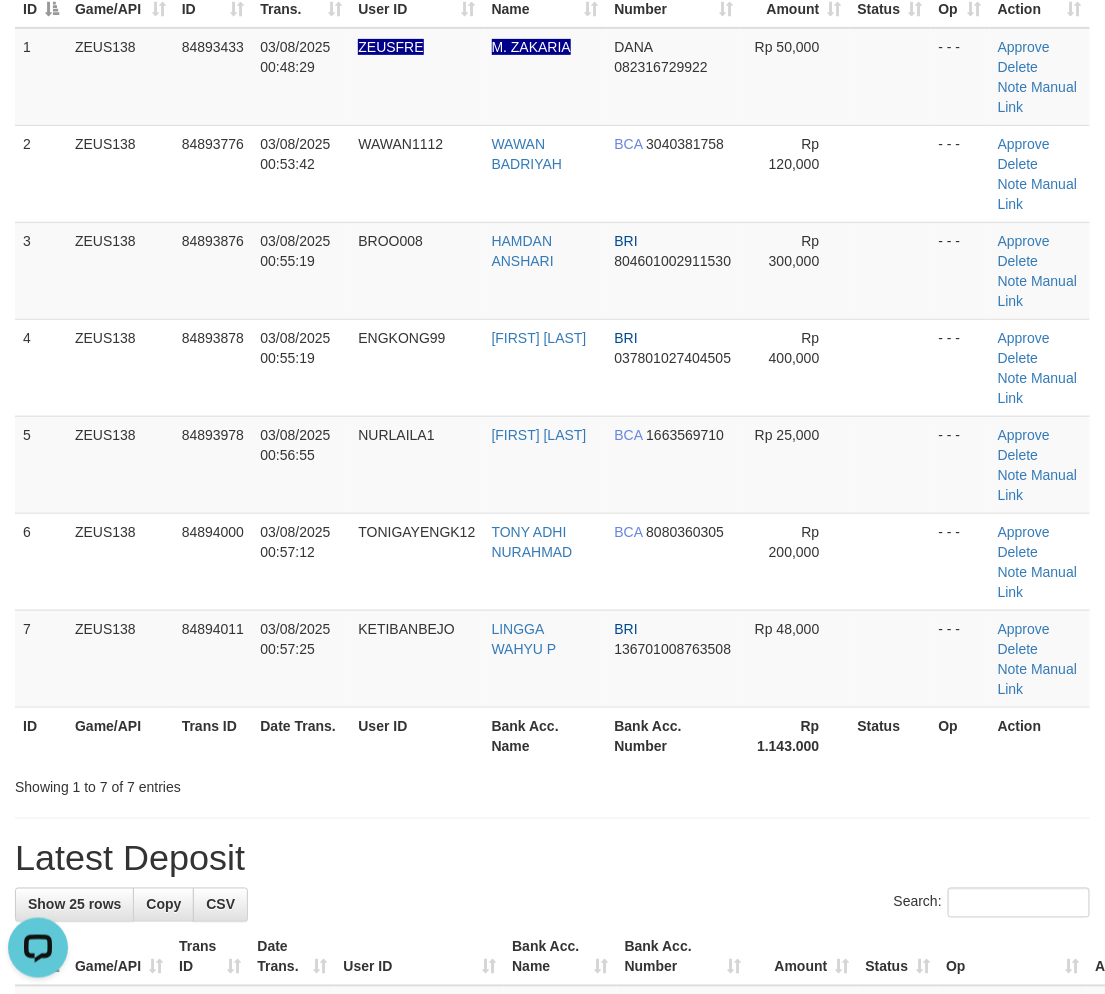 click on "Rp 1.143.000" at bounding box center [795, 735] 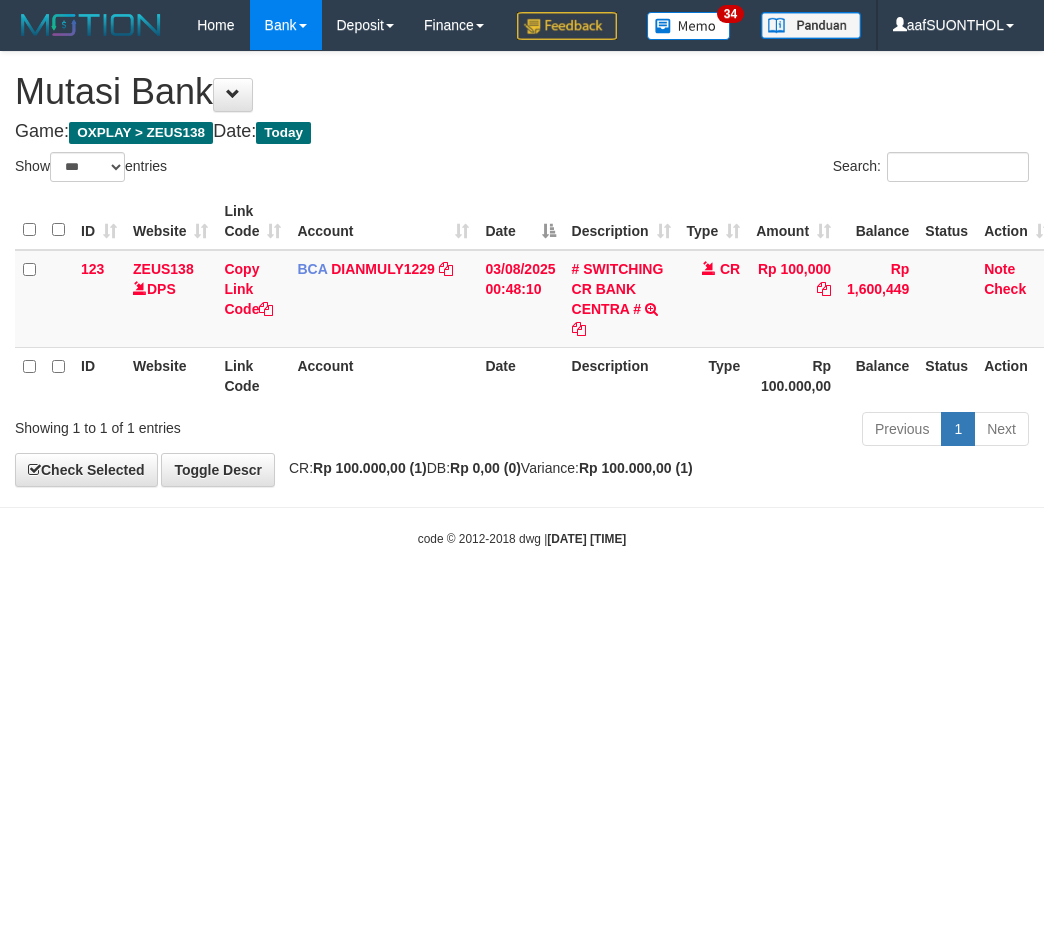 select on "***" 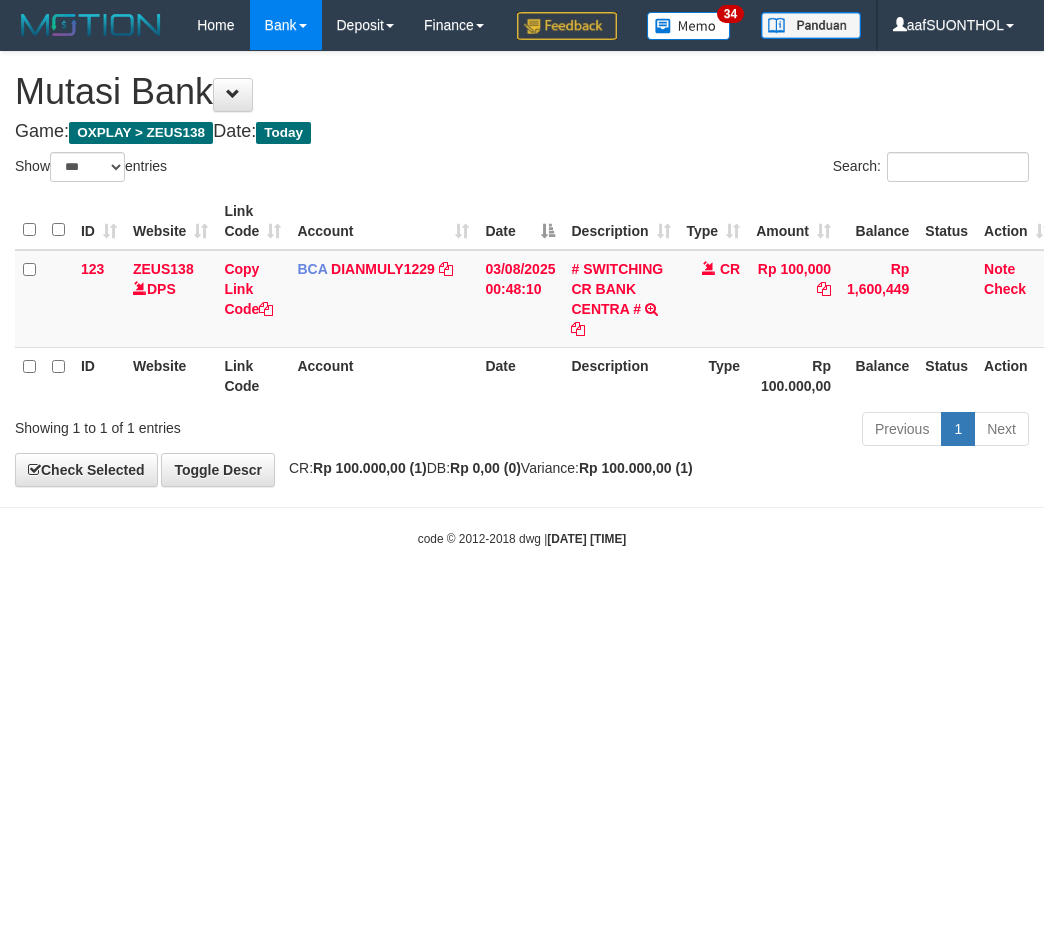 scroll, scrollTop: 0, scrollLeft: 13, axis: horizontal 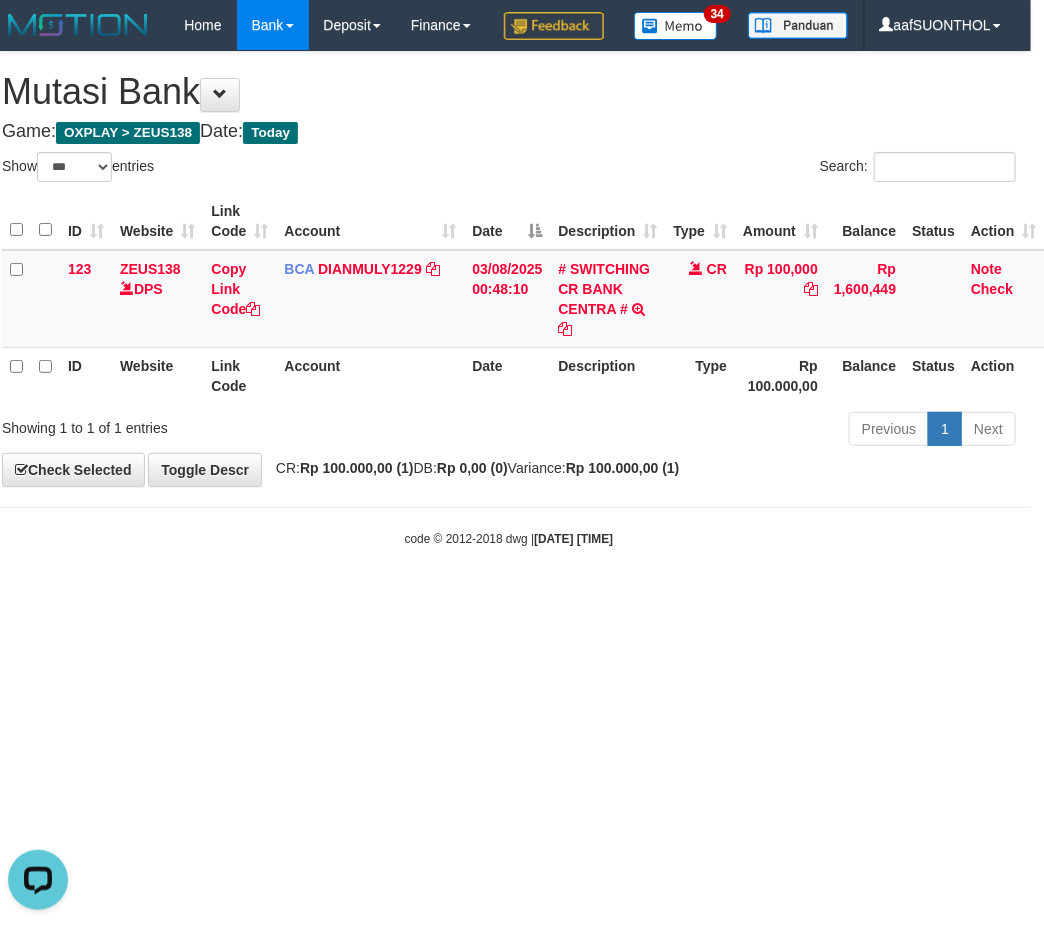 drag, startPoint x: 376, startPoint y: 686, endPoint x: 407, endPoint y: 710, distance: 39.20459 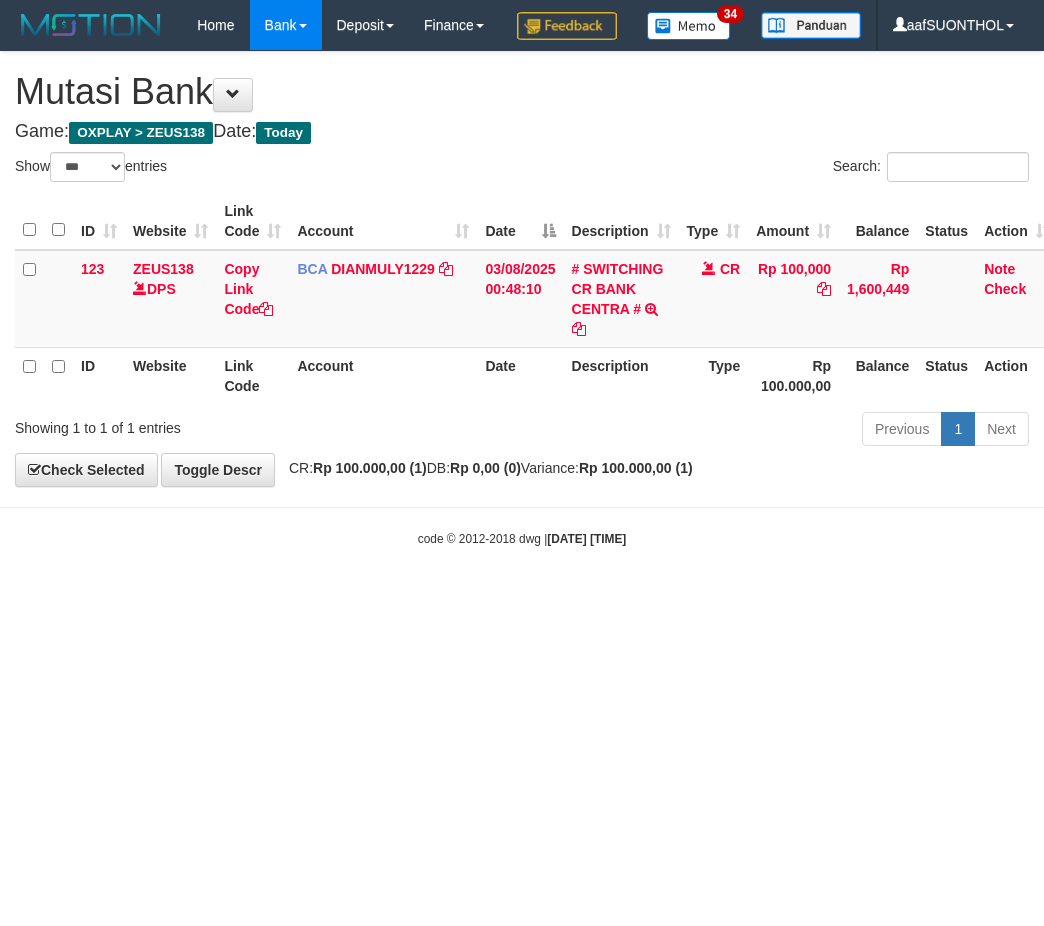select on "***" 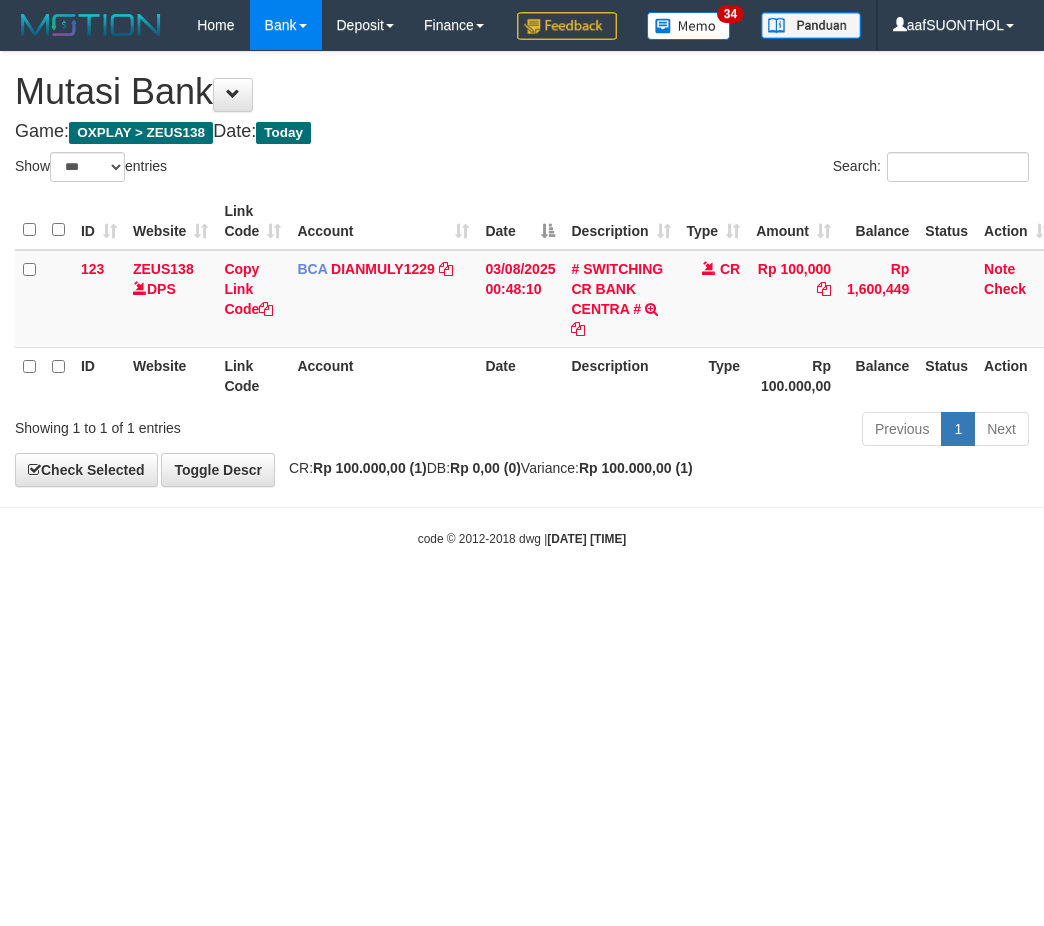 scroll, scrollTop: 0, scrollLeft: 13, axis: horizontal 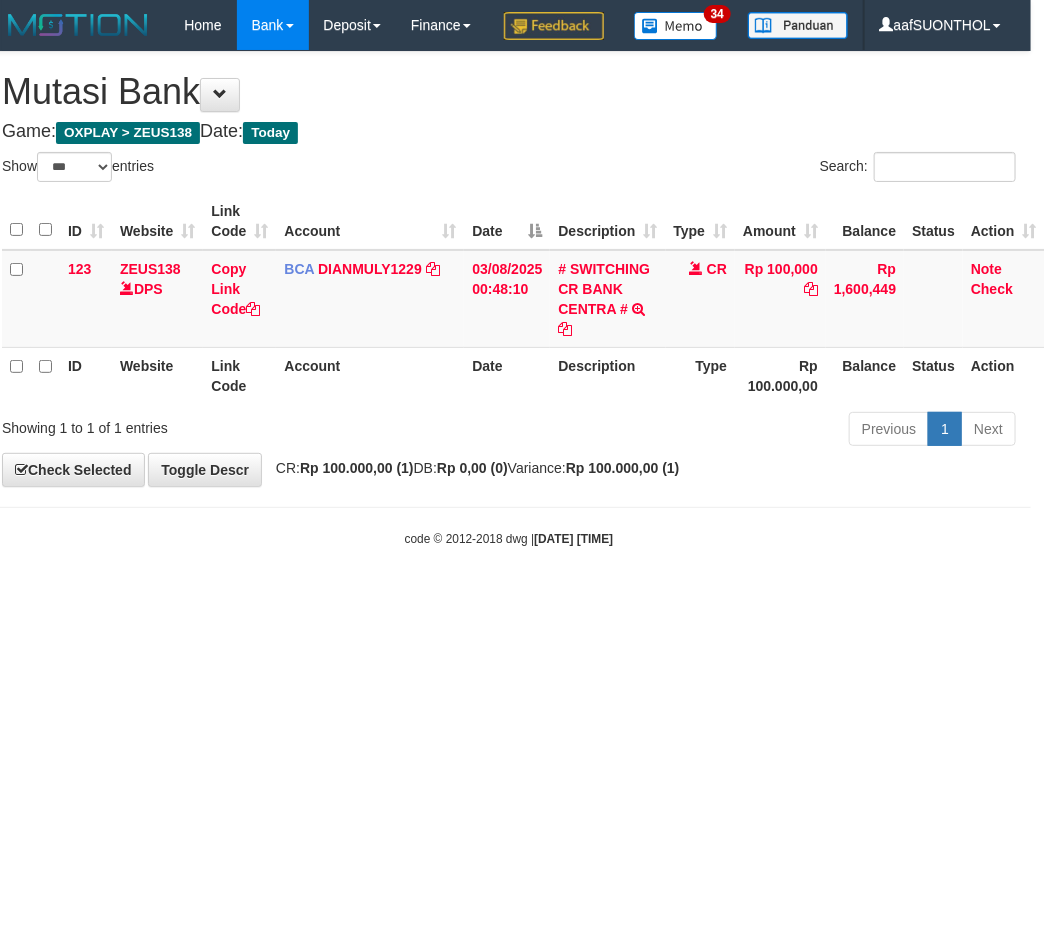 drag, startPoint x: 241, startPoint y: 715, endPoint x: 187, endPoint y: 706, distance: 54.74486 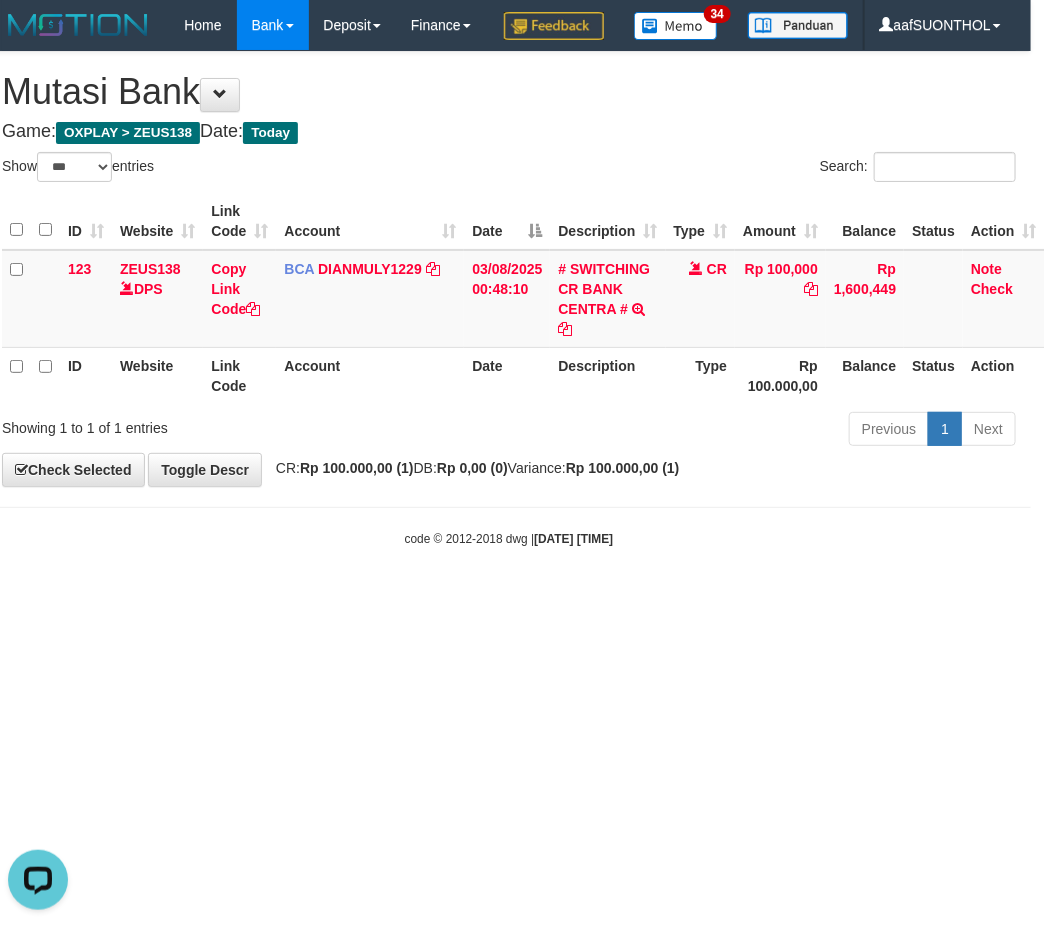 scroll, scrollTop: 0, scrollLeft: 0, axis: both 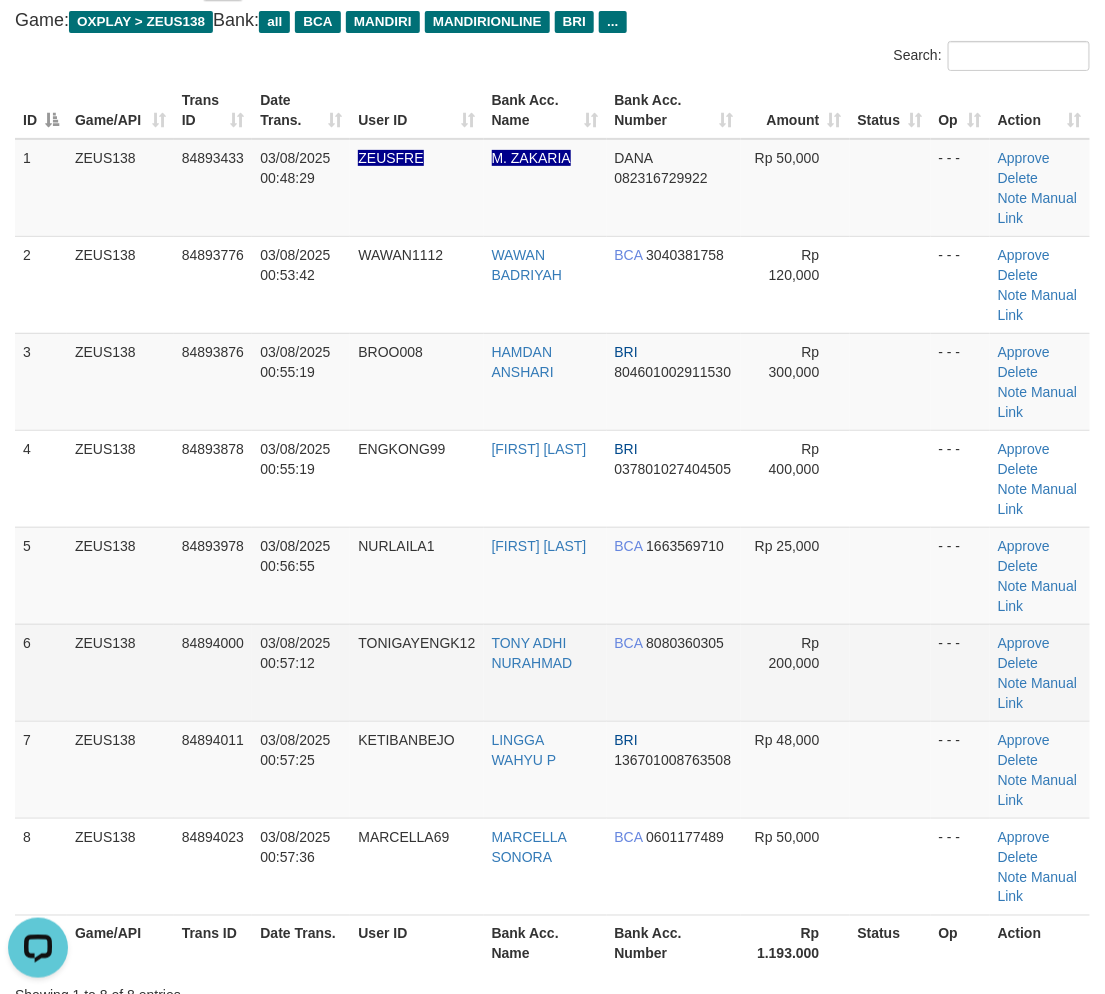 click at bounding box center [890, 672] 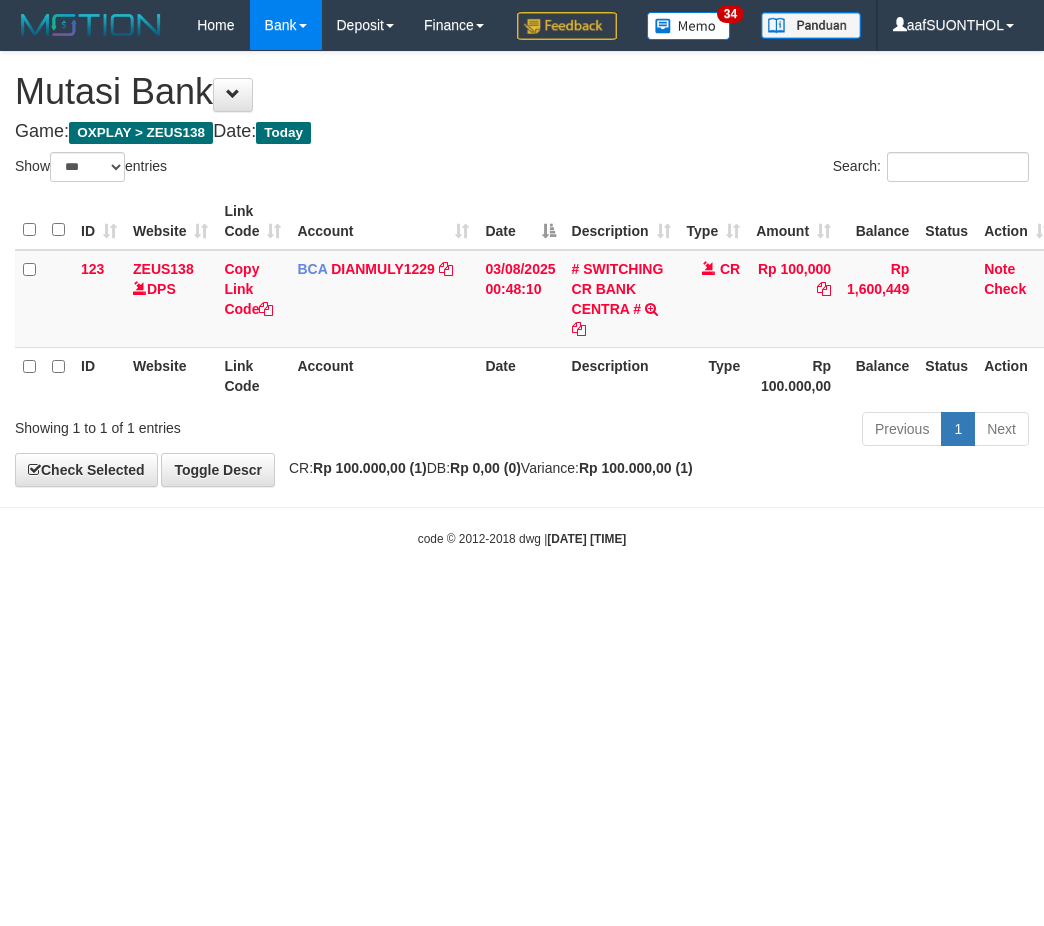 select on "***" 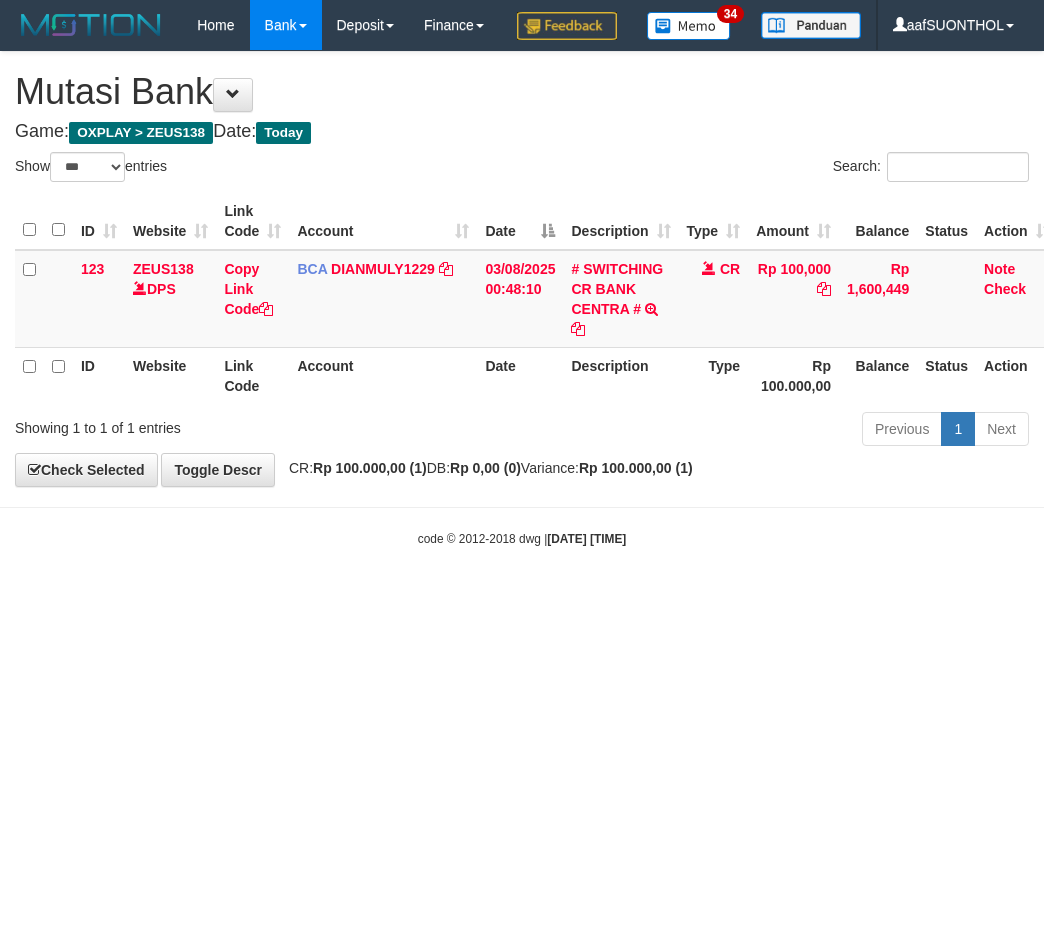 scroll, scrollTop: 0, scrollLeft: 13, axis: horizontal 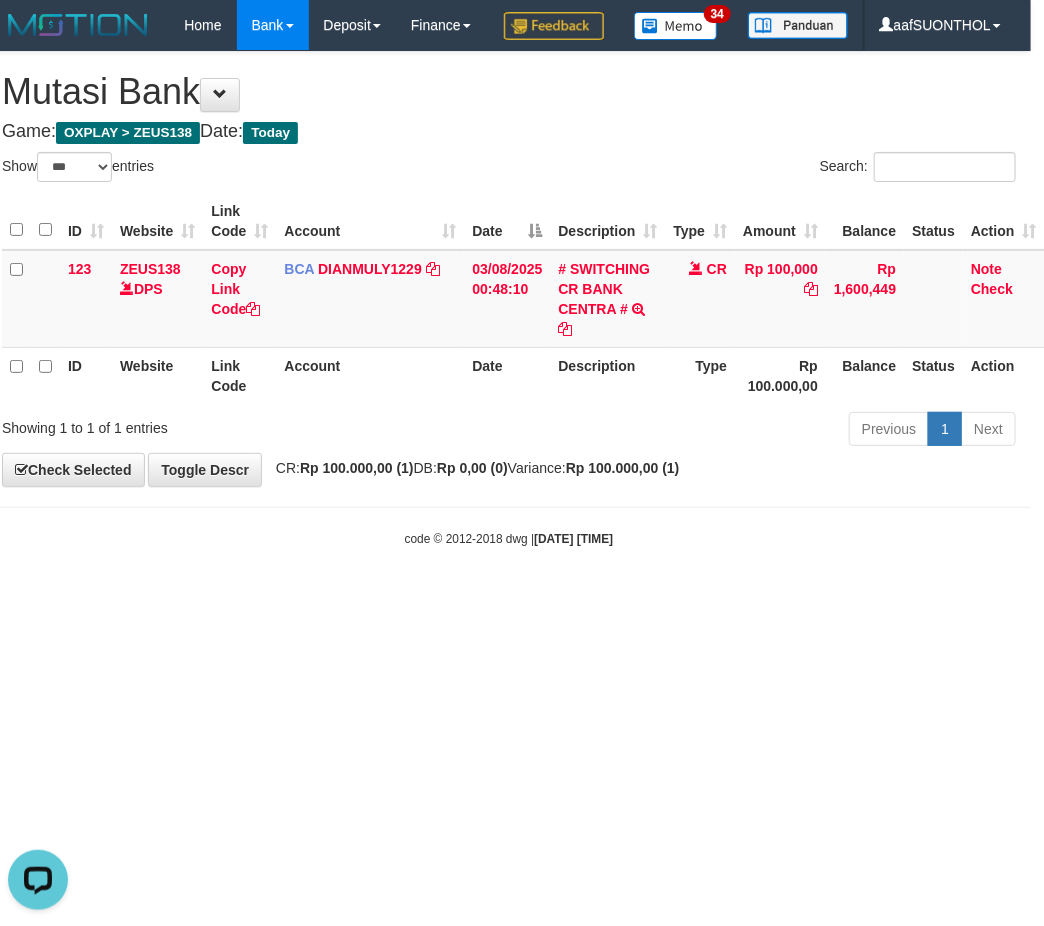 drag, startPoint x: 388, startPoint y: 697, endPoint x: 337, endPoint y: 658, distance: 64.202805 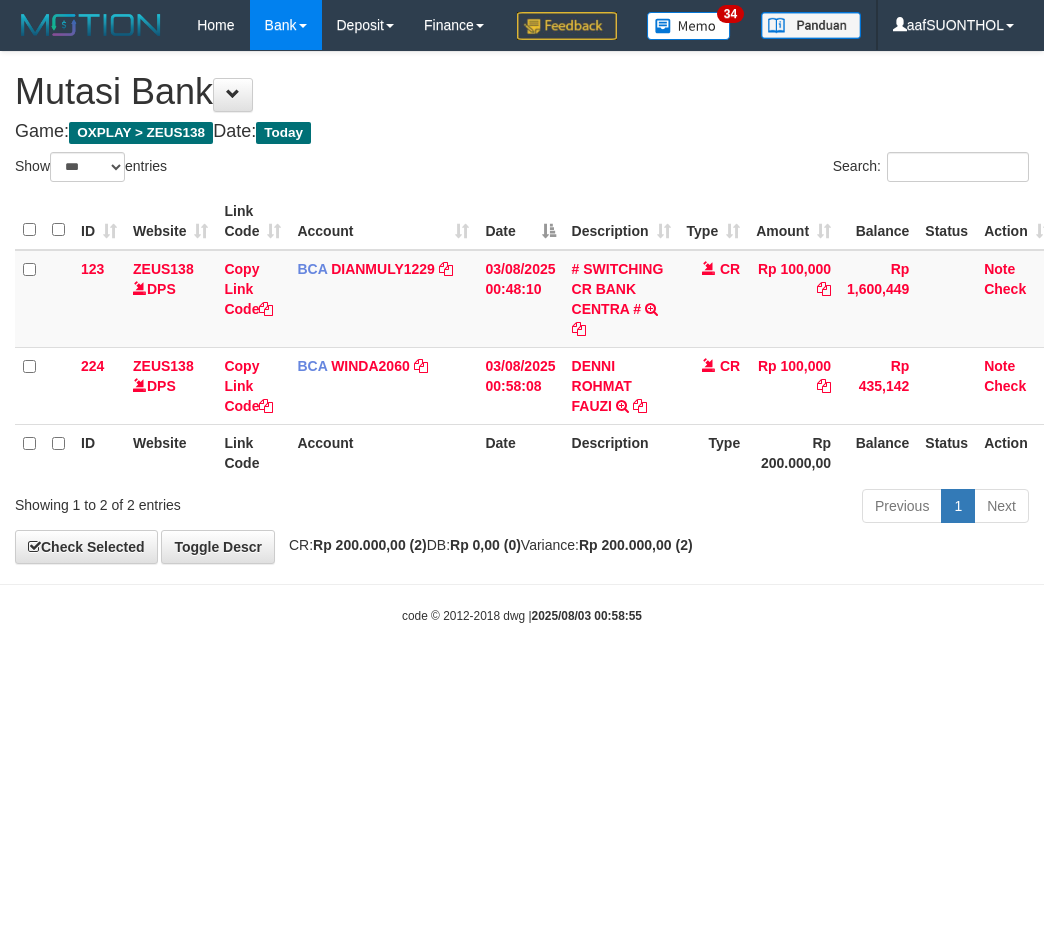 select on "***" 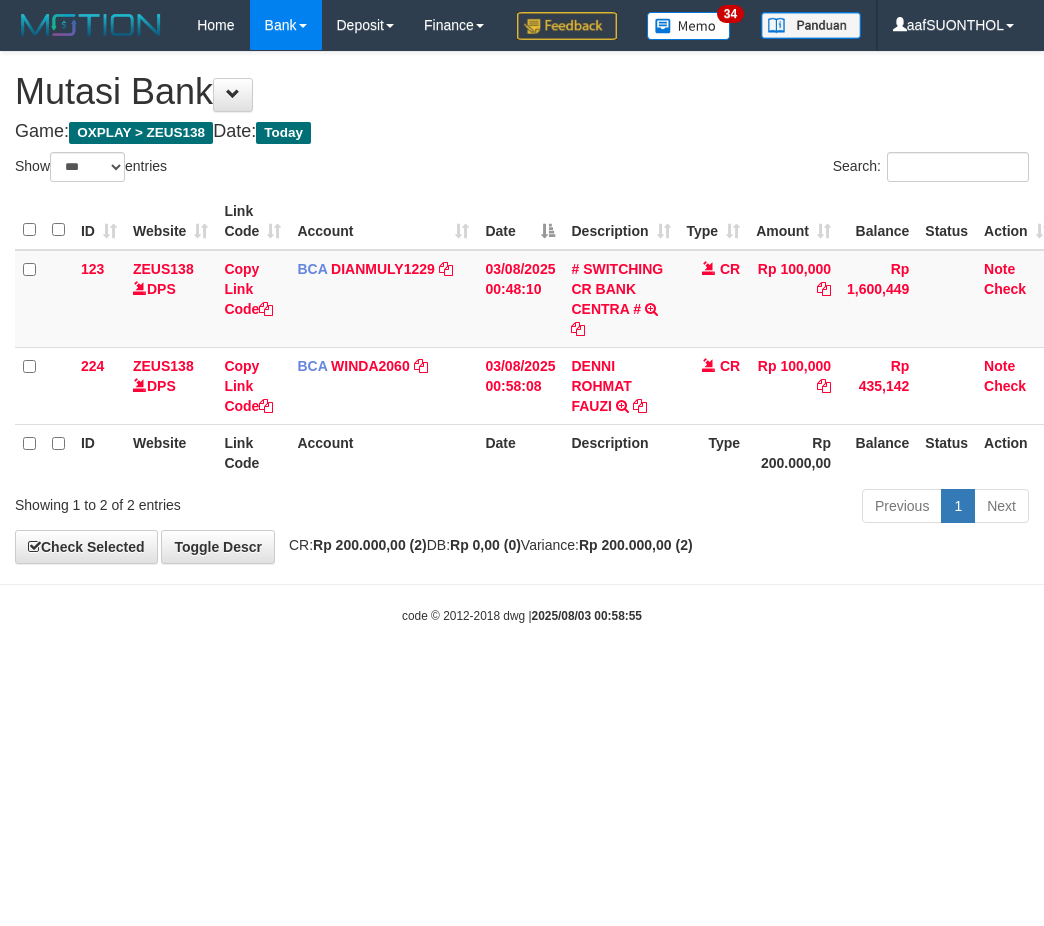 scroll, scrollTop: 0, scrollLeft: 13, axis: horizontal 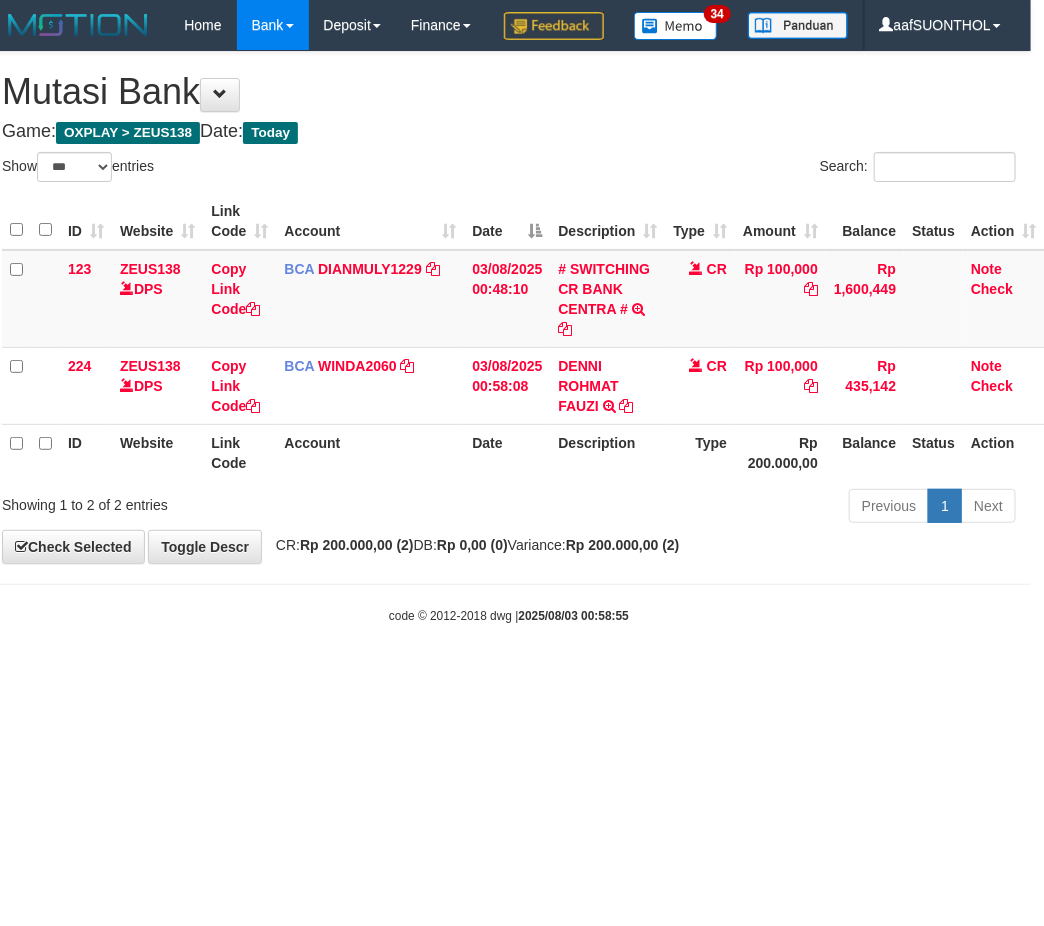 drag, startPoint x: 612, startPoint y: 718, endPoint x: 623, endPoint y: 734, distance: 19.416489 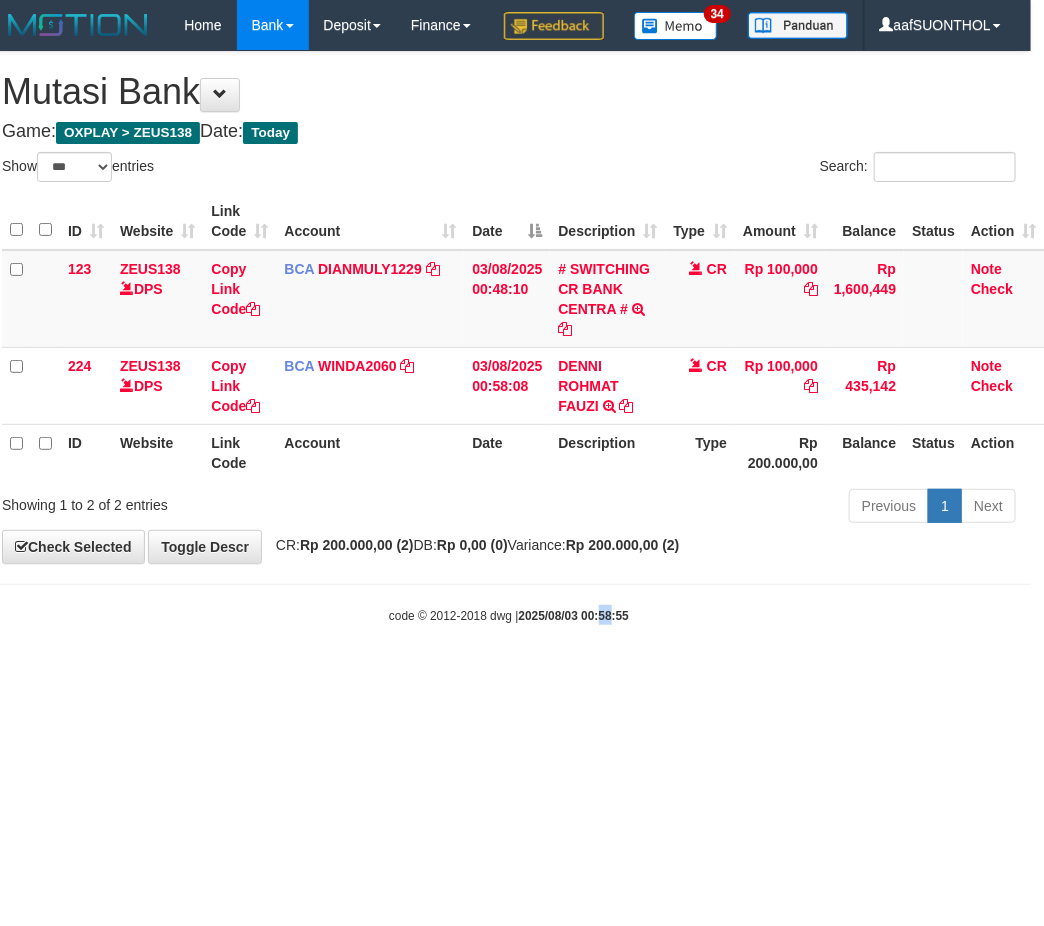 drag, startPoint x: 616, startPoint y: 730, endPoint x: 637, endPoint y: 586, distance: 145.5232 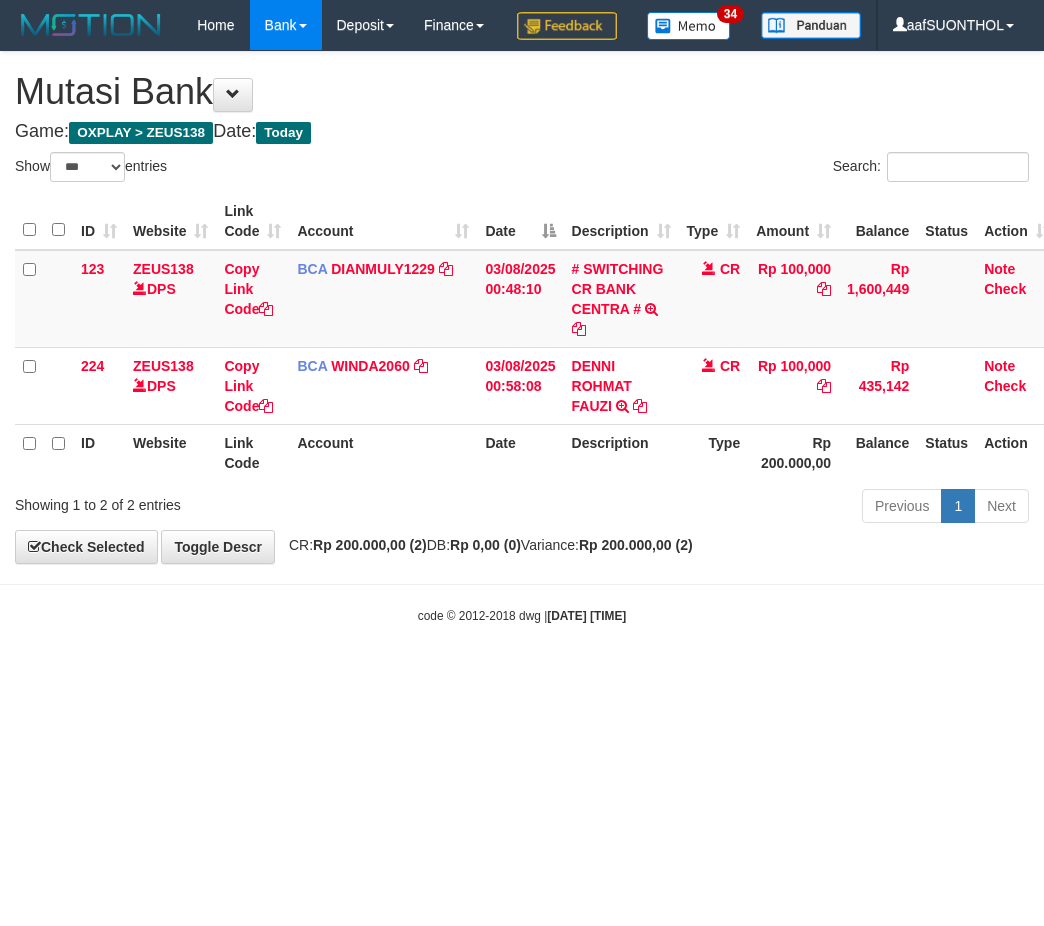 select on "***" 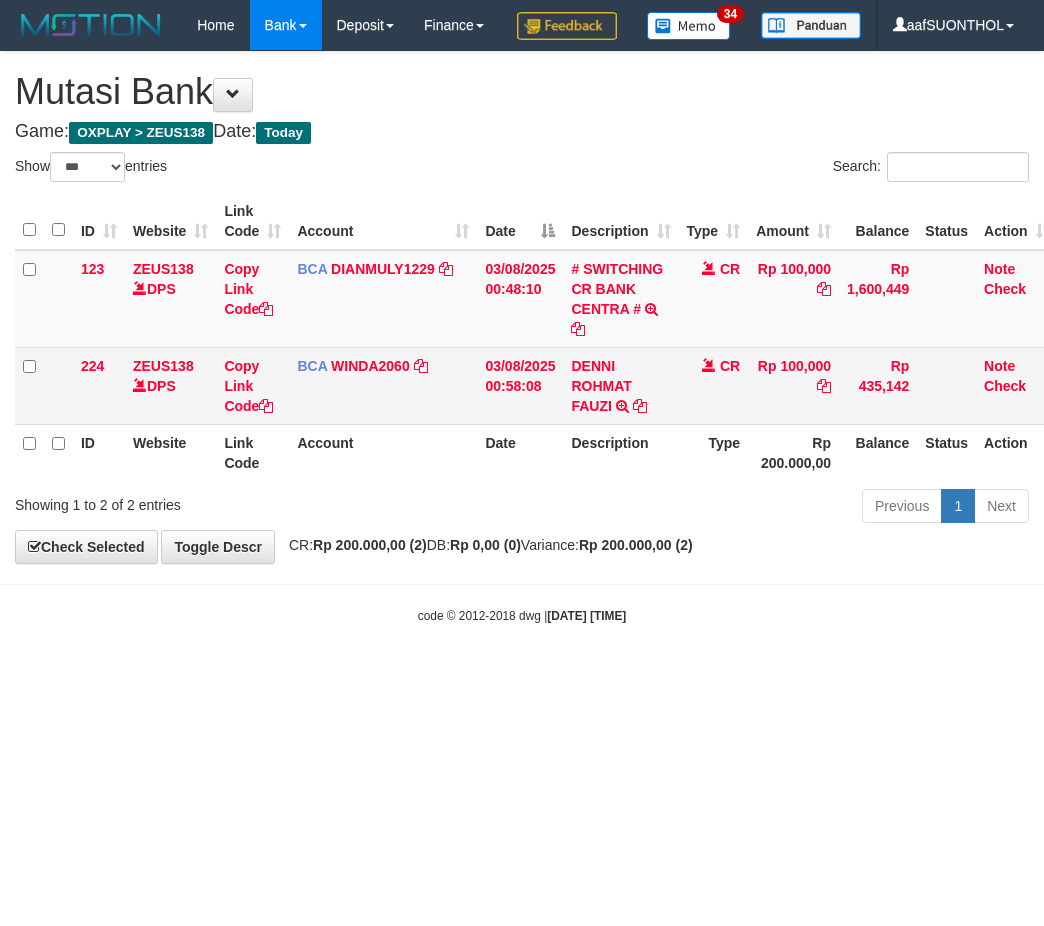 scroll, scrollTop: 0, scrollLeft: 13, axis: horizontal 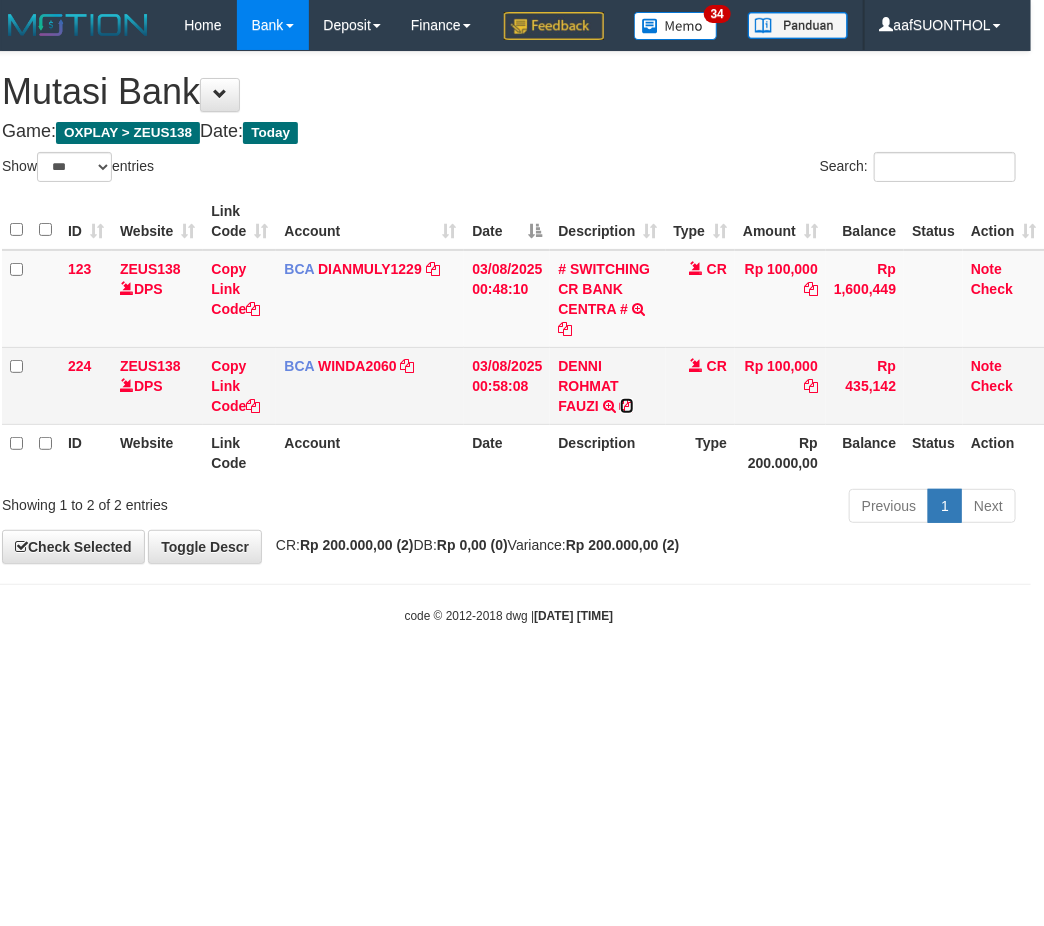 click at bounding box center [627, 406] 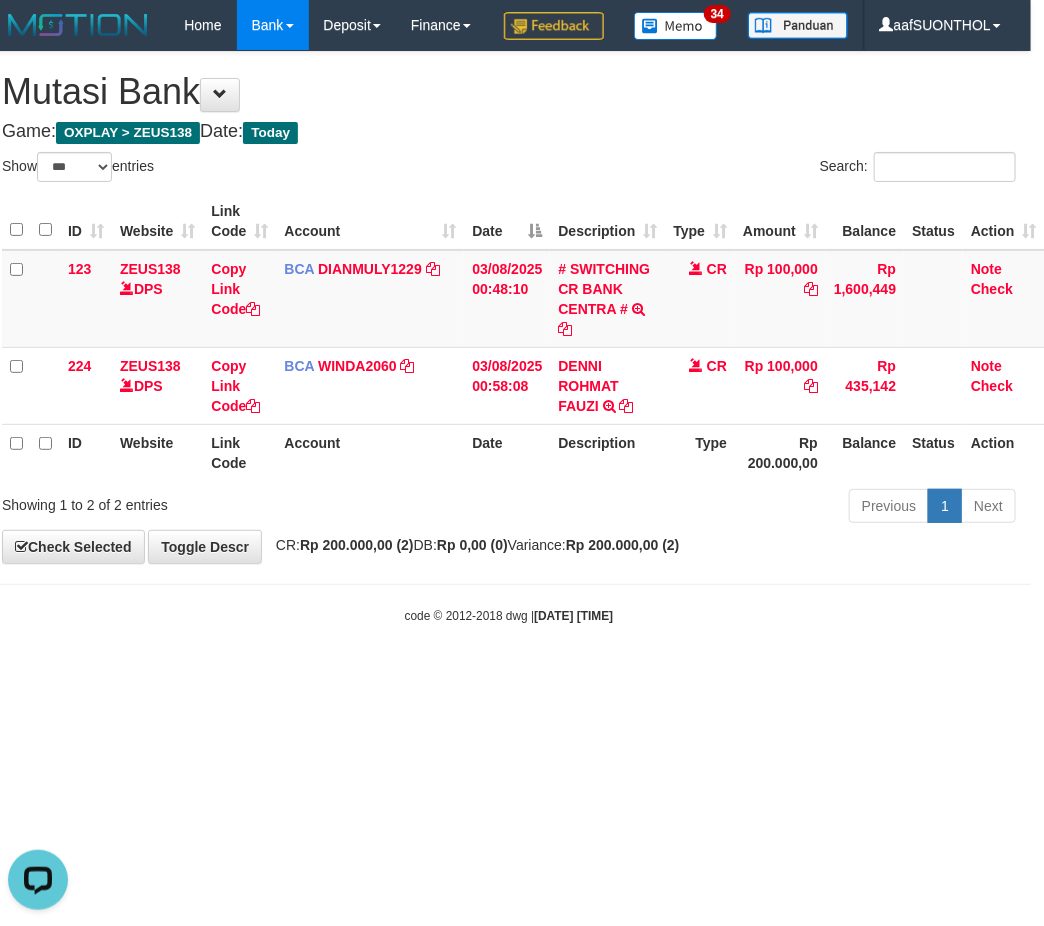 scroll, scrollTop: 0, scrollLeft: 0, axis: both 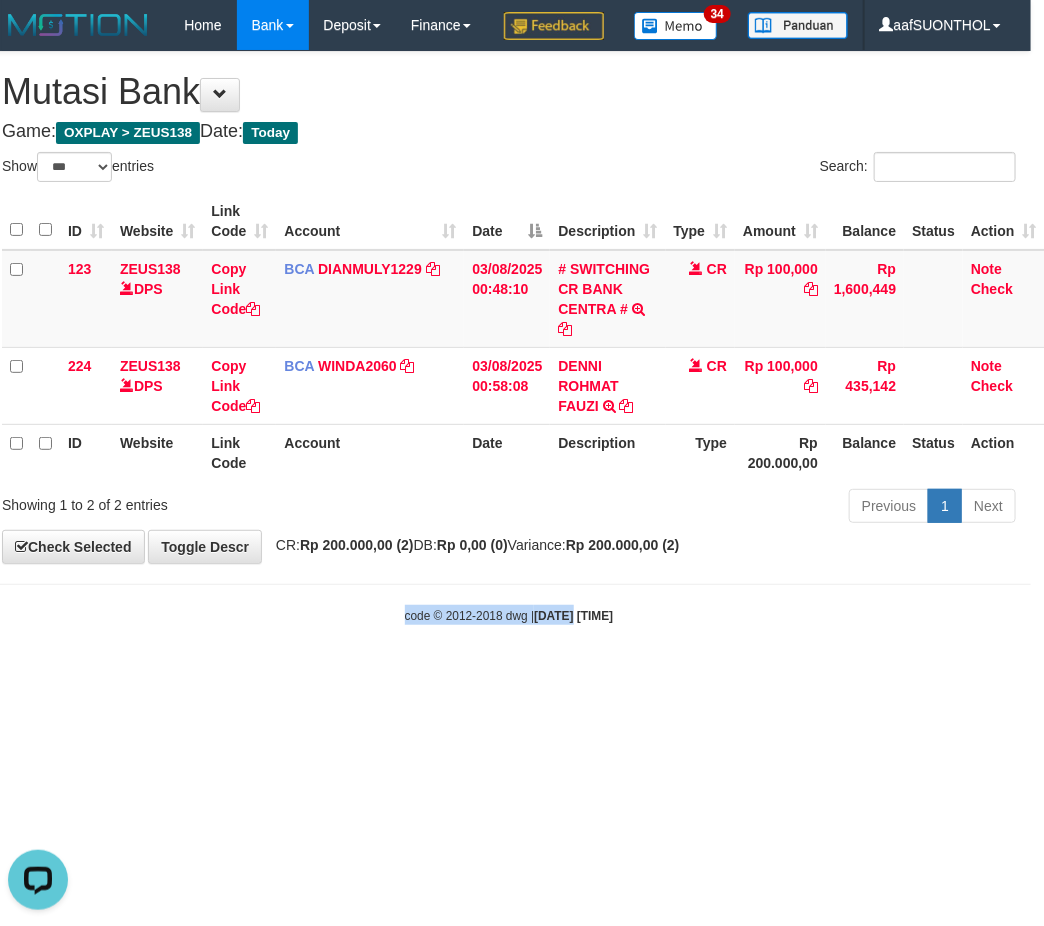 drag, startPoint x: 557, startPoint y: 640, endPoint x: 472, endPoint y: 617, distance: 88.0568 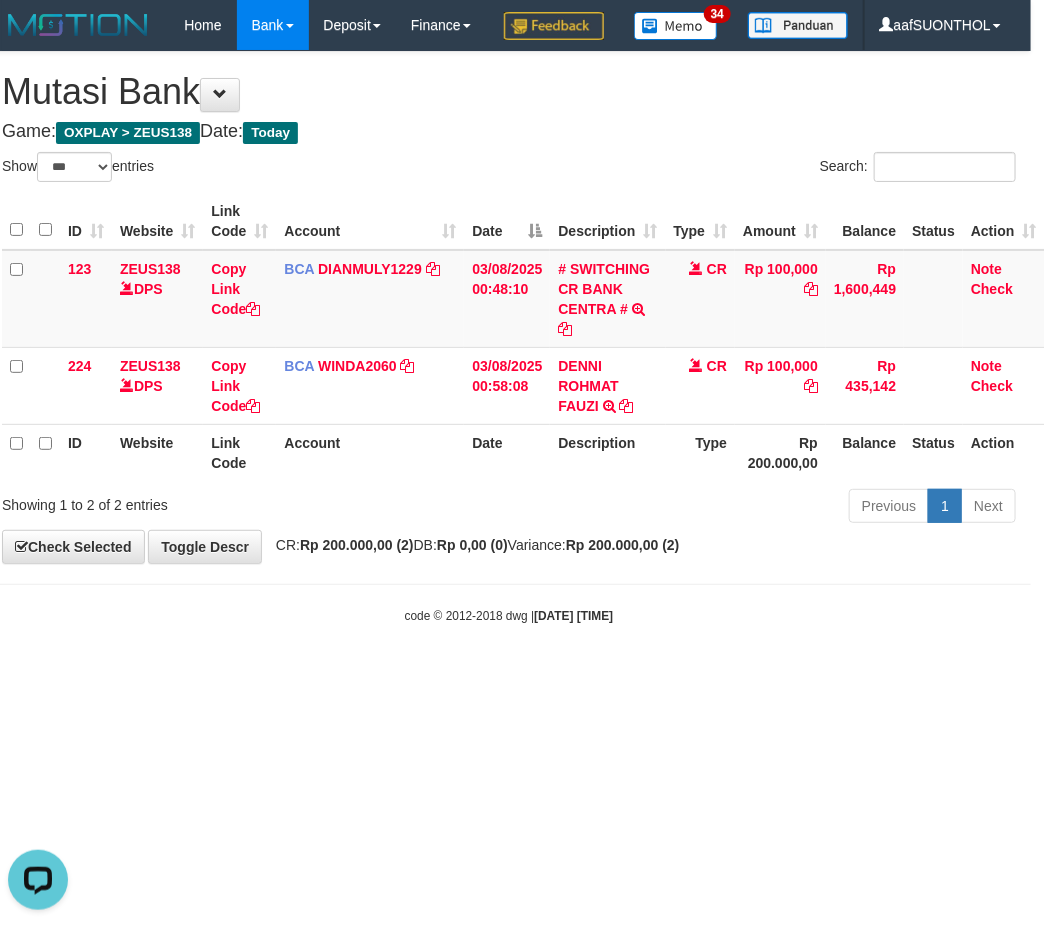 drag, startPoint x: 870, startPoint y: 777, endPoint x: 857, endPoint y: 776, distance: 13.038404 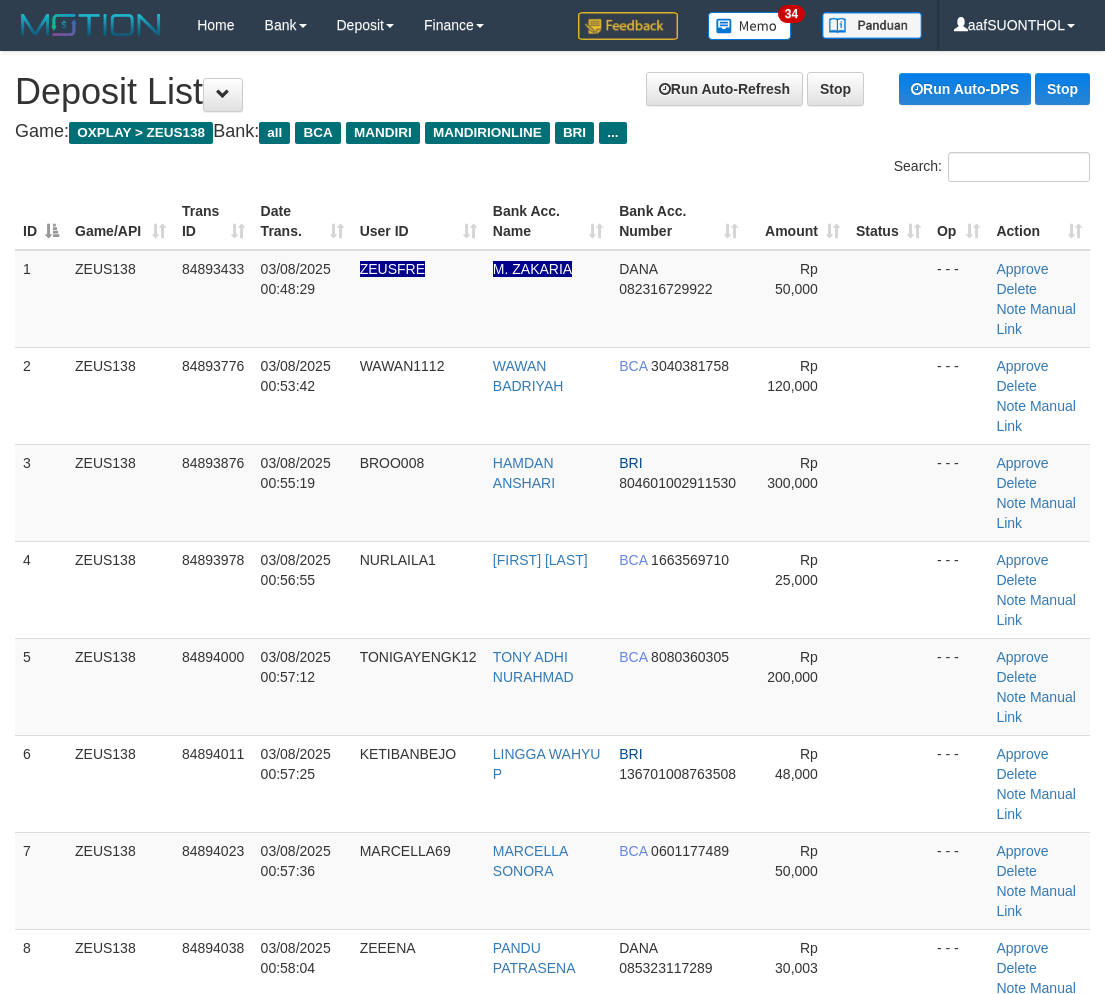 scroll, scrollTop: 112, scrollLeft: 0, axis: vertical 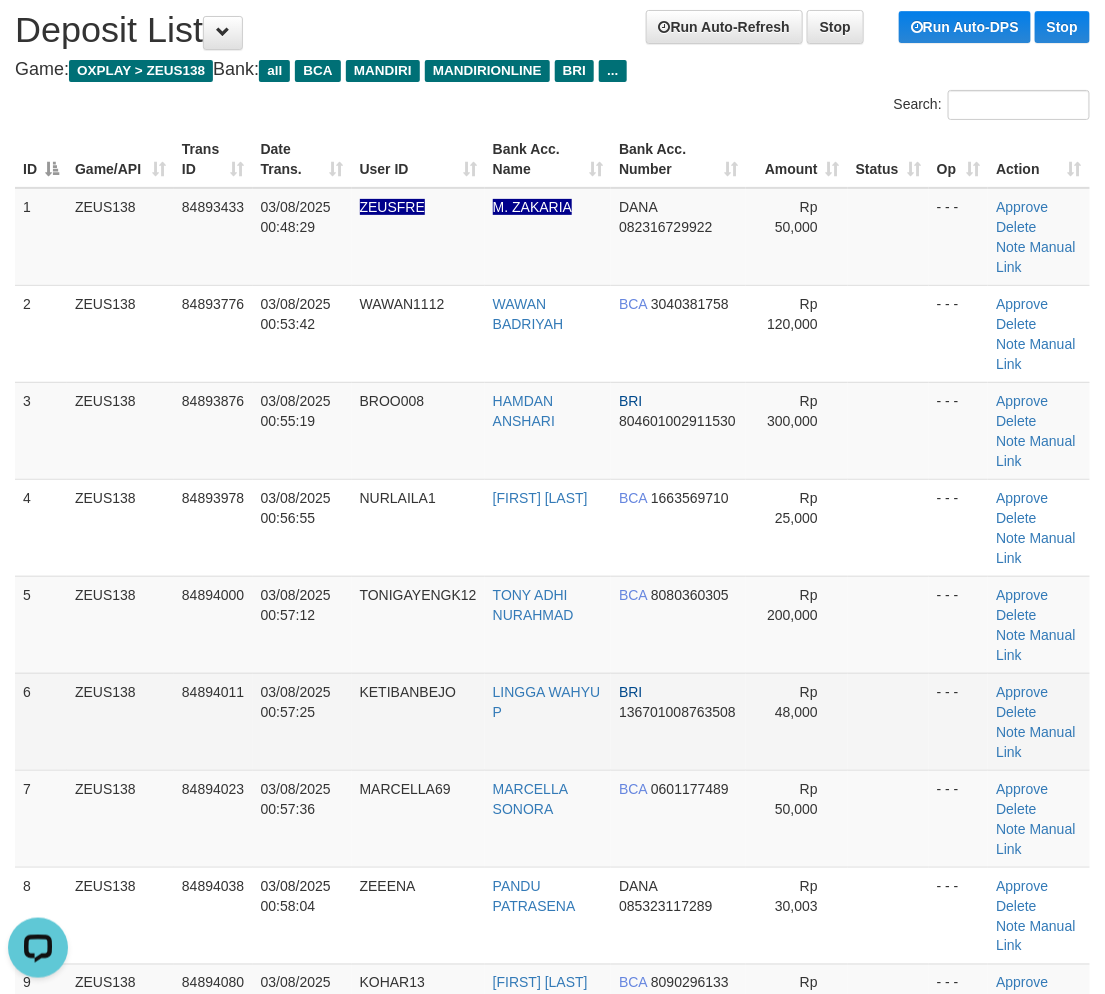 click at bounding box center [888, 721] 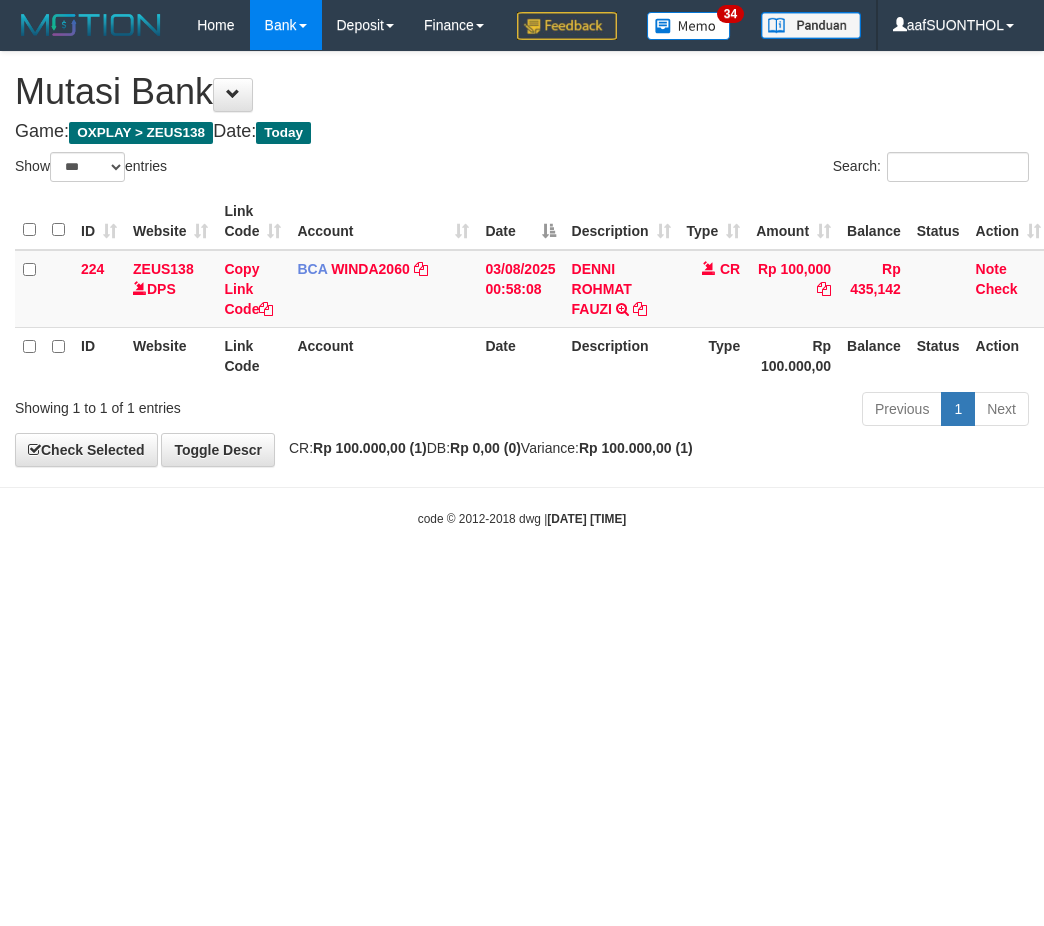 select on "***" 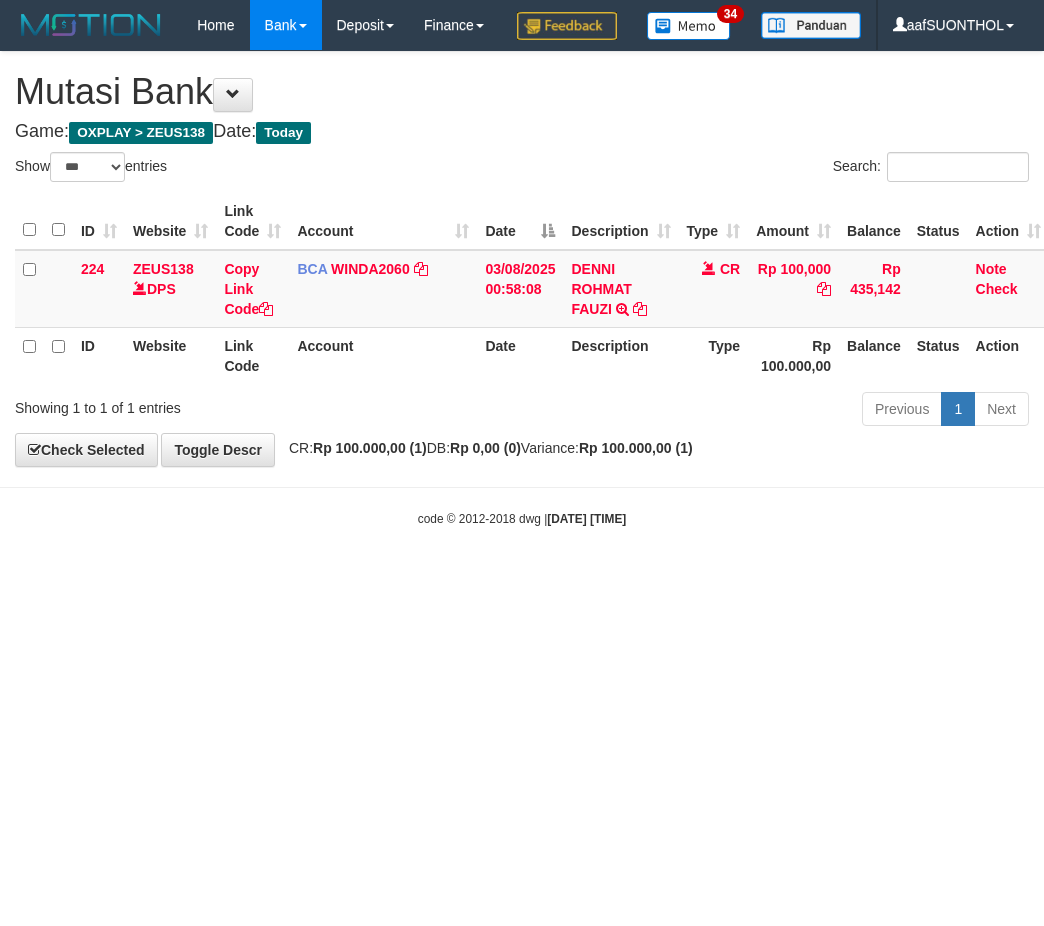 scroll, scrollTop: 0, scrollLeft: 0, axis: both 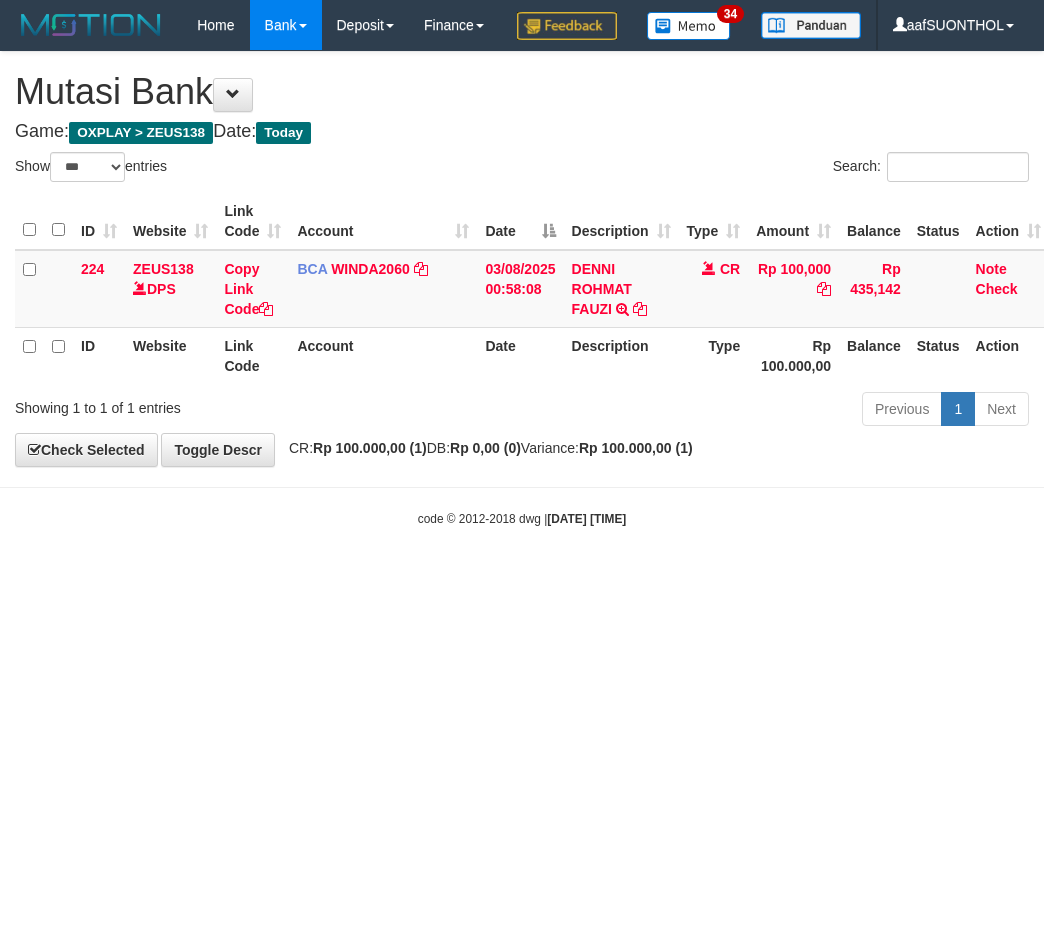 select on "***" 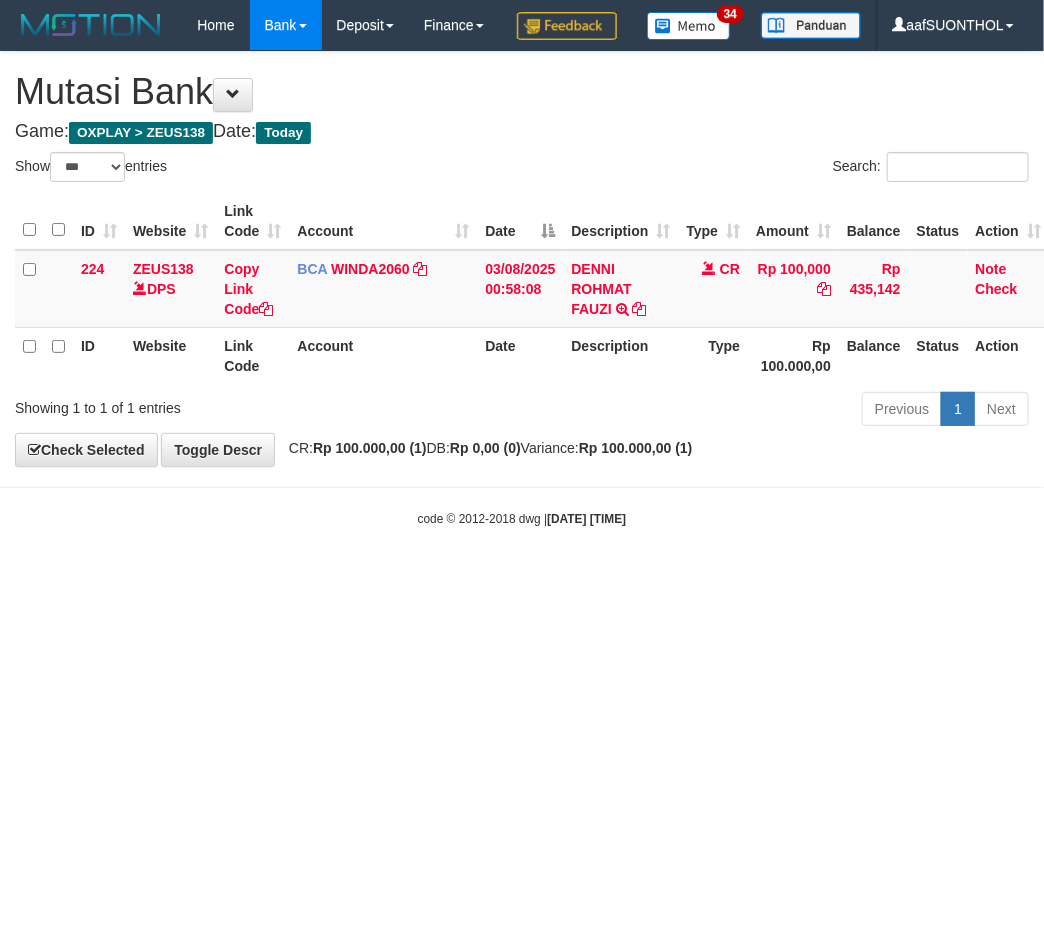 scroll, scrollTop: 0, scrollLeft: 4, axis: horizontal 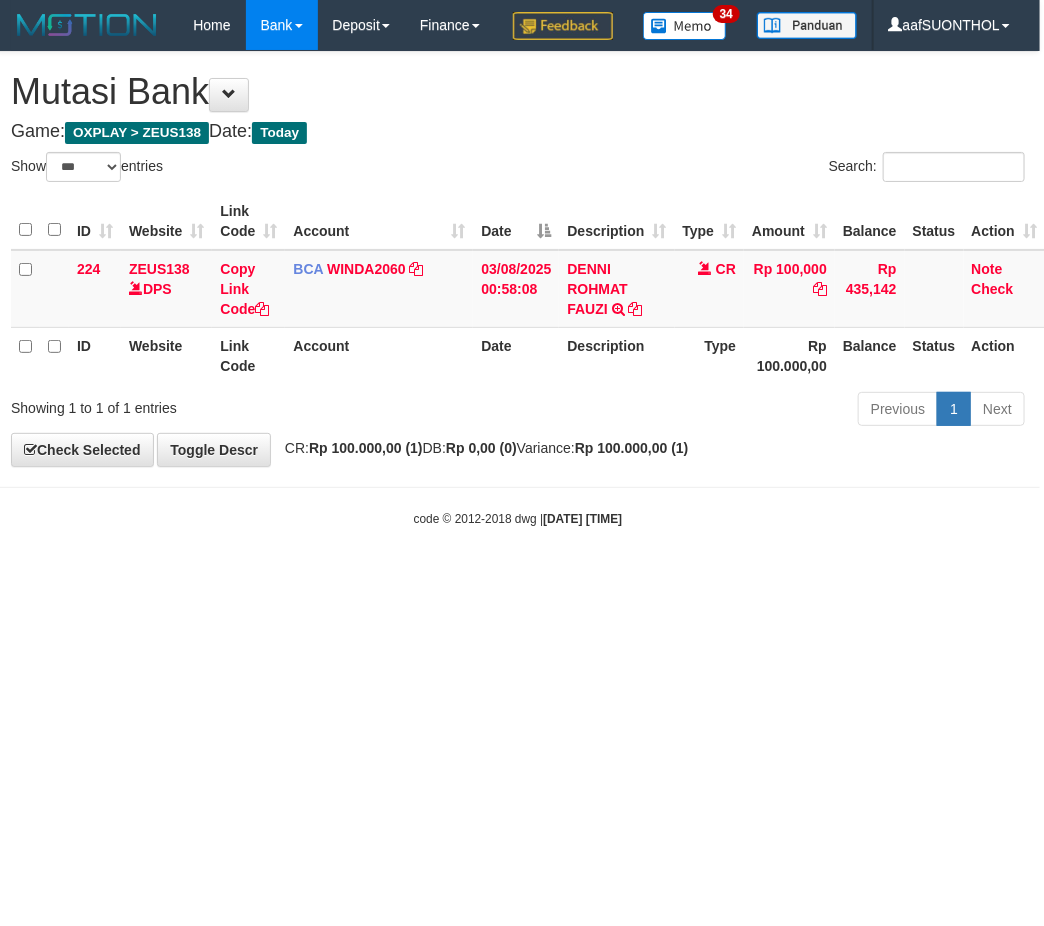 click on "Toggle navigation
Home
Bank
Account List
Load
By Website
Group
[OXPLAY]													ZEUS138
By Load Group (DPS)
Sync" at bounding box center (518, 289) 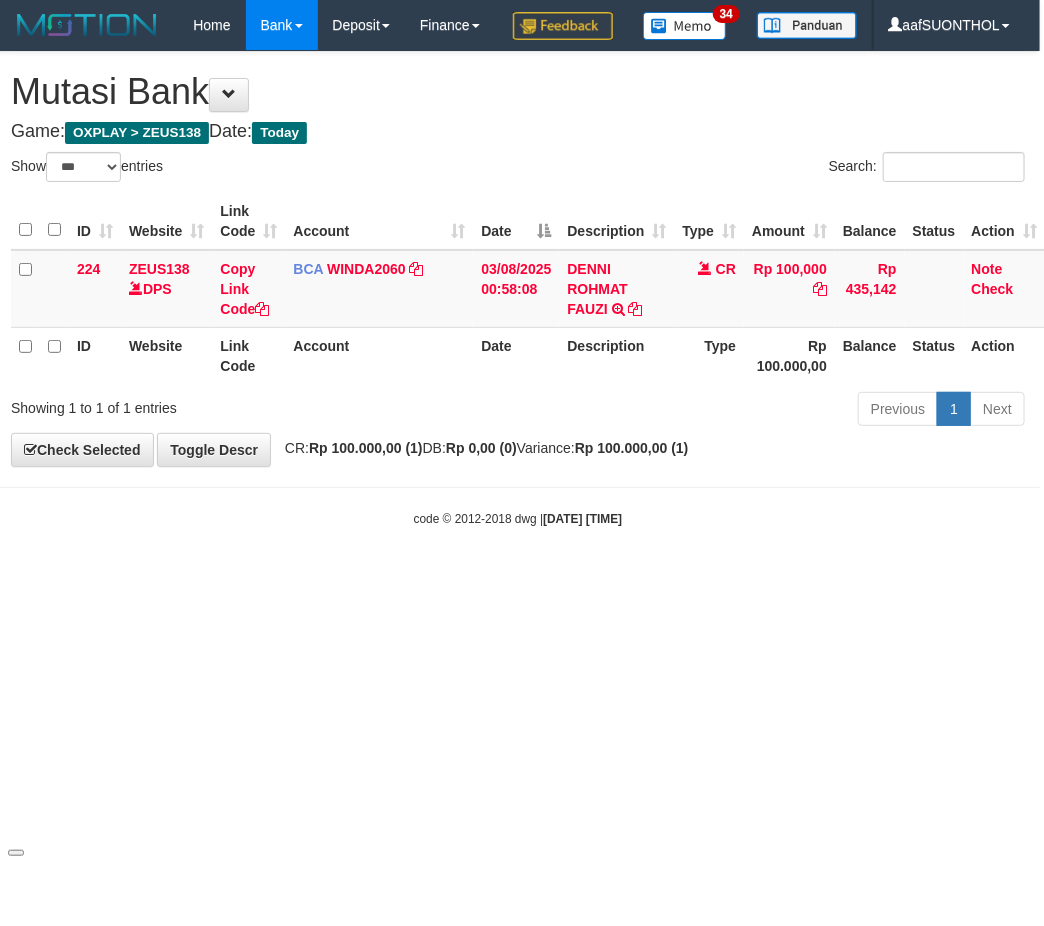 click on "Toggle navigation
Home
Bank
Account List
Load
By Website
Group
[OXPLAY]													ZEUS138
By Load Group (DPS)
Sync" at bounding box center (518, 289) 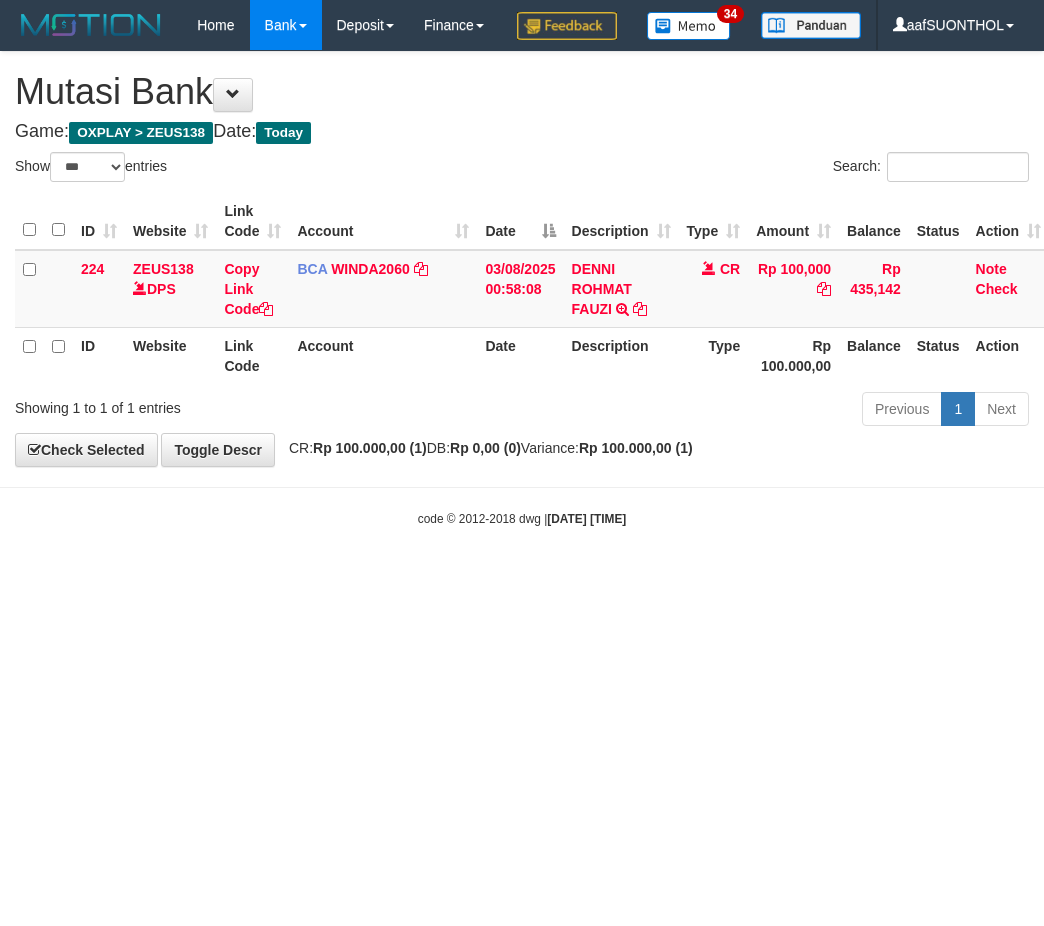 select on "***" 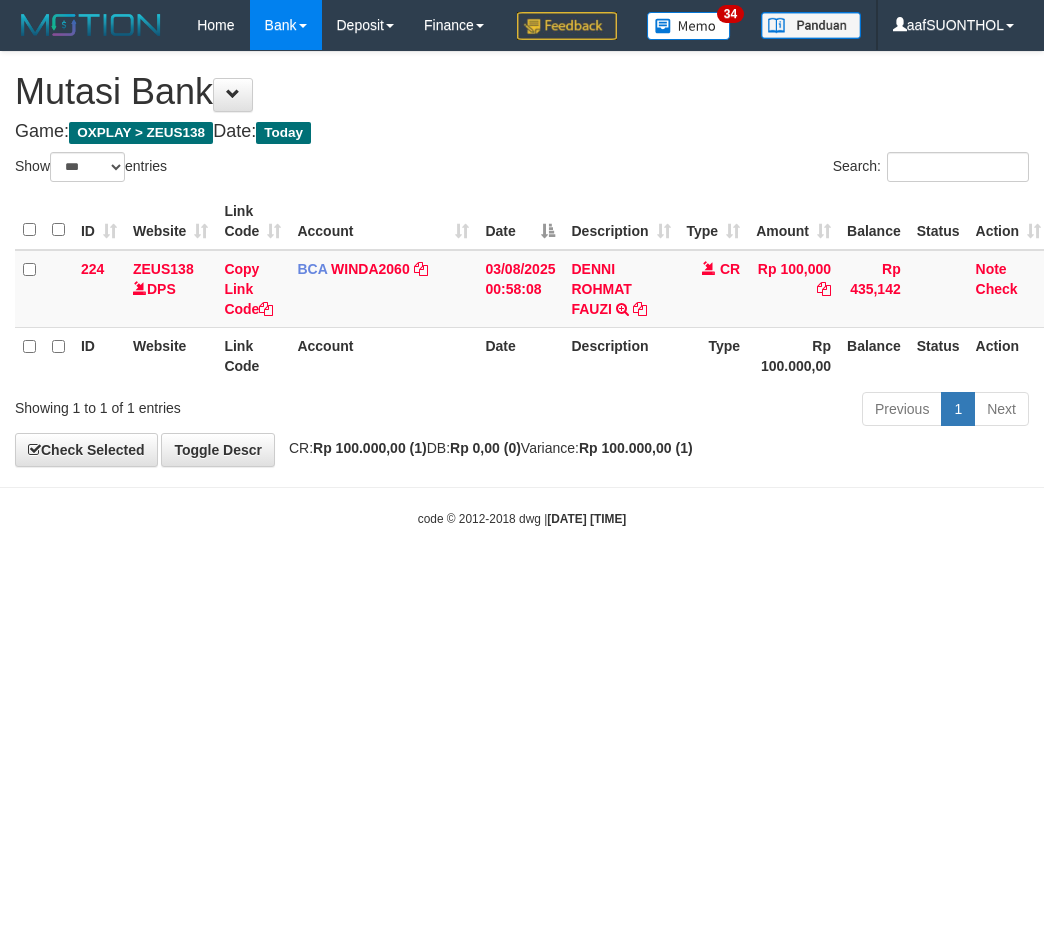 scroll, scrollTop: 0, scrollLeft: 4, axis: horizontal 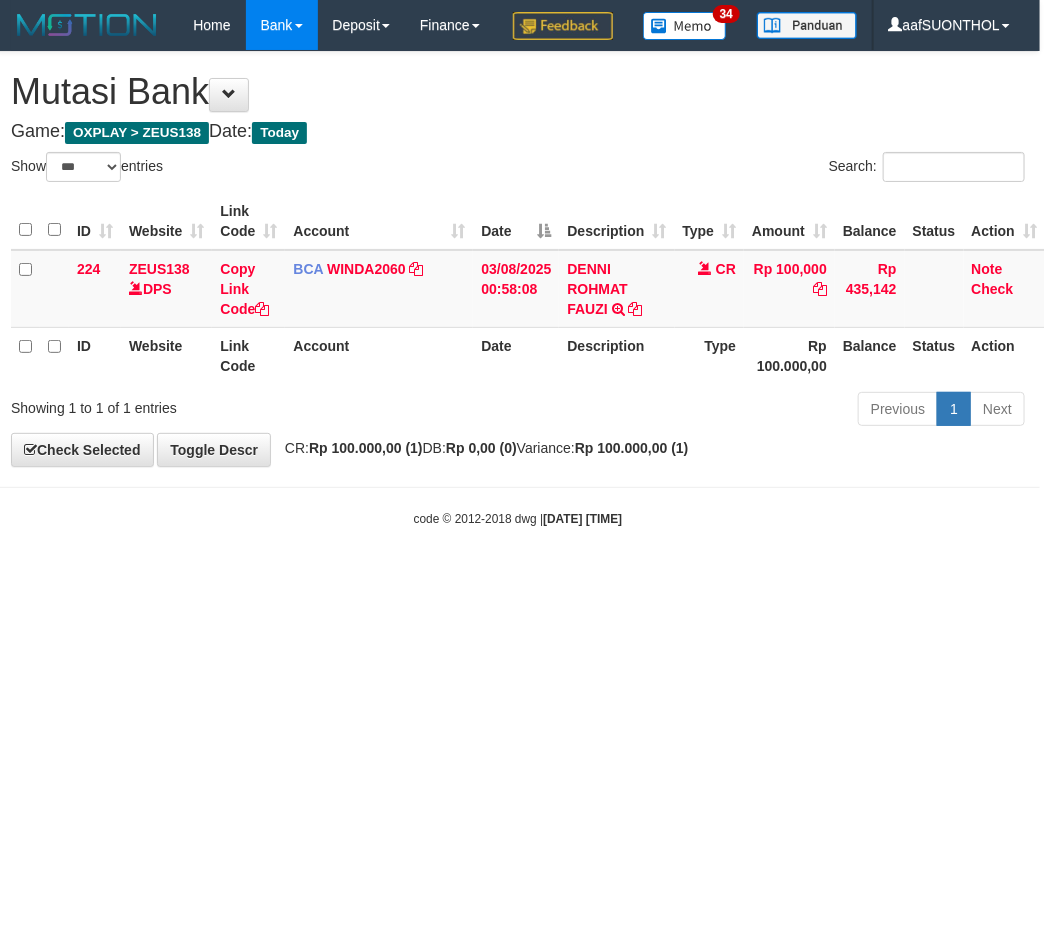 click on "Toggle navigation
Home
Bank
Account List
Load
By Website
Group
[OXPLAY]													ZEUS138
By Load Group (DPS)
Sync" at bounding box center (518, 289) 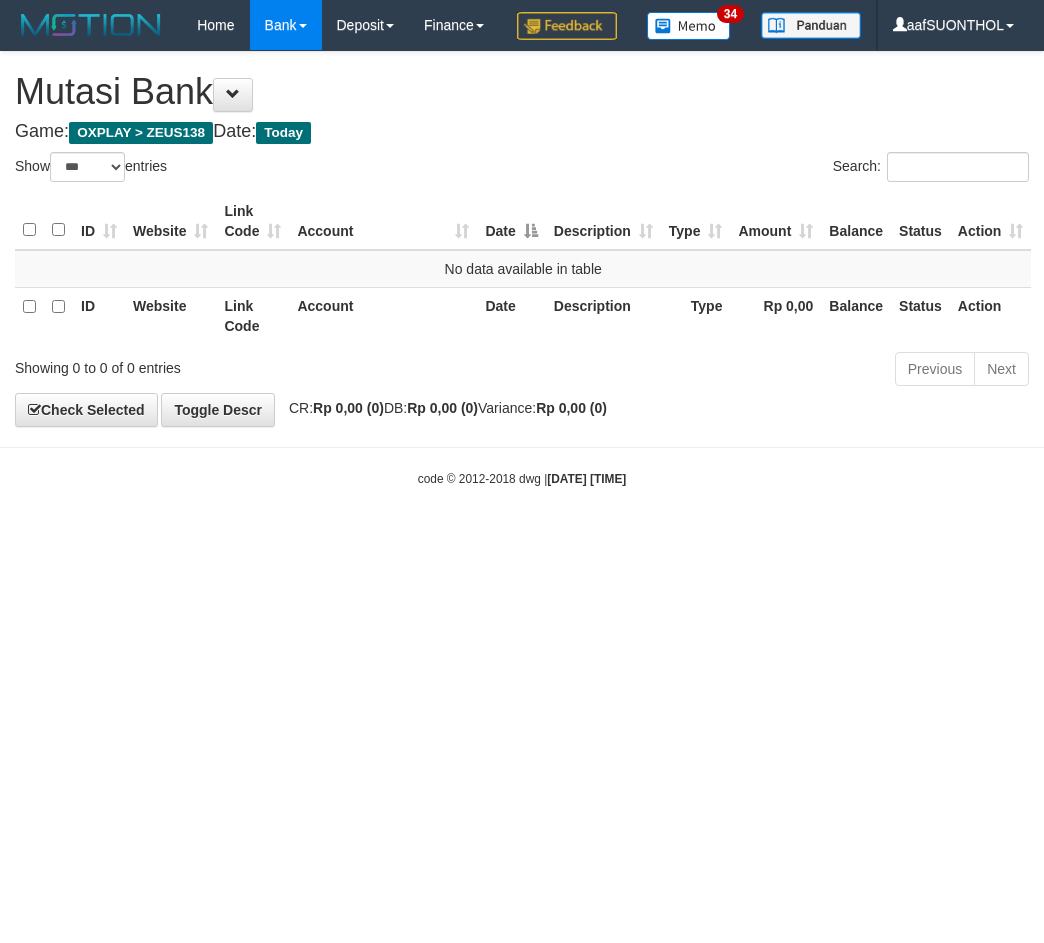 select on "***" 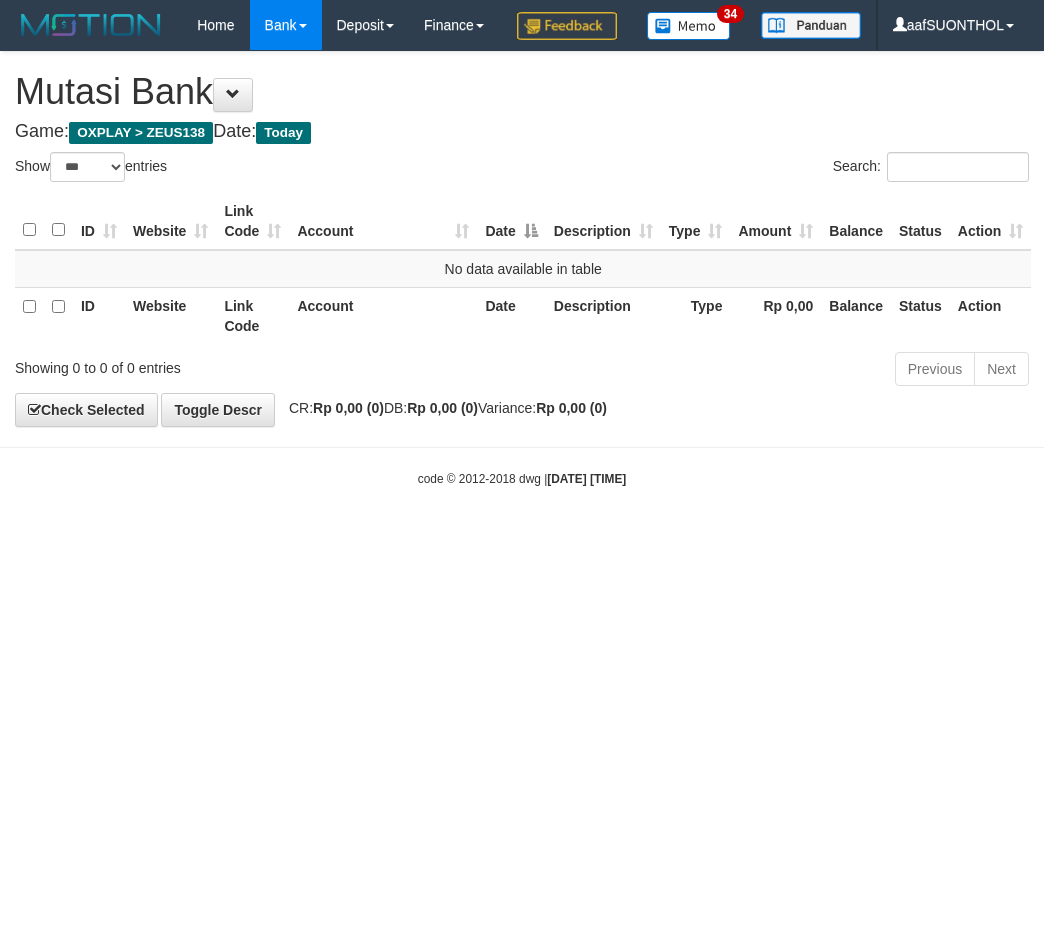 scroll, scrollTop: 0, scrollLeft: 0, axis: both 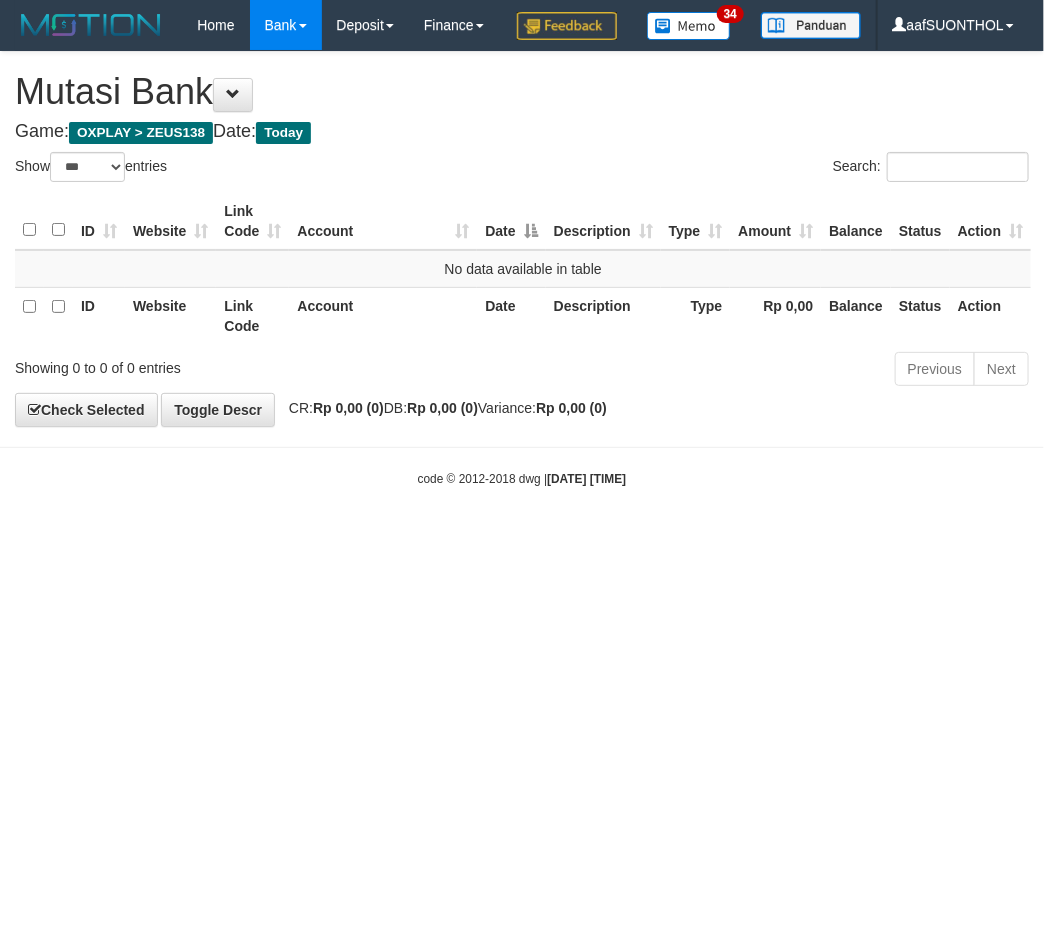 drag, startPoint x: 328, startPoint y: 790, endPoint x: 284, endPoint y: 750, distance: 59.464275 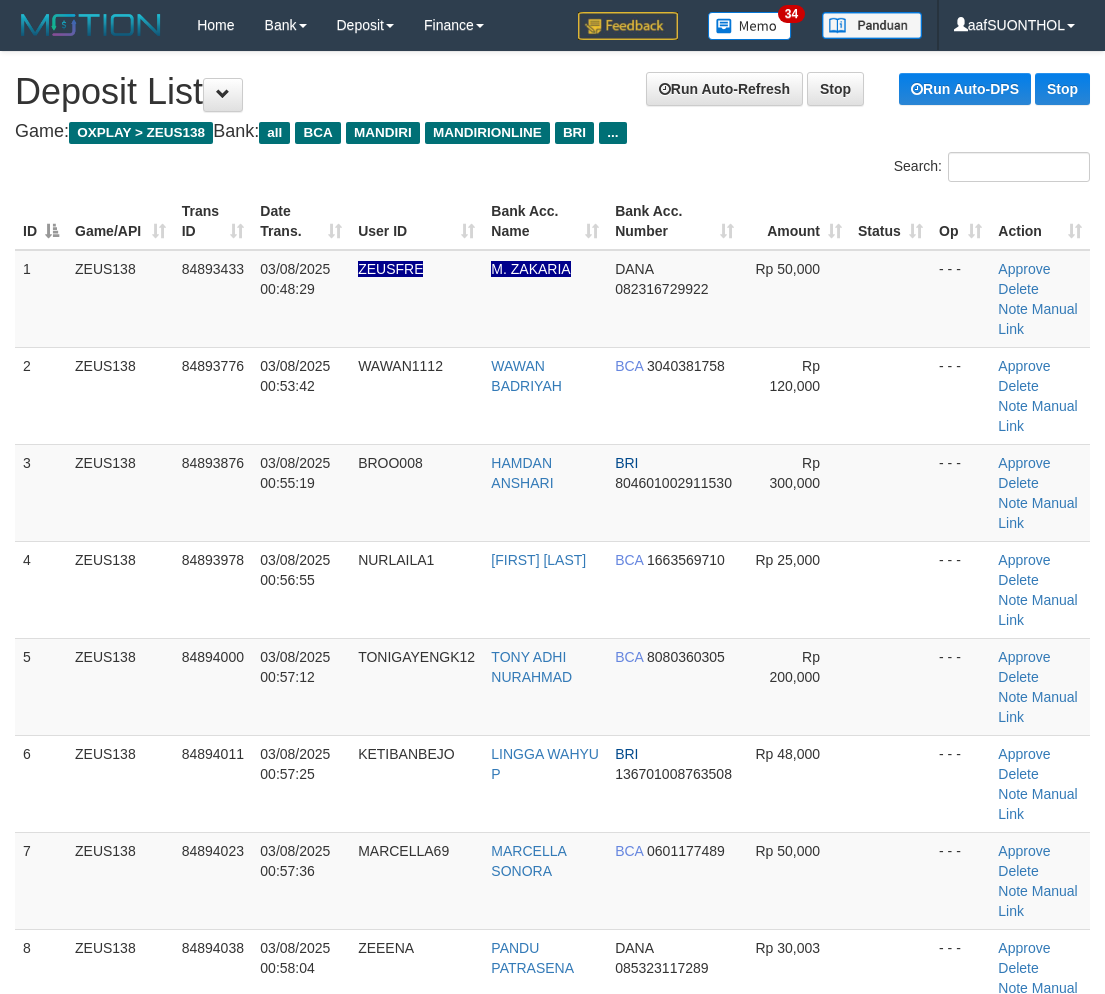 scroll, scrollTop: 62, scrollLeft: 0, axis: vertical 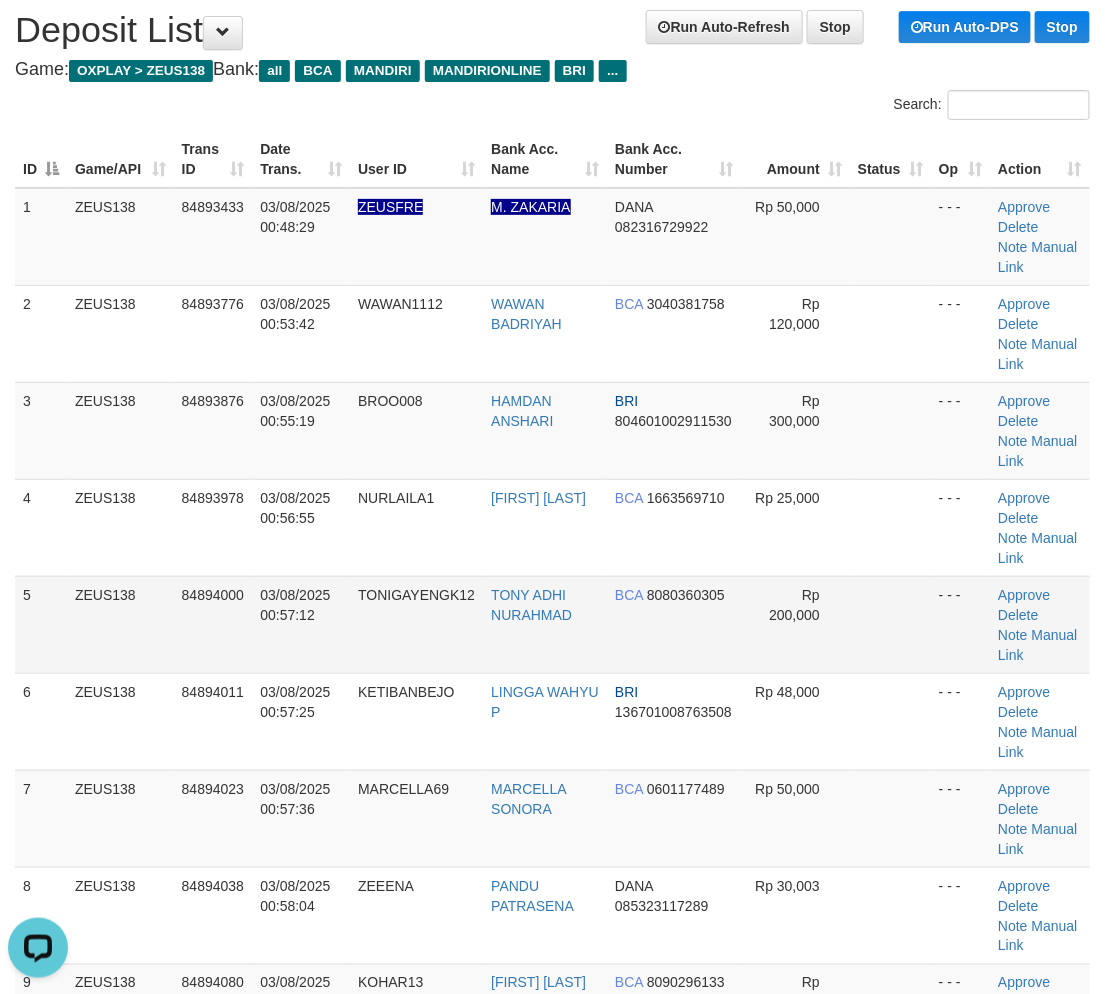 click on "Rp 200,000" at bounding box center (796, 624) 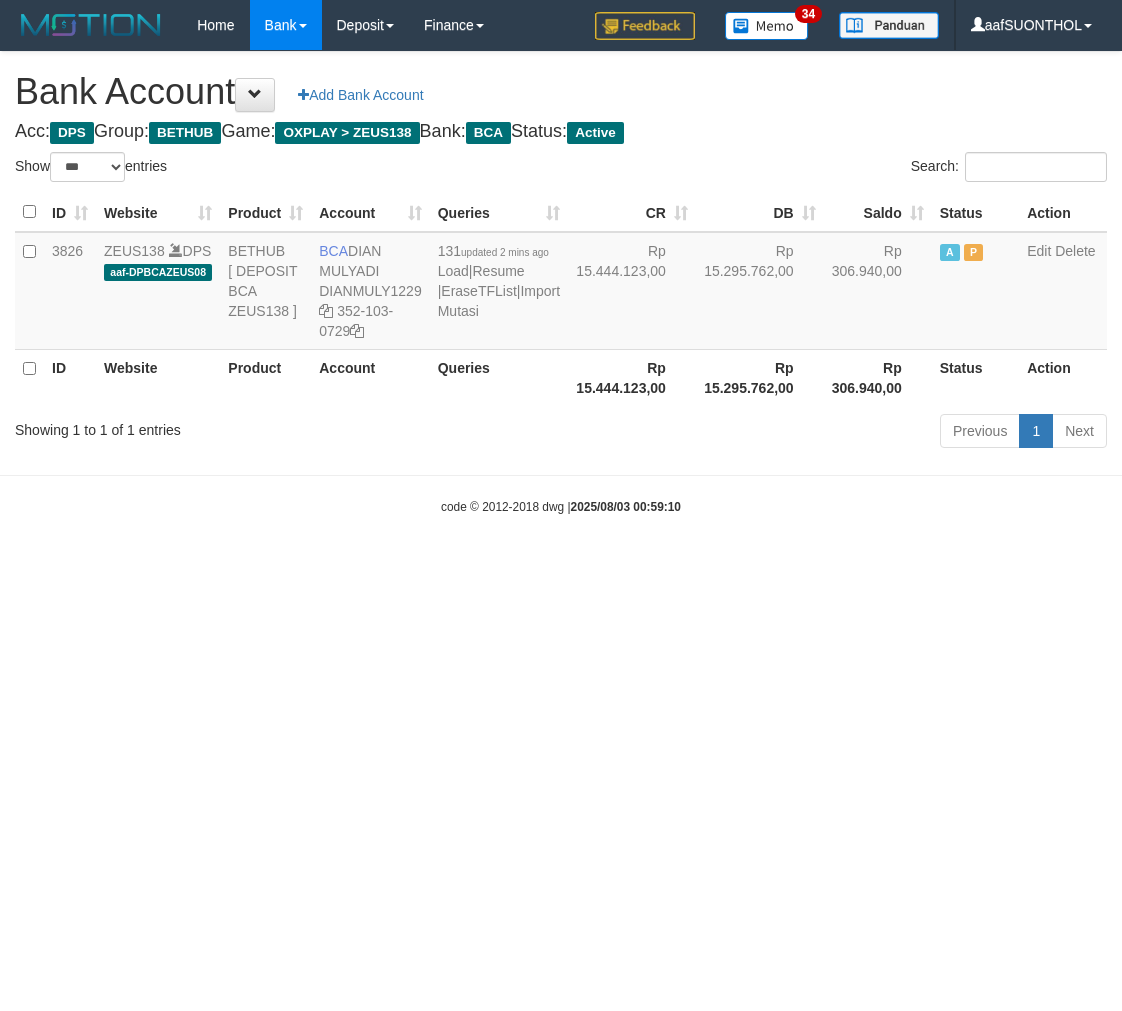 select on "***" 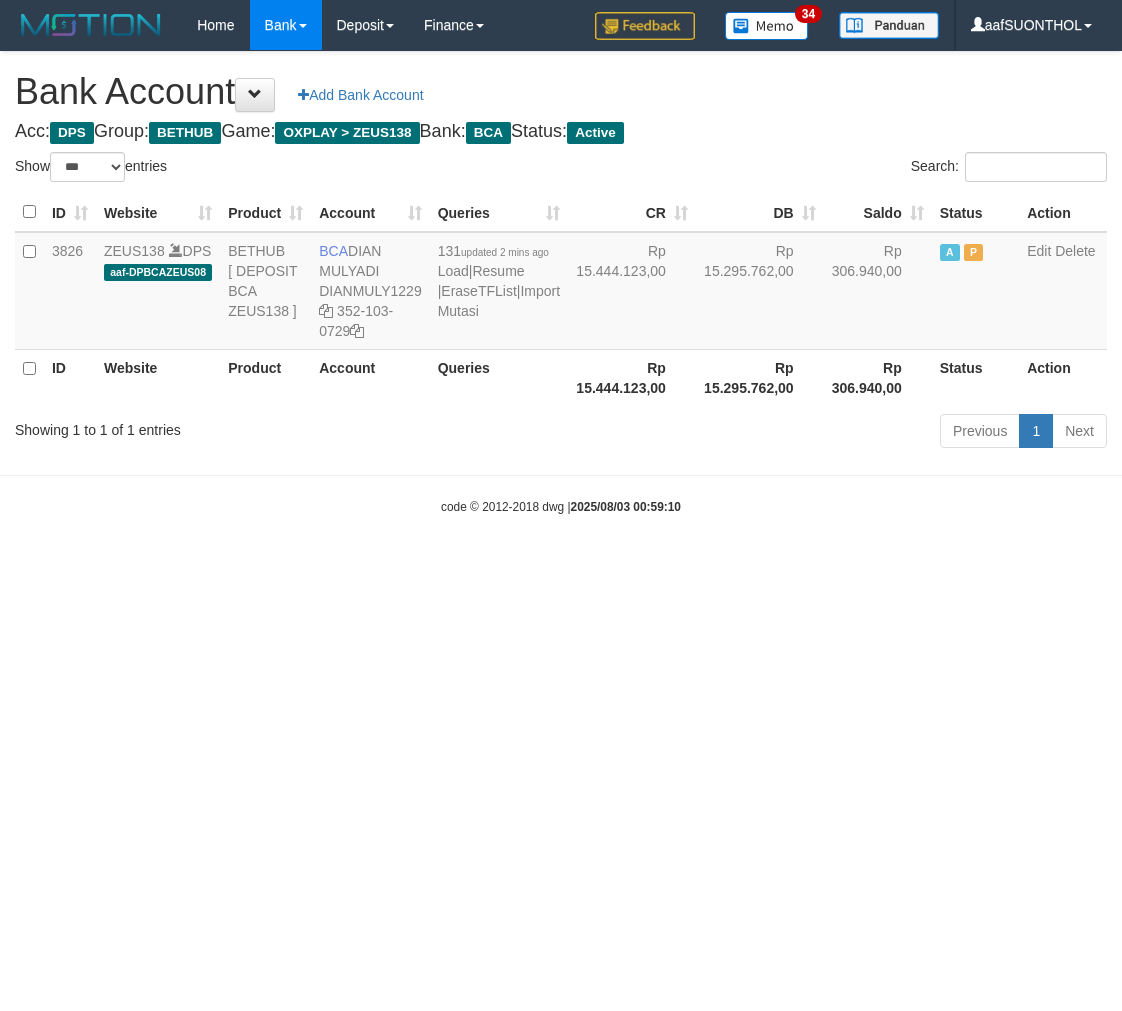scroll, scrollTop: 0, scrollLeft: 0, axis: both 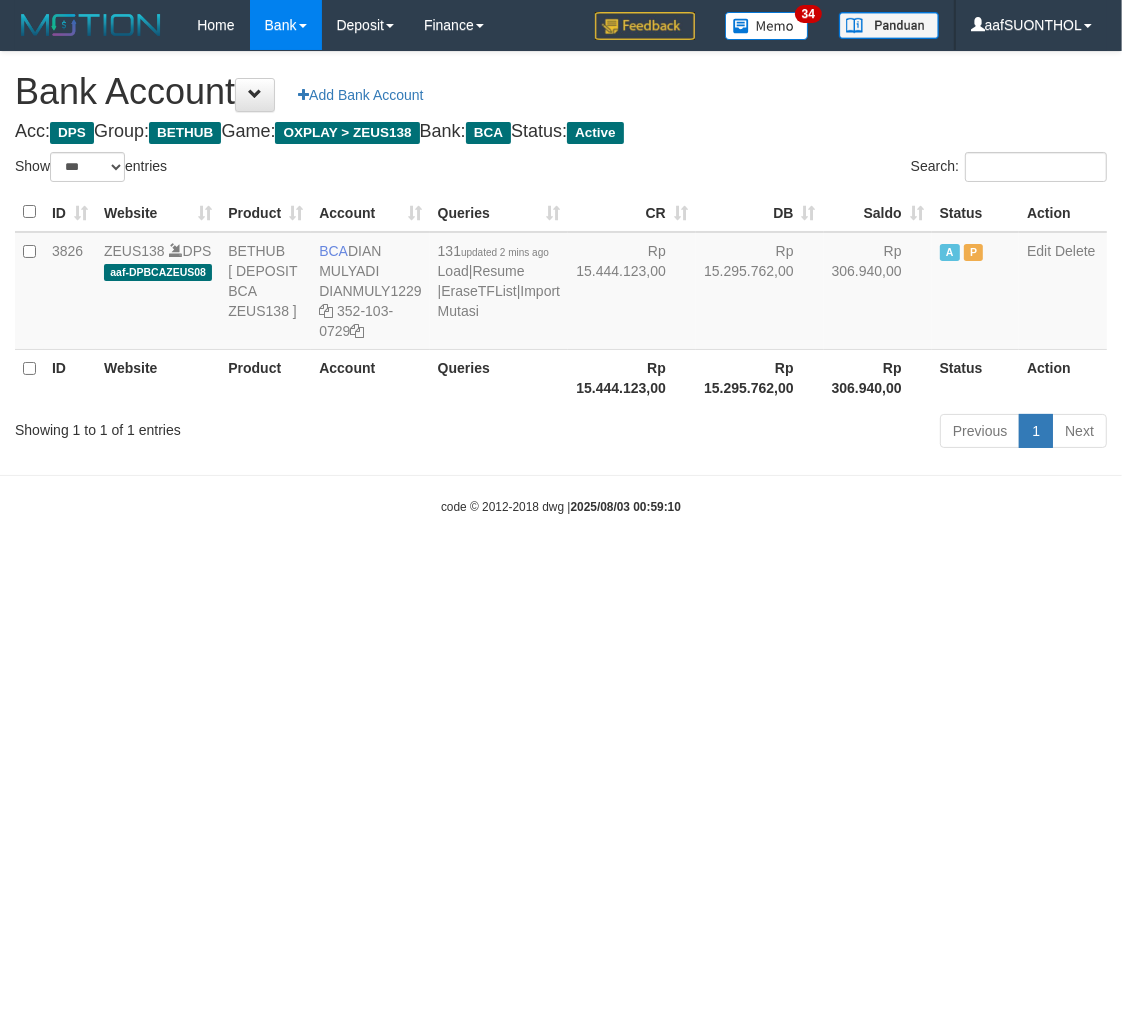 click on "Toggle navigation
Home
Bank
Account List
Load
By Website
Group
[OXPLAY]													ZEUS138
By Load Group (DPS)
Sync" at bounding box center (561, 283) 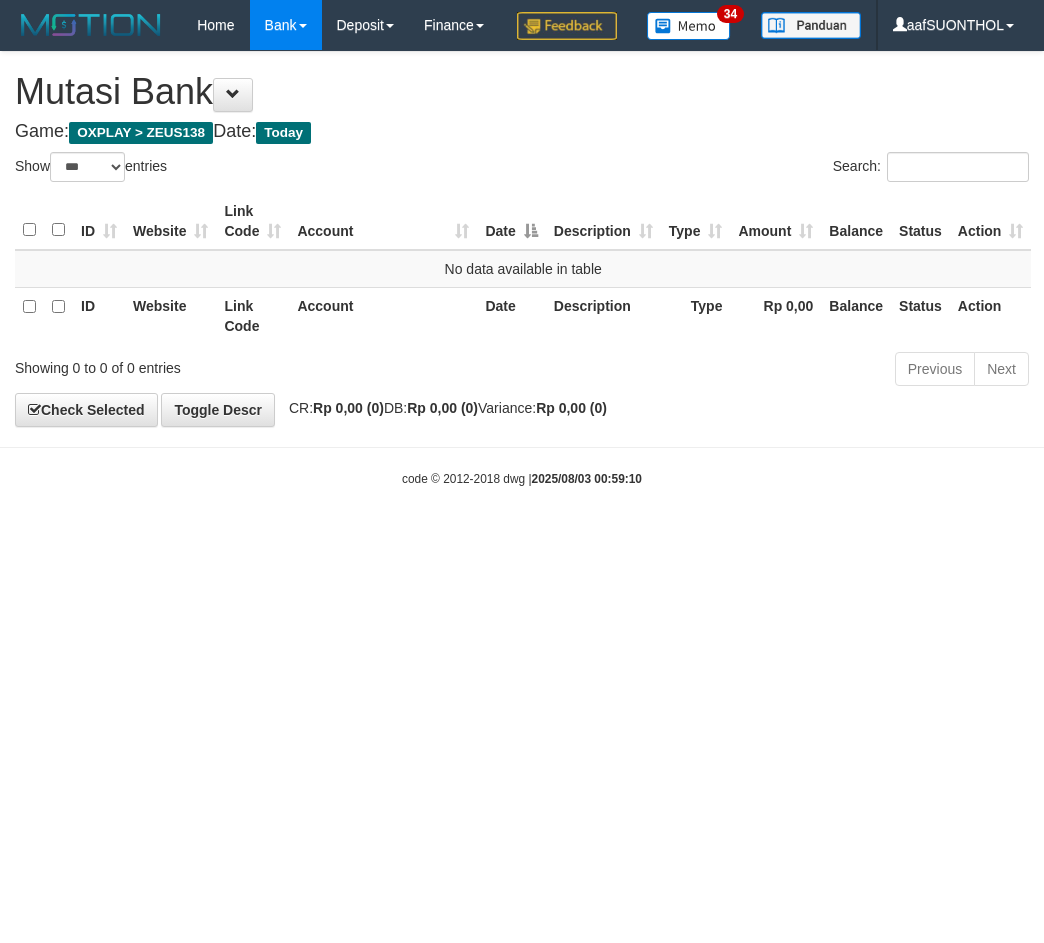 select on "***" 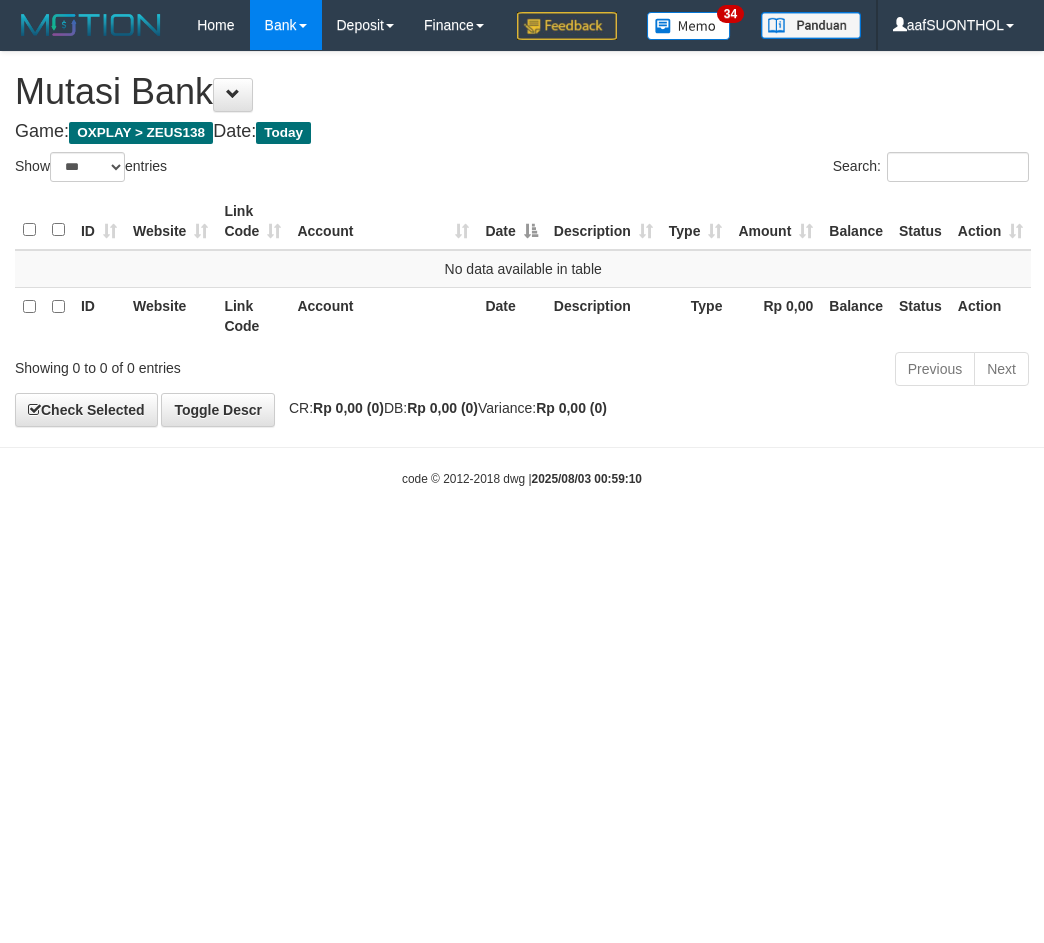 scroll, scrollTop: 0, scrollLeft: 0, axis: both 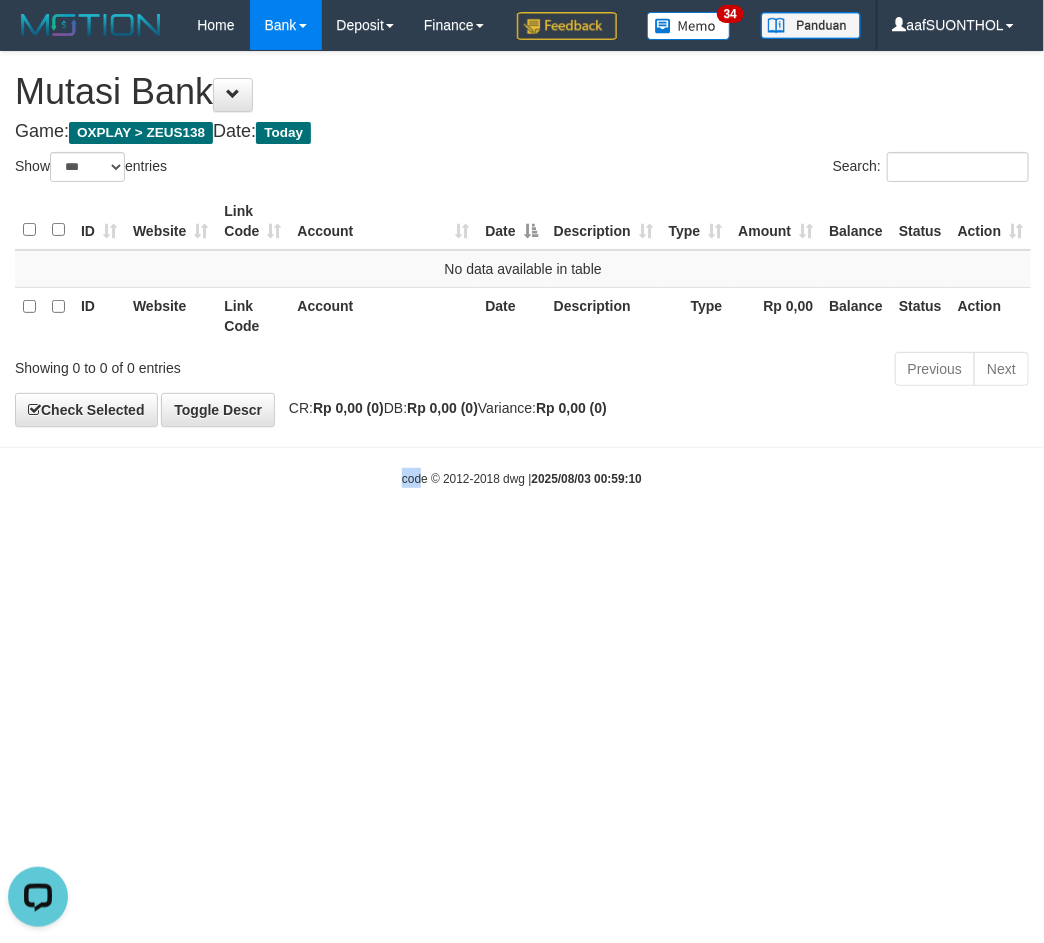 drag, startPoint x: 413, startPoint y: 673, endPoint x: 348, endPoint y: 636, distance: 74.793045 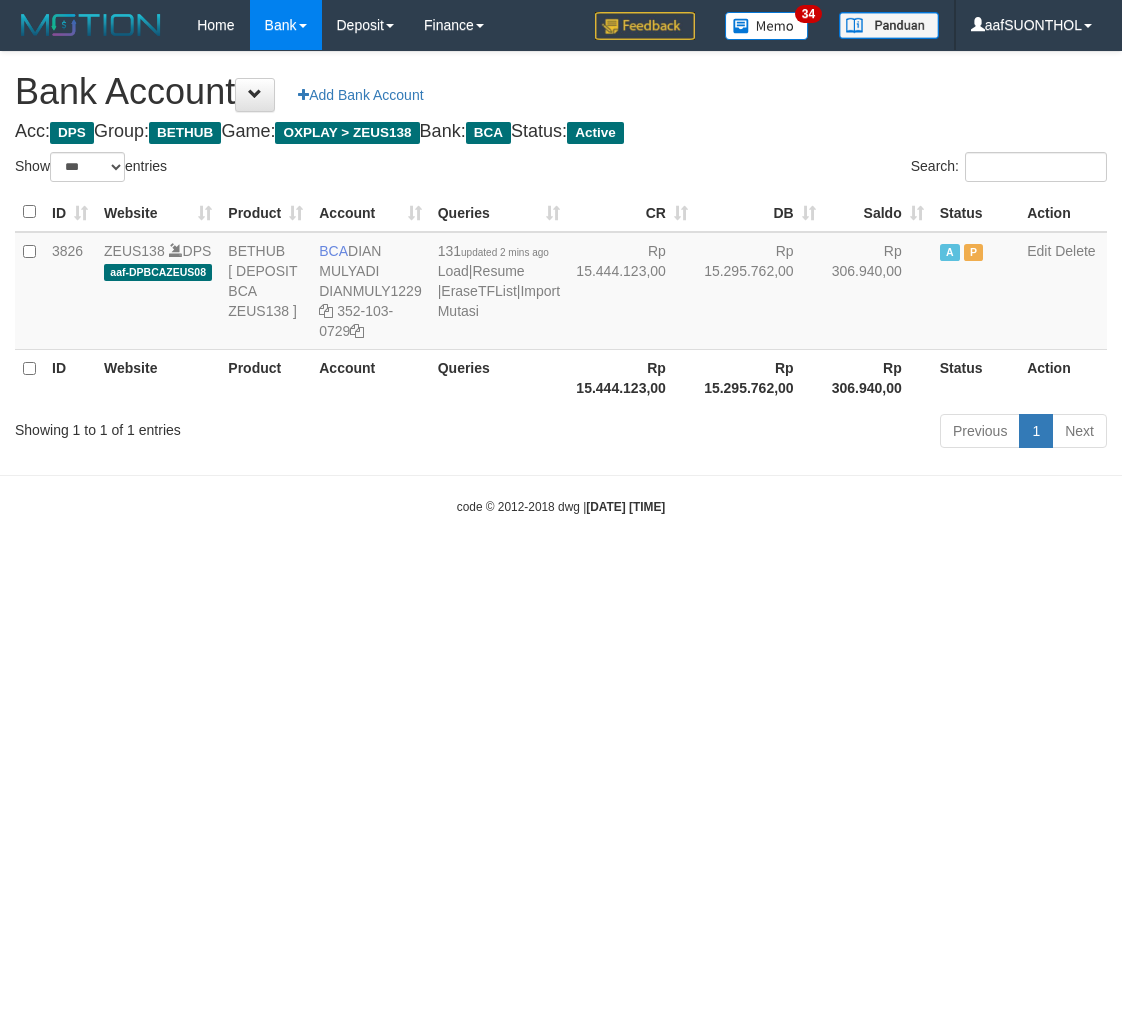 select on "***" 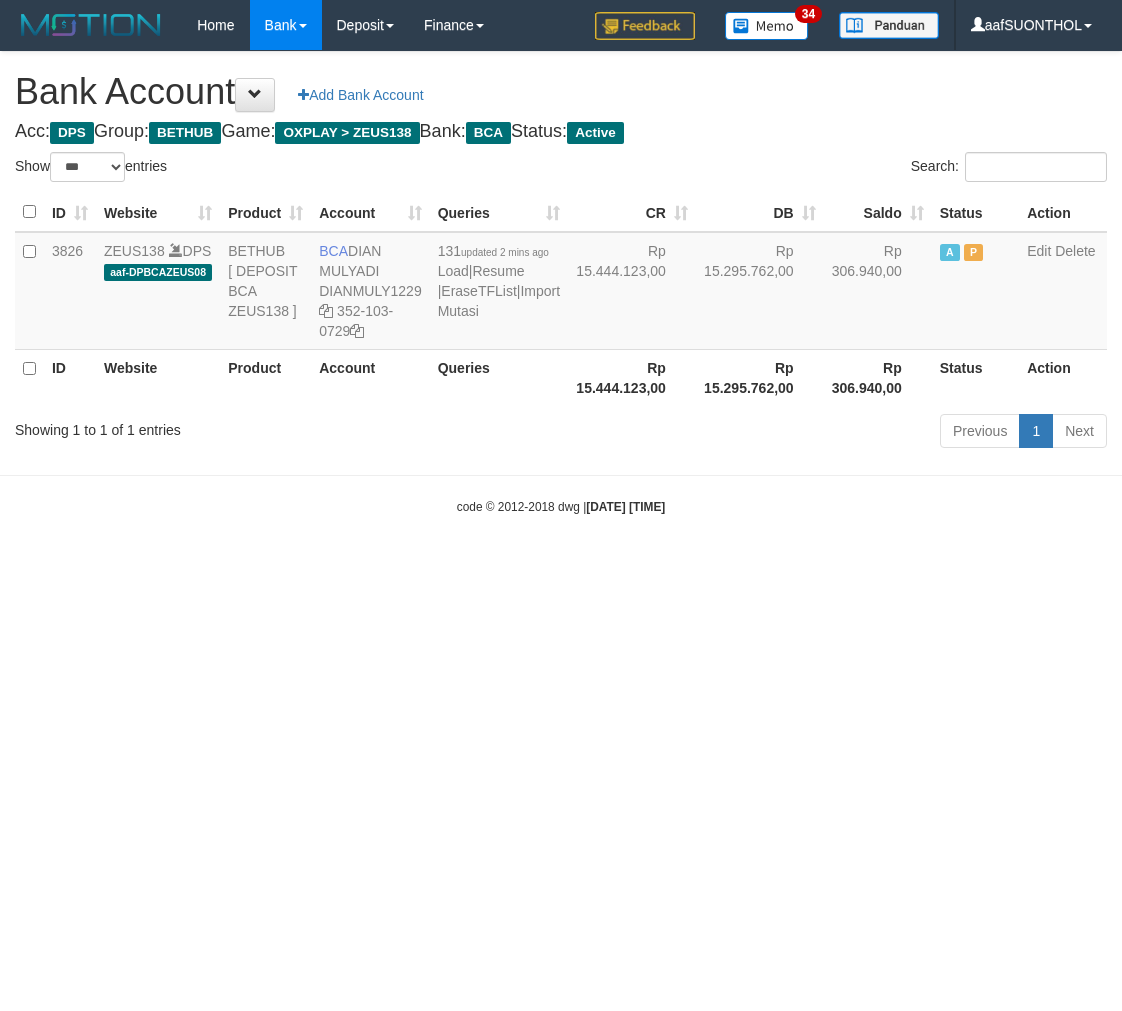 scroll, scrollTop: 0, scrollLeft: 0, axis: both 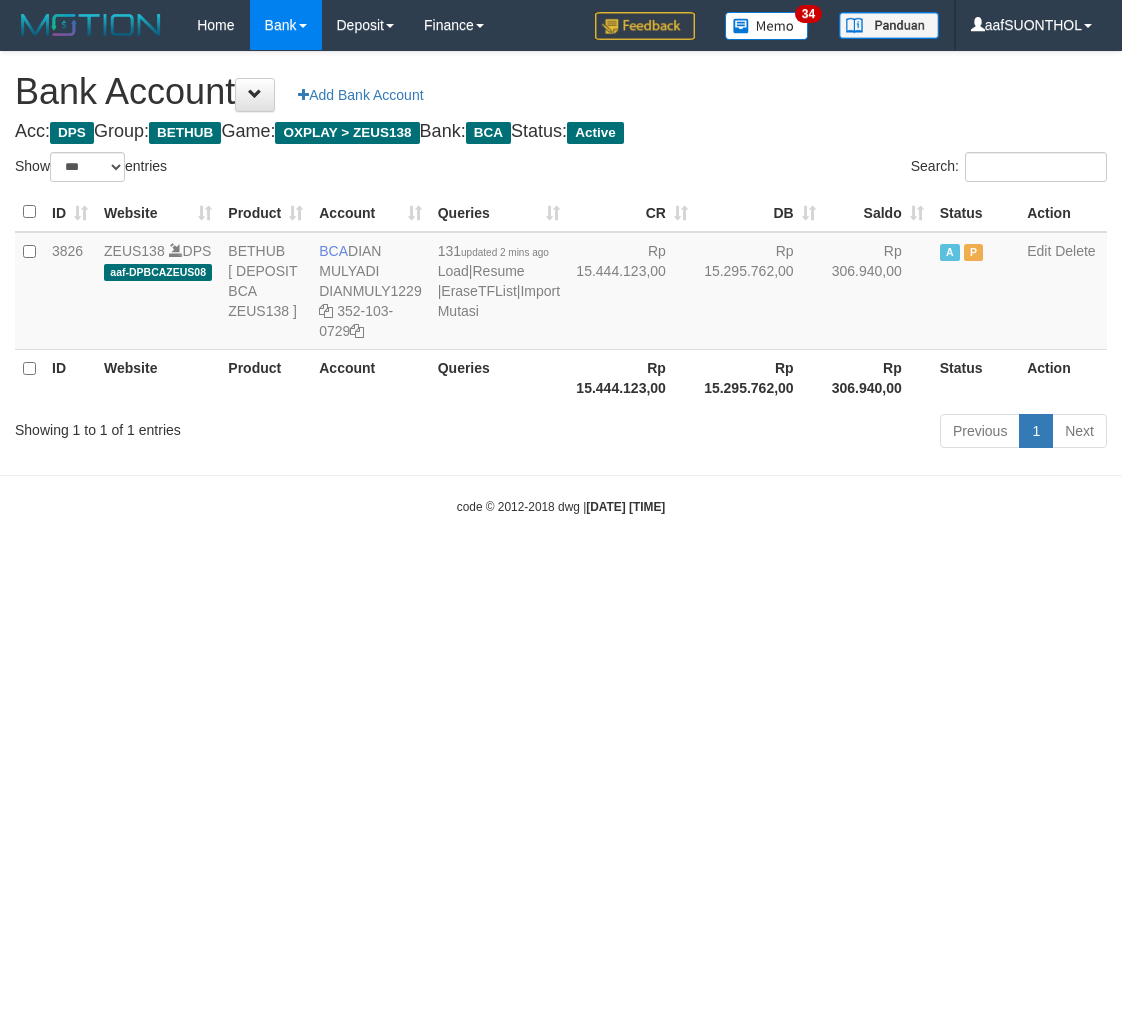 select on "***" 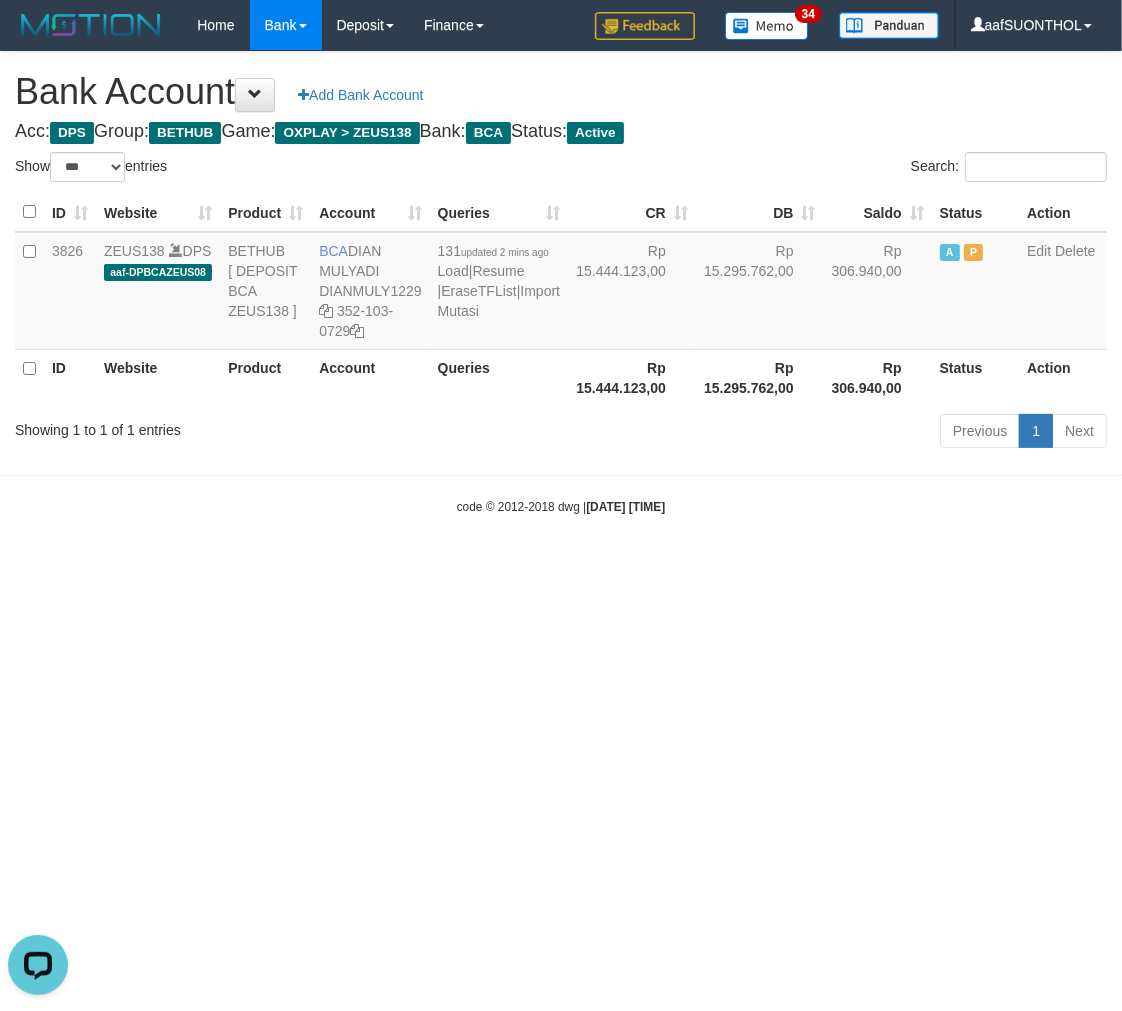 scroll, scrollTop: 0, scrollLeft: 0, axis: both 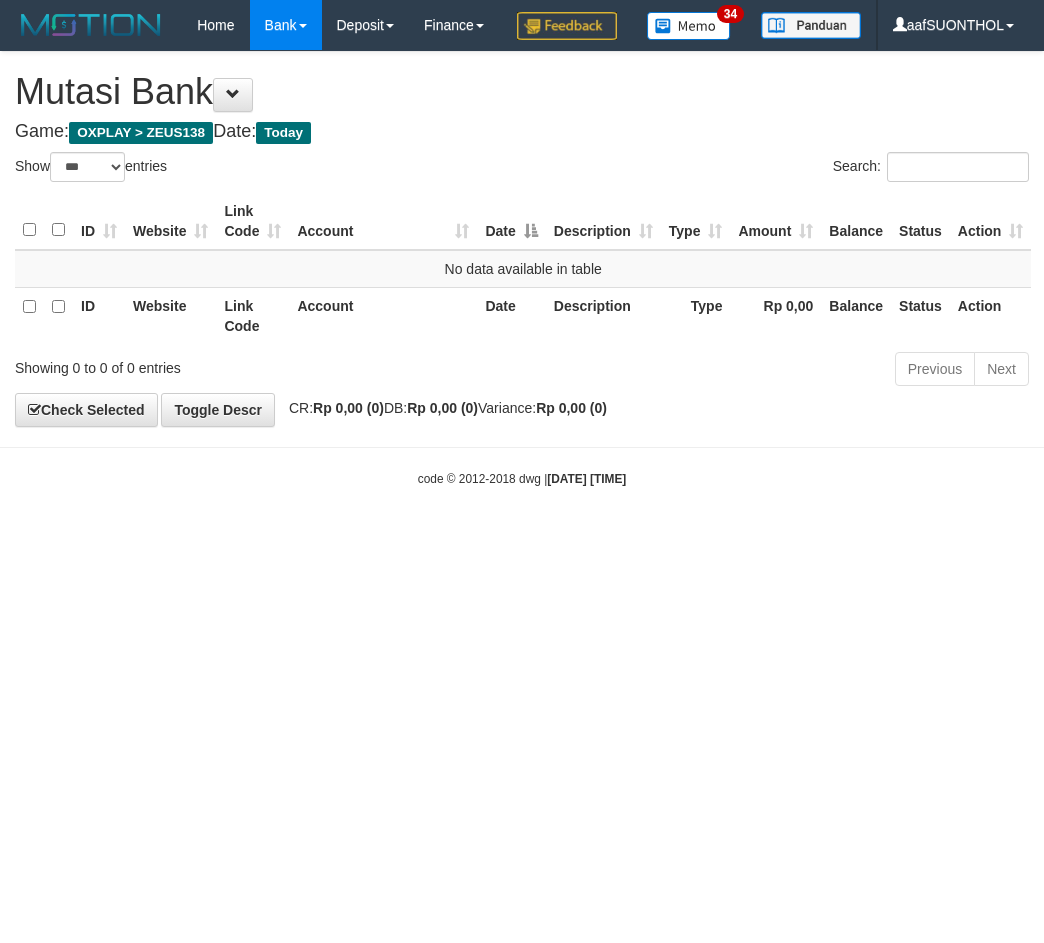 select on "***" 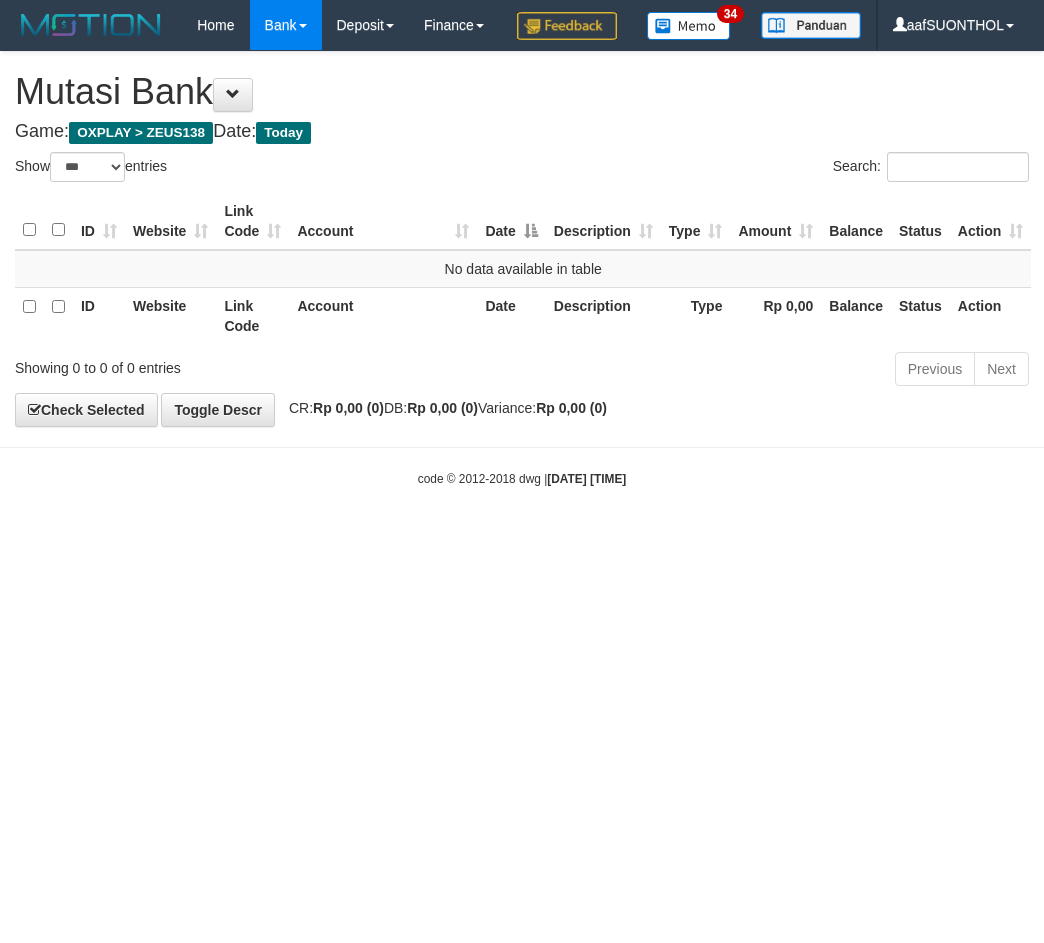 scroll, scrollTop: 0, scrollLeft: 0, axis: both 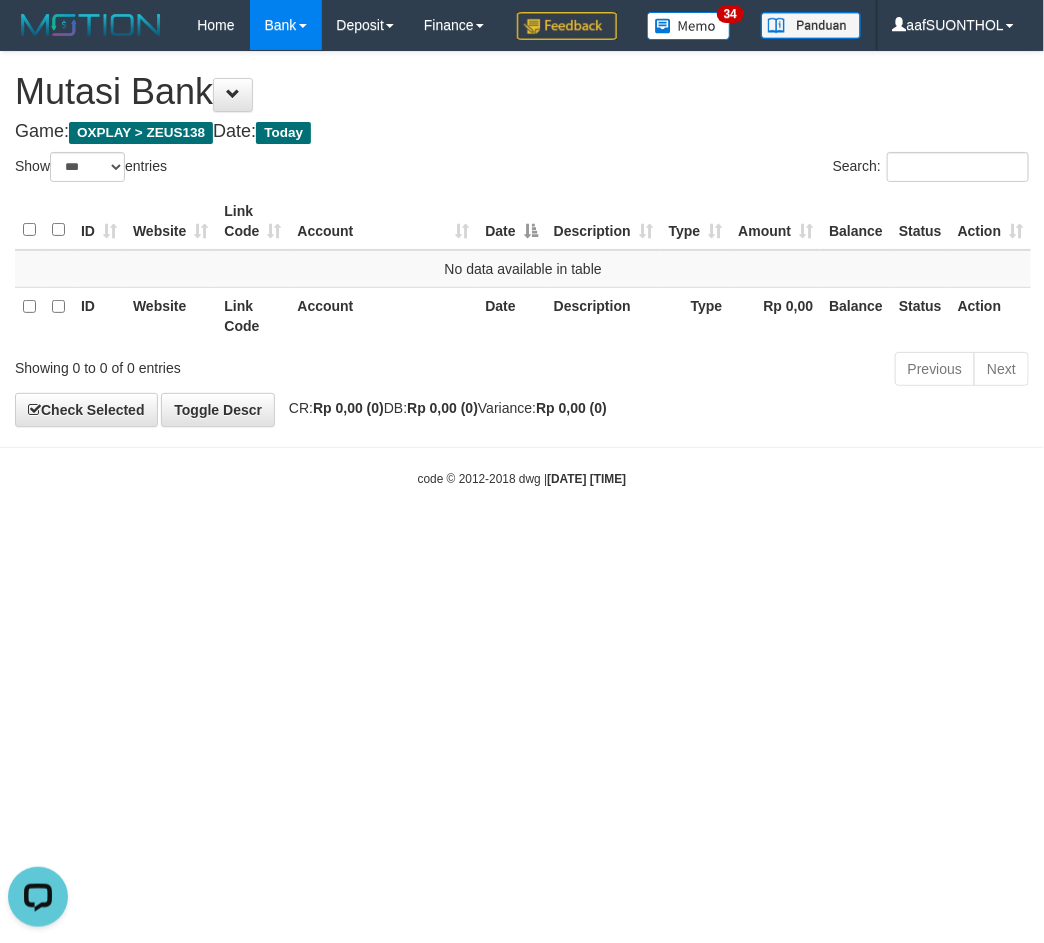 click on "Toggle navigation
Home
Bank
Account List
Load
By Website
Group
[OXPLAY]													ZEUS138
By Load Group (DPS)
Sync" at bounding box center (522, 269) 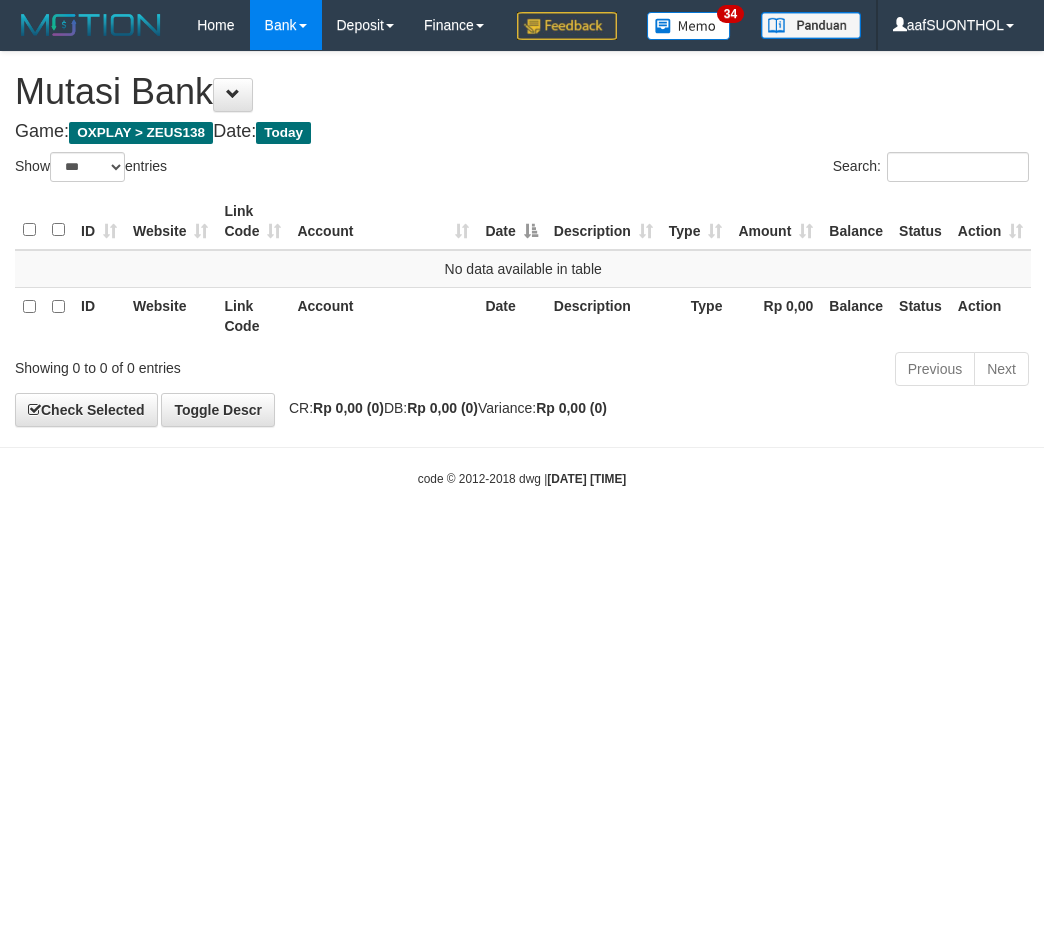 select on "***" 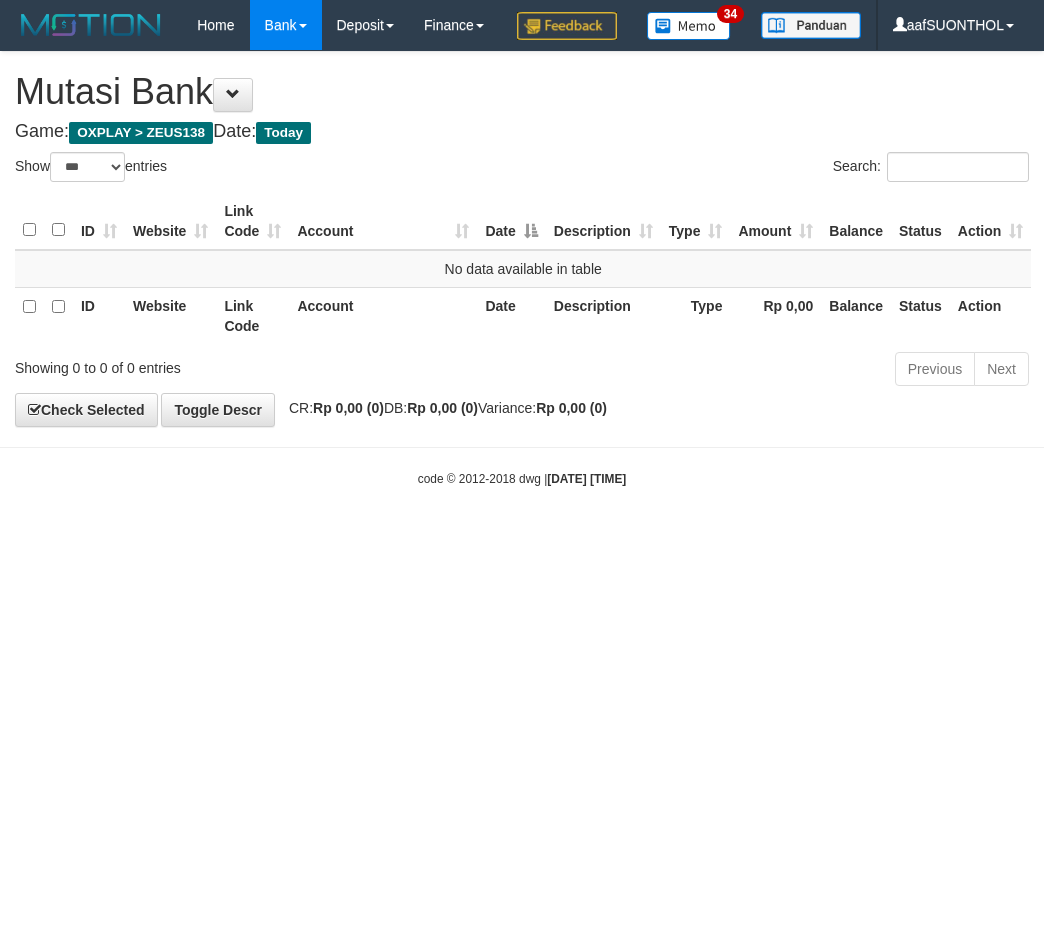 scroll, scrollTop: 0, scrollLeft: 0, axis: both 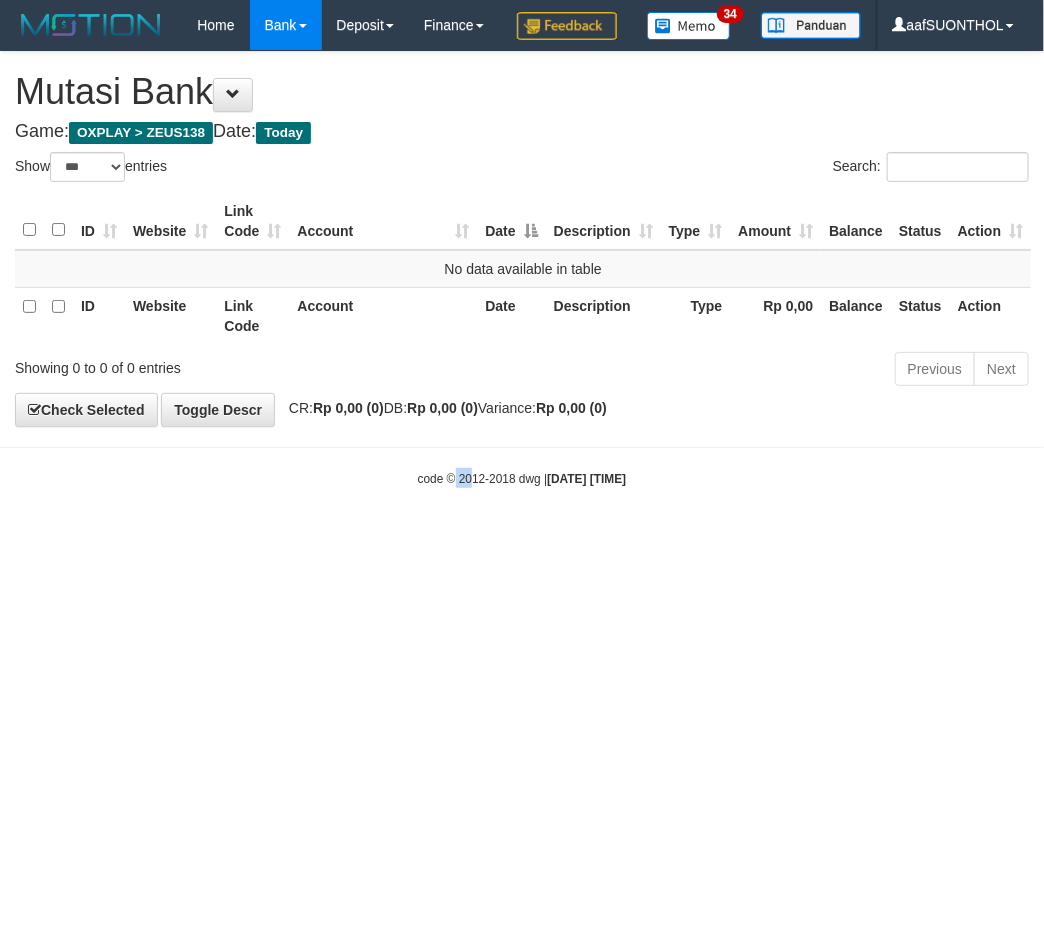 drag, startPoint x: 454, startPoint y: 668, endPoint x: 424, endPoint y: 661, distance: 30.805843 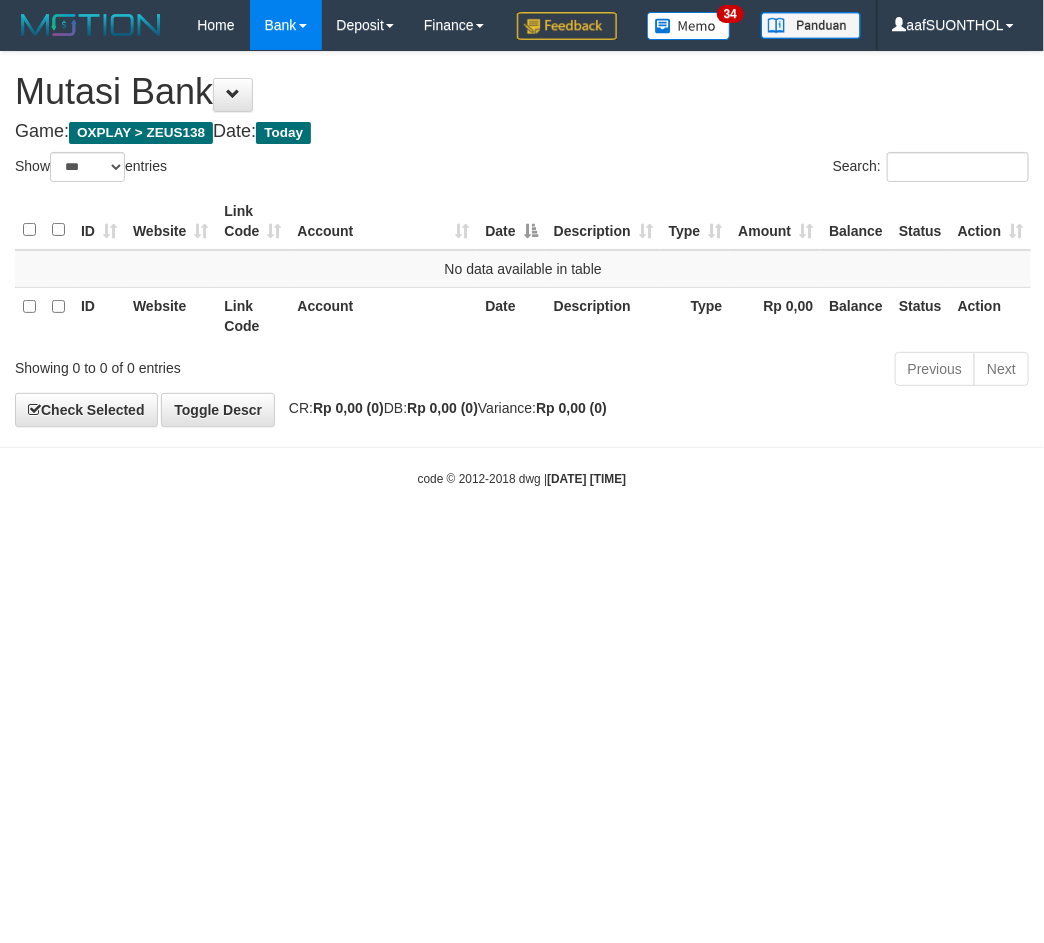 drag, startPoint x: 405, startPoint y: 654, endPoint x: 487, endPoint y: 767, distance: 139.61734 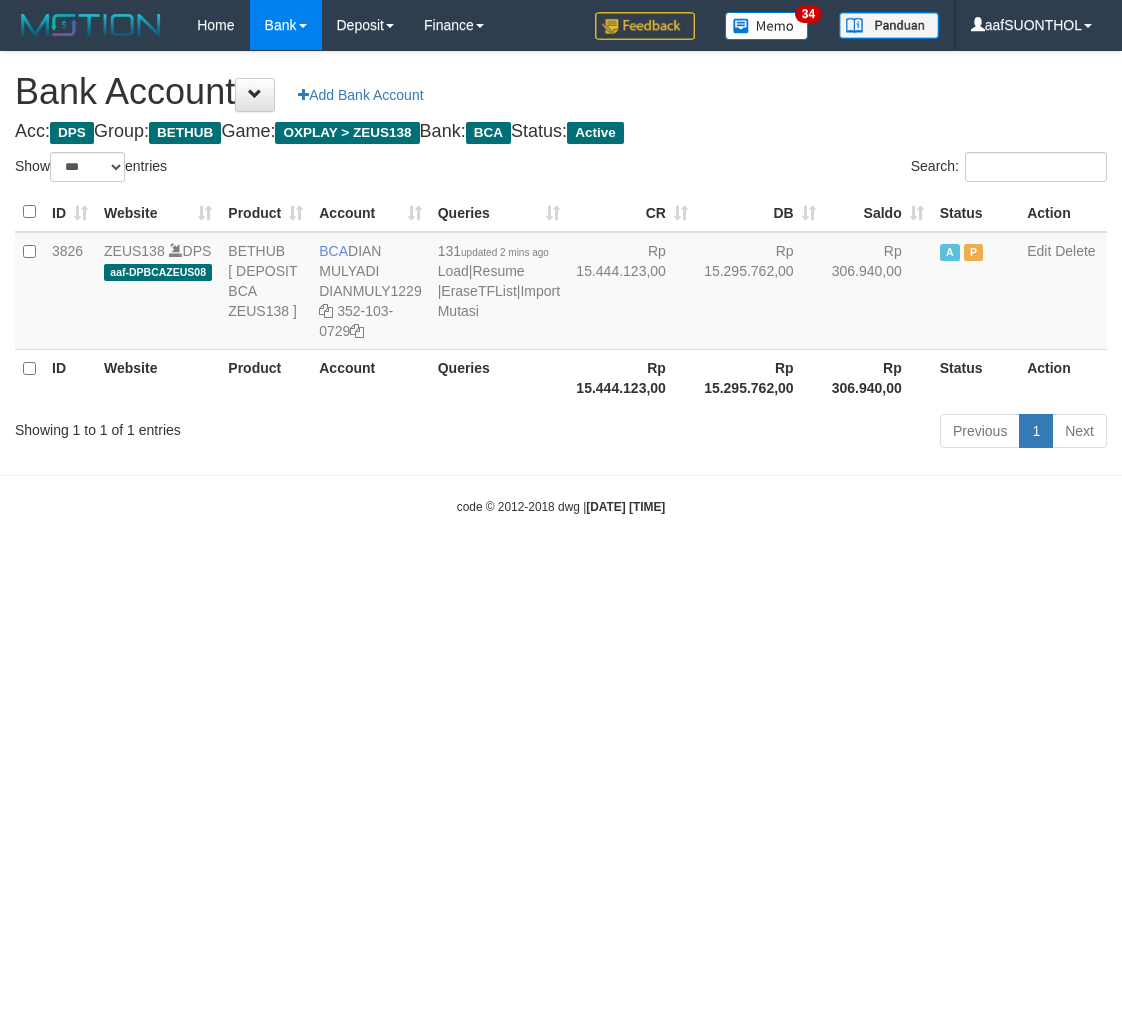 select on "***" 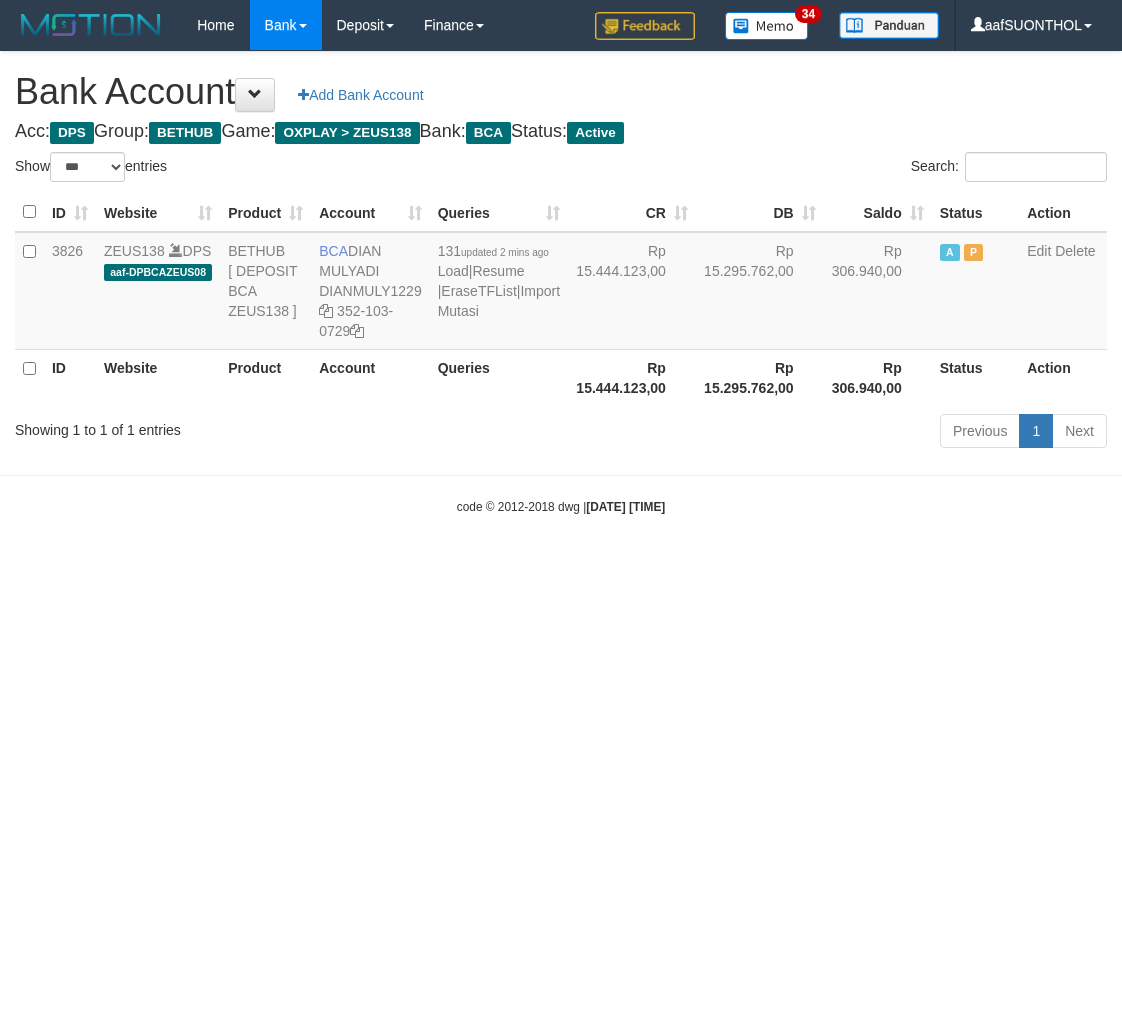 scroll, scrollTop: 0, scrollLeft: 0, axis: both 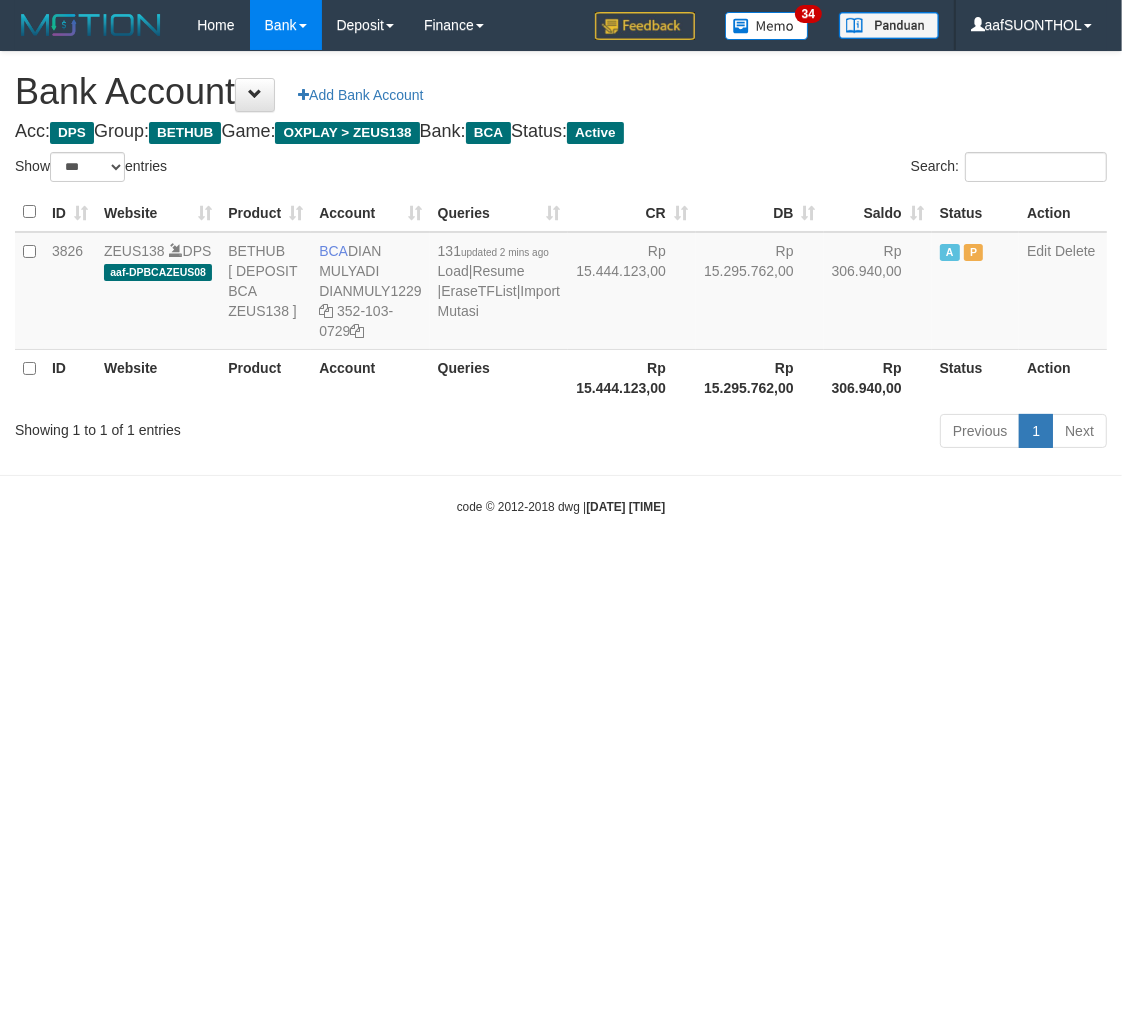 click on "Toggle navigation
Home
Bank
Account List
Load
By Website
Group
[OXPLAY]													ZEUS138
By Load Group (DPS)
Sync" at bounding box center (561, 283) 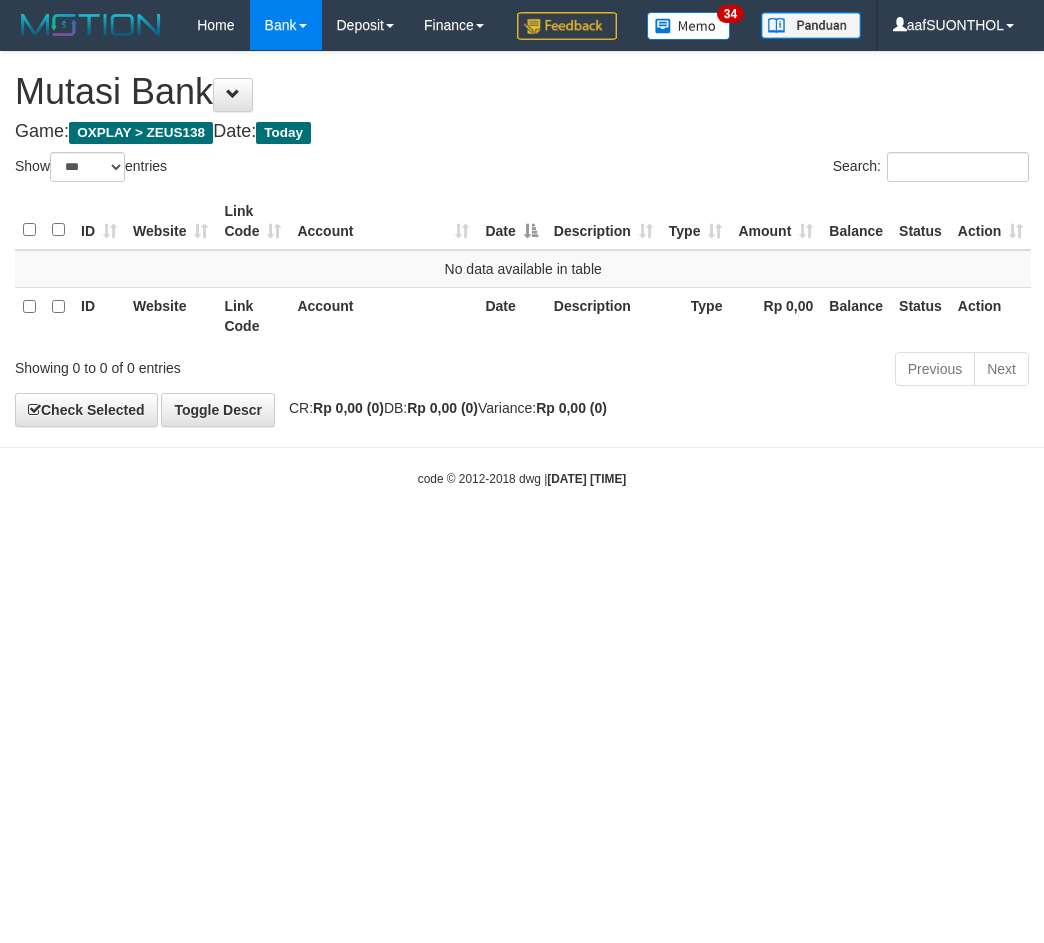 select on "***" 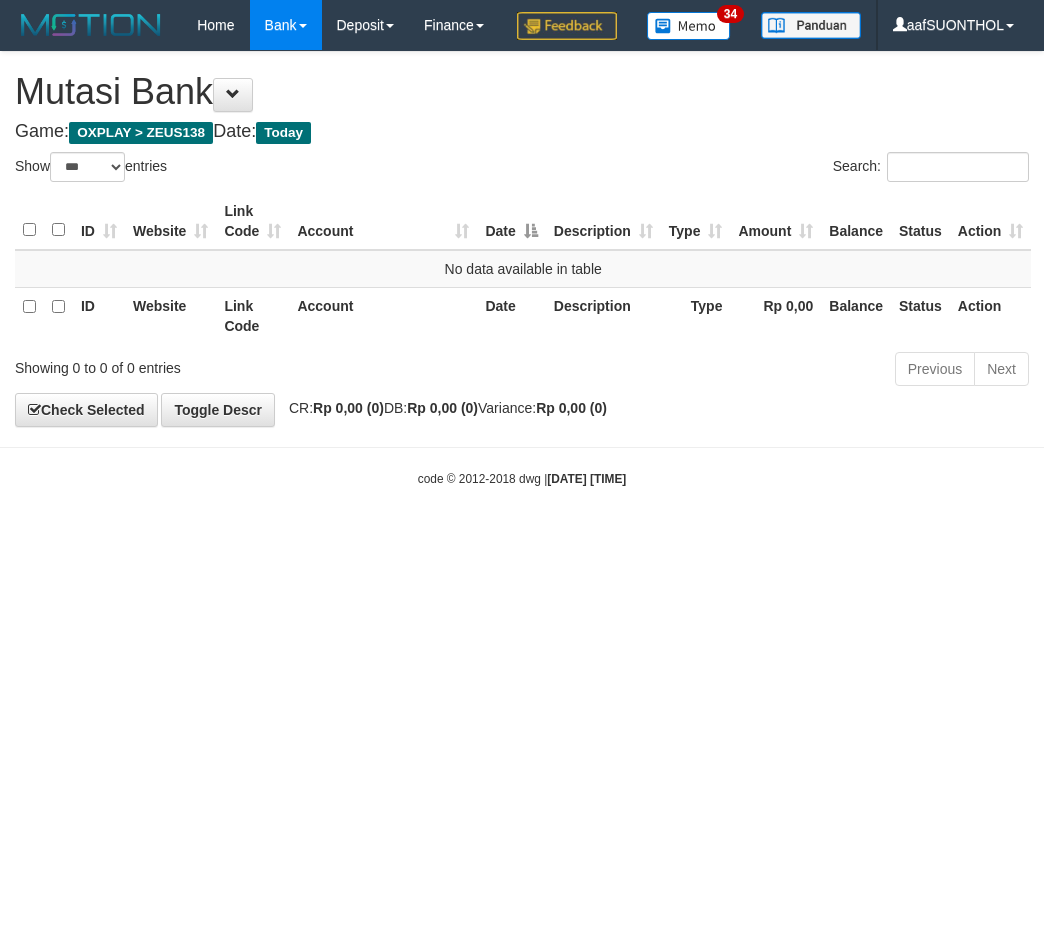 scroll, scrollTop: 0, scrollLeft: 0, axis: both 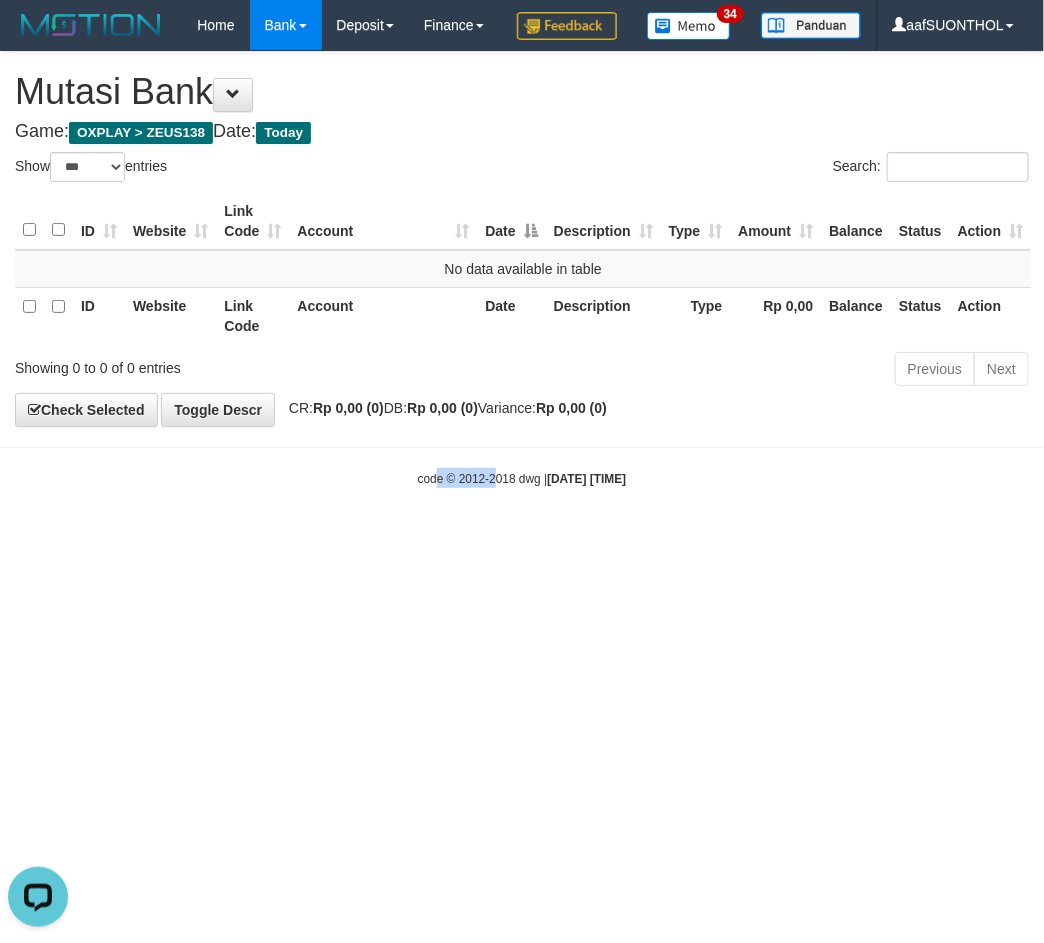 drag, startPoint x: 420, startPoint y: 618, endPoint x: 431, endPoint y: 632, distance: 17.804493 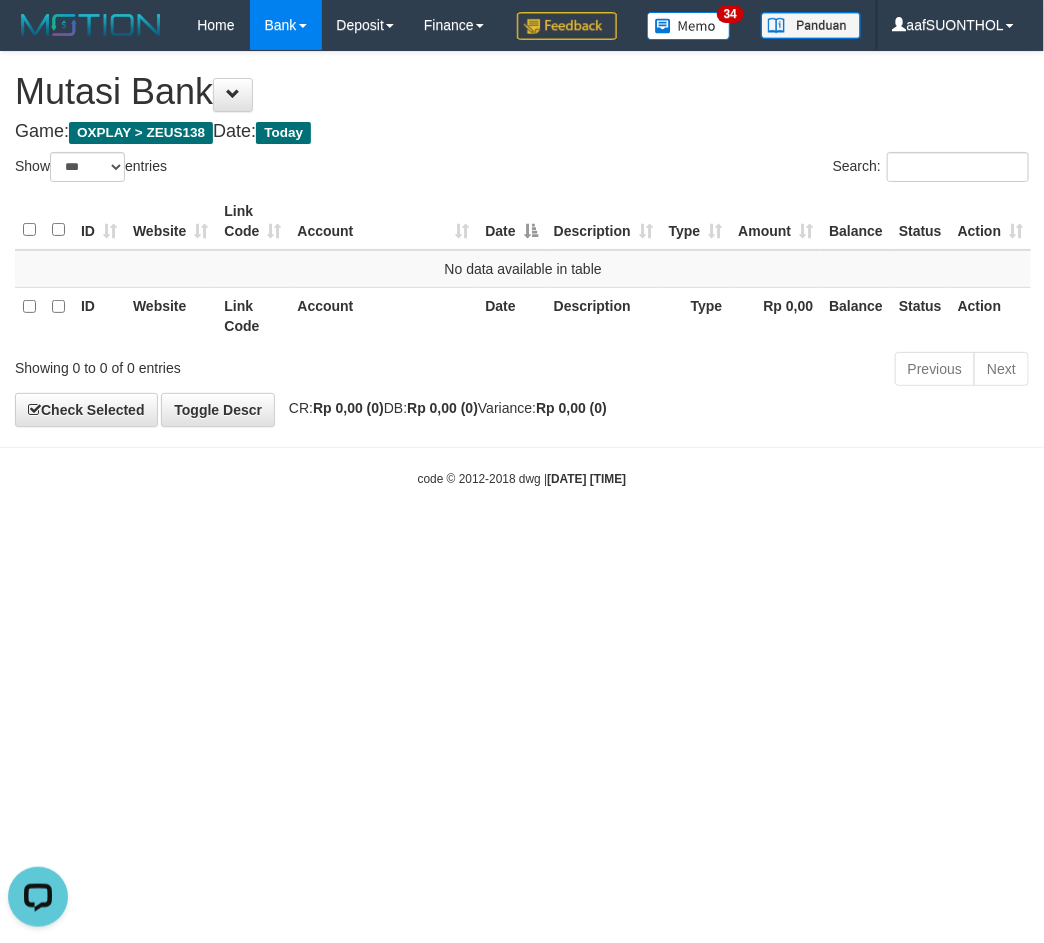drag, startPoint x: 356, startPoint y: 625, endPoint x: 114, endPoint y: 544, distance: 255.196 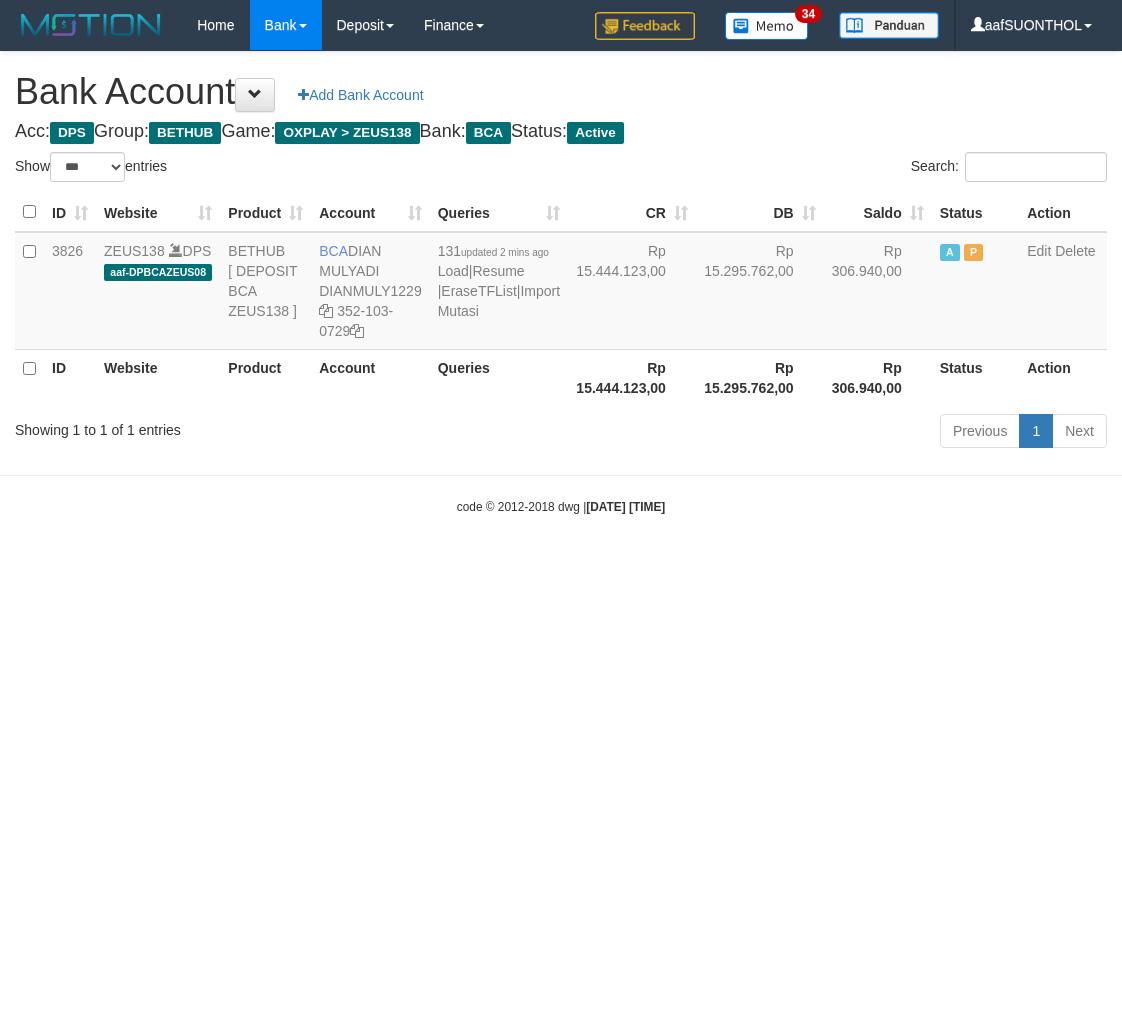 select on "***" 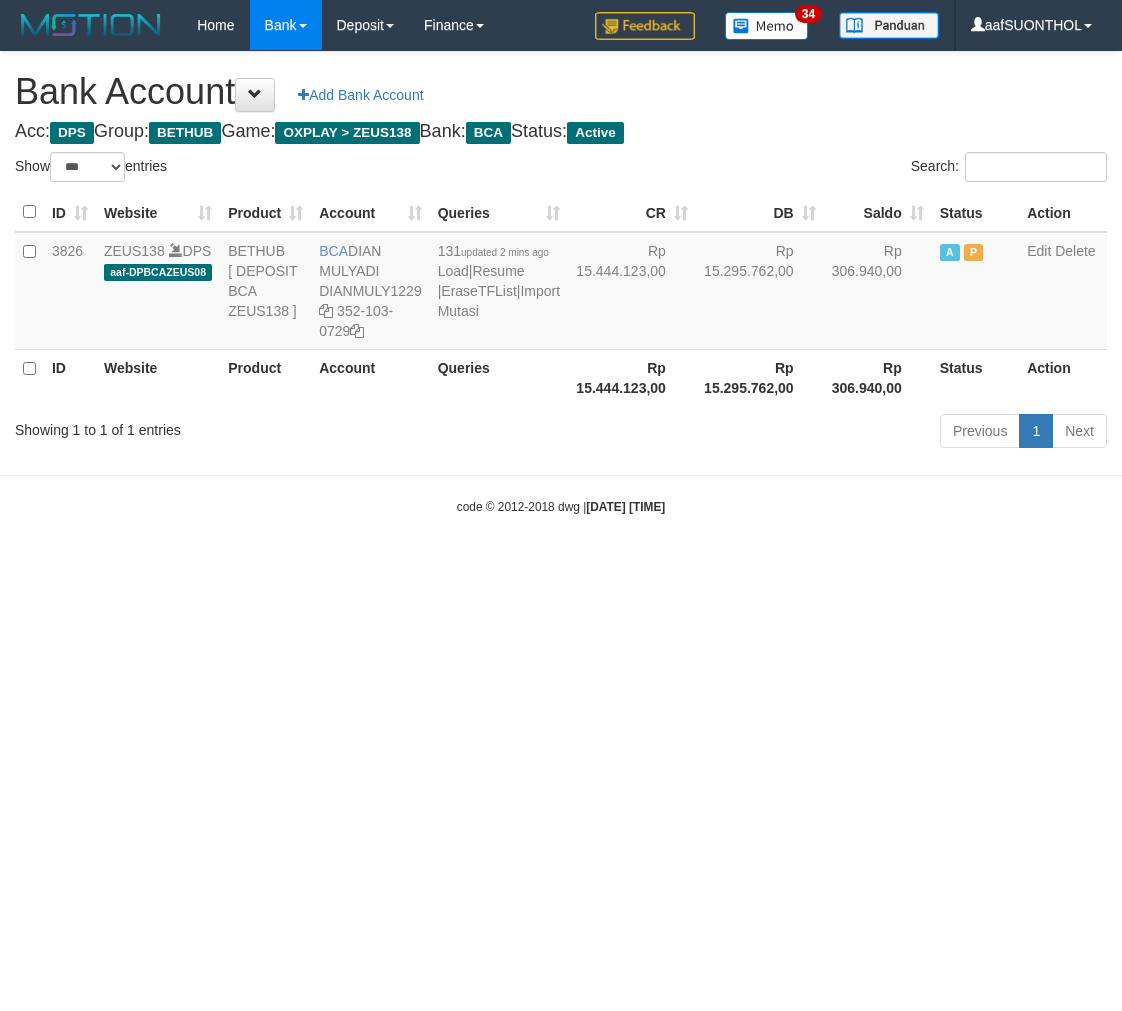 scroll, scrollTop: 0, scrollLeft: 0, axis: both 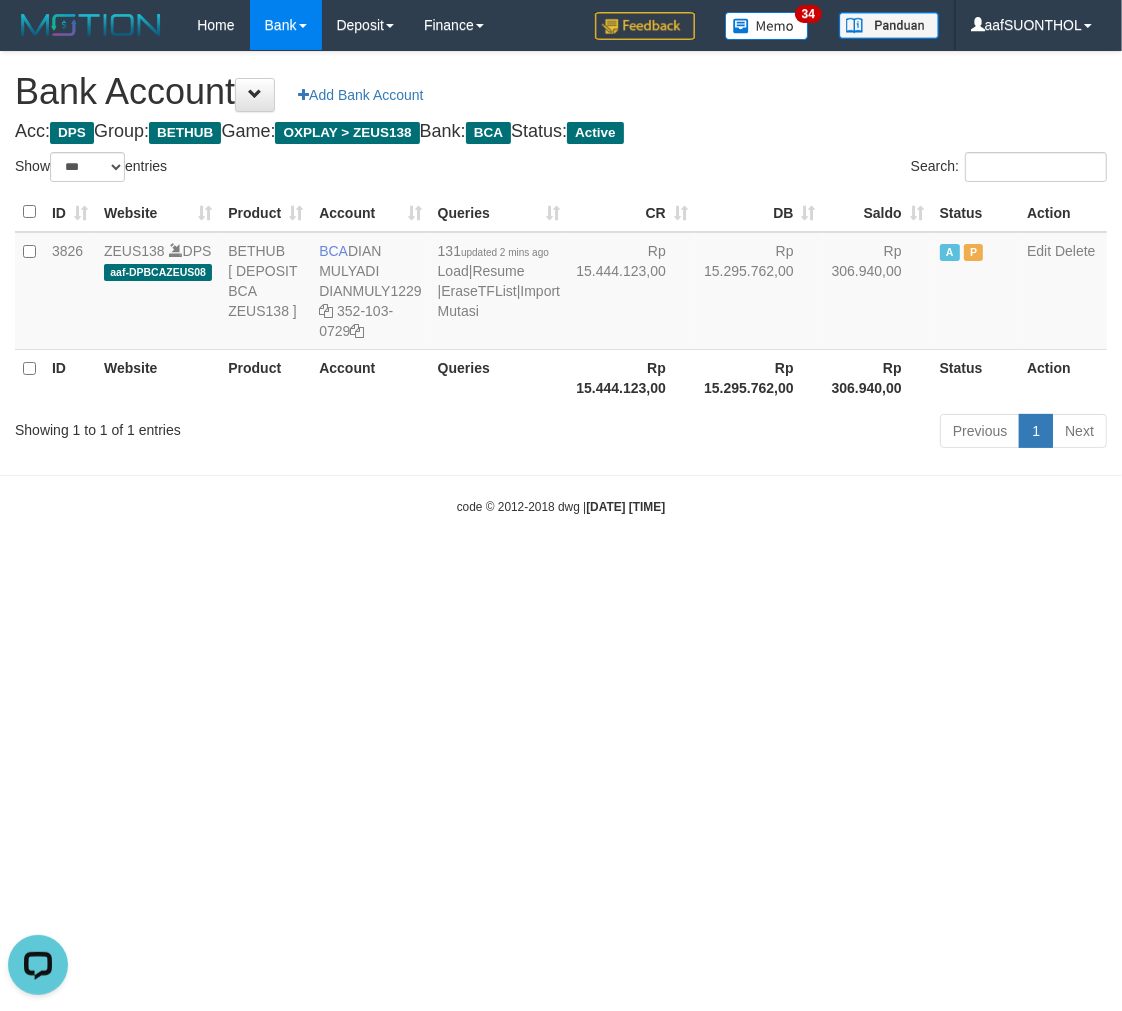 drag, startPoint x: 723, startPoint y: 725, endPoint x: 734, endPoint y: 743, distance: 21.095022 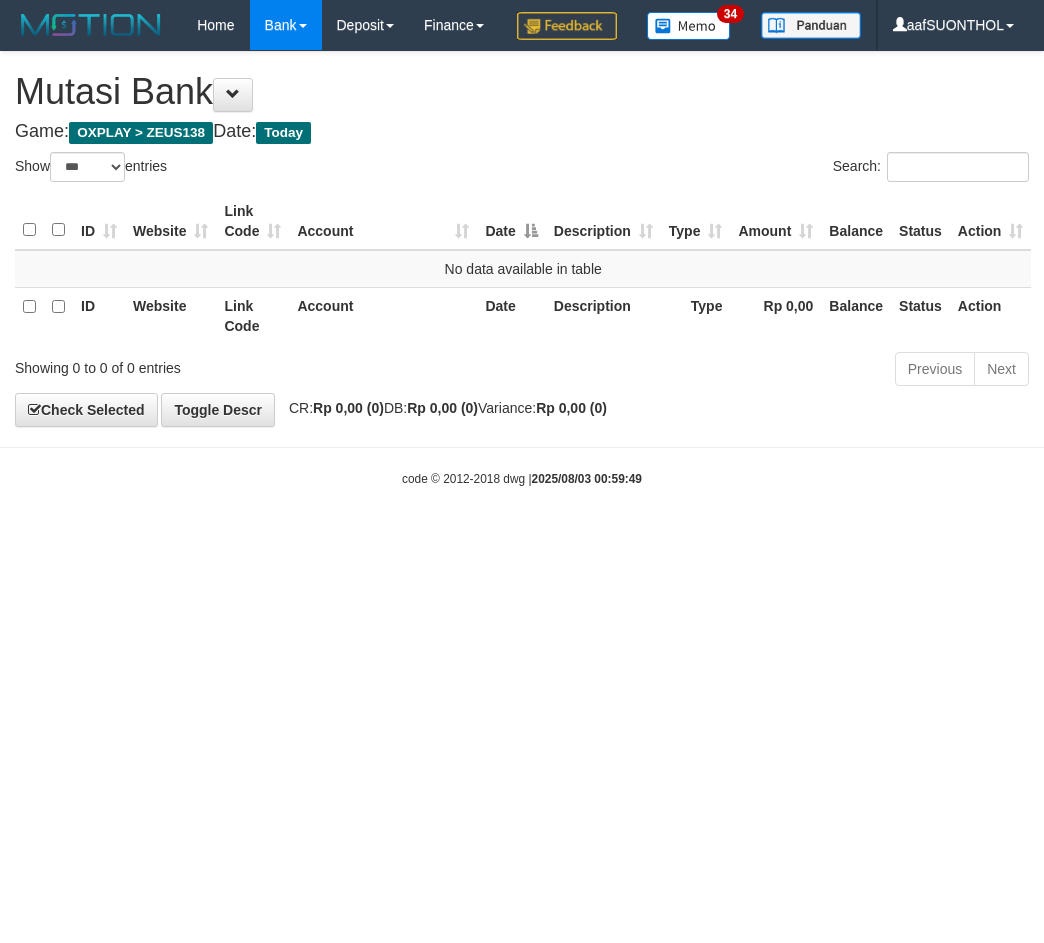 select on "***" 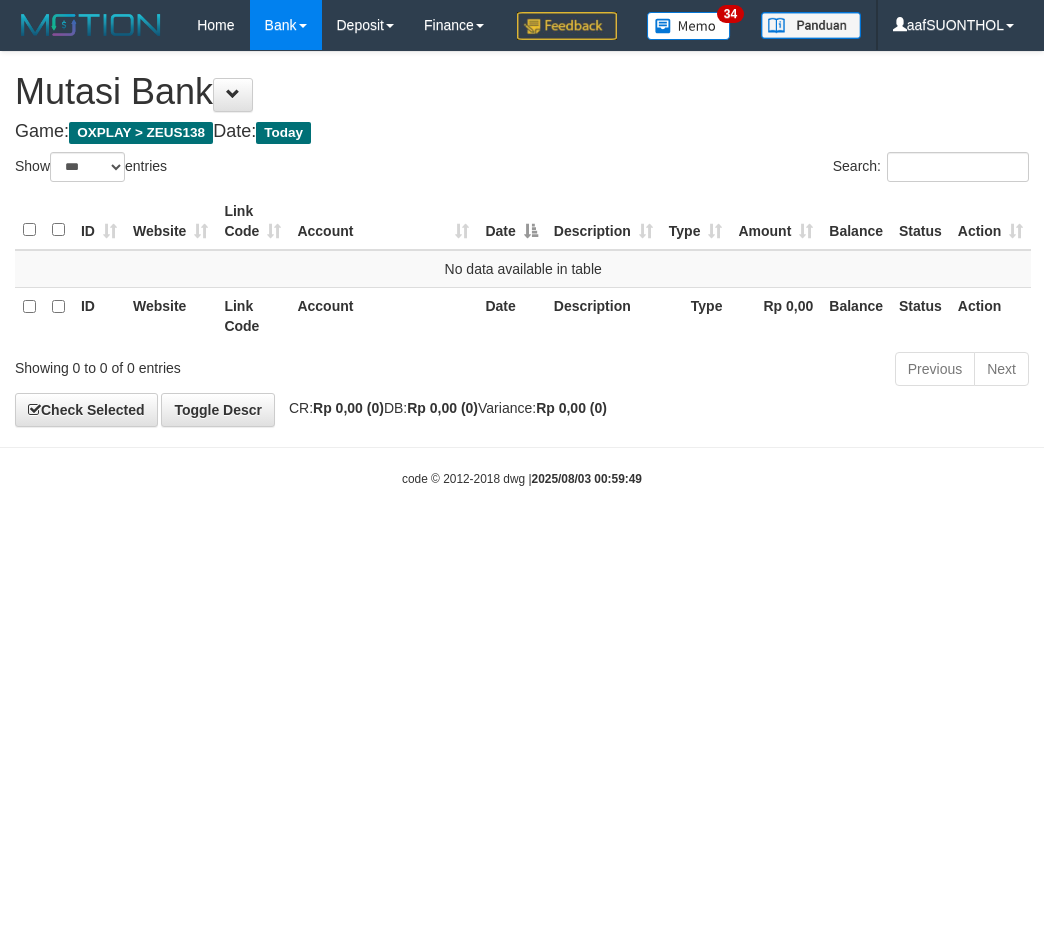 scroll, scrollTop: 0, scrollLeft: 0, axis: both 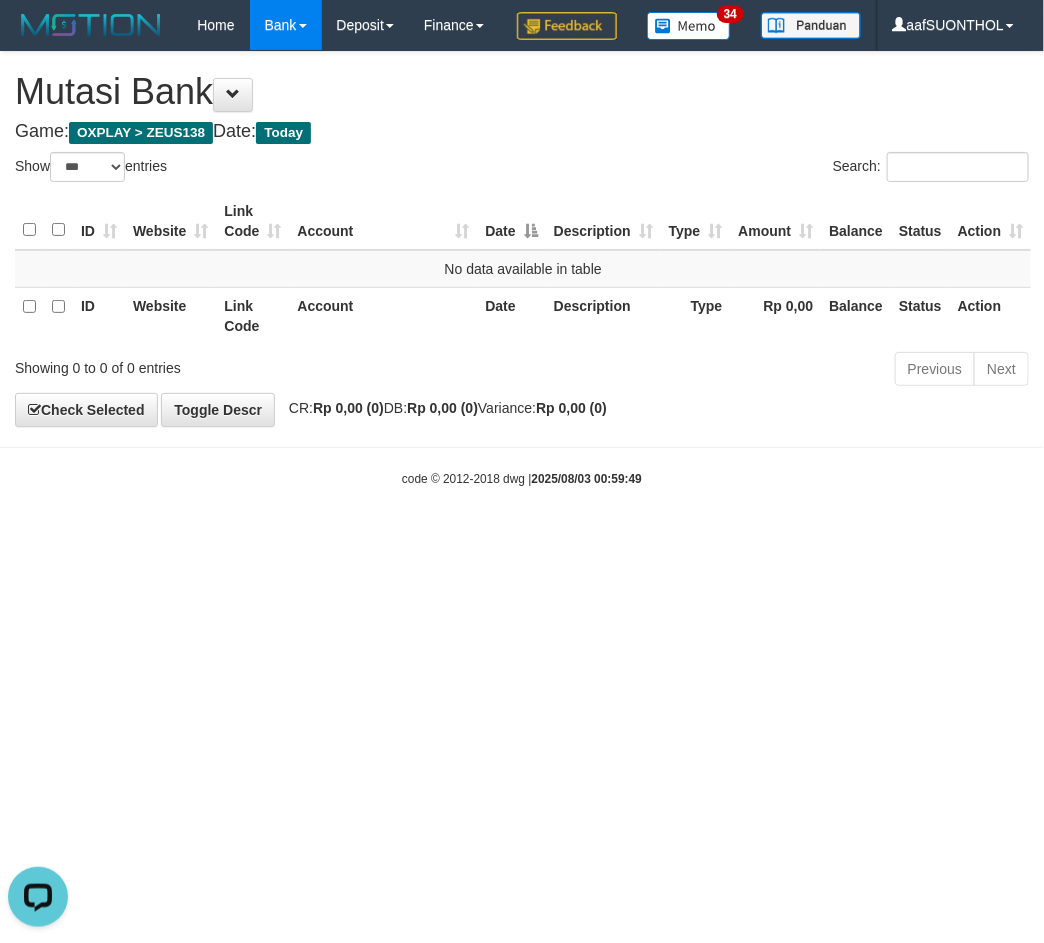 click on "Toggle navigation
Home
Bank
Account List
Load
By Website
Group
[OXPLAY]													ZEUS138
By Load Group (DPS)
Sync" at bounding box center (522, 269) 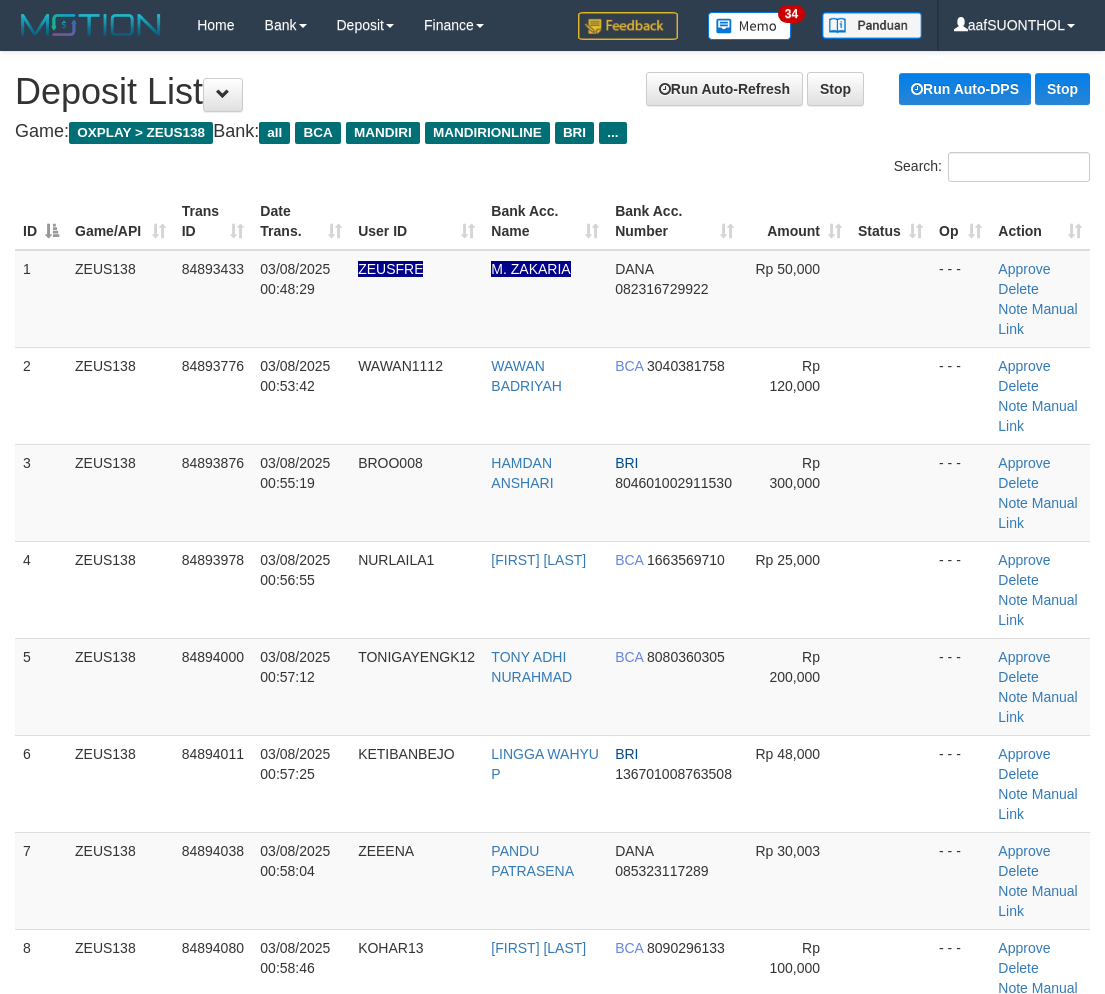 scroll, scrollTop: 62, scrollLeft: 0, axis: vertical 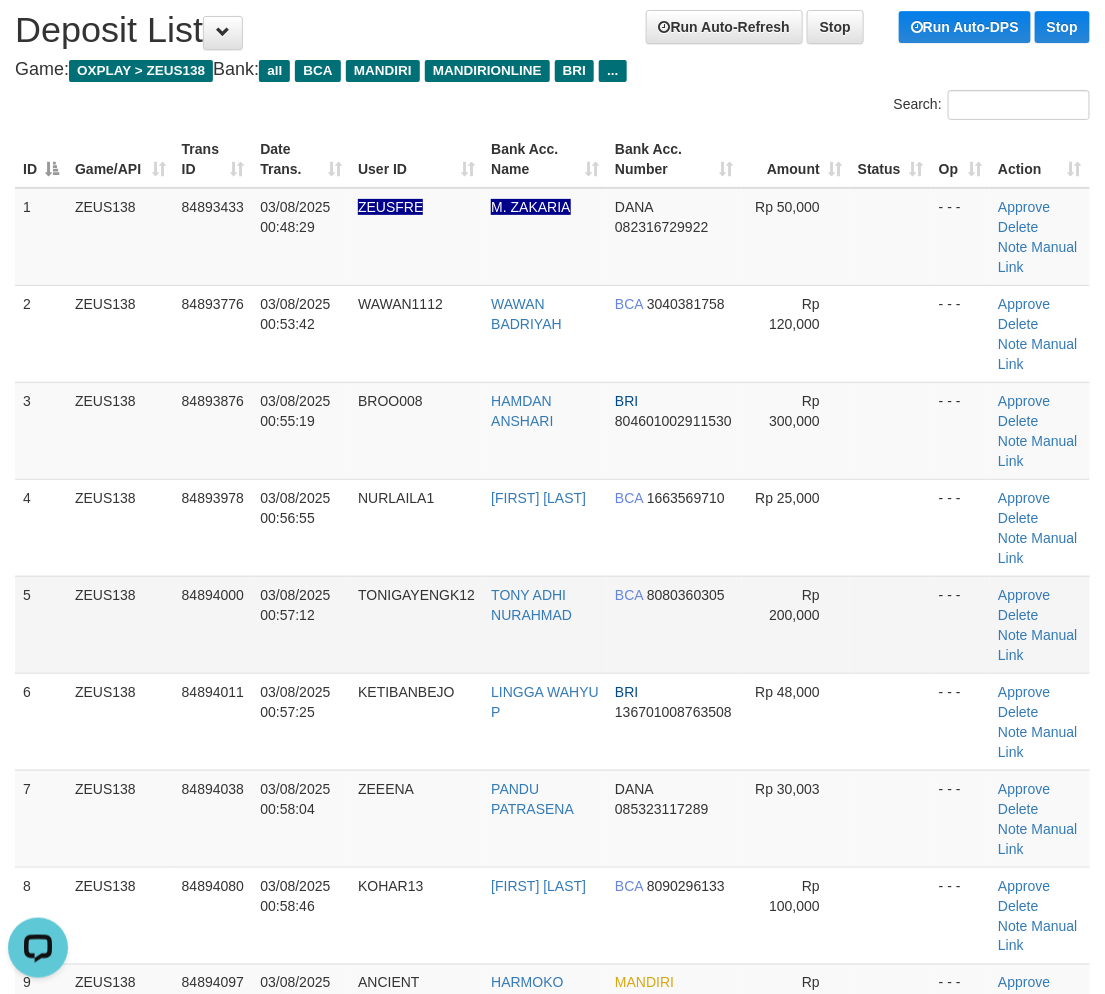 drag, startPoint x: 913, startPoint y: 651, endPoint x: 923, endPoint y: 665, distance: 17.20465 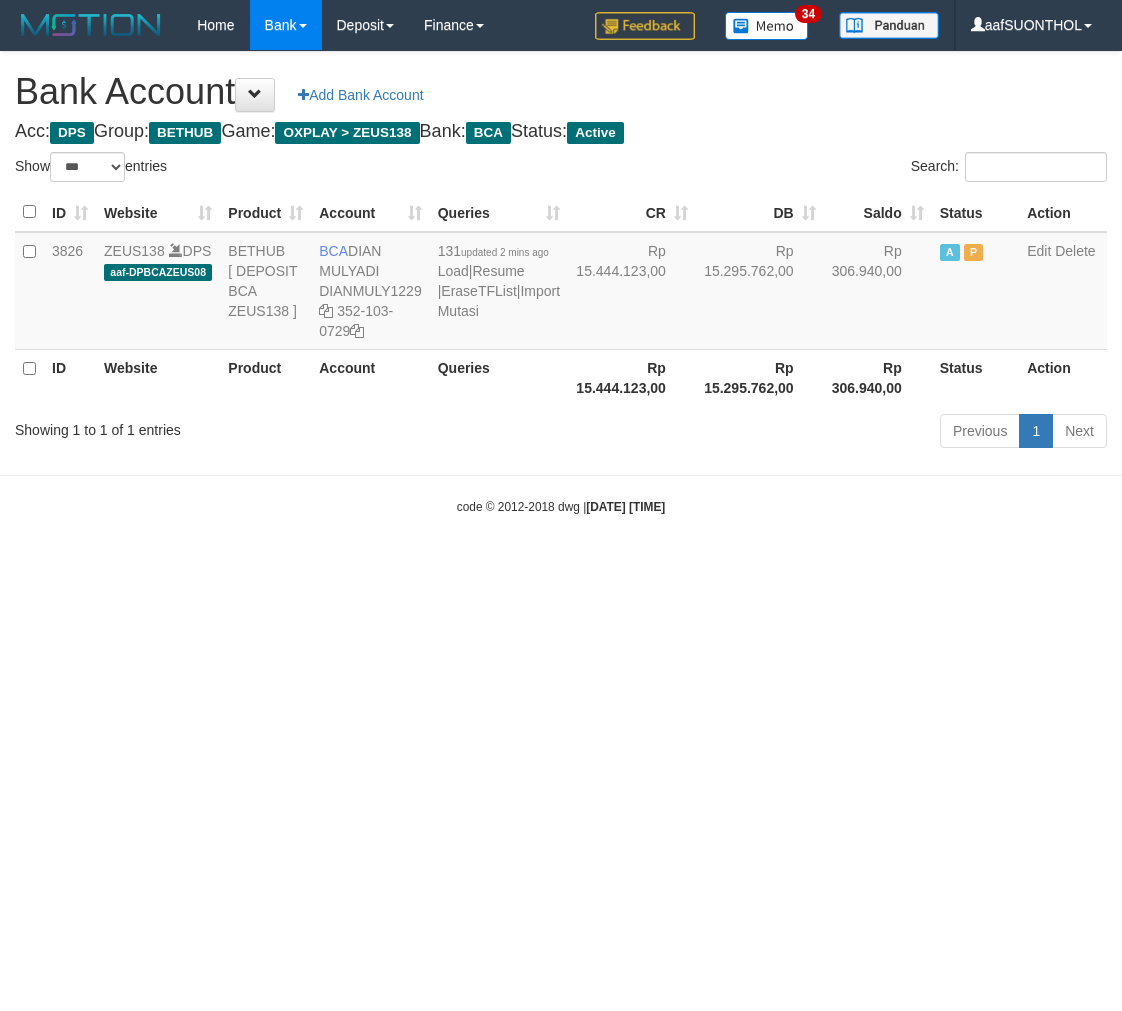 select on "***" 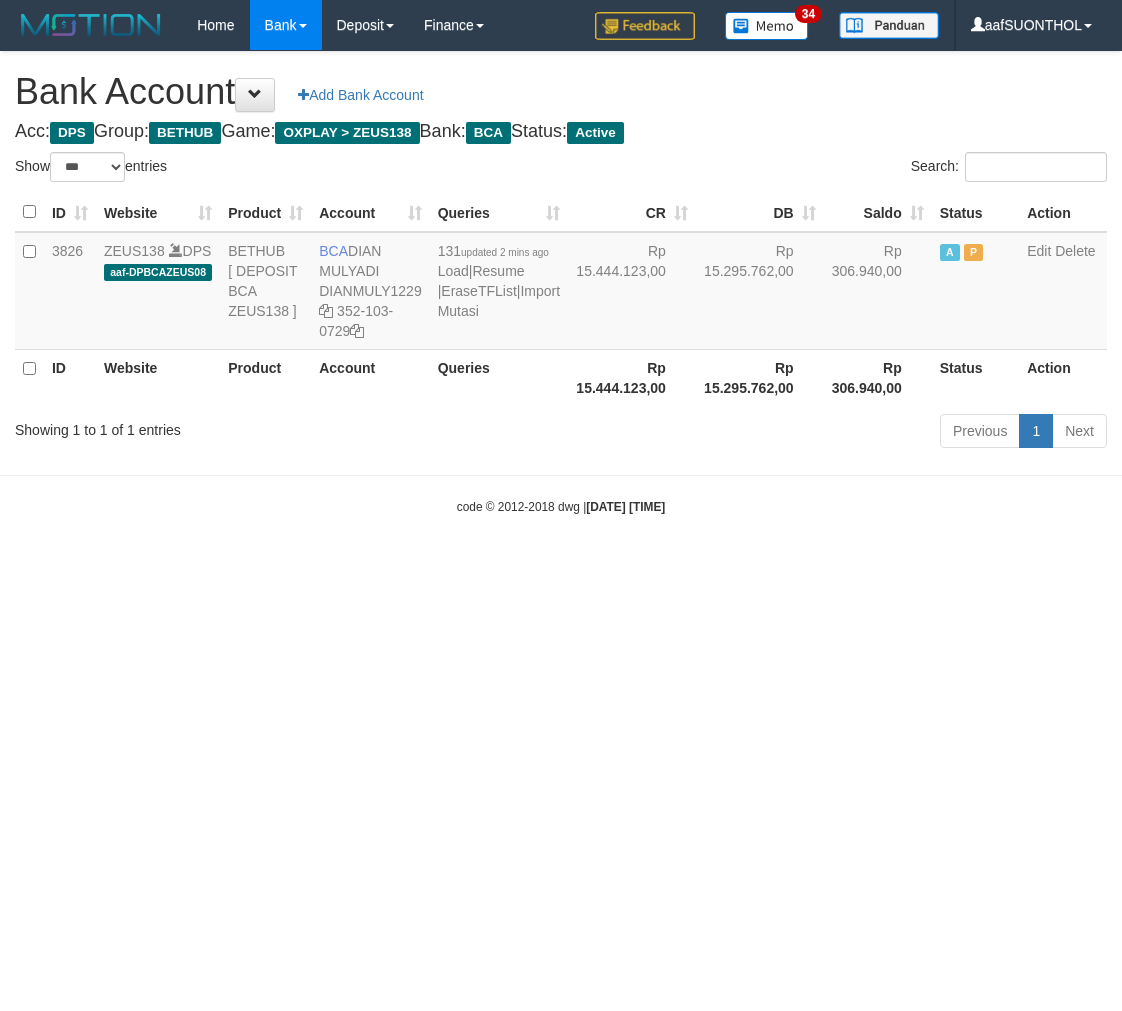 scroll, scrollTop: 0, scrollLeft: 0, axis: both 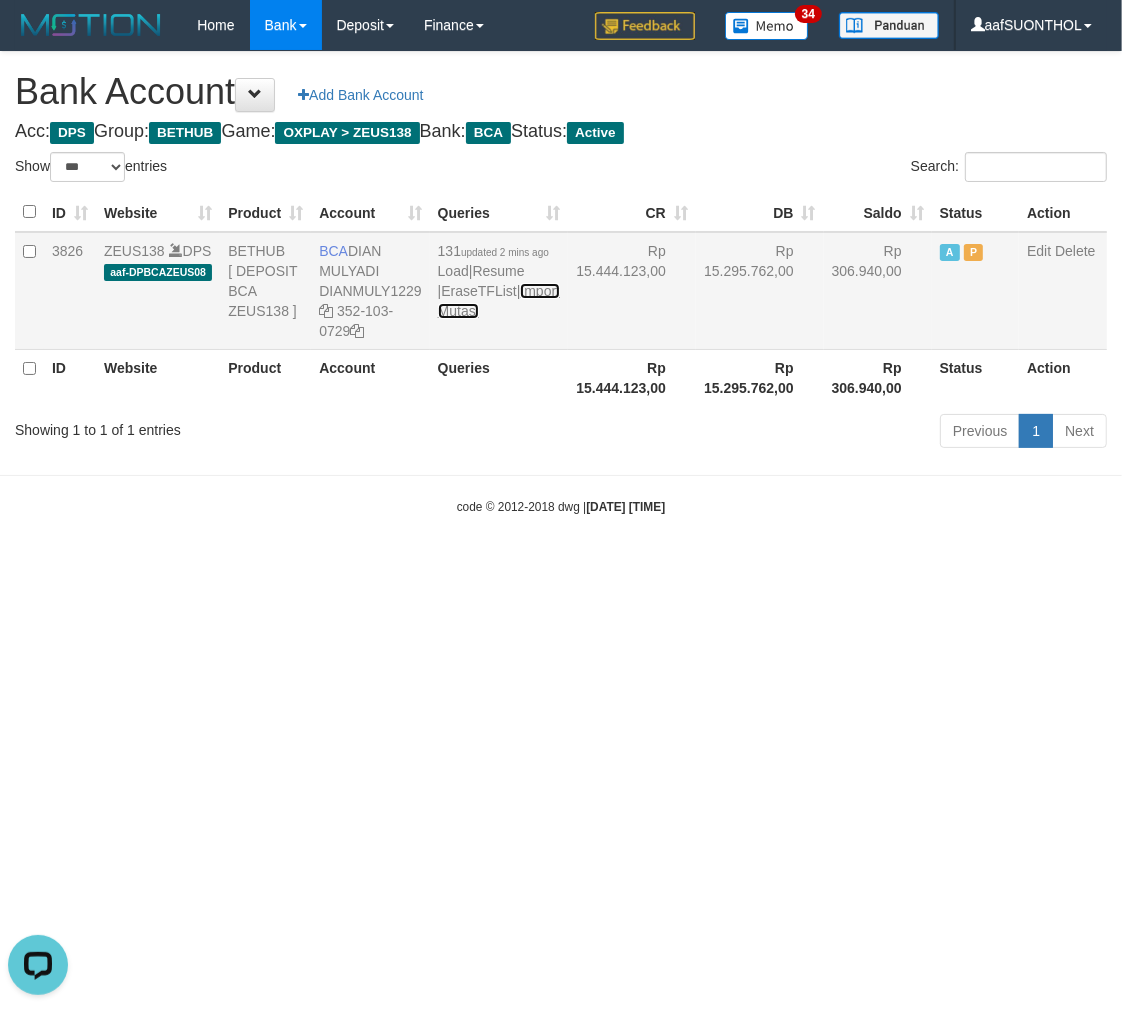 click on "Import Mutasi" at bounding box center [499, 301] 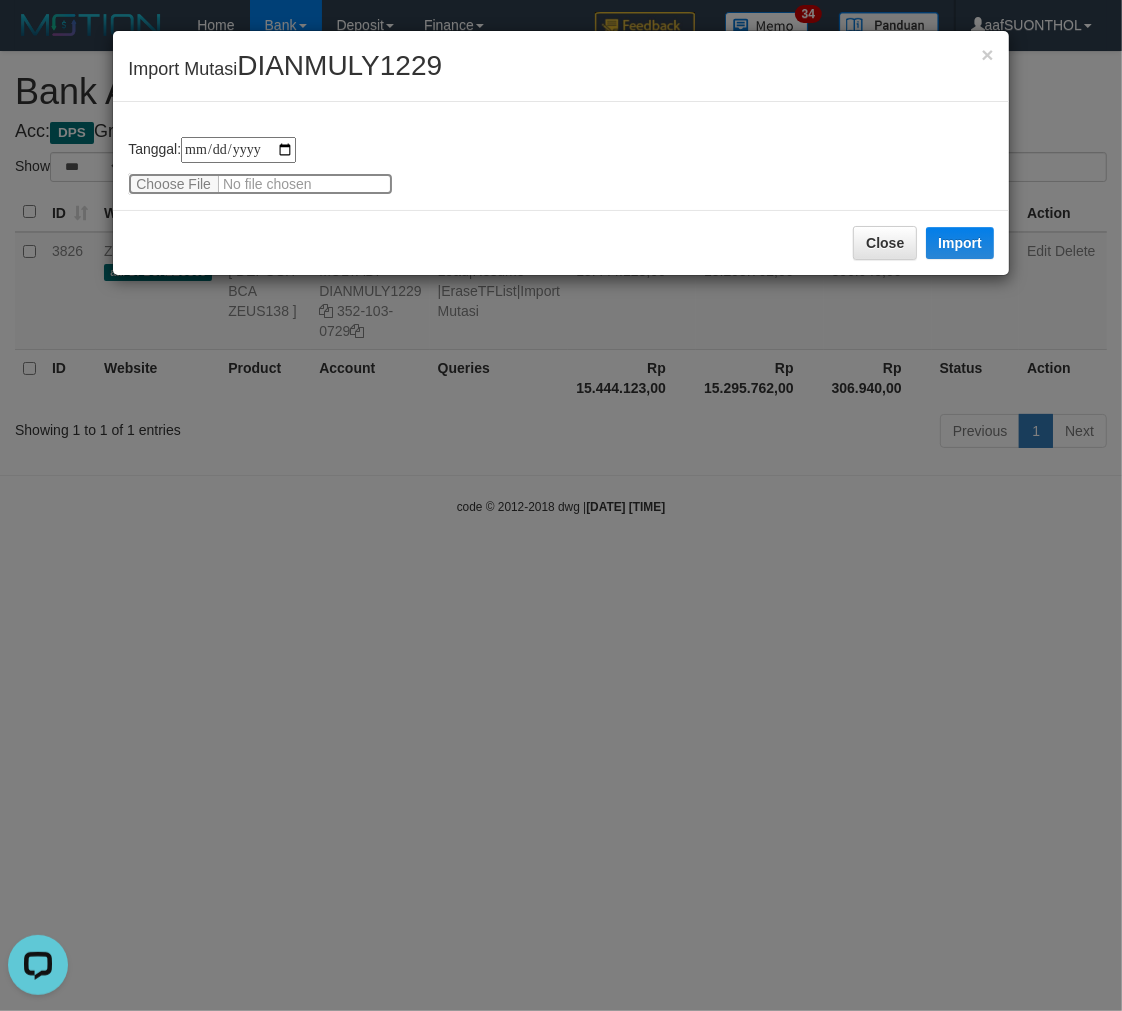 click at bounding box center (260, 184) 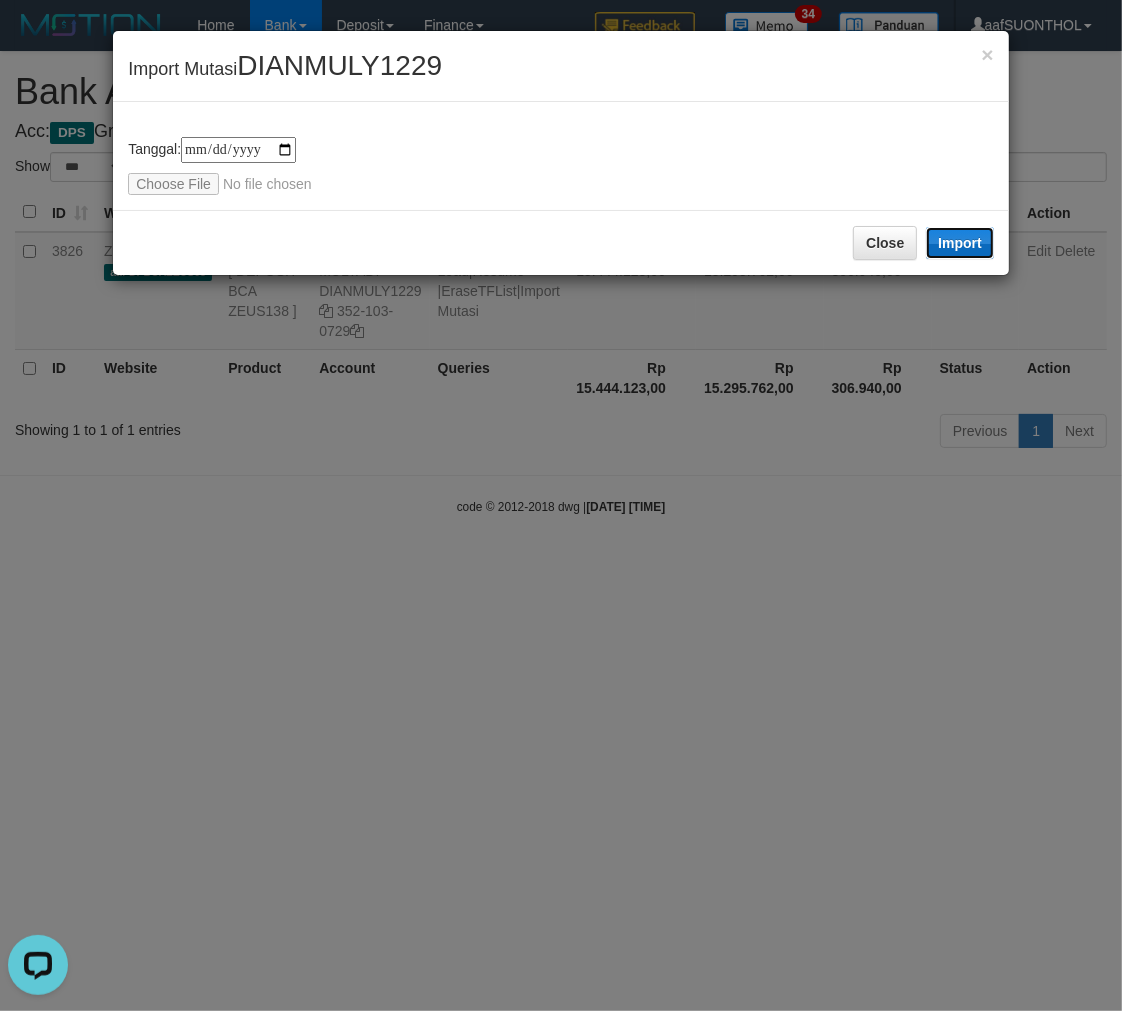 click on "Import" at bounding box center [960, 243] 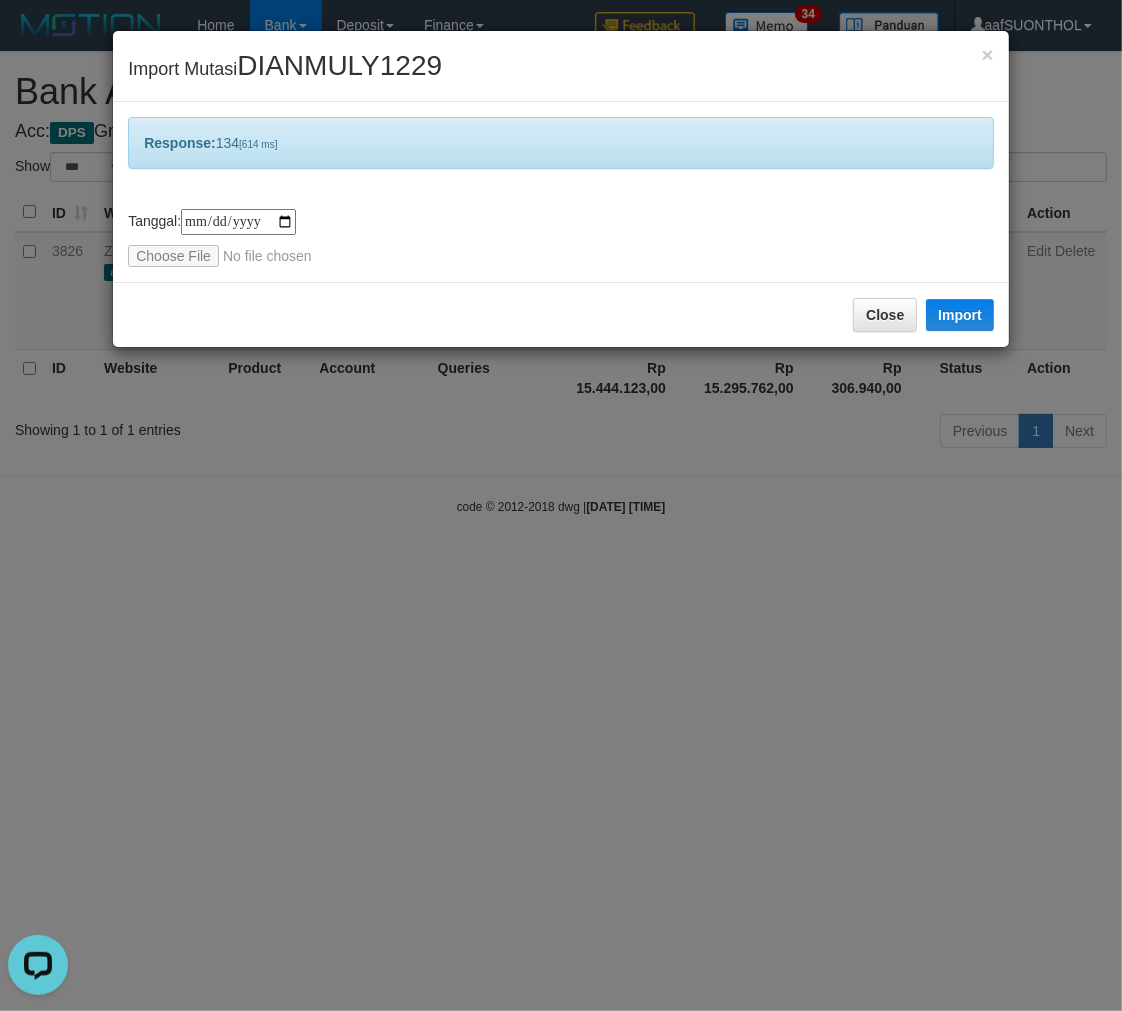 drag, startPoint x: 723, startPoint y: 751, endPoint x: 751, endPoint y: 790, distance: 48.010414 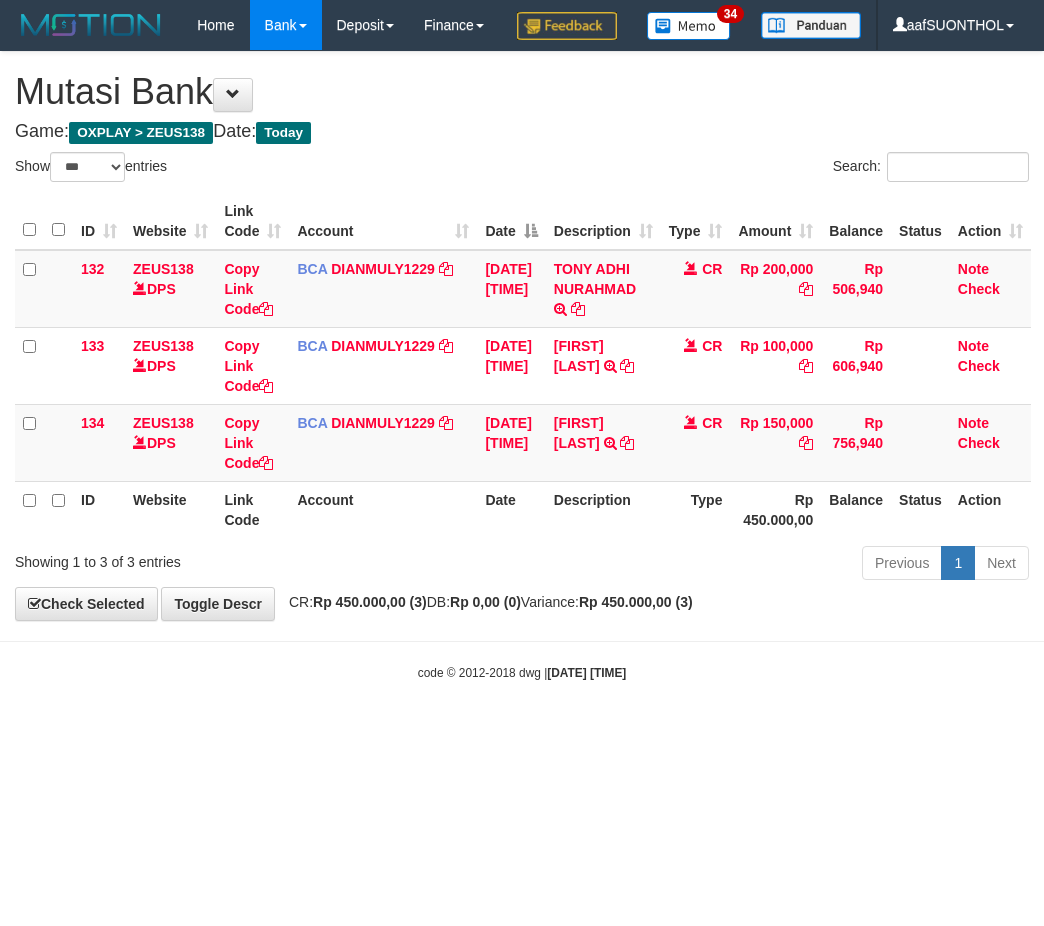 select on "***" 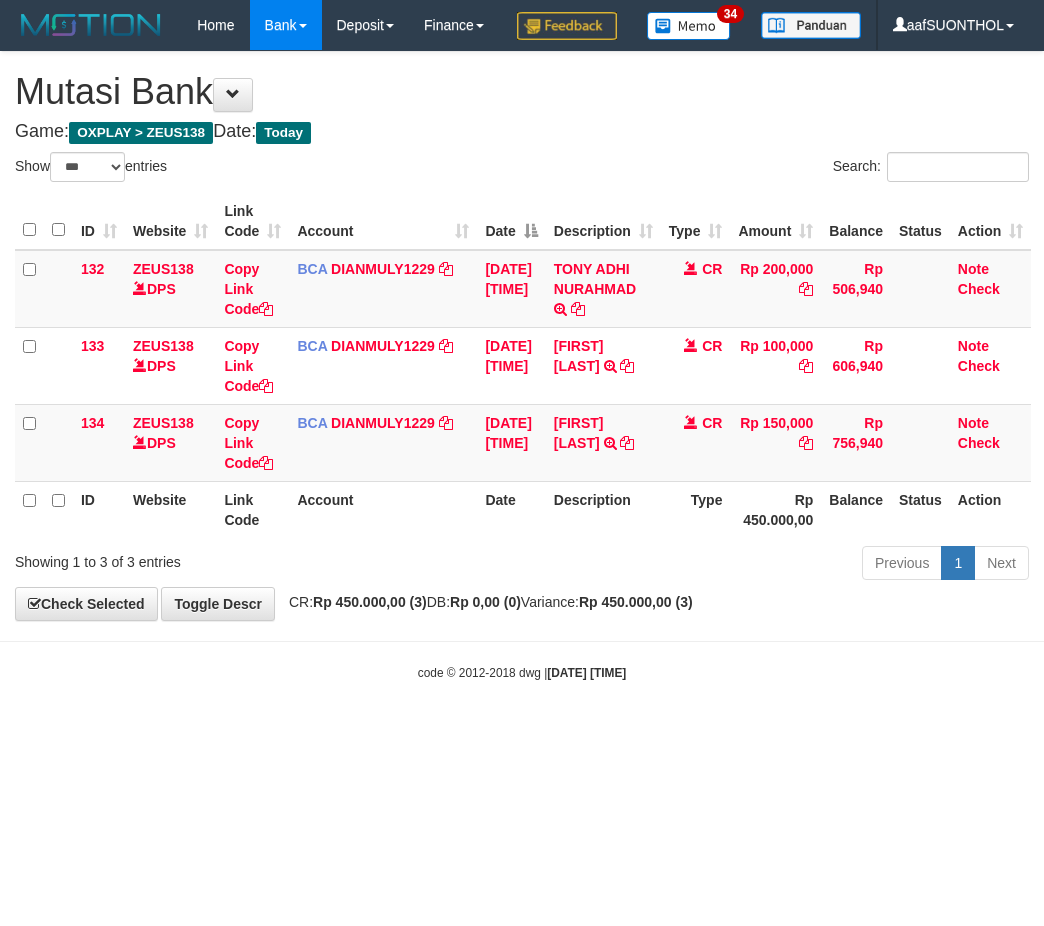 scroll, scrollTop: 0, scrollLeft: 0, axis: both 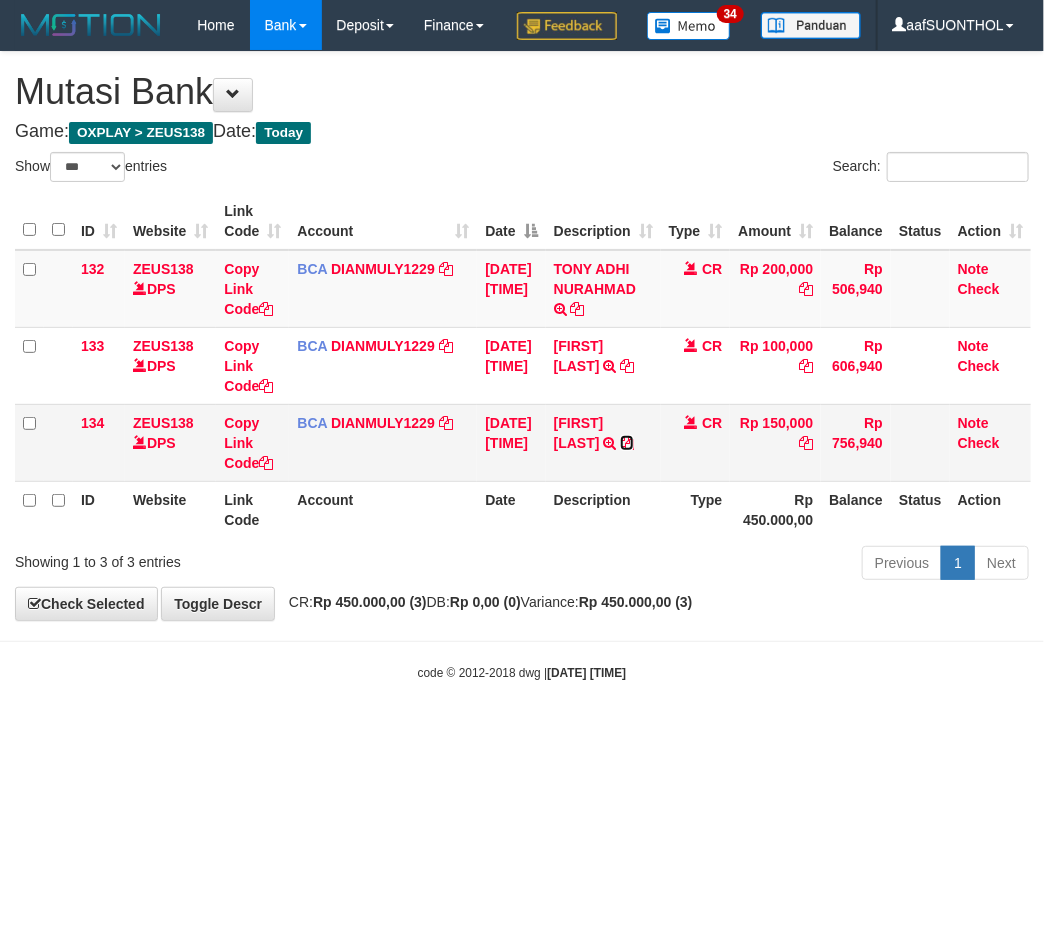 click at bounding box center [627, 443] 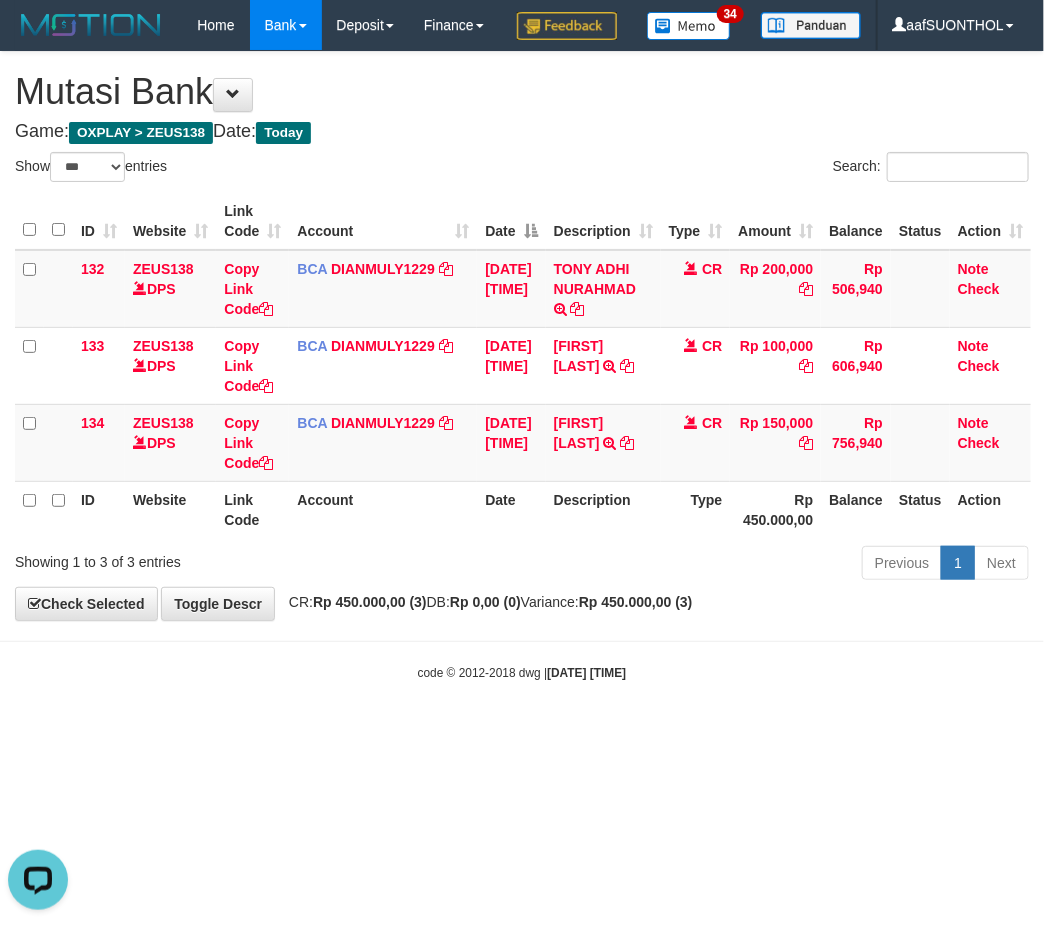 scroll, scrollTop: 0, scrollLeft: 0, axis: both 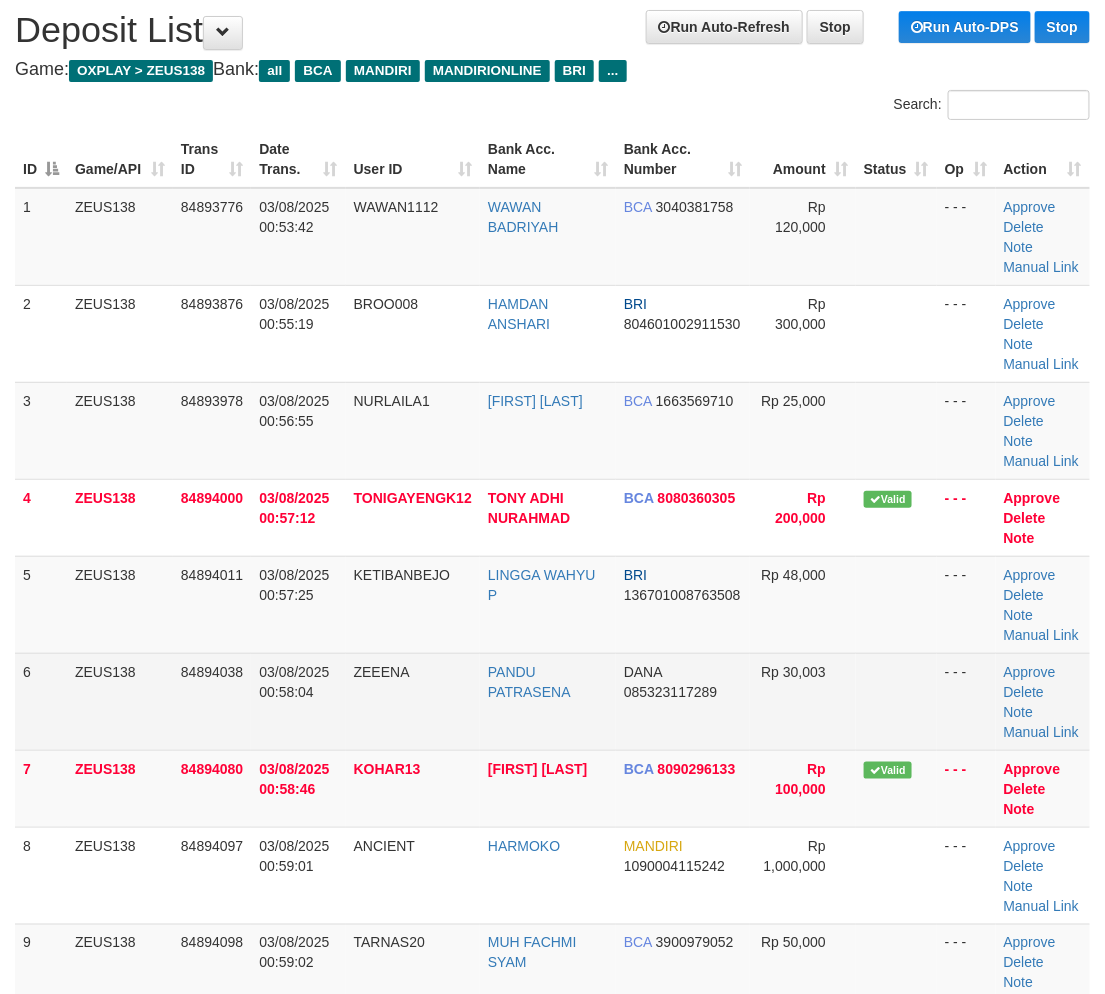 click at bounding box center [896, 701] 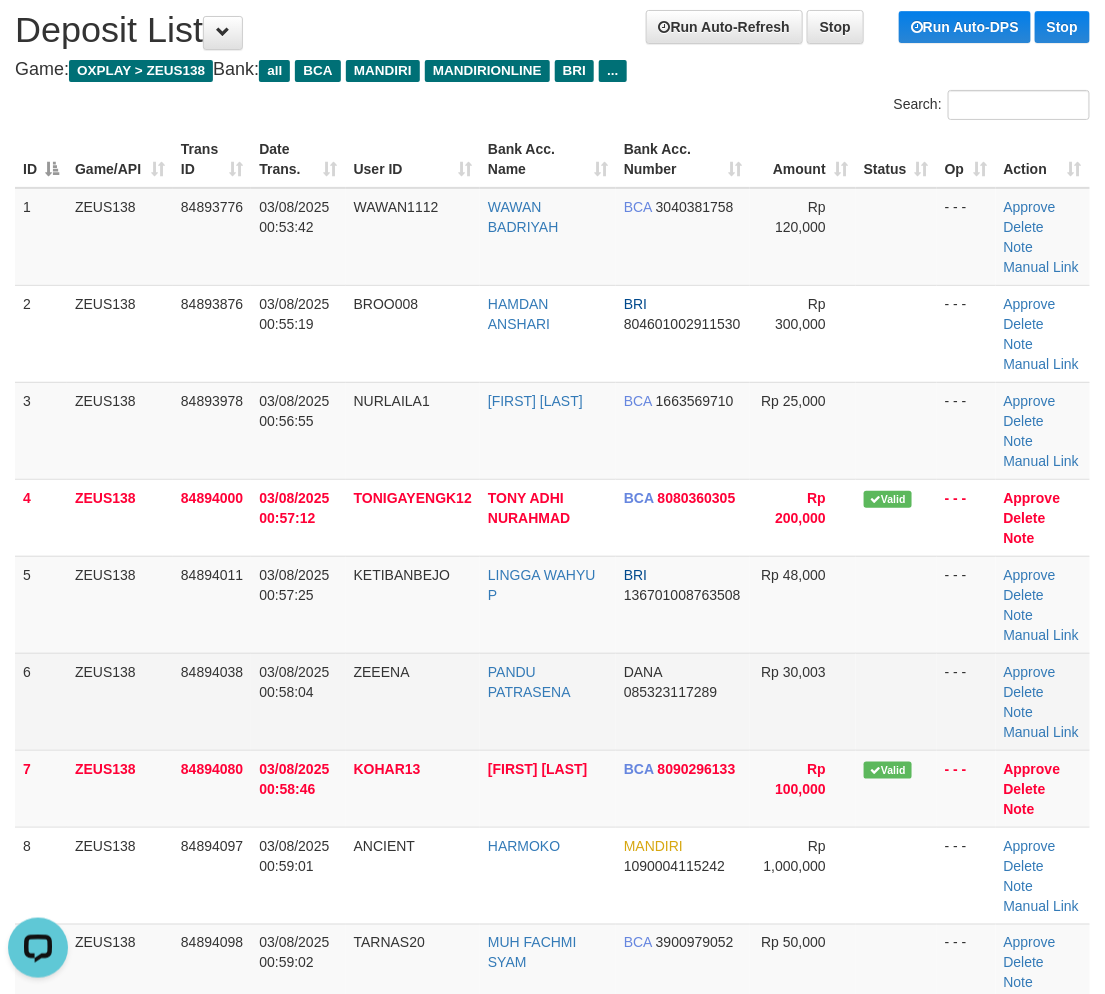 scroll, scrollTop: 0, scrollLeft: 0, axis: both 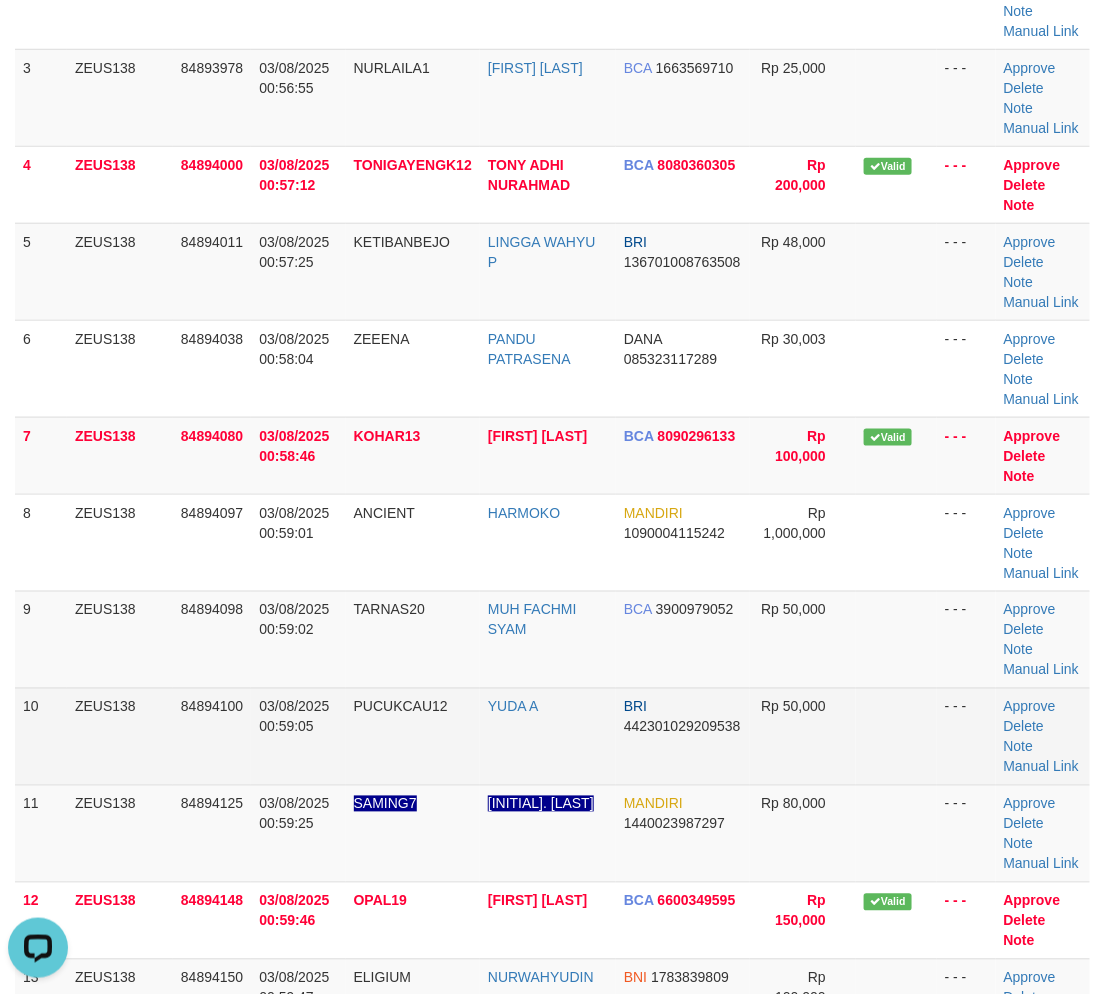 click on "Rp 50,000" at bounding box center (803, 736) 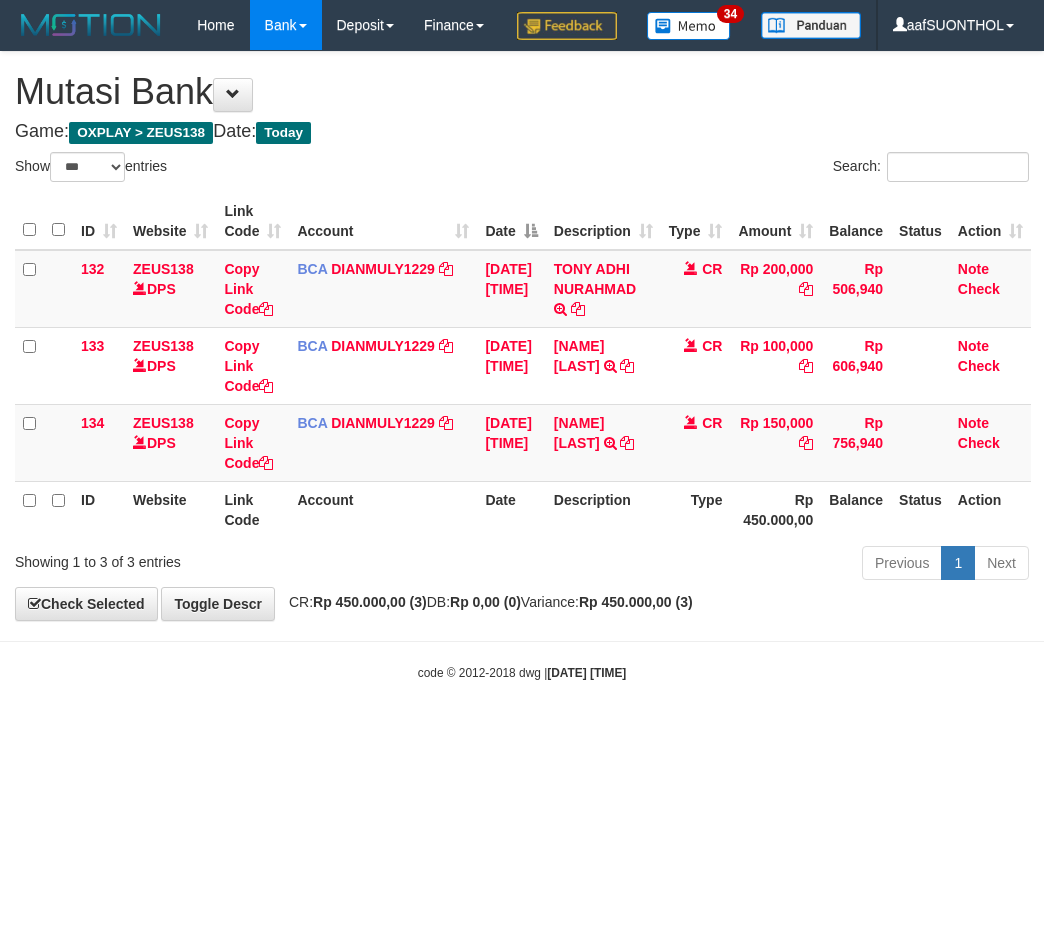select on "***" 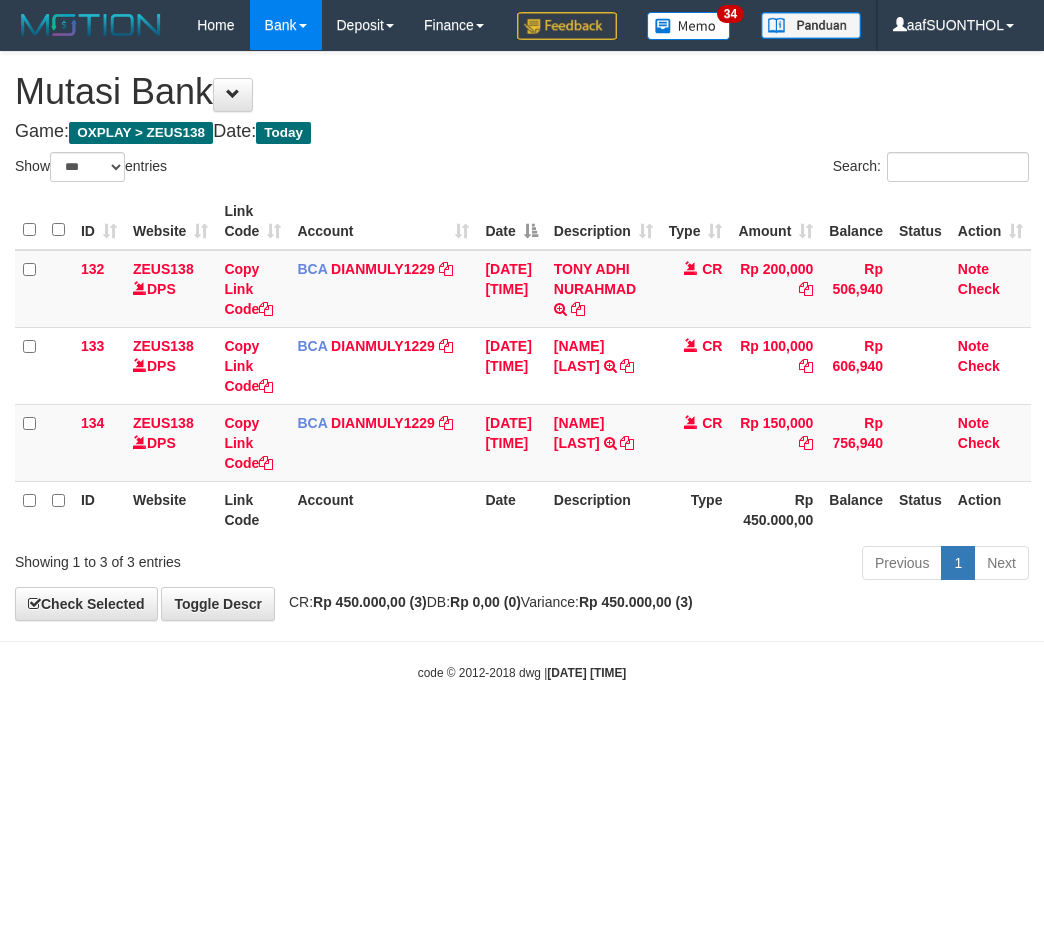 scroll, scrollTop: 0, scrollLeft: 0, axis: both 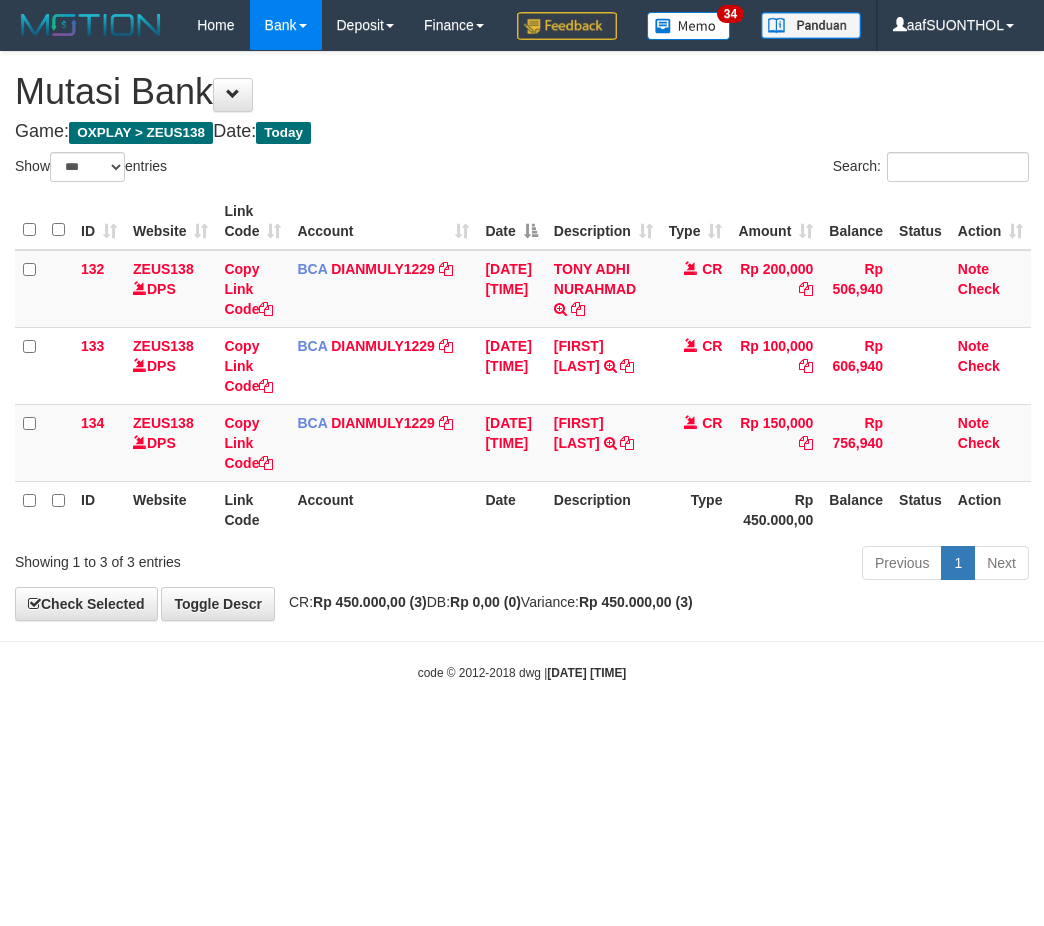 select on "***" 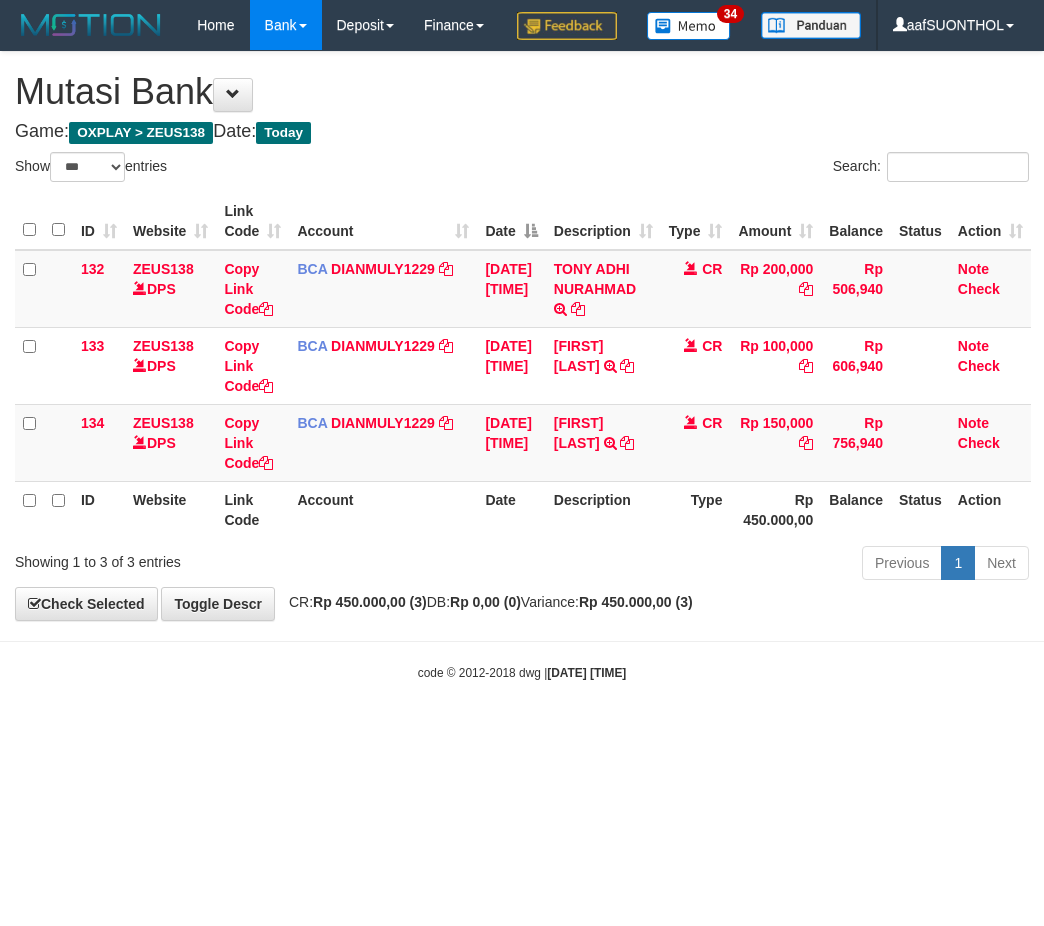 click on "Previous 1 Next" at bounding box center [739, 565] 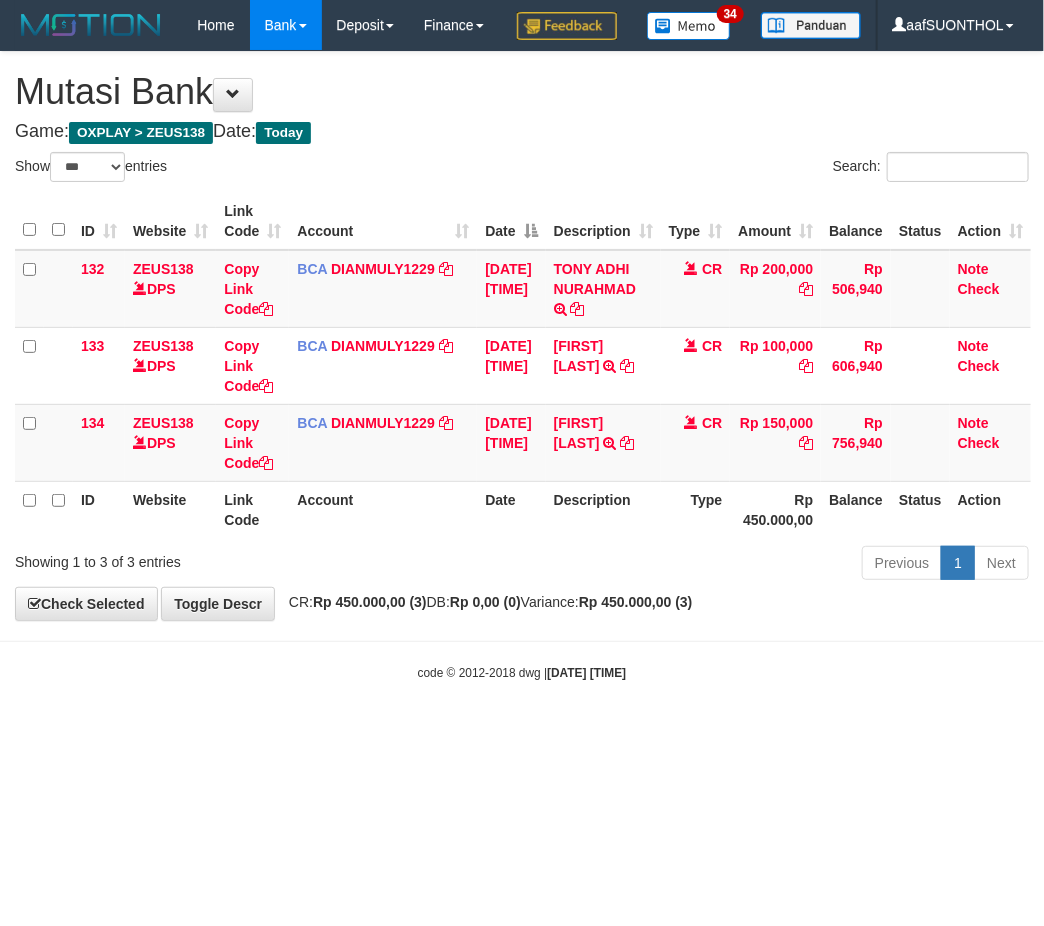 drag, startPoint x: 441, startPoint y: 614, endPoint x: 2, endPoint y: 704, distance: 448.13055 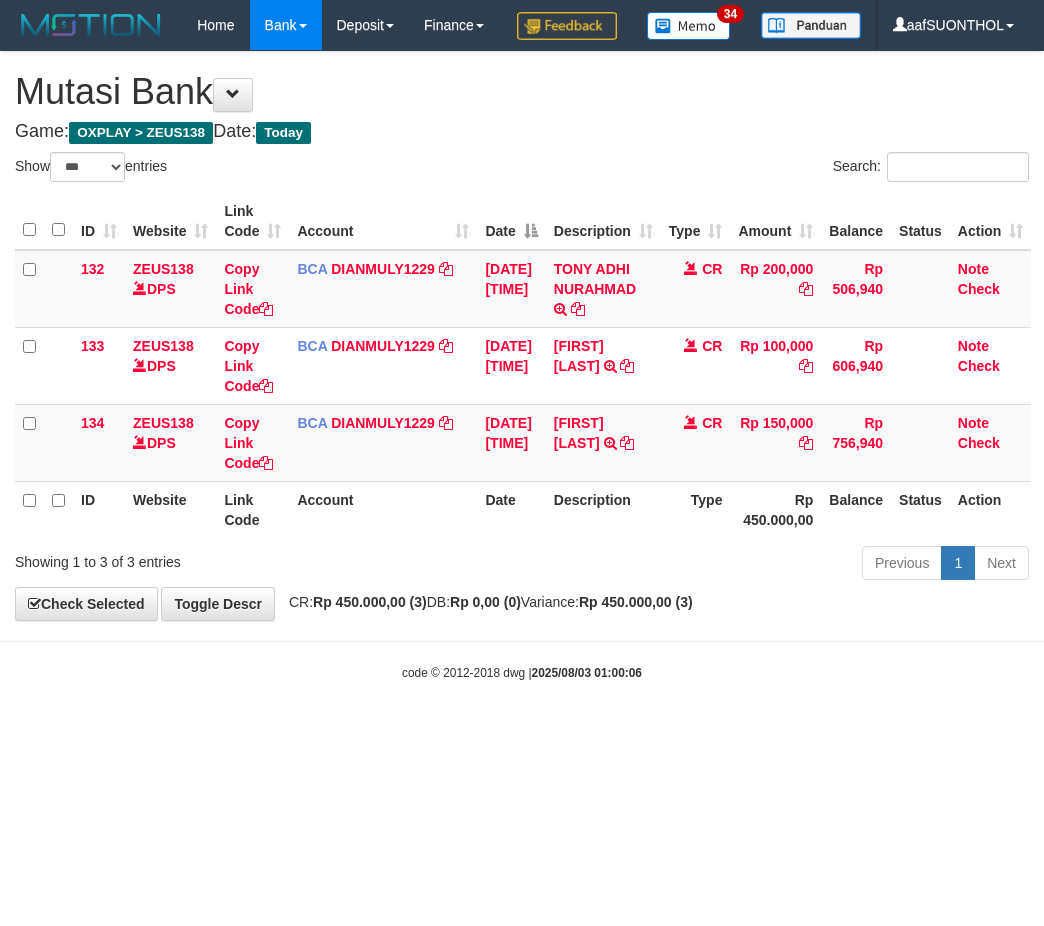 select on "***" 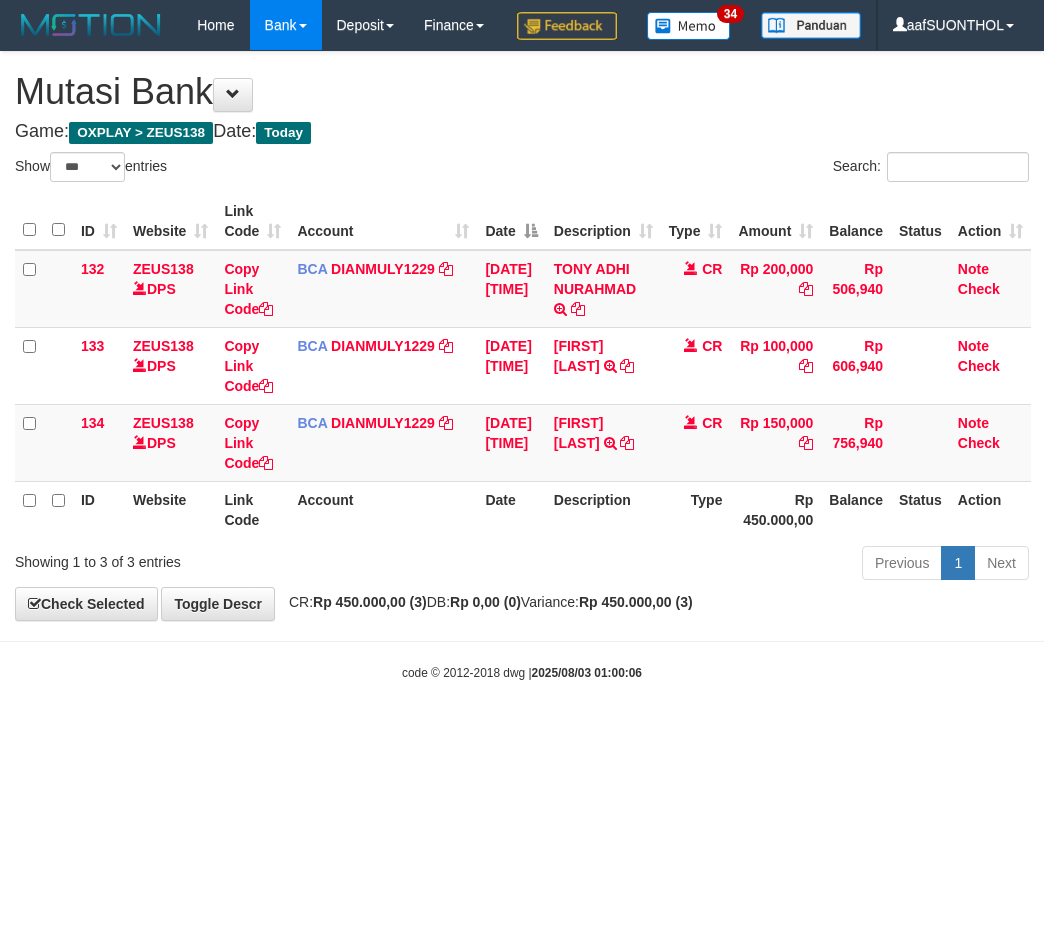 scroll, scrollTop: 0, scrollLeft: 0, axis: both 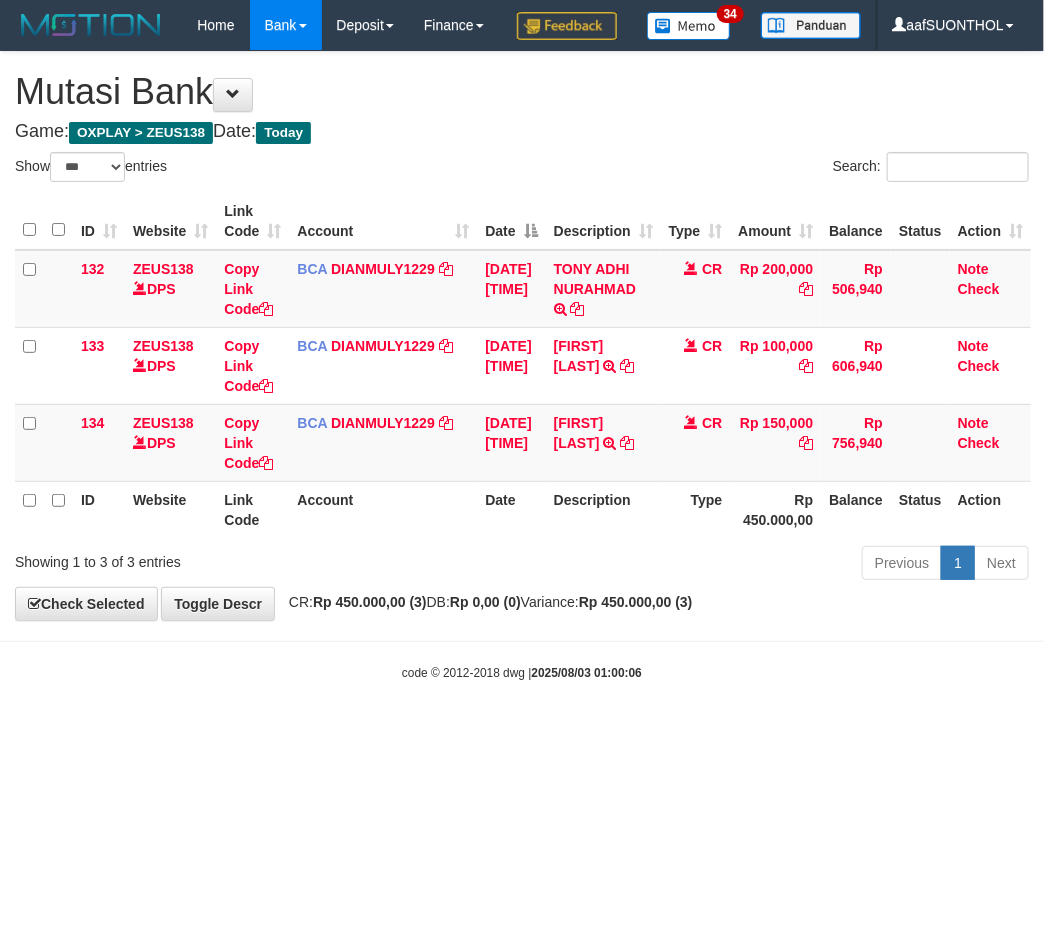 click on "Toggle navigation
Home
Bank
Account List
Load
By Website
Group
[OXPLAY]													ZEUS138
By Load Group (DPS)" at bounding box center [522, 366] 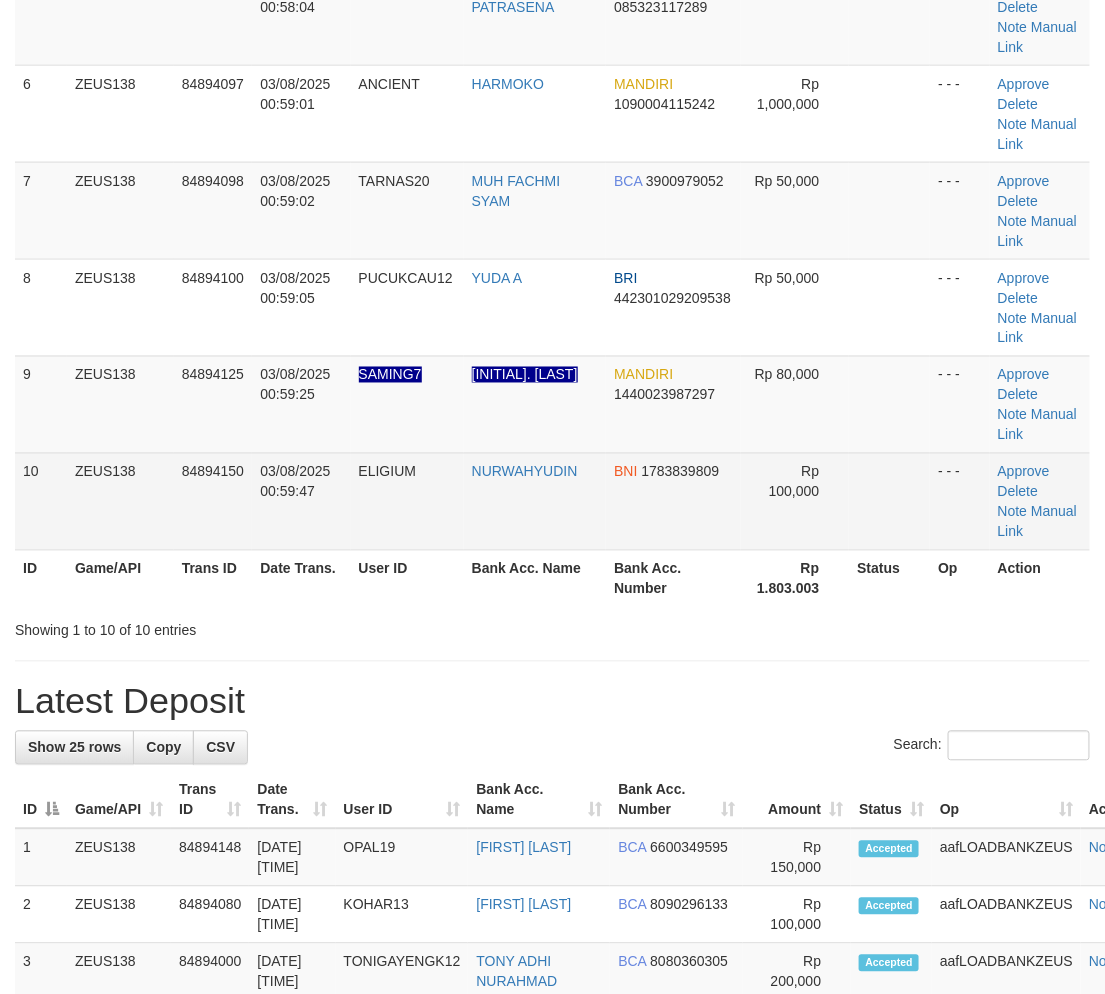 scroll, scrollTop: 395, scrollLeft: 0, axis: vertical 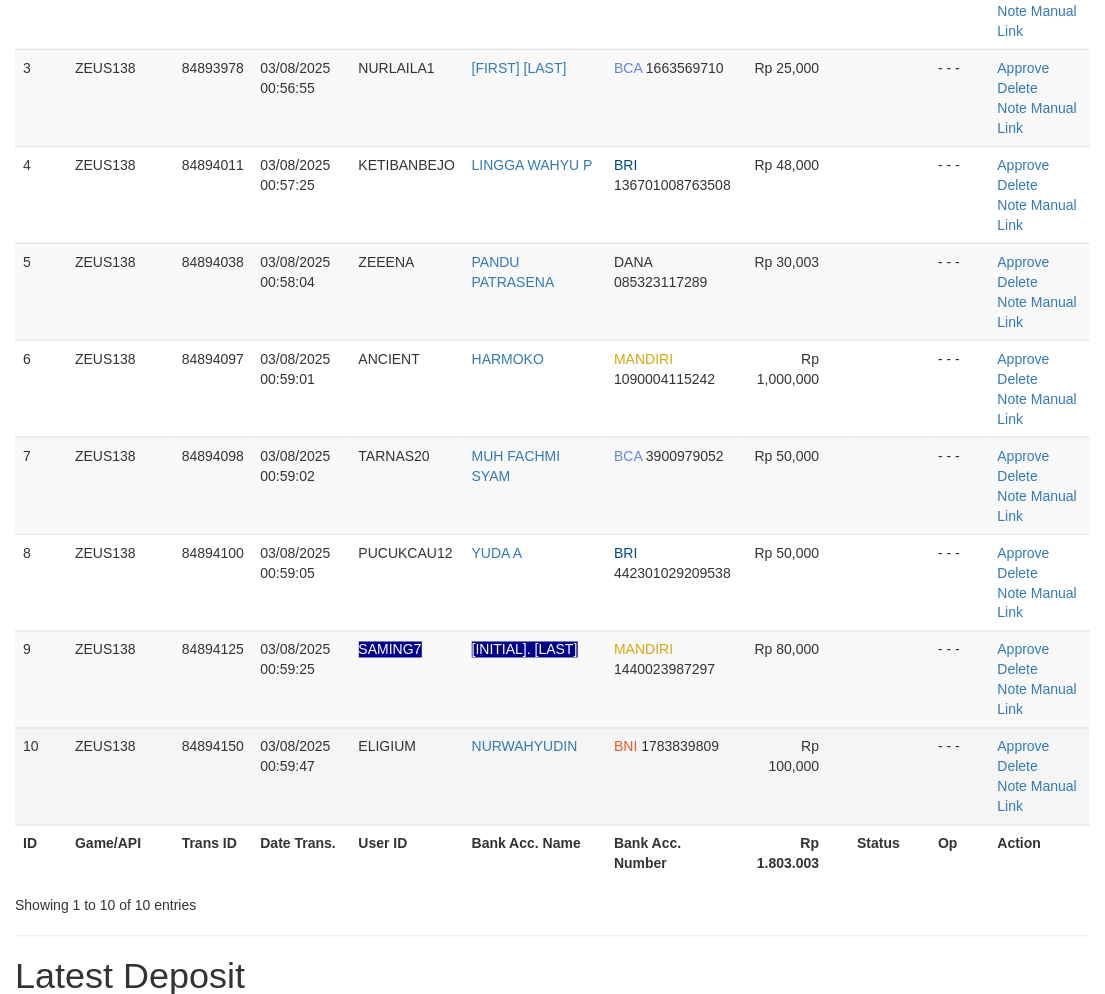 click on "Rp 100,000" at bounding box center [795, 776] 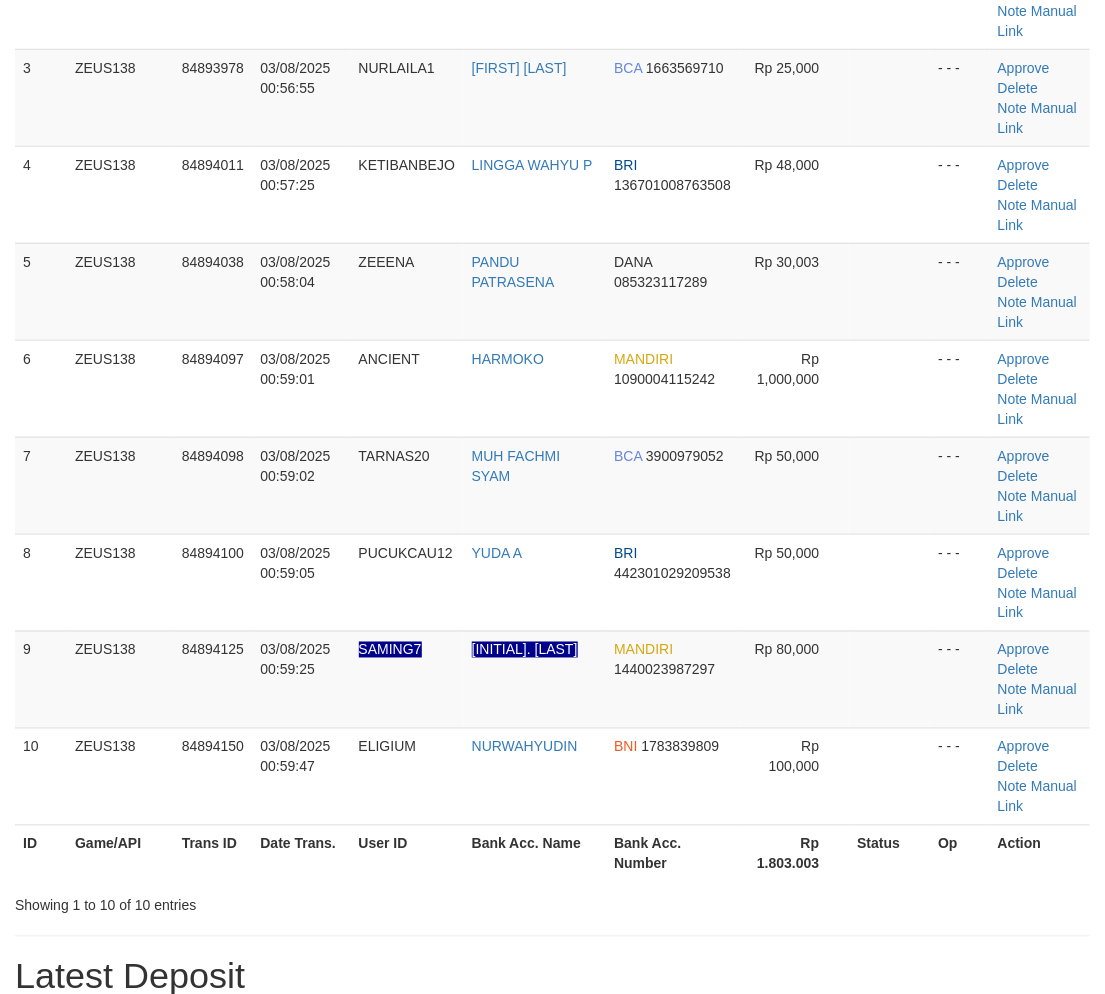 drag, startPoint x: 832, startPoint y: 780, endPoint x: 1120, endPoint y: 738, distance: 291.0464 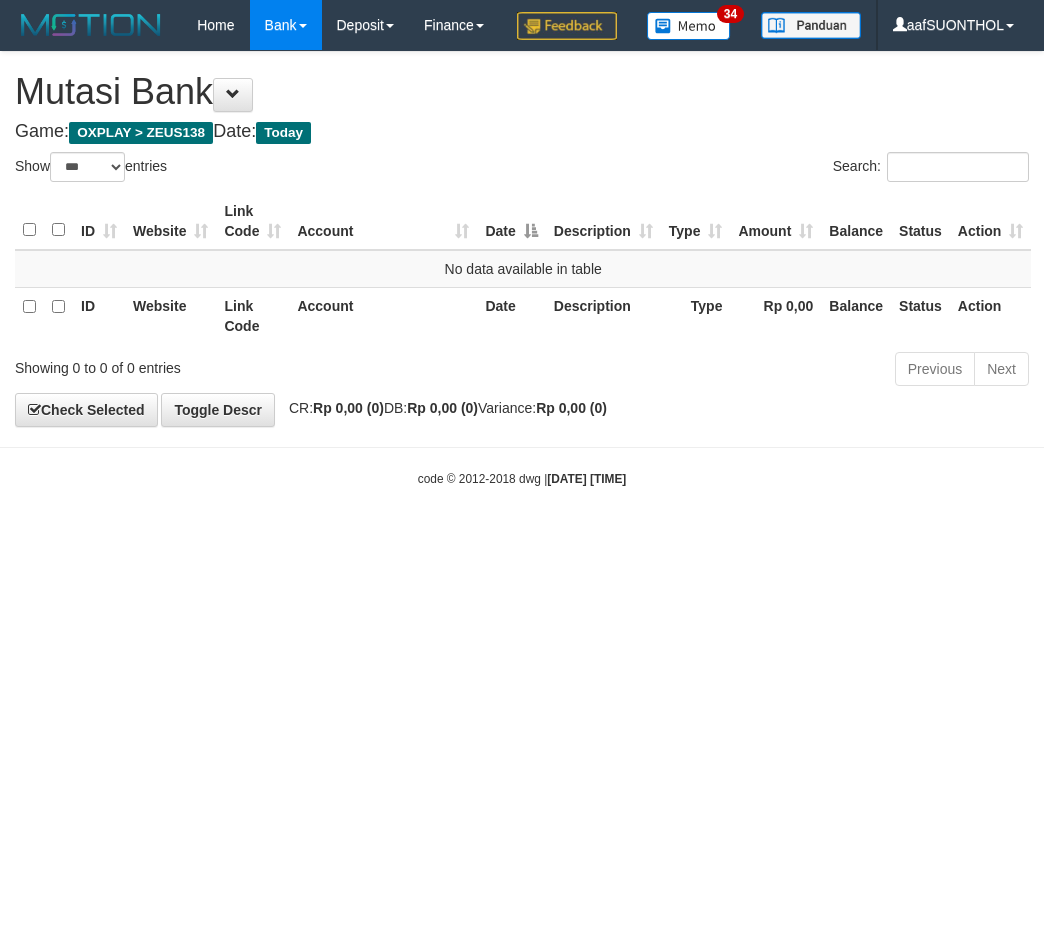 select on "***" 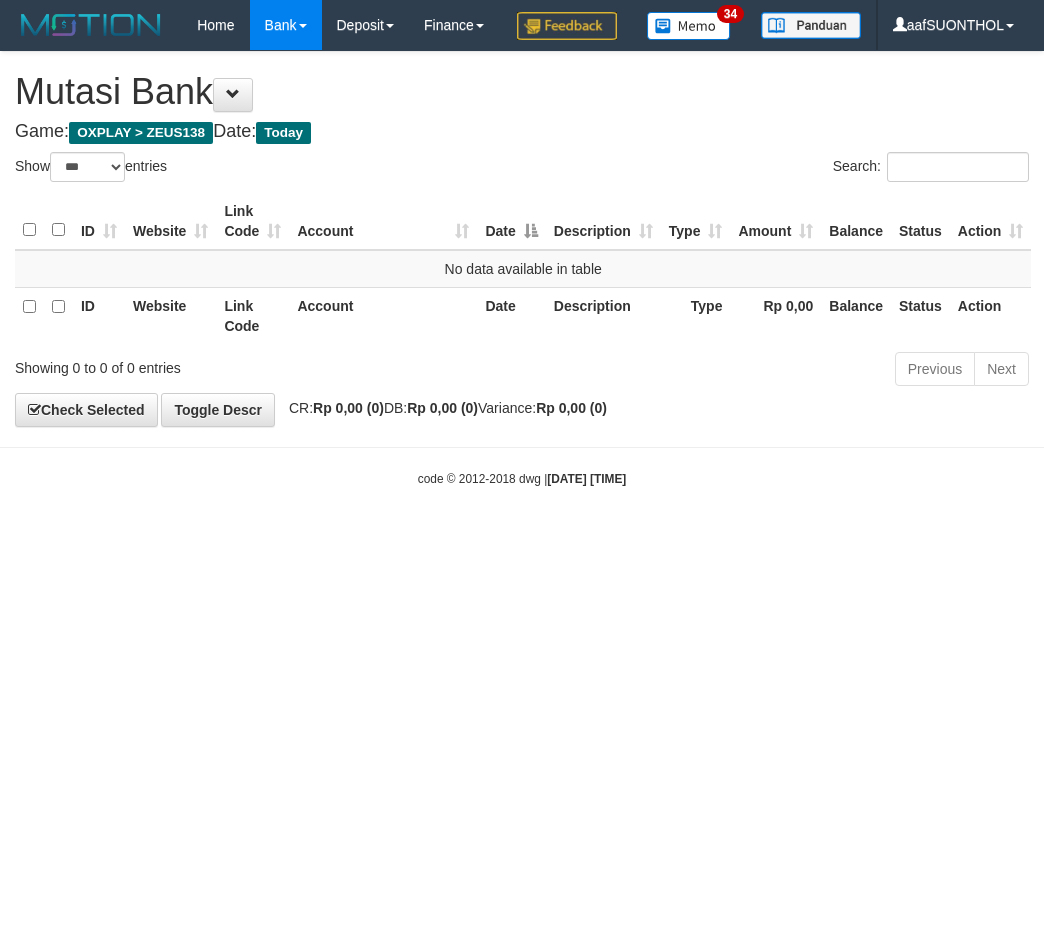 scroll, scrollTop: 0, scrollLeft: 0, axis: both 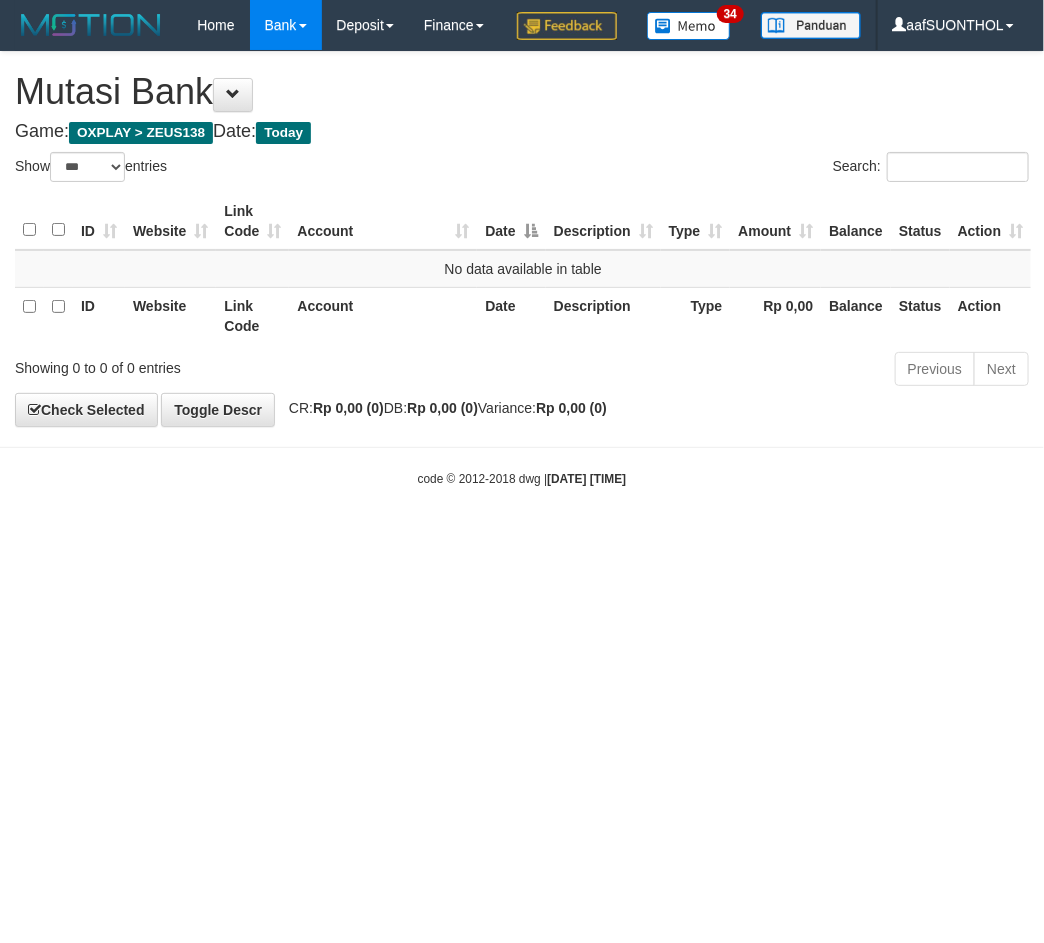 click on "Toggle navigation
Home
Bank
Account List
Load
By Website
Group
[OXPLAY]													ZEUS138
By Load Group (DPS)
Sync" at bounding box center (522, 269) 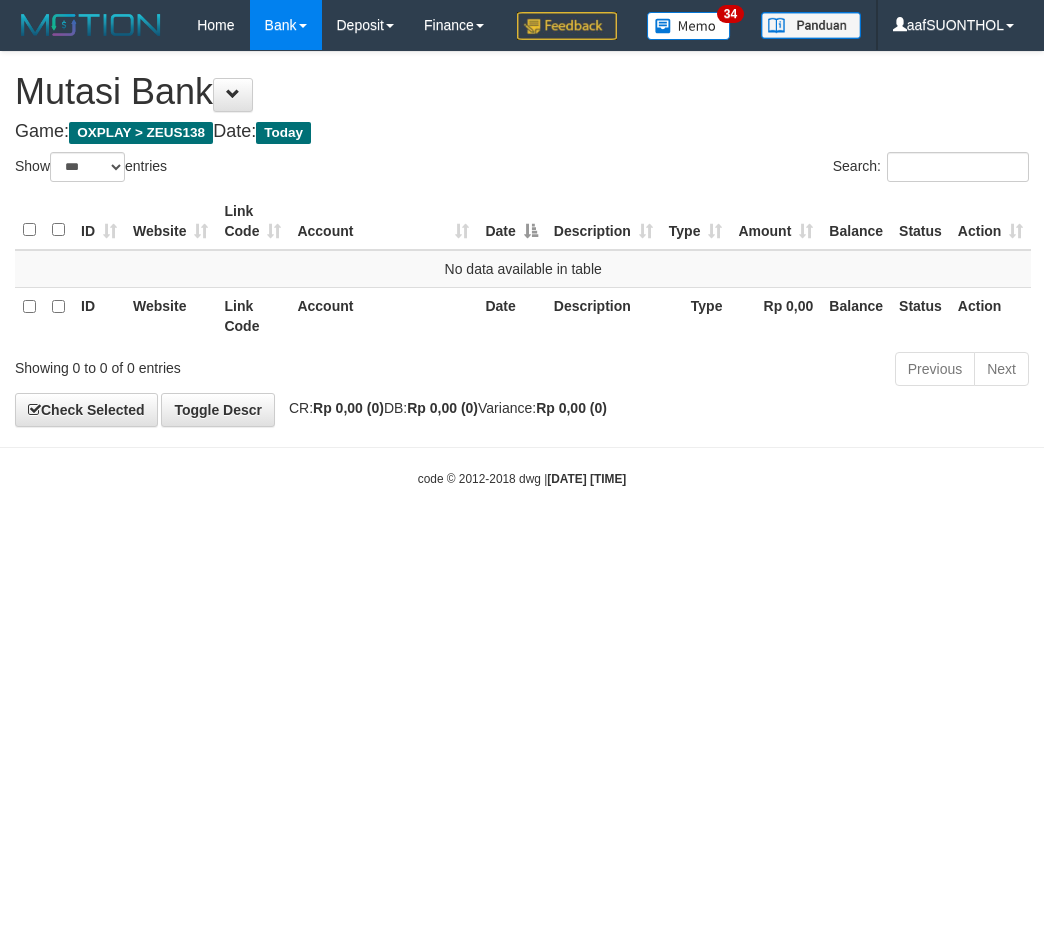 select on "***" 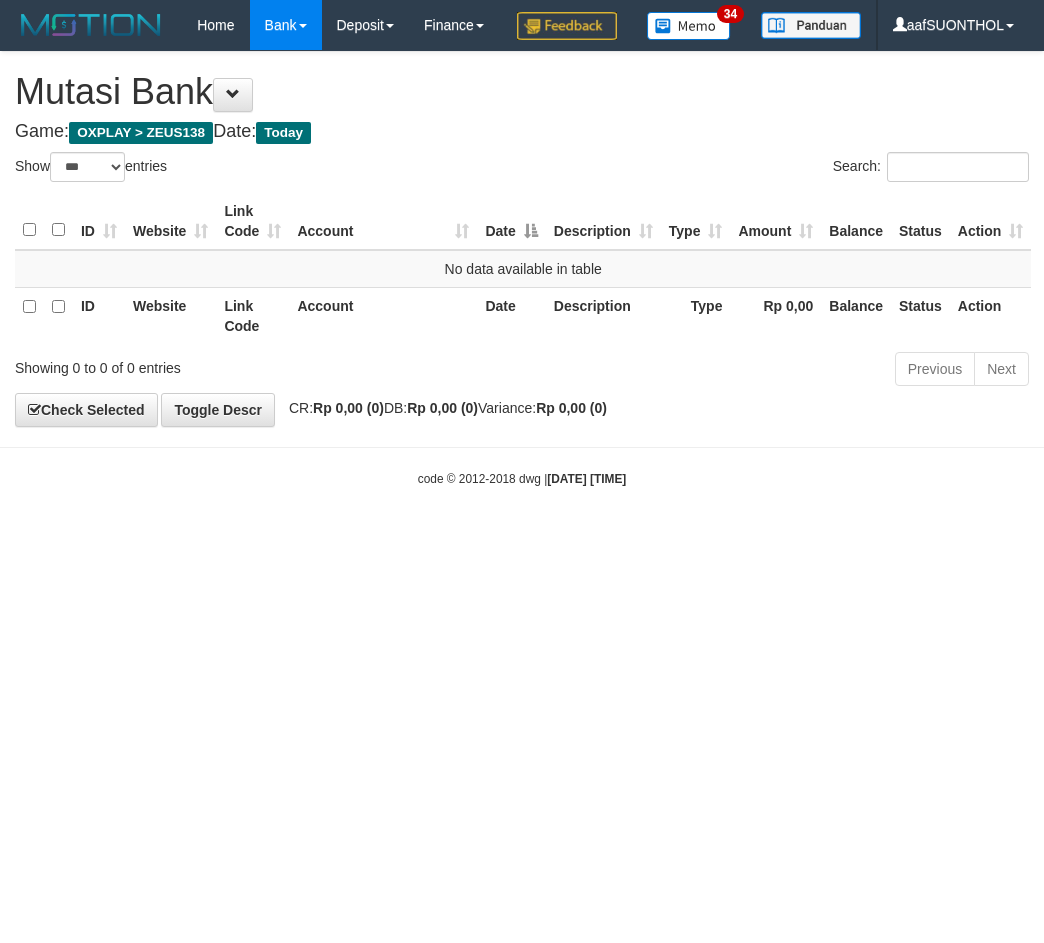 scroll, scrollTop: 0, scrollLeft: 0, axis: both 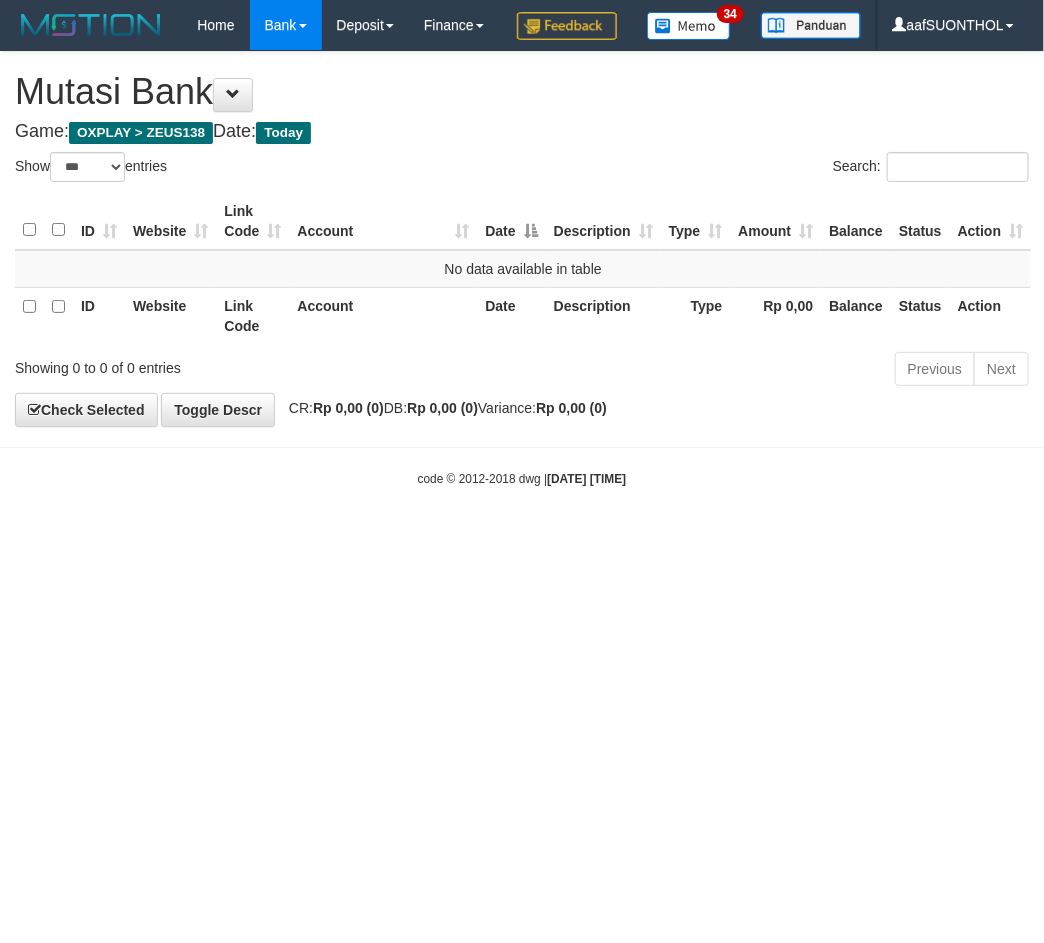 drag, startPoint x: 421, startPoint y: 697, endPoint x: 392, endPoint y: 692, distance: 29.427877 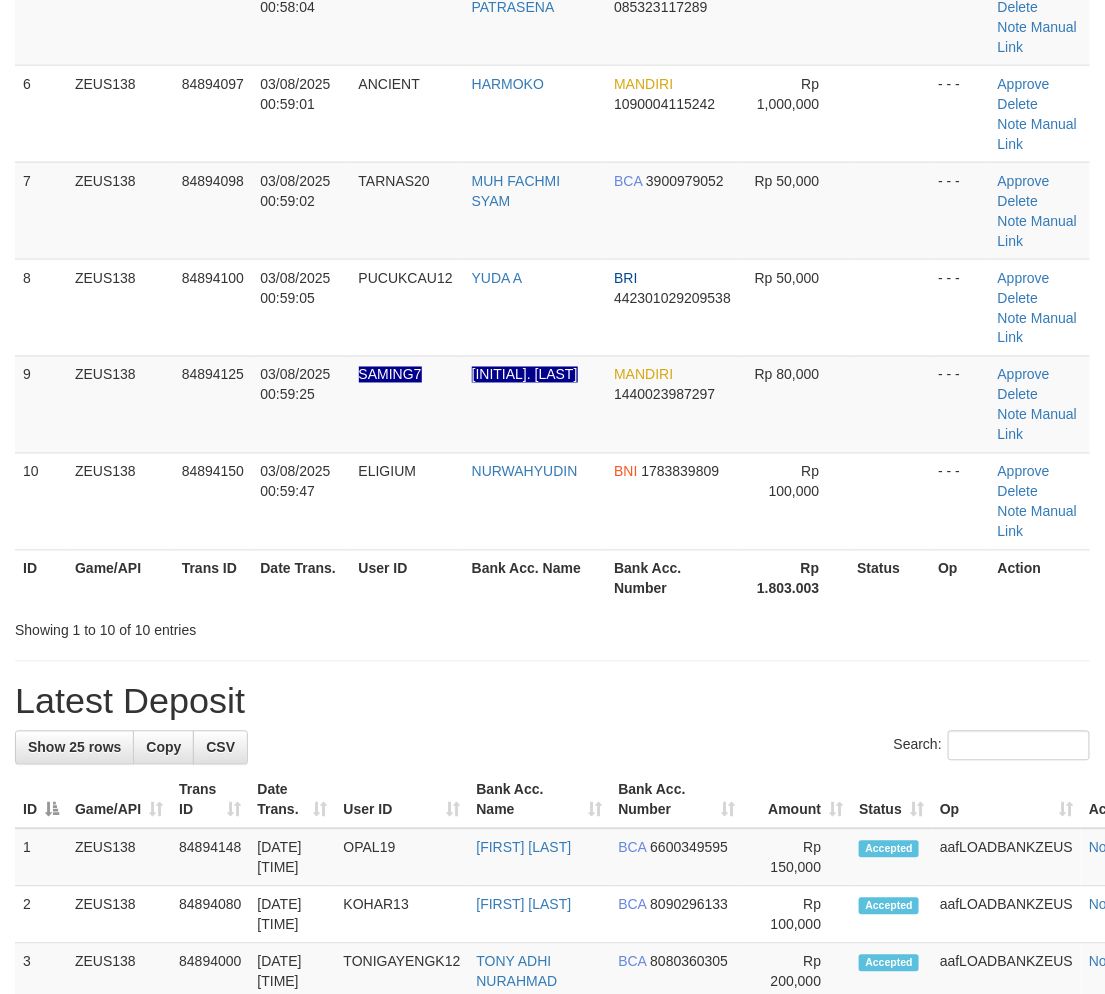scroll, scrollTop: 395, scrollLeft: 0, axis: vertical 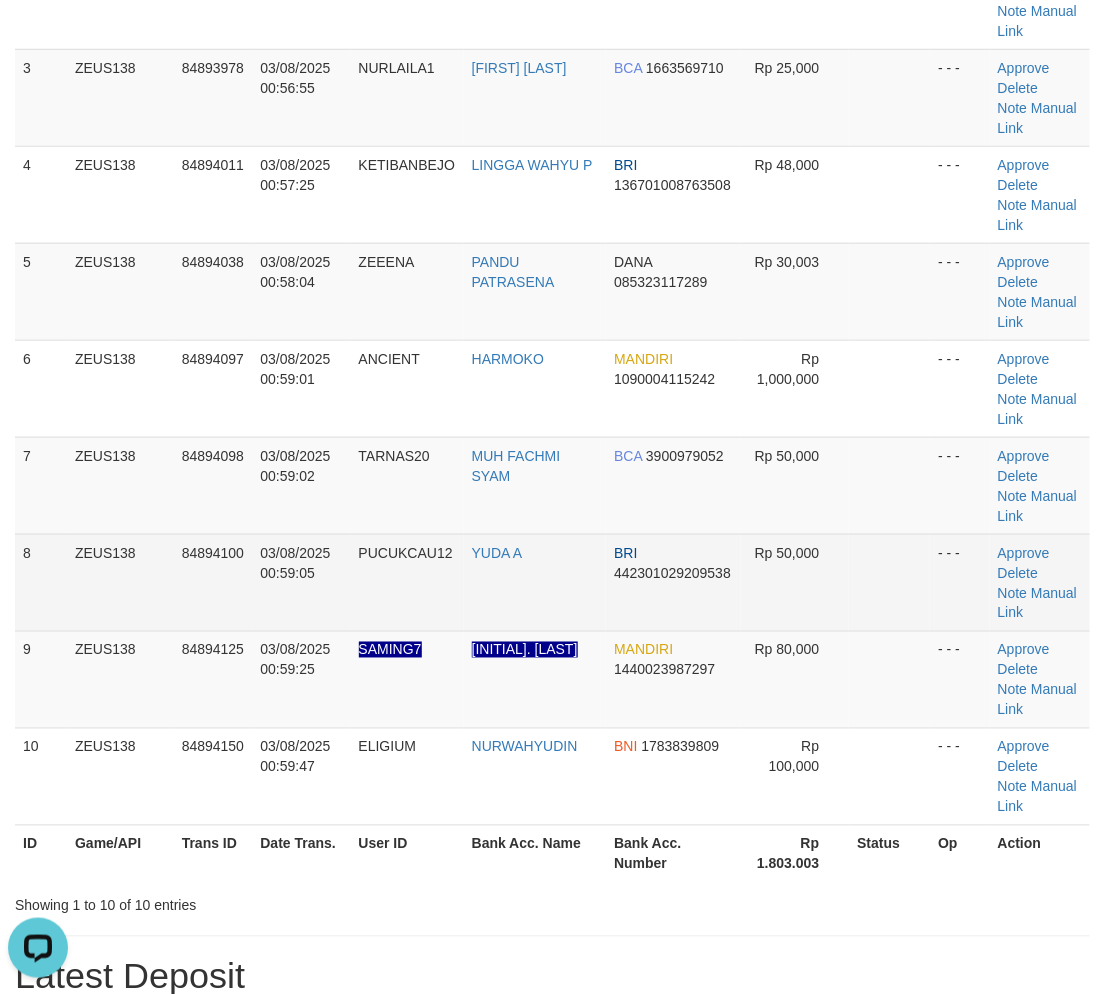 drag, startPoint x: 814, startPoint y: 737, endPoint x: 1068, endPoint y: 577, distance: 300.19327 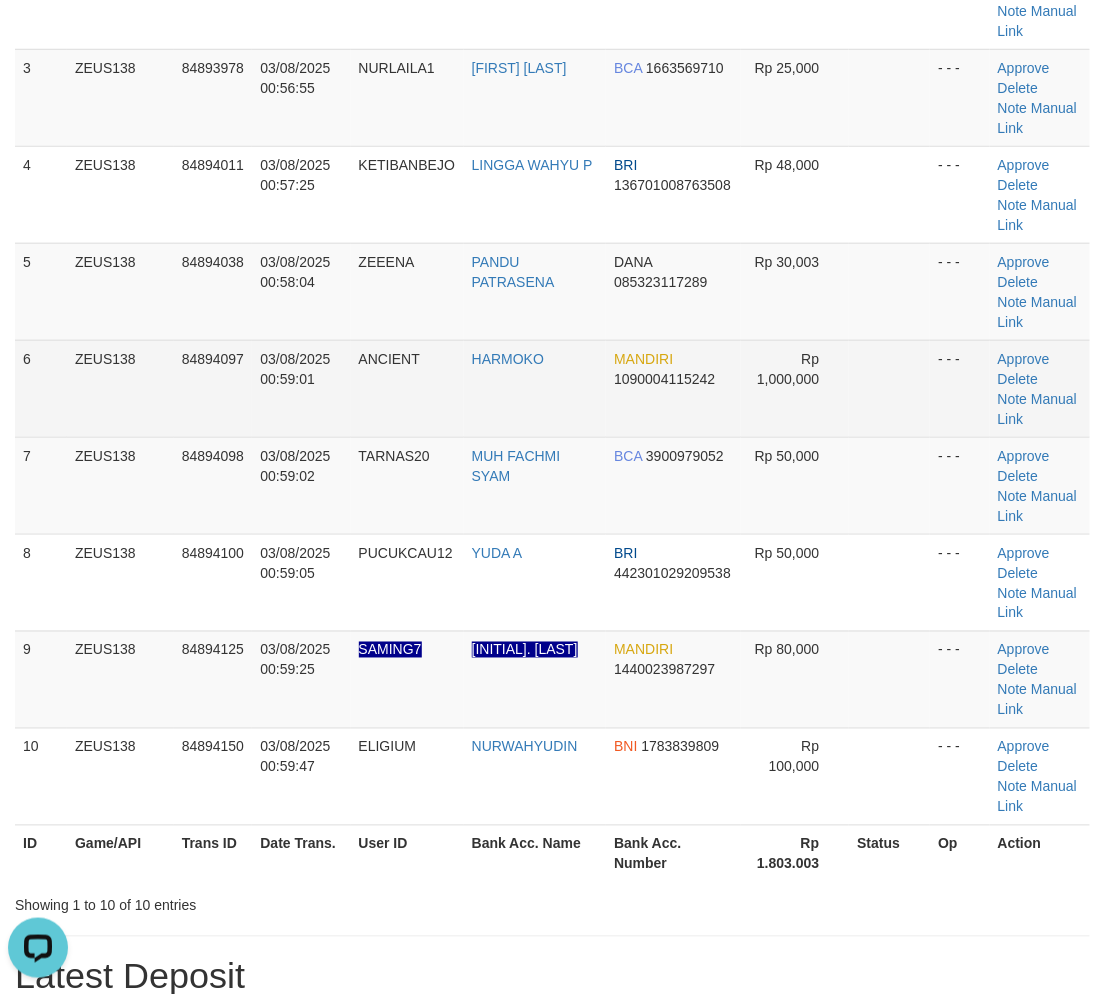 click on "Approve
Delete
Note
Manual Link" at bounding box center (1040, 388) 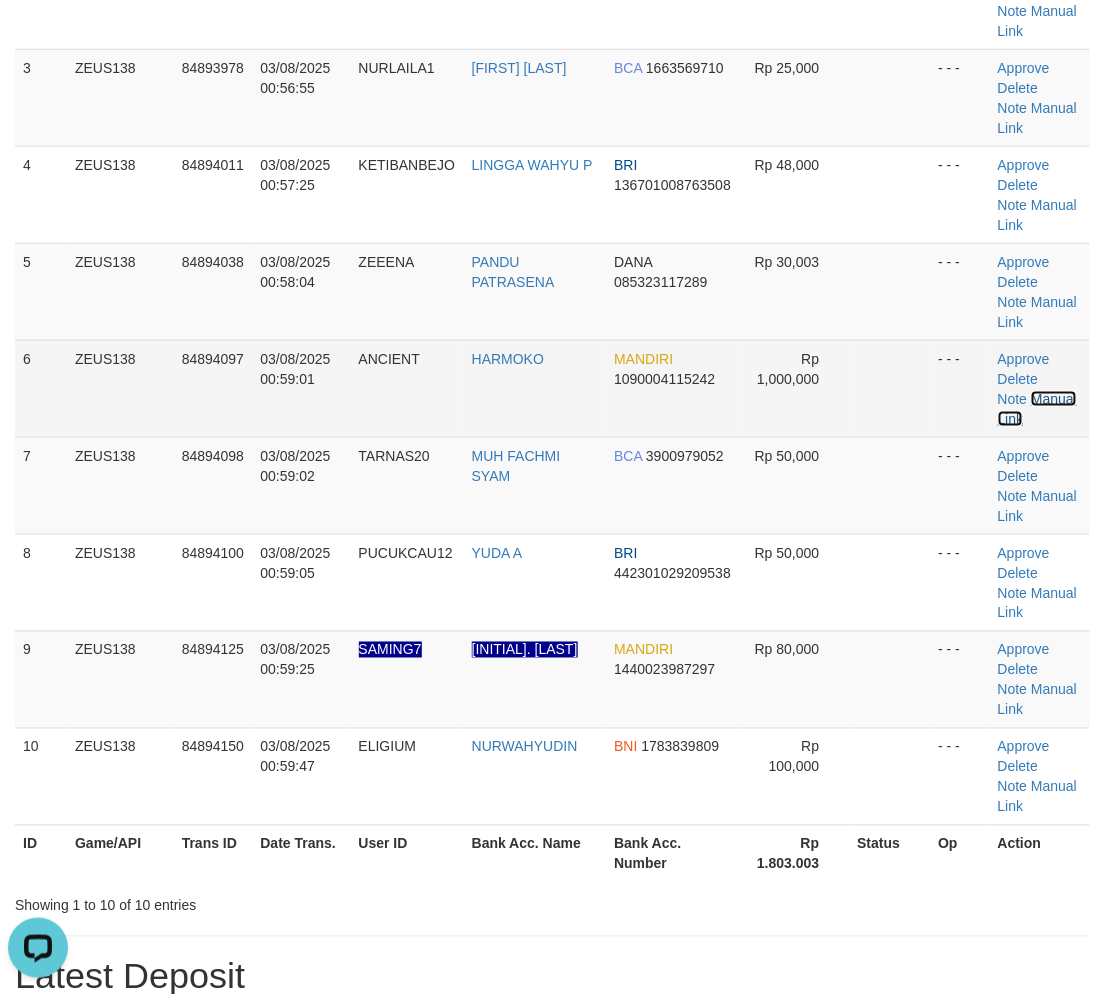 click on "Manual Link" at bounding box center (1037, 409) 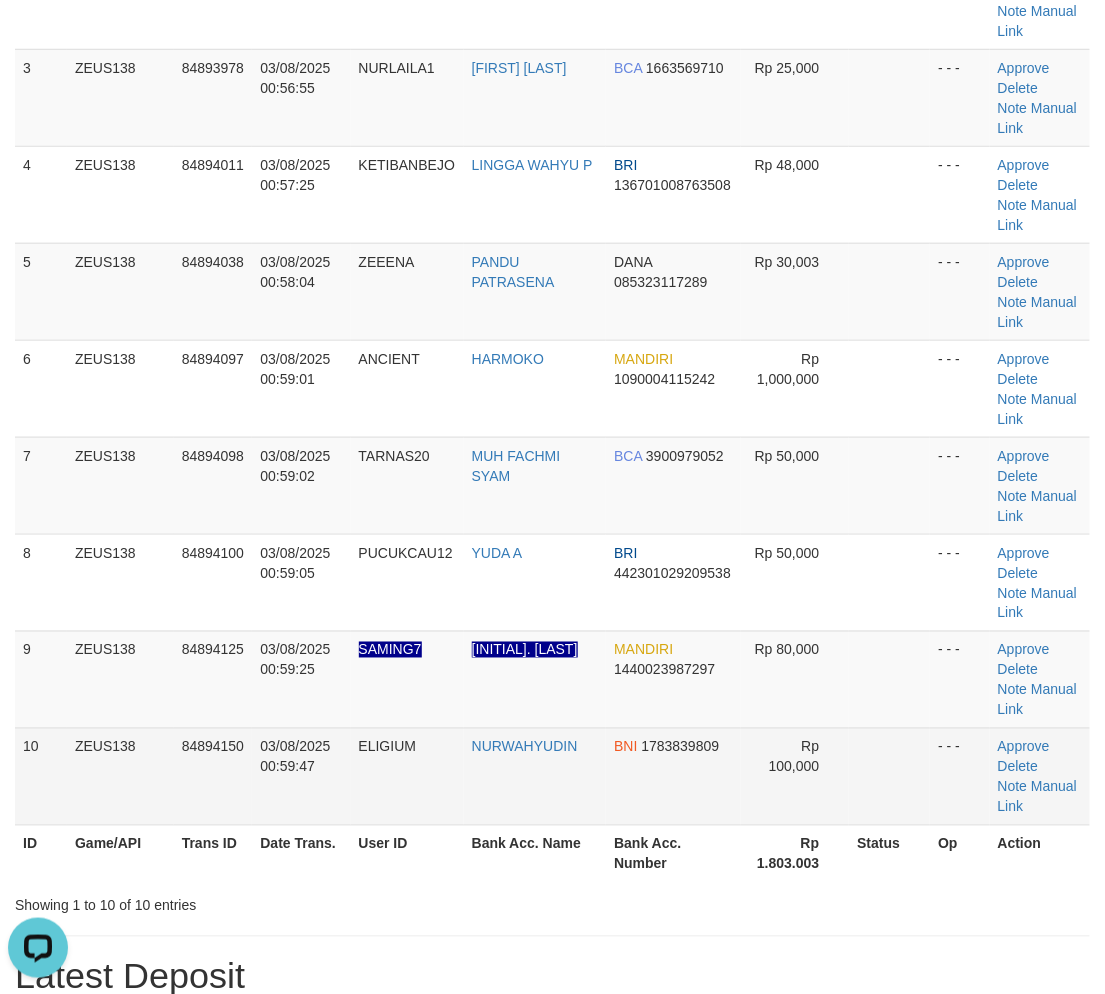 drag, startPoint x: 692, startPoint y: 816, endPoint x: 682, endPoint y: 815, distance: 10.049875 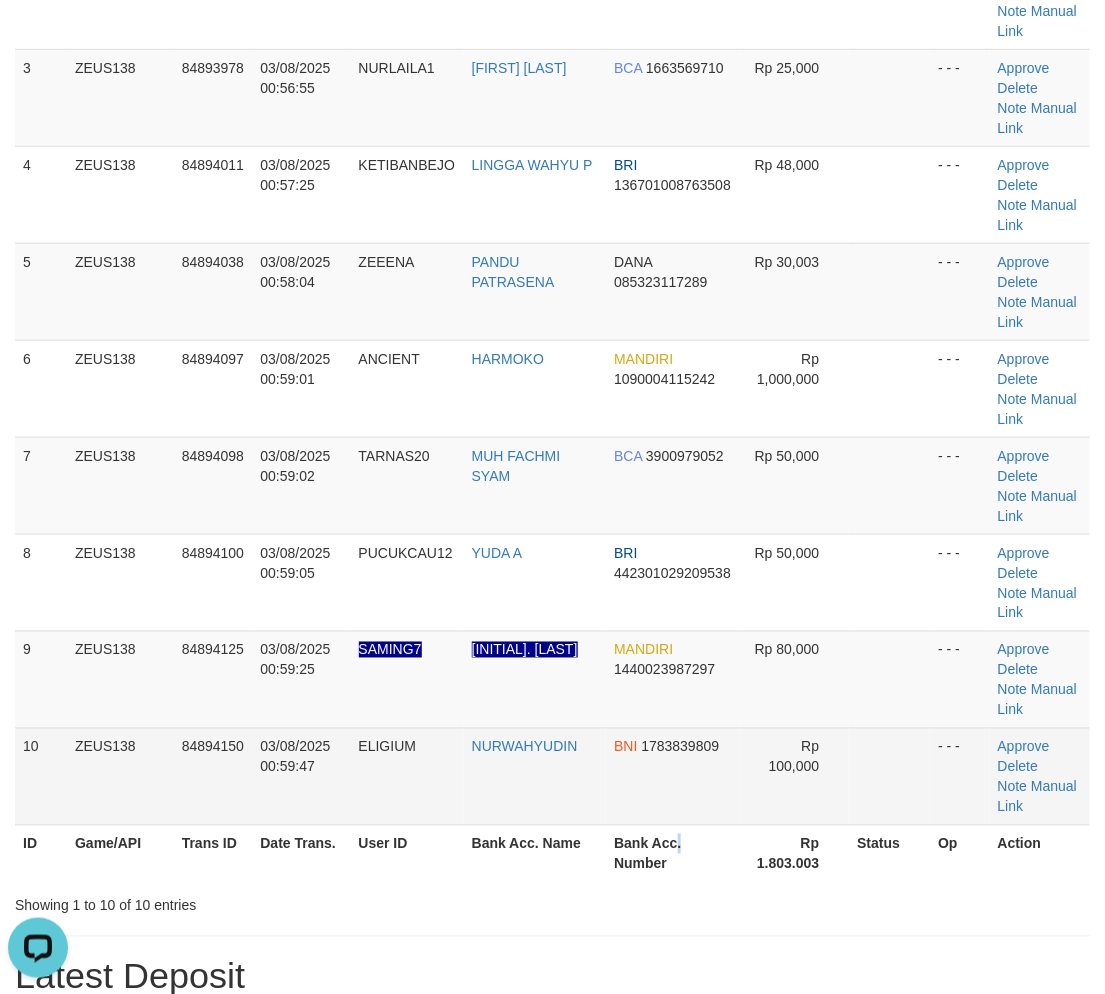 click on "Bank Acc. Number" at bounding box center [673, 853] 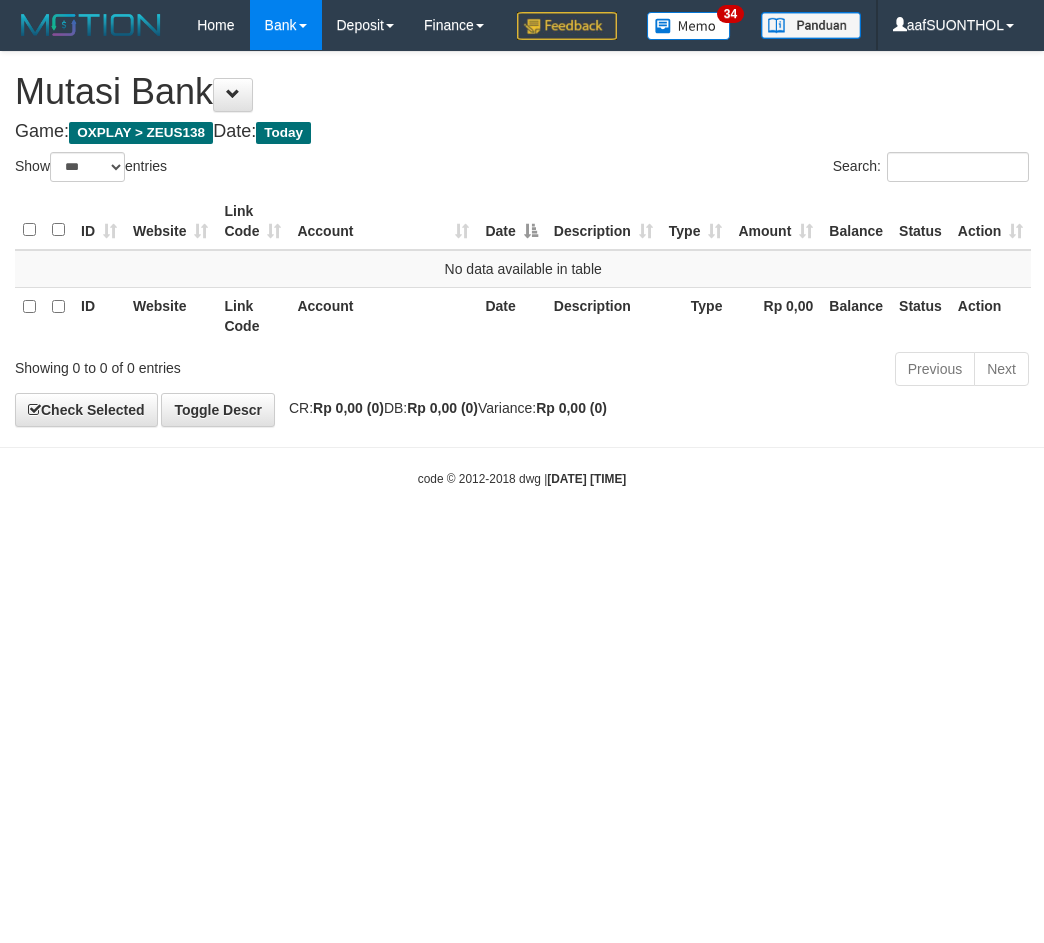 select on "***" 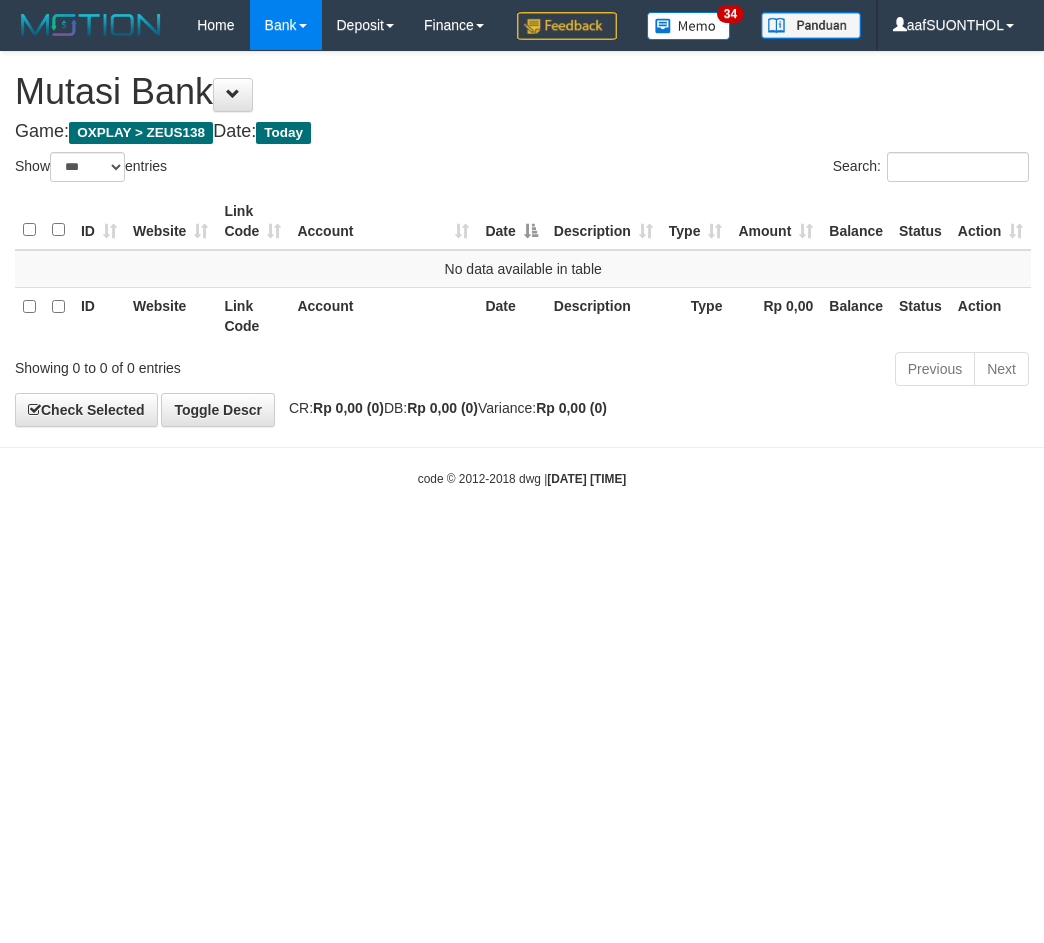 scroll, scrollTop: 0, scrollLeft: 0, axis: both 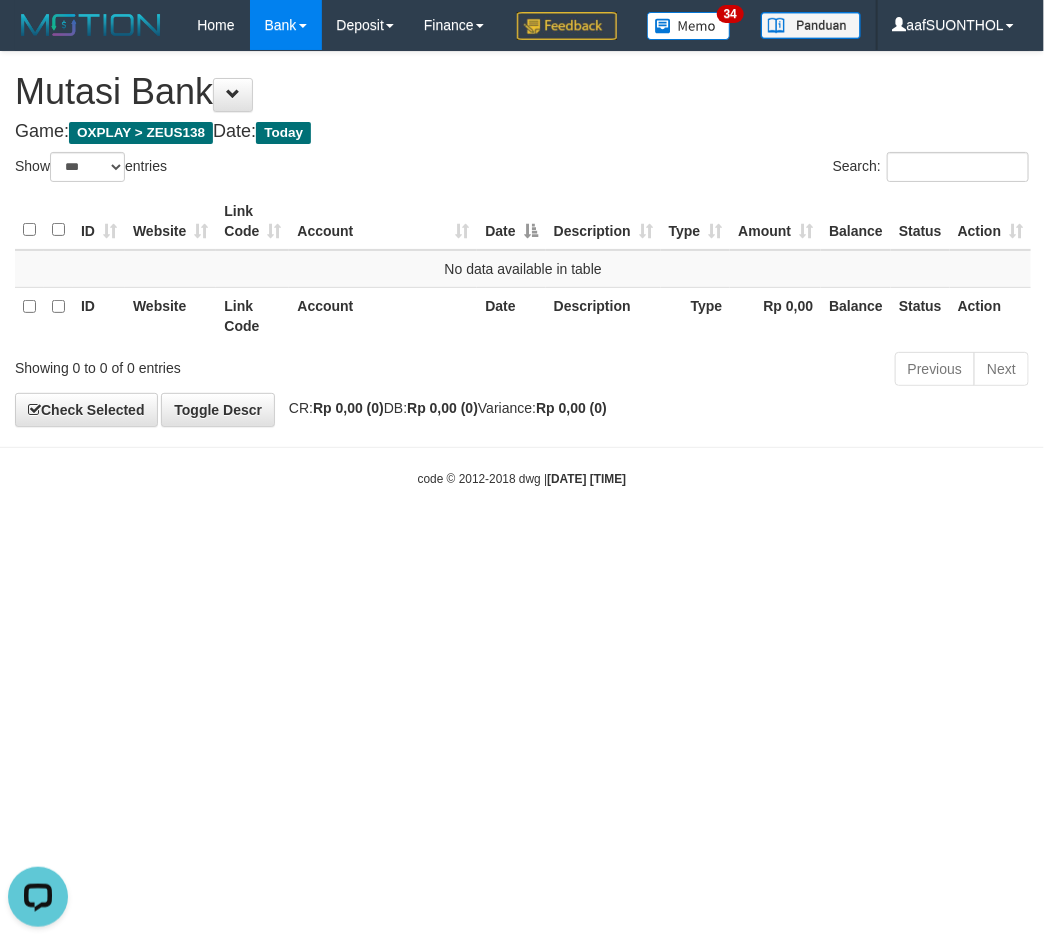 drag, startPoint x: 838, startPoint y: 711, endPoint x: 798, endPoint y: 692, distance: 44.28318 